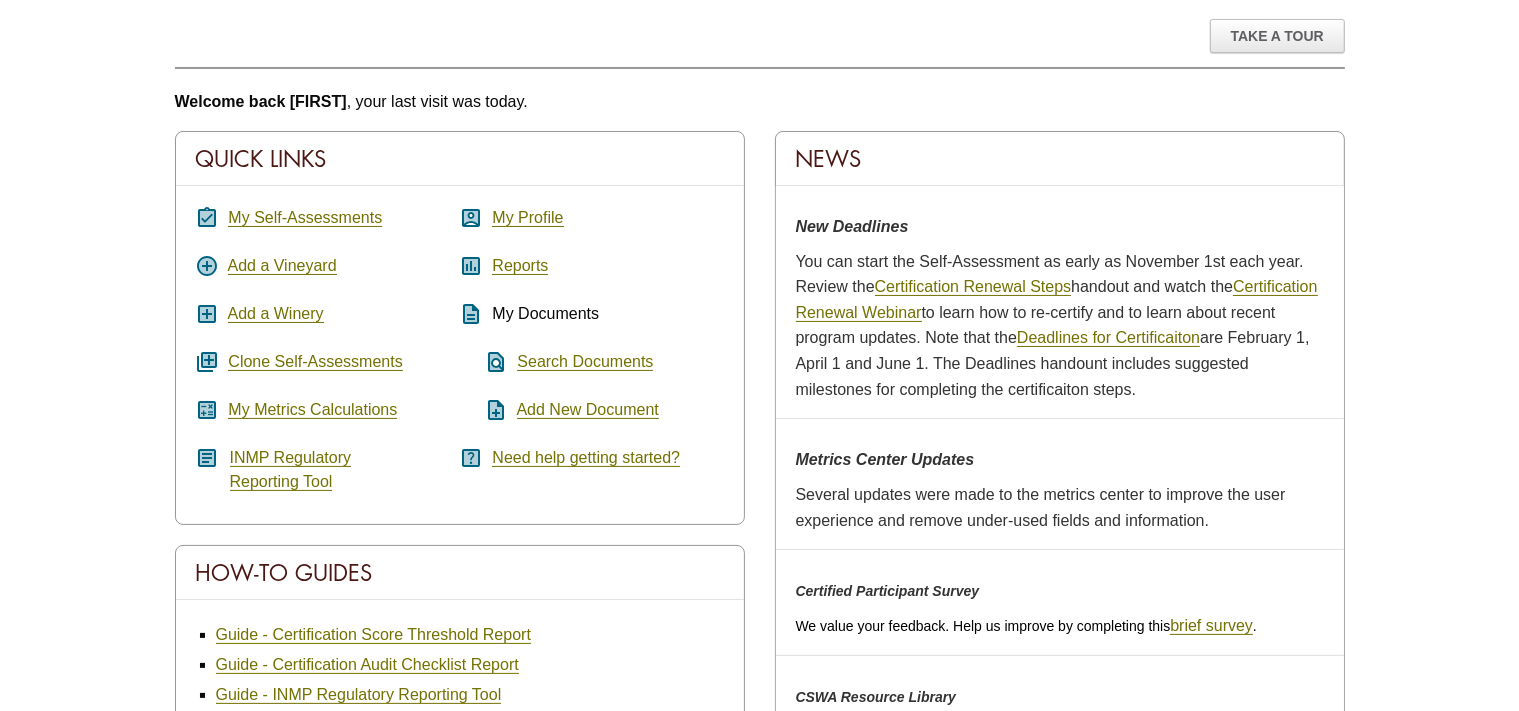 scroll, scrollTop: 316, scrollLeft: 0, axis: vertical 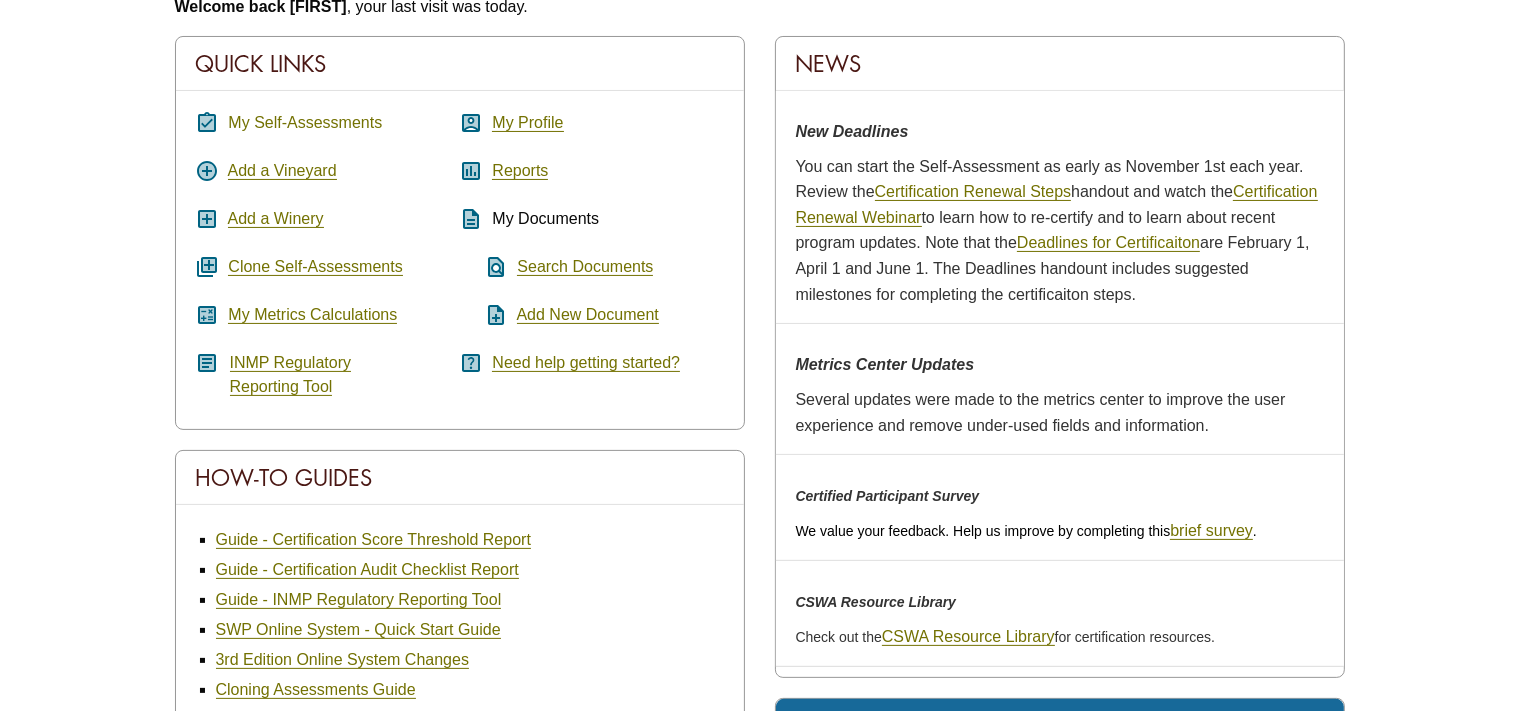 click on "My Self-Assessments" at bounding box center [305, 123] 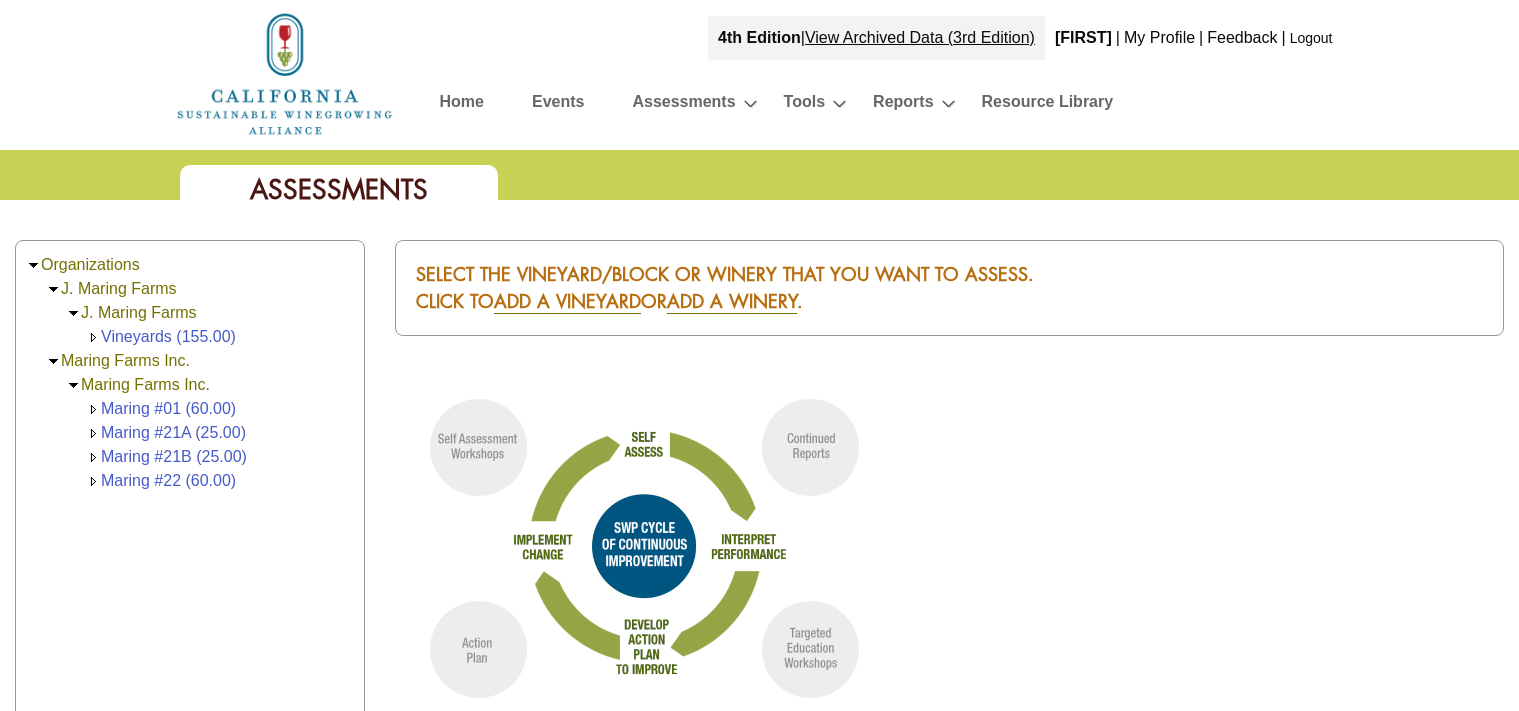 scroll, scrollTop: 0, scrollLeft: 0, axis: both 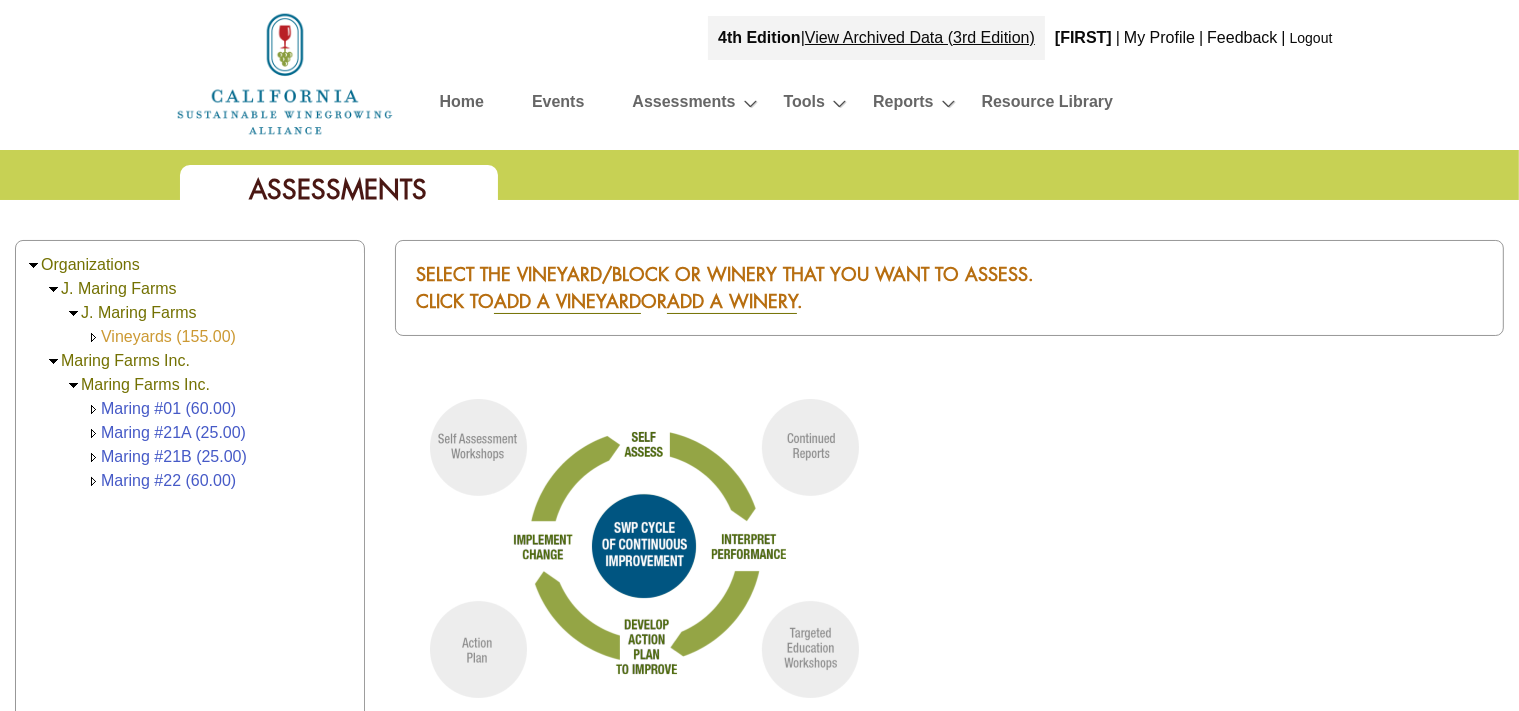 click on "Vineyards (155.00)" at bounding box center (168, 336) 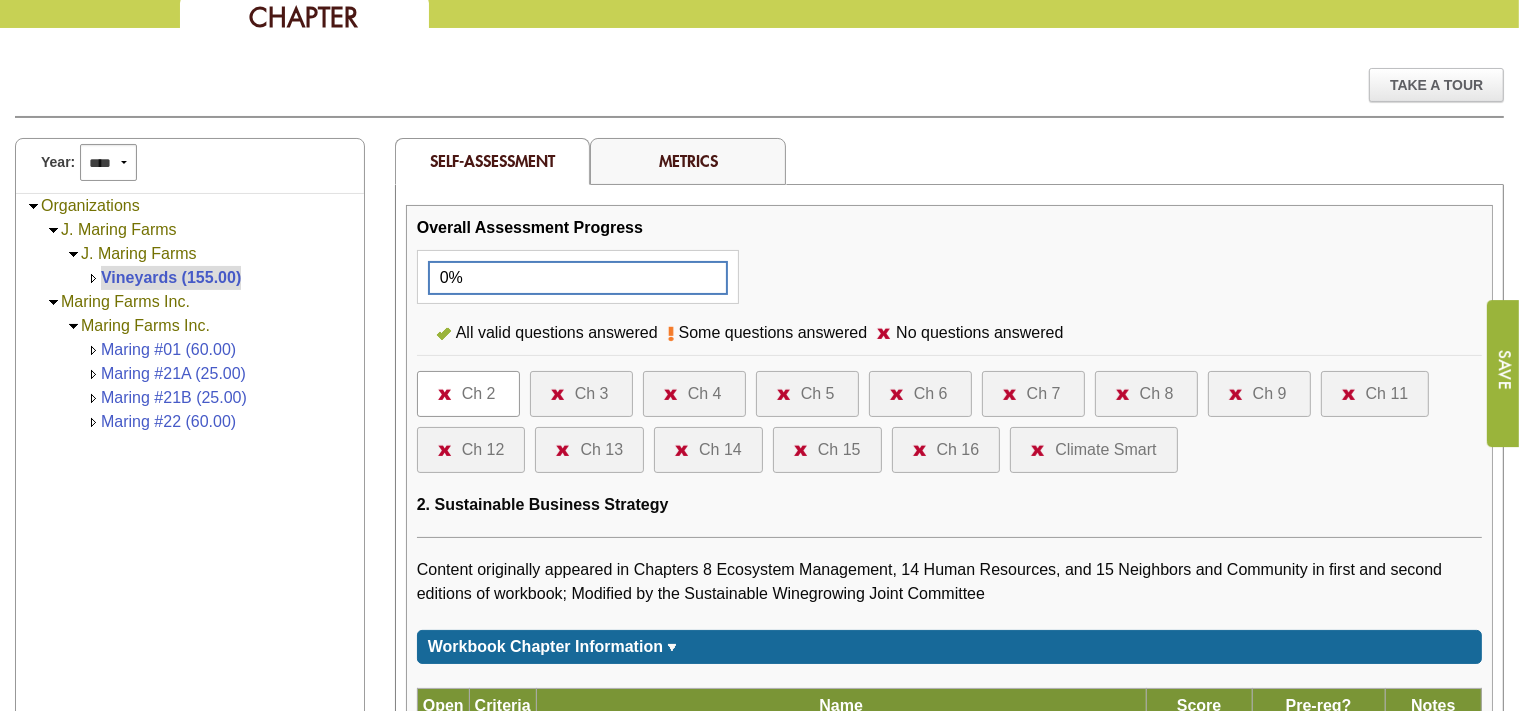 scroll, scrollTop: 211, scrollLeft: 0, axis: vertical 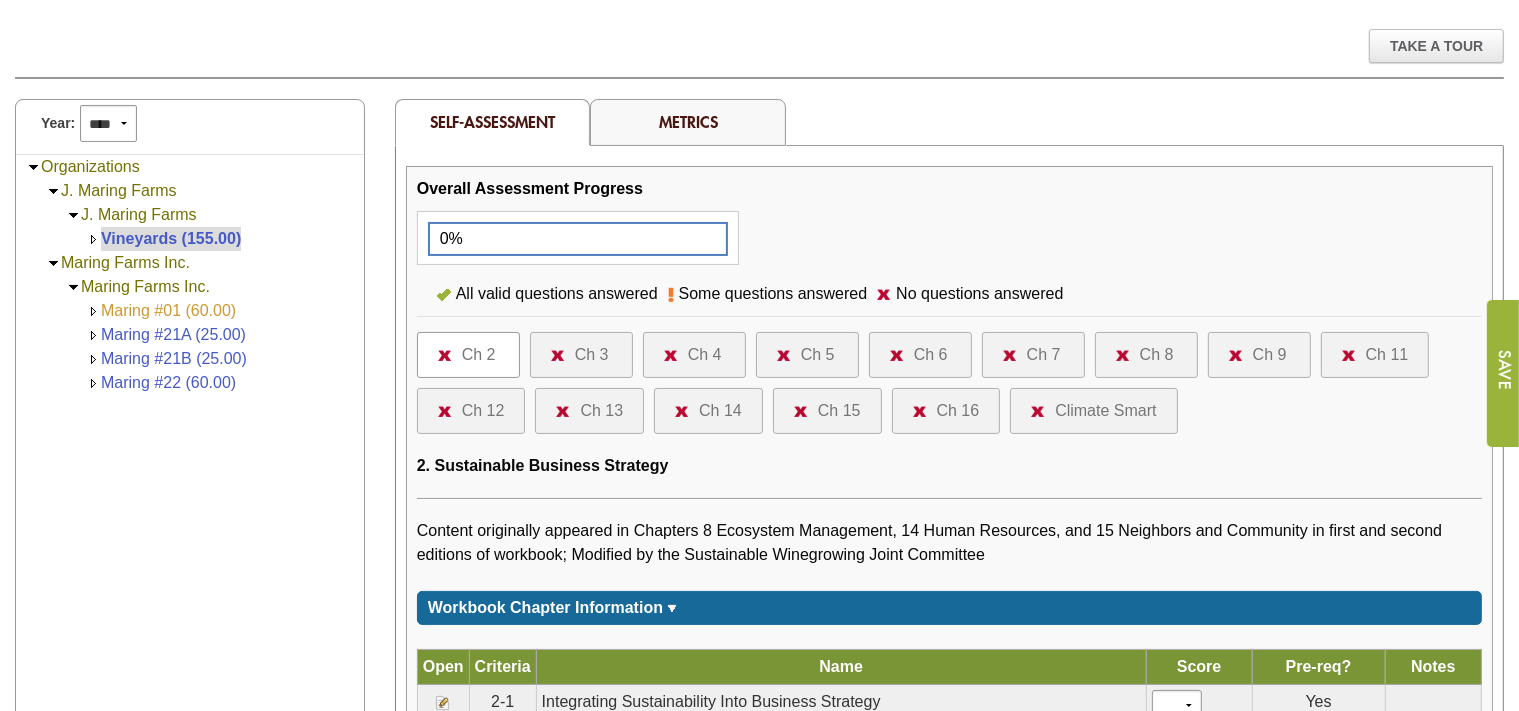 click on "Maring #01 (60.00)" at bounding box center [168, 310] 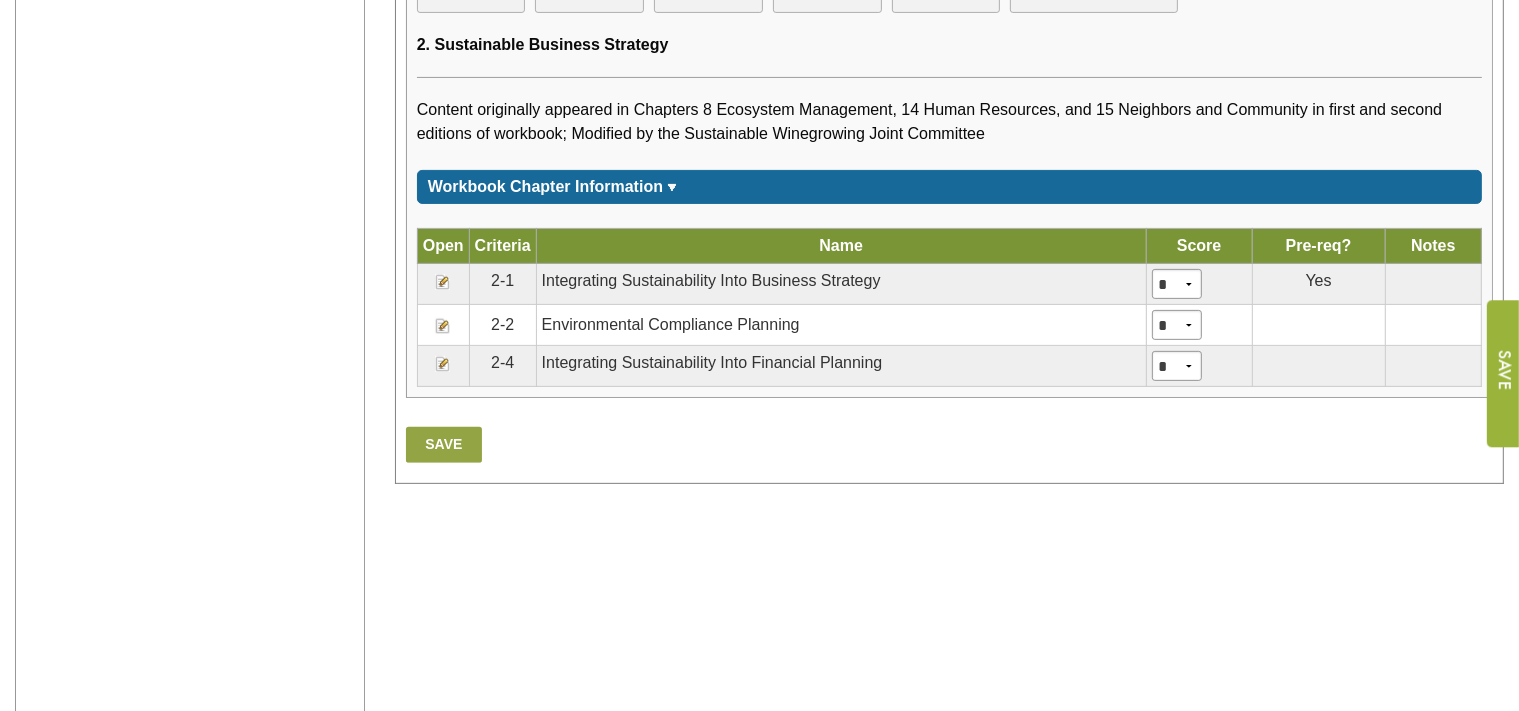 scroll, scrollTop: 633, scrollLeft: 0, axis: vertical 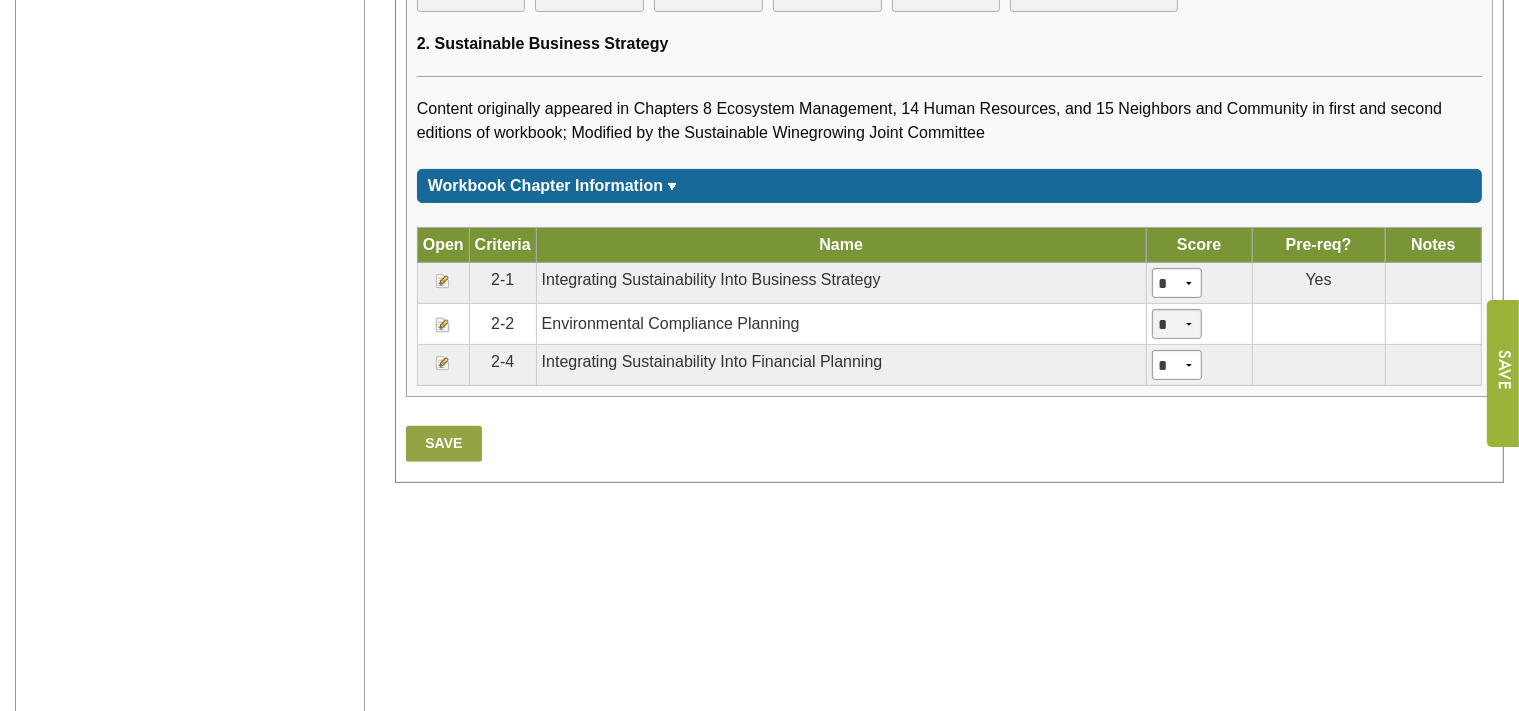 click on "*
*
*
*
***" at bounding box center (1177, 324) 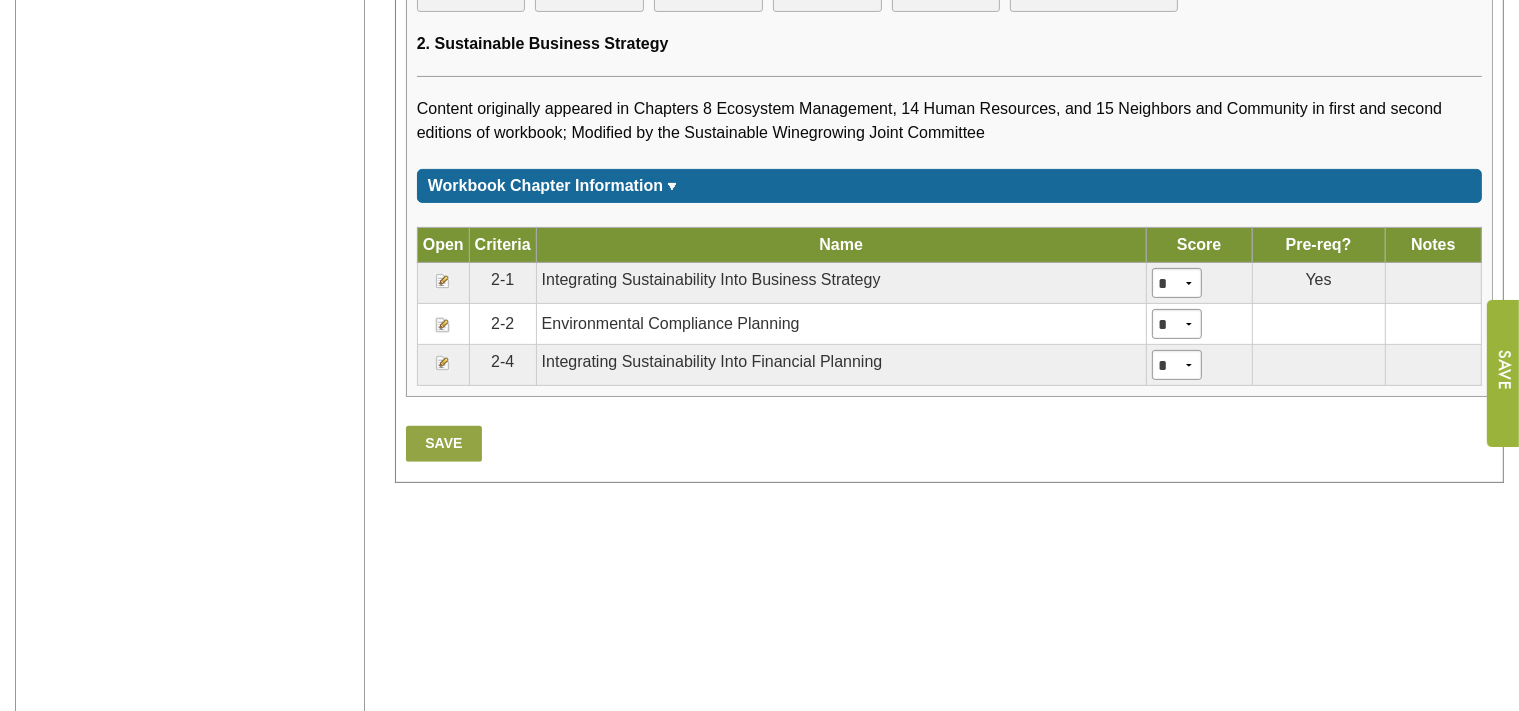 drag, startPoint x: 1188, startPoint y: 324, endPoint x: 822, endPoint y: 329, distance: 366.03415 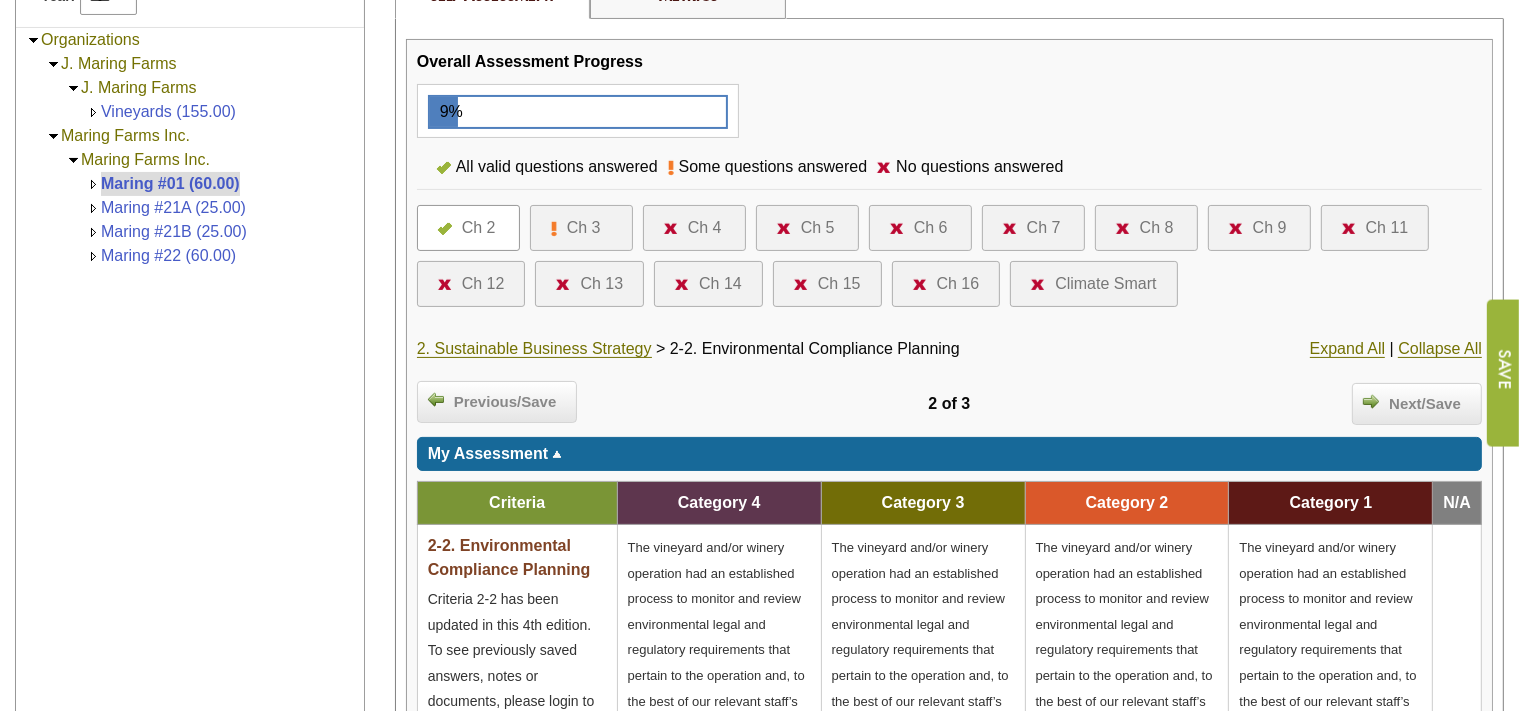 scroll, scrollTop: 0, scrollLeft: 0, axis: both 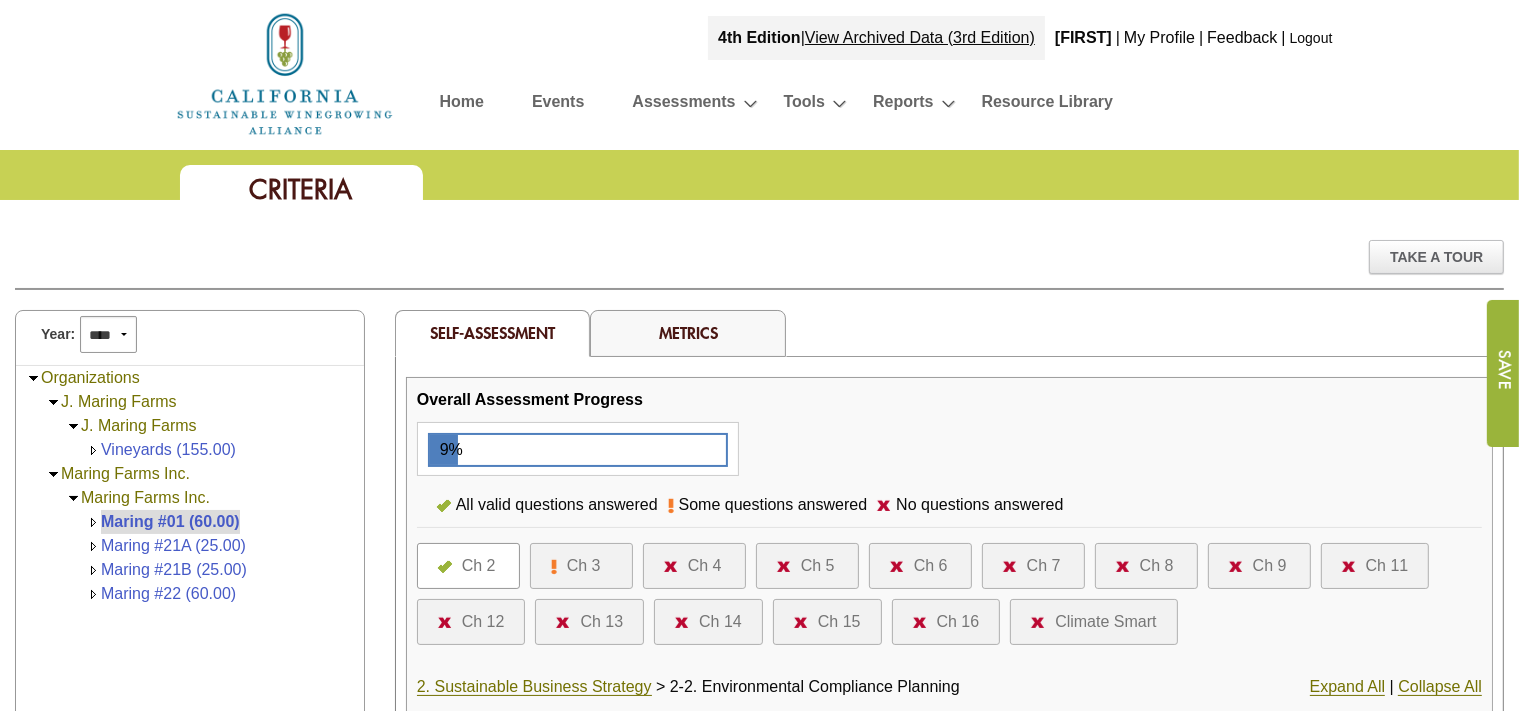 click on "Self-Assessment" at bounding box center (492, 332) 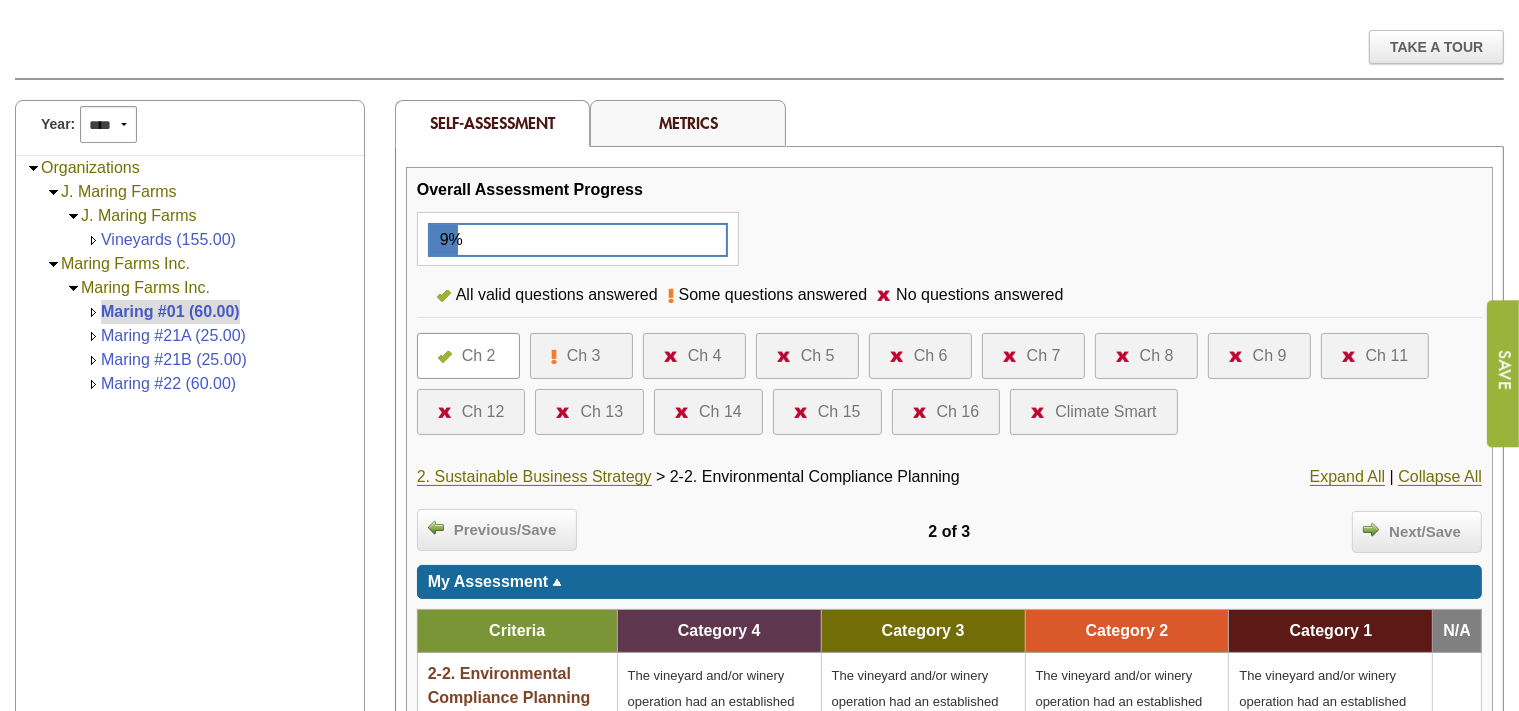 scroll, scrollTop: 211, scrollLeft: 0, axis: vertical 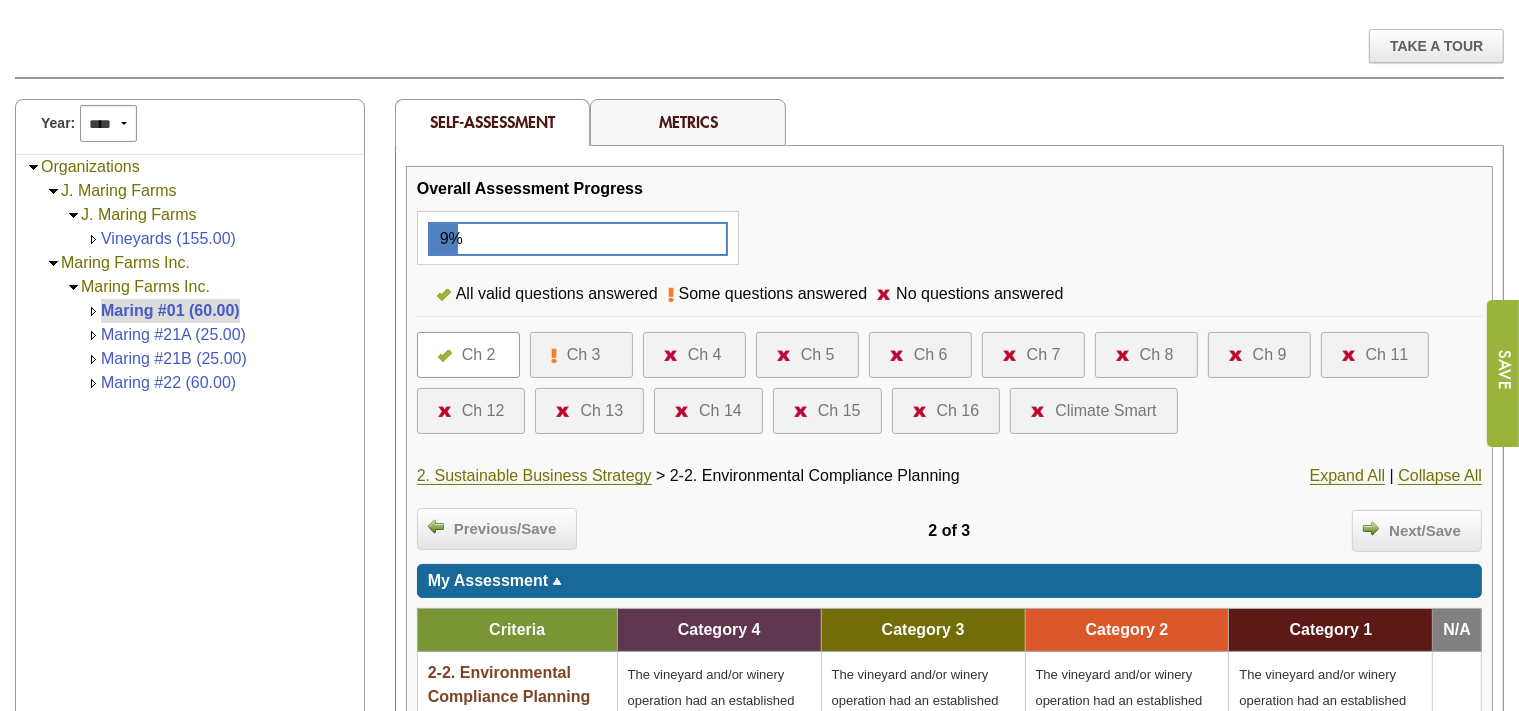 click on "Ch 3" at bounding box center (584, 355) 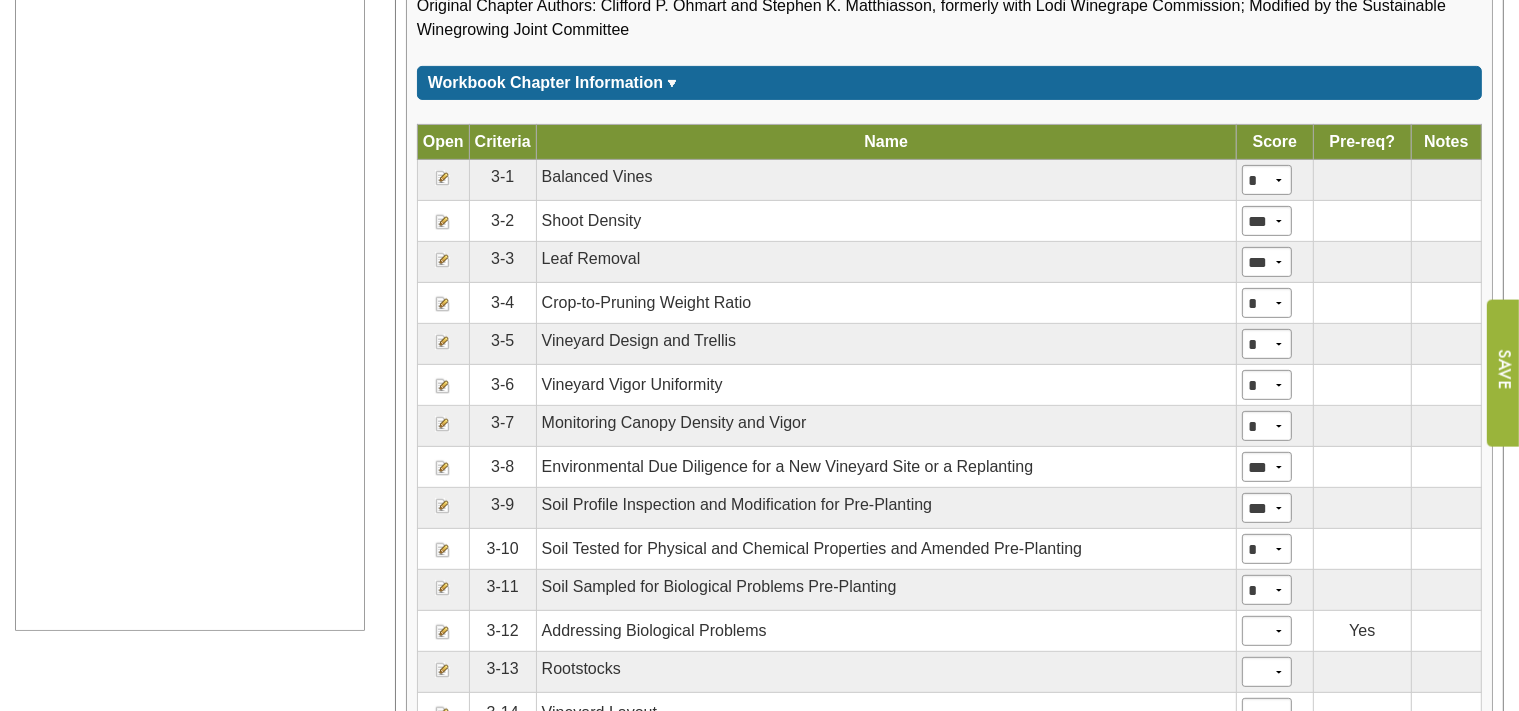 scroll, scrollTop: 739, scrollLeft: 0, axis: vertical 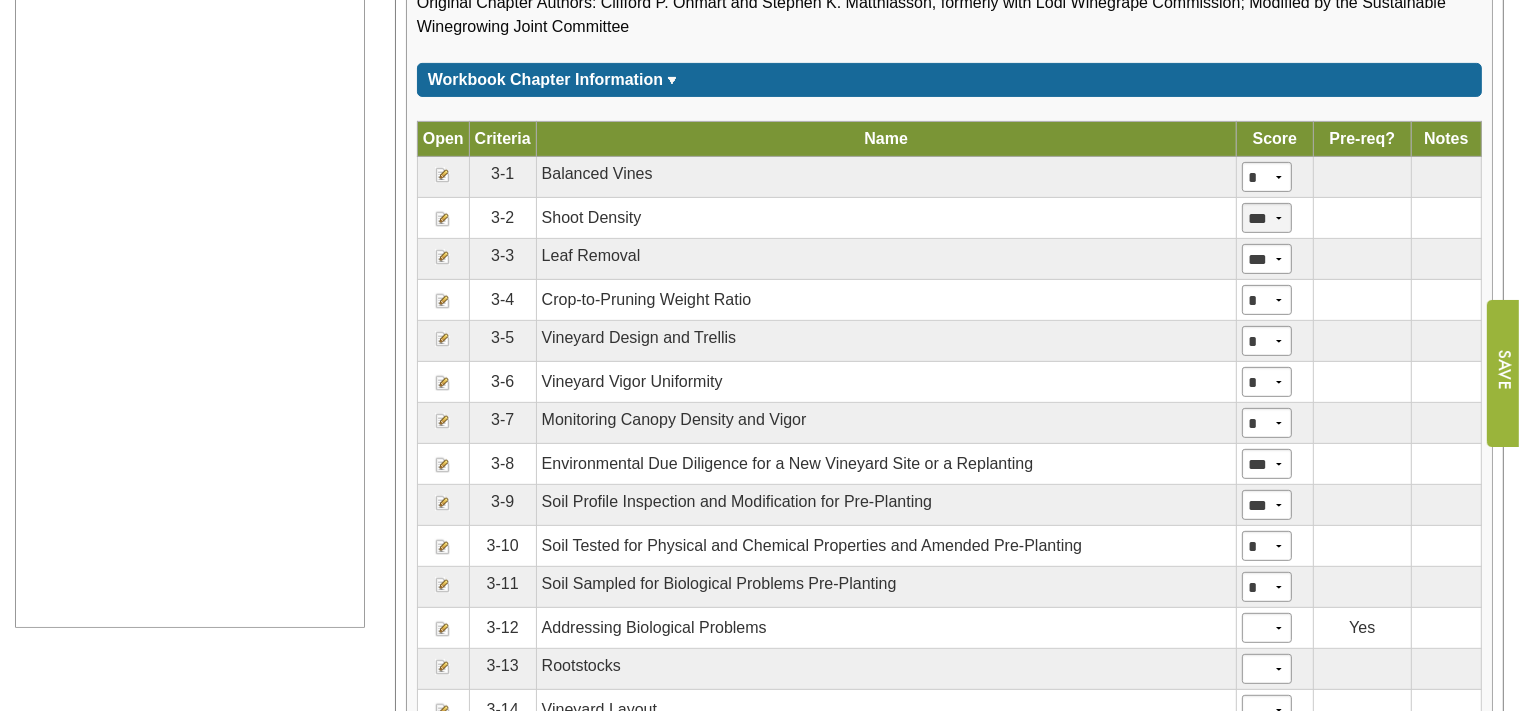 click on "*
*
*
*
***" at bounding box center (1267, 218) 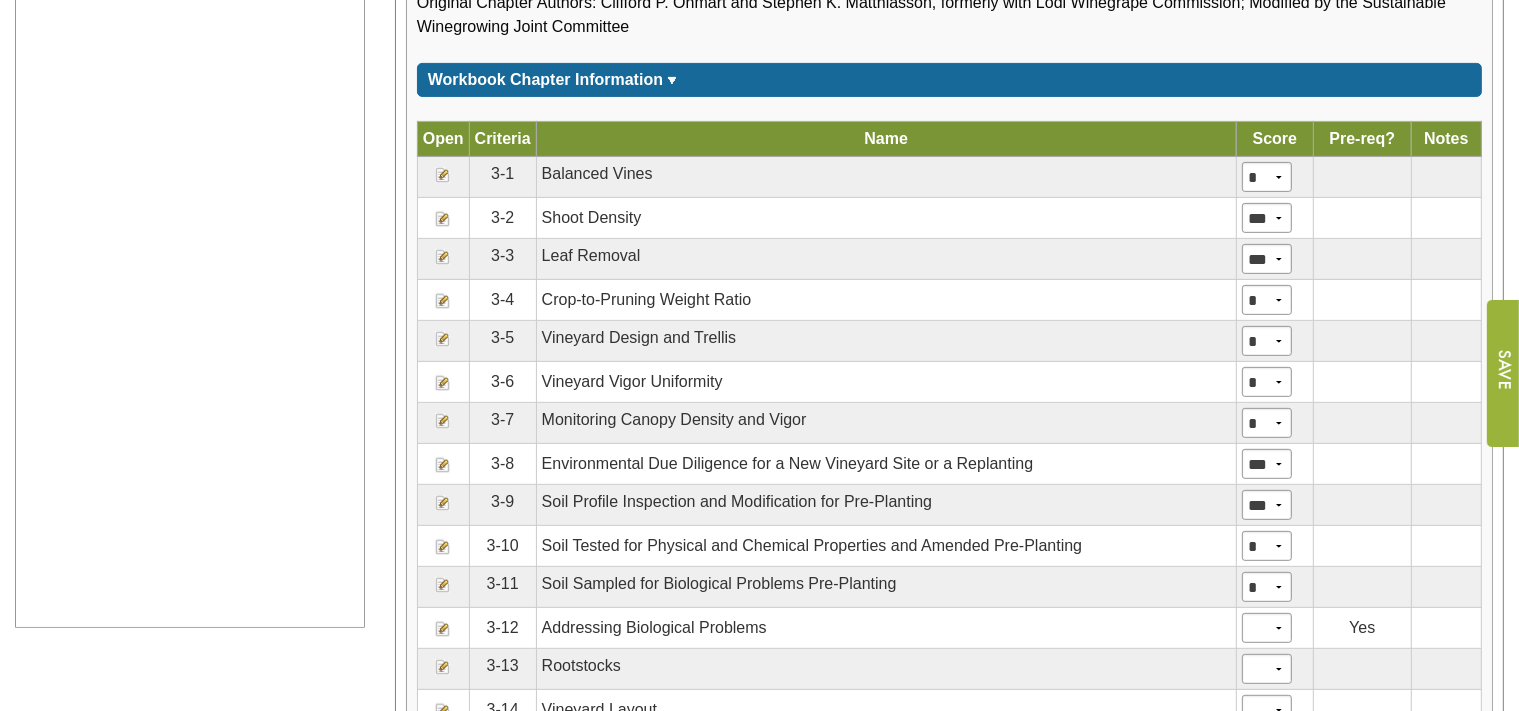 click at bounding box center (443, 219) 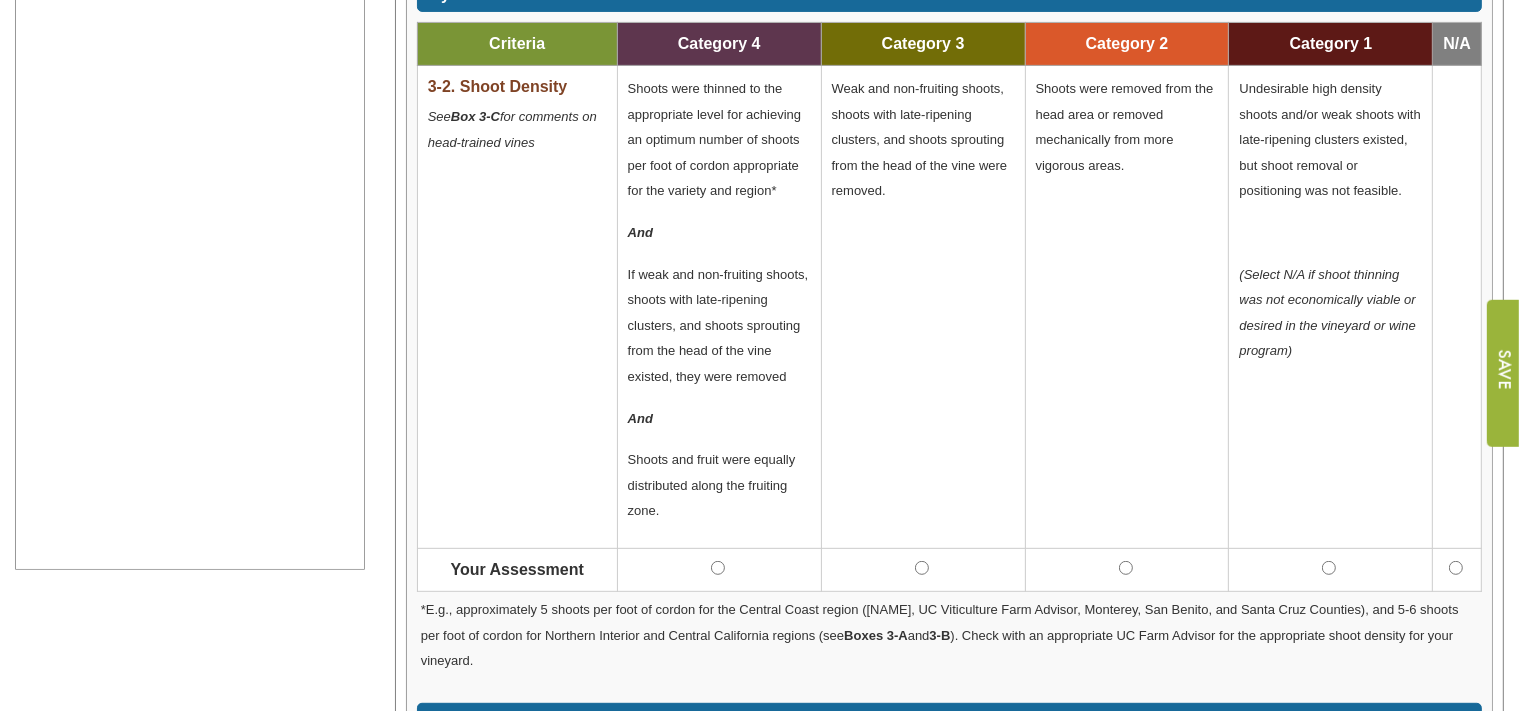 scroll, scrollTop: 844, scrollLeft: 0, axis: vertical 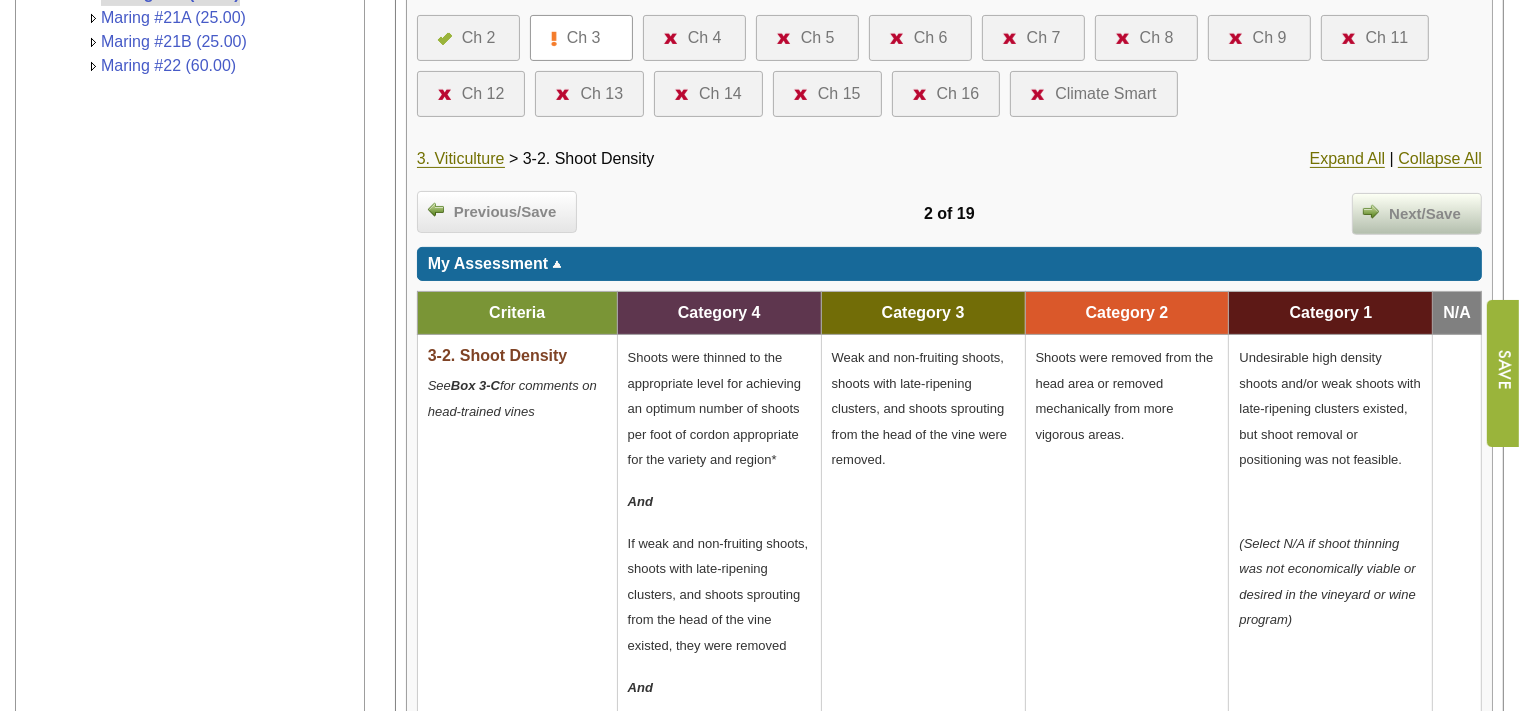 click on "Next/Save" at bounding box center (1425, 214) 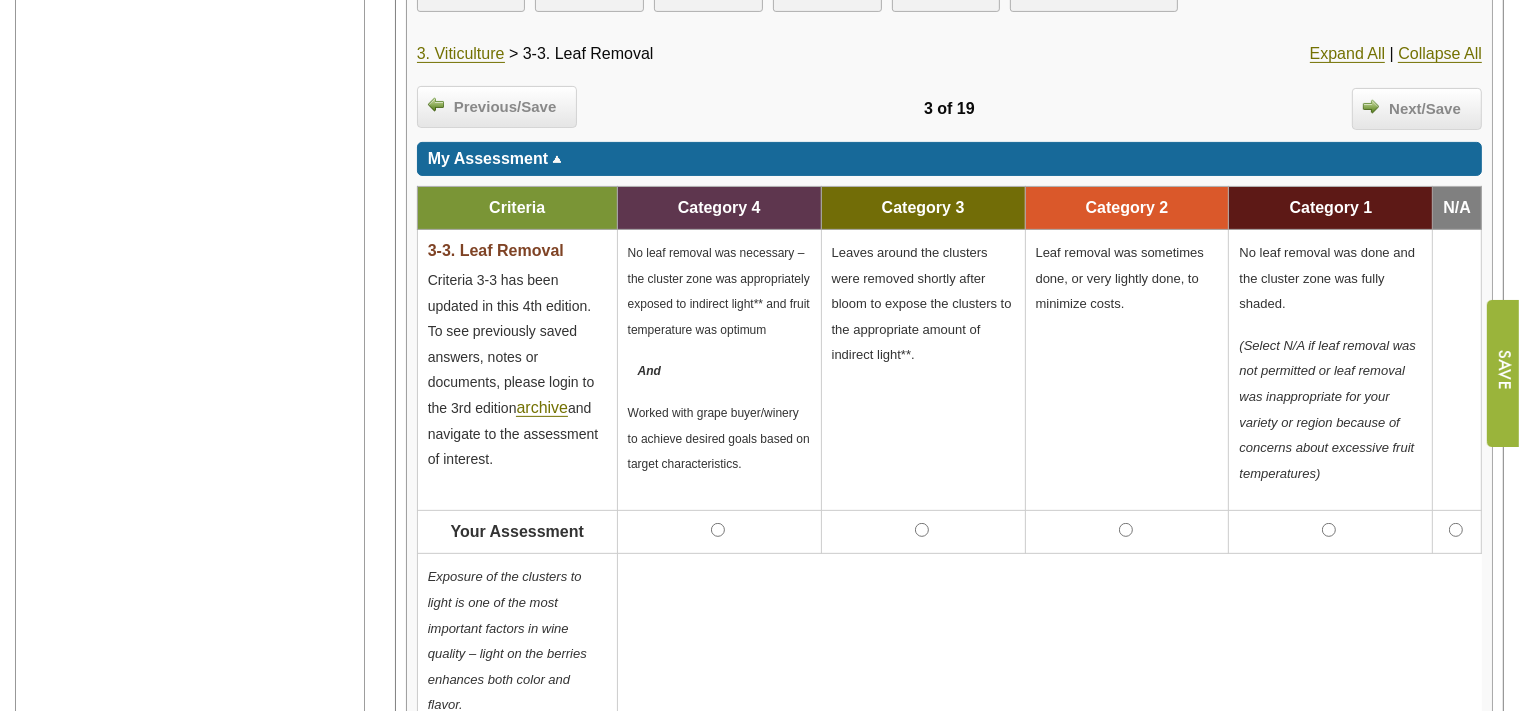 scroll, scrollTop: 0, scrollLeft: 0, axis: both 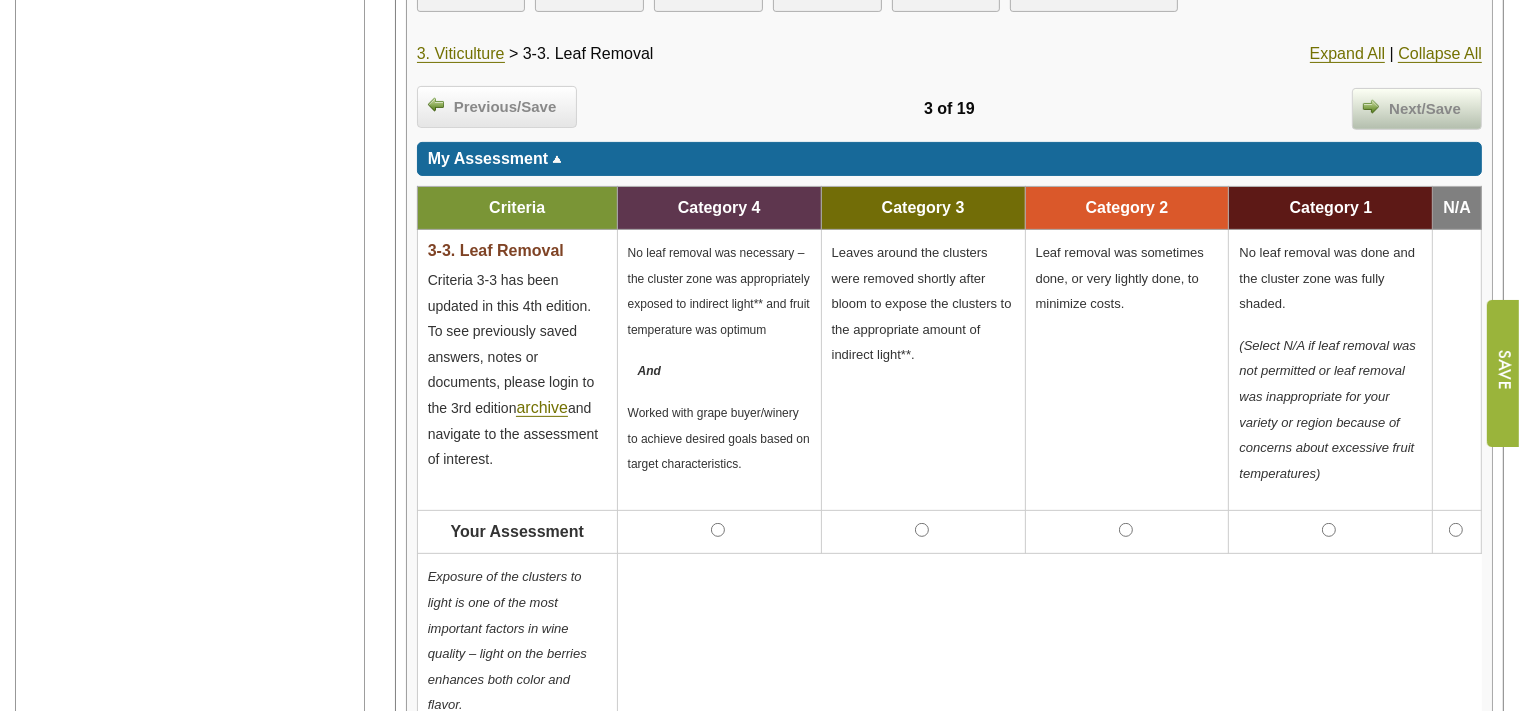 click on "Next/Save" at bounding box center (1425, 109) 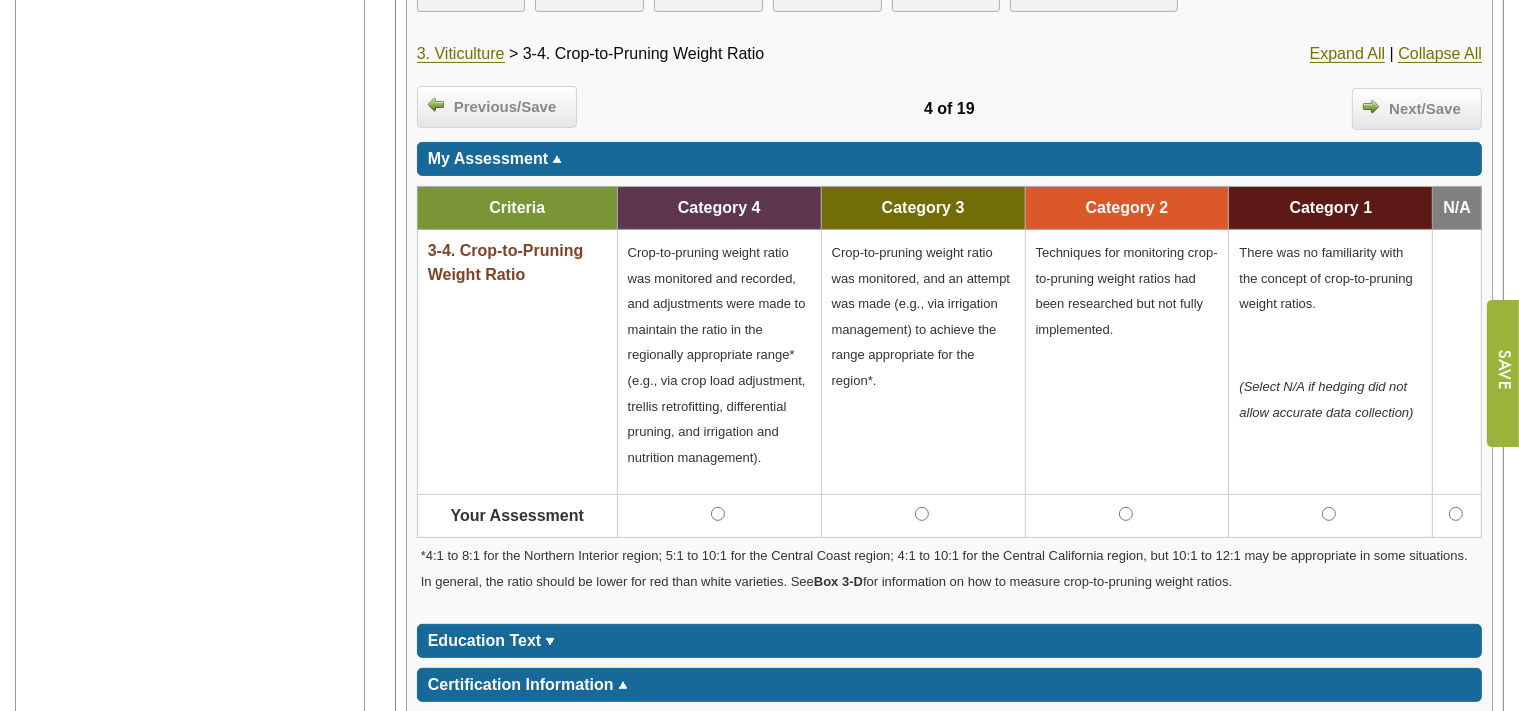 scroll, scrollTop: 0, scrollLeft: 0, axis: both 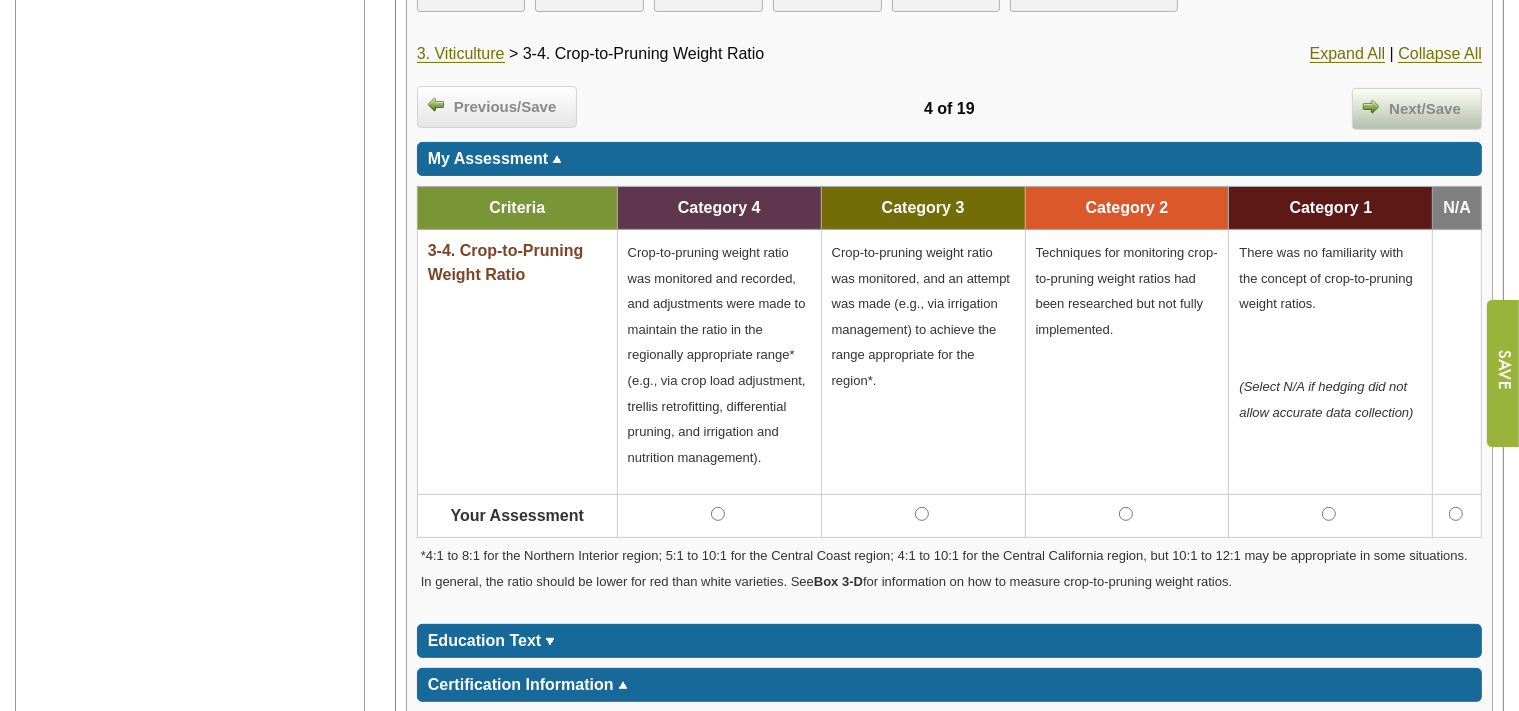 click on "Next/Save" at bounding box center [1425, 109] 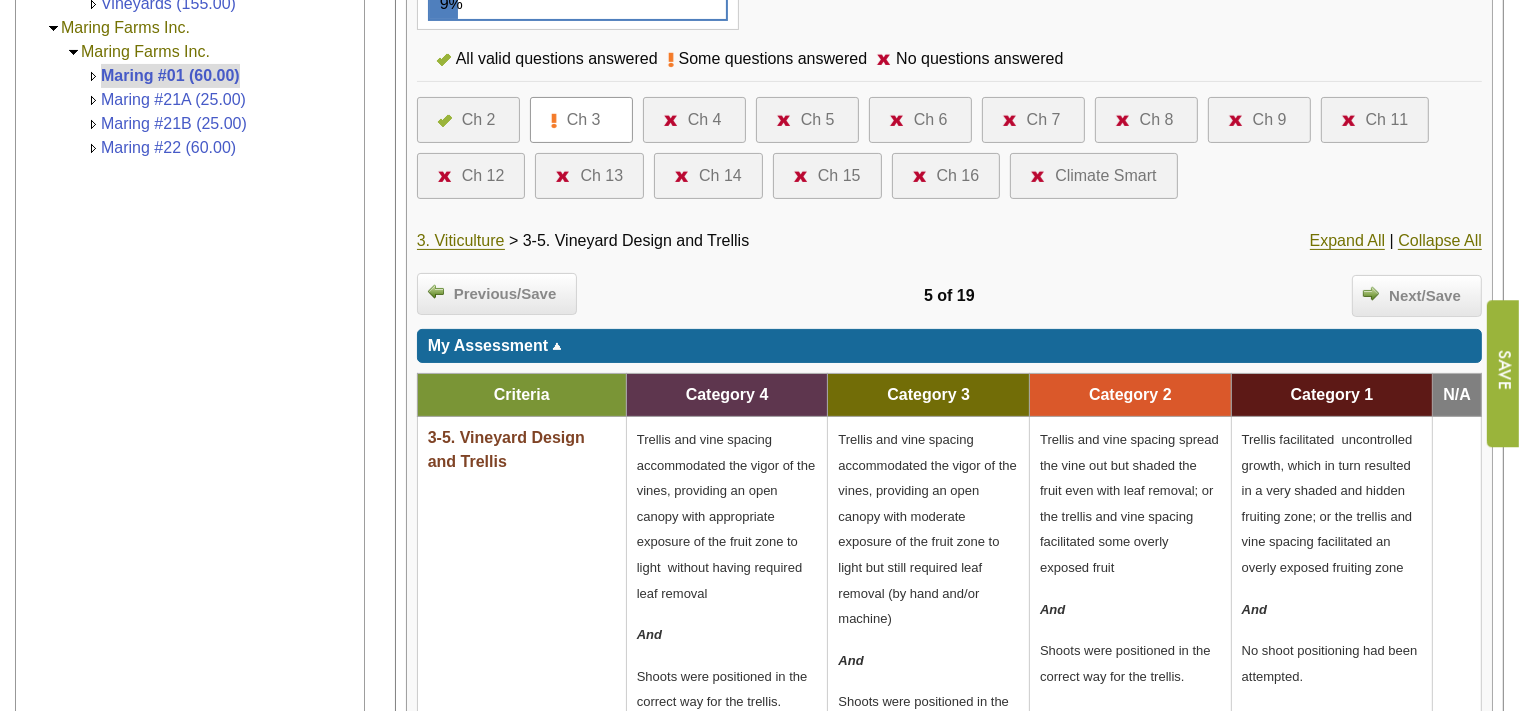 scroll, scrollTop: 422, scrollLeft: 0, axis: vertical 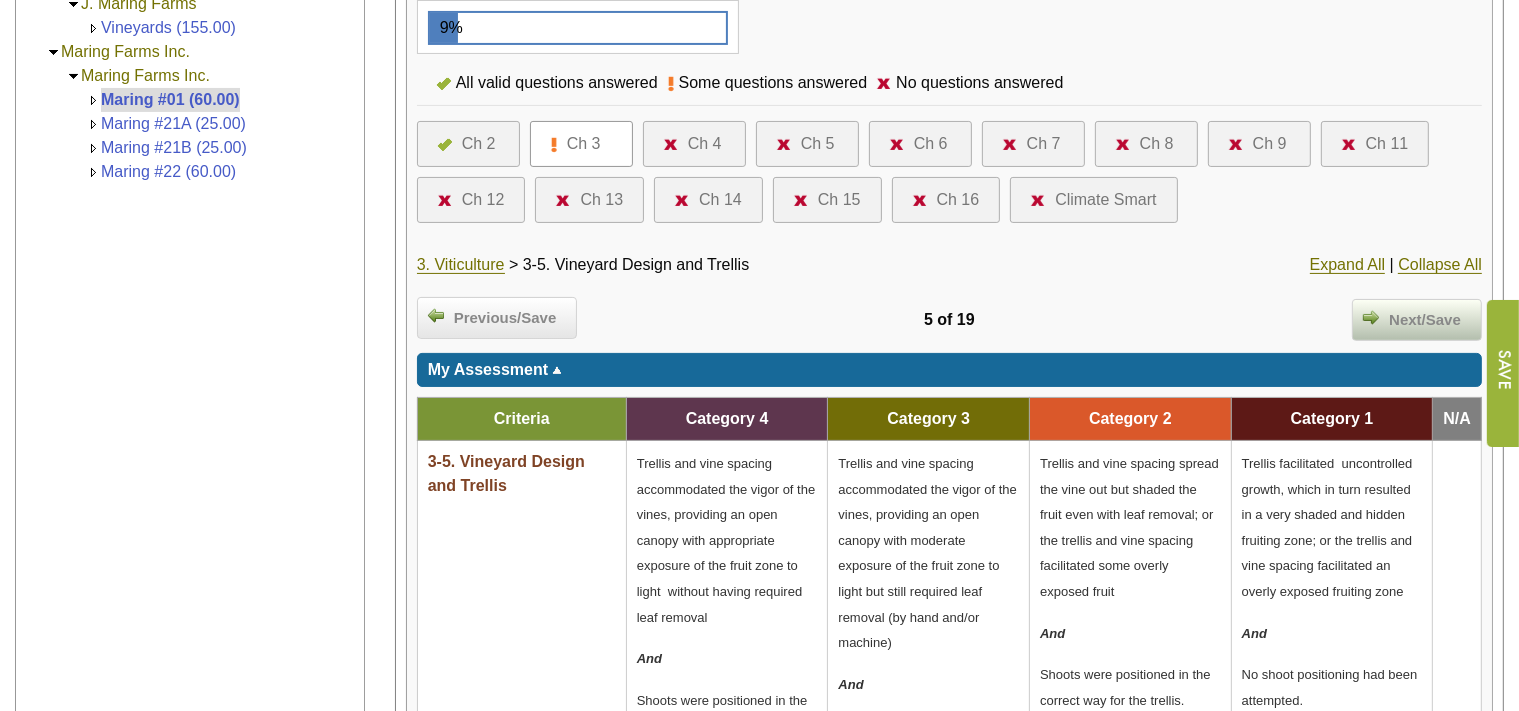 click on "Next/Save" at bounding box center (1425, 320) 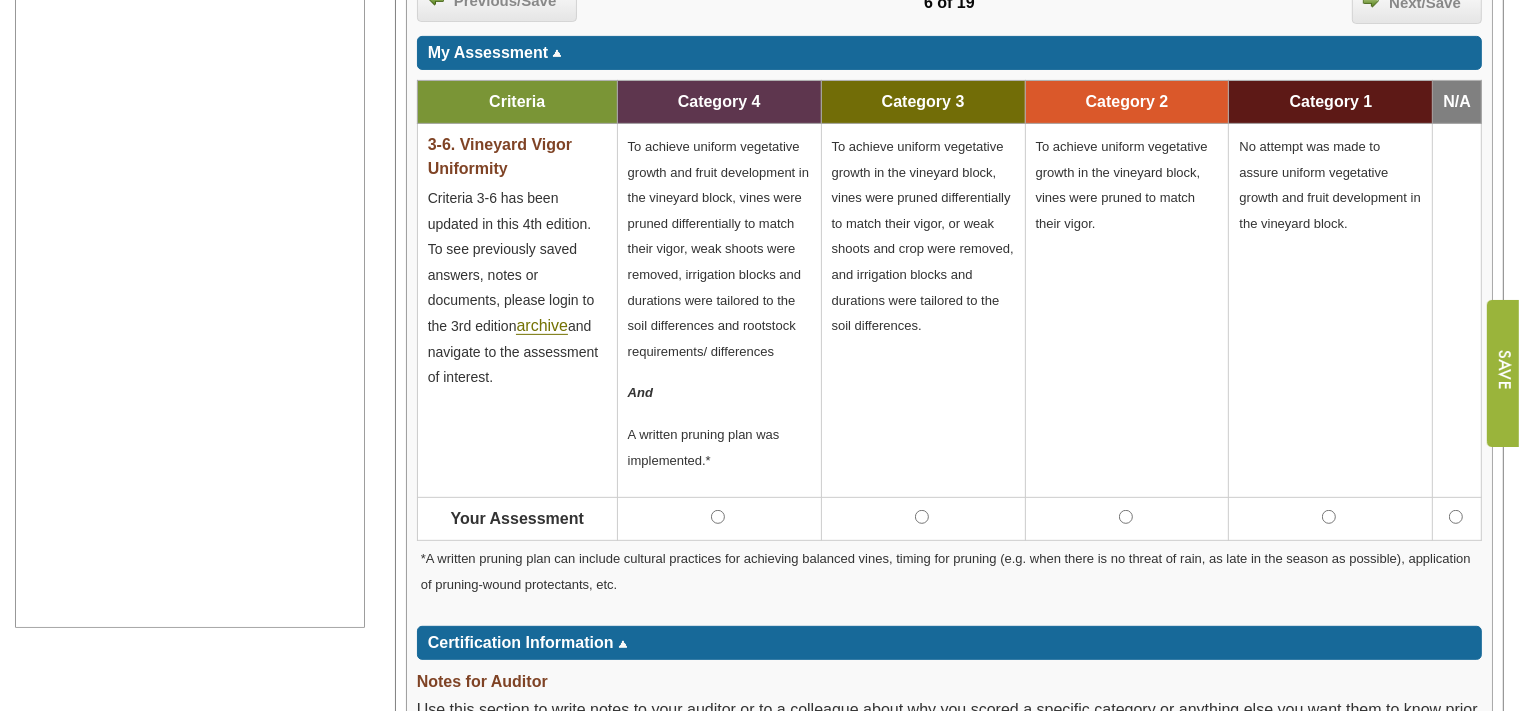 scroll, scrollTop: 528, scrollLeft: 0, axis: vertical 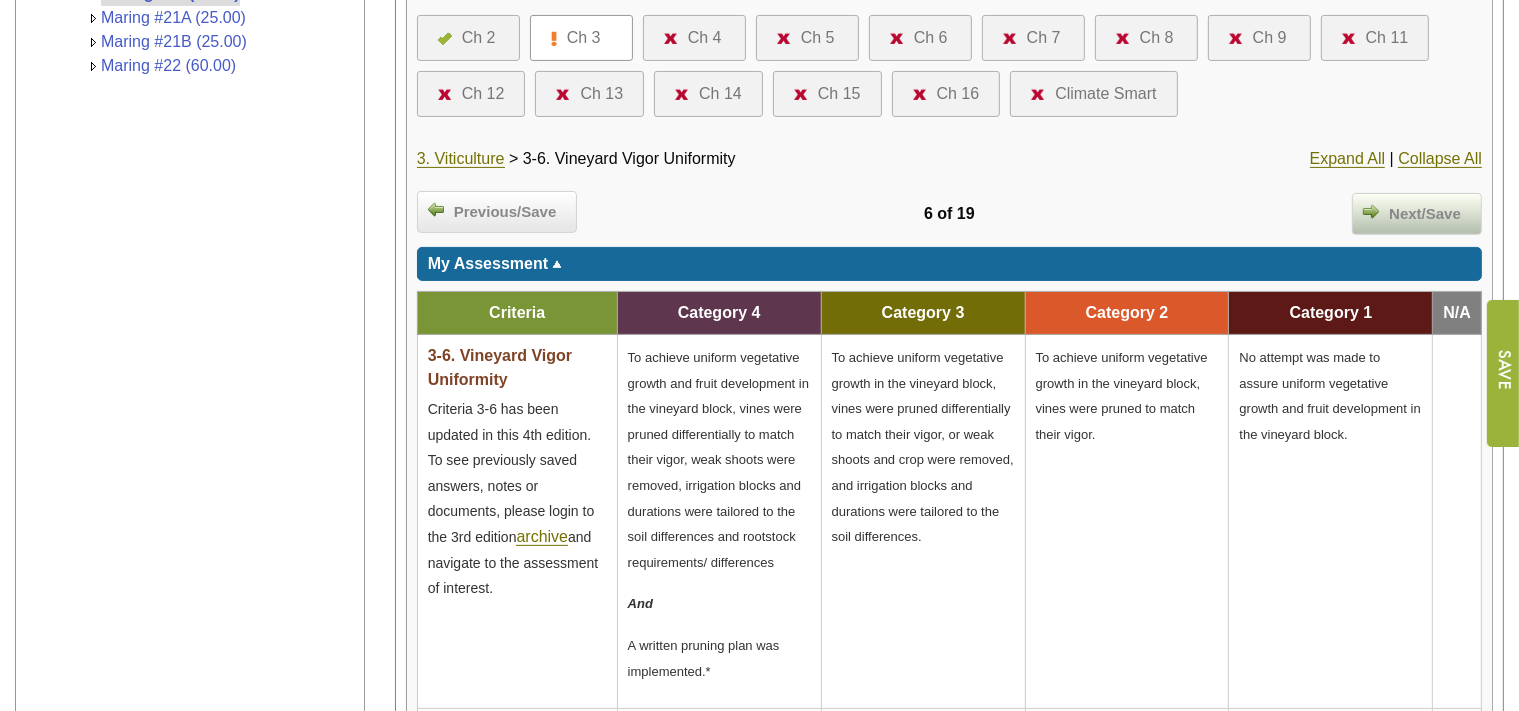 click on "Next/Save" at bounding box center [1425, 214] 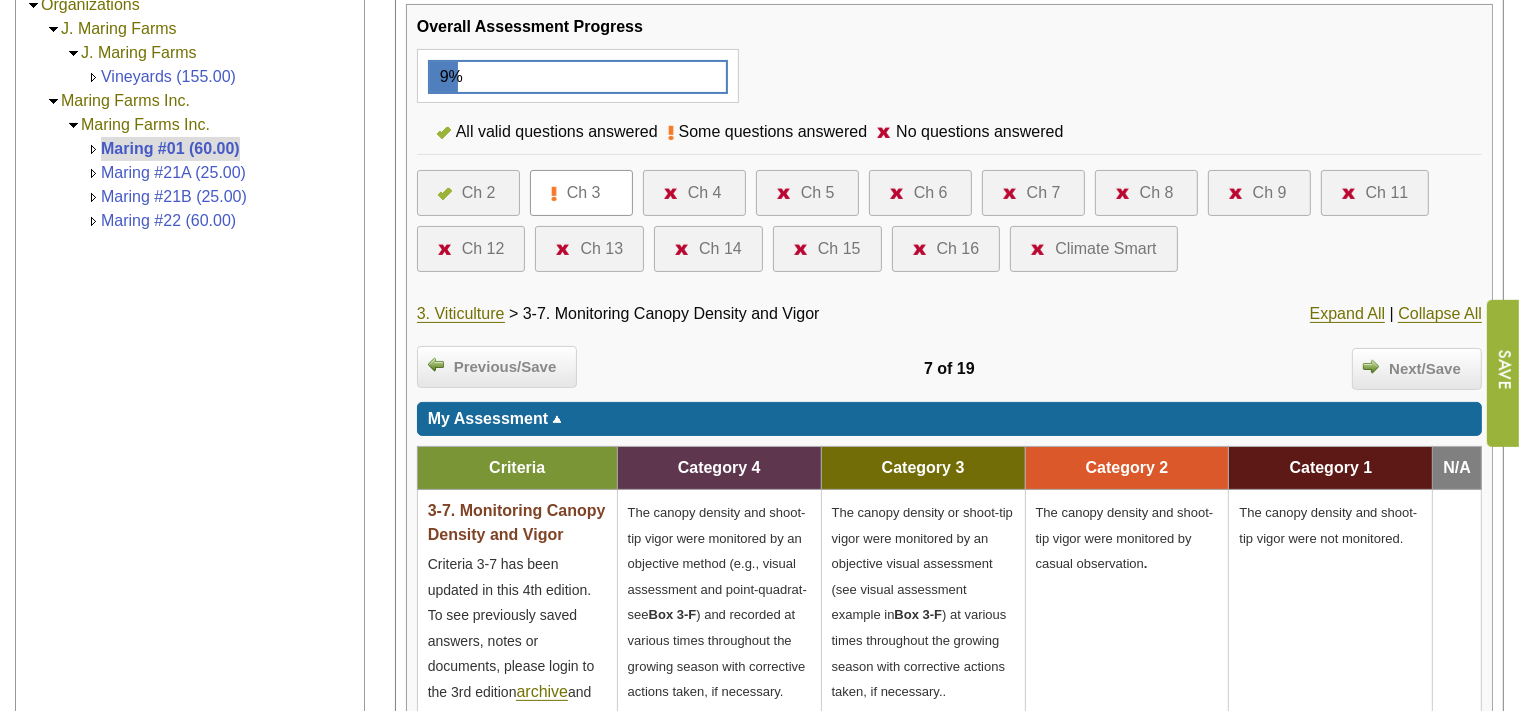 scroll, scrollTop: 316, scrollLeft: 0, axis: vertical 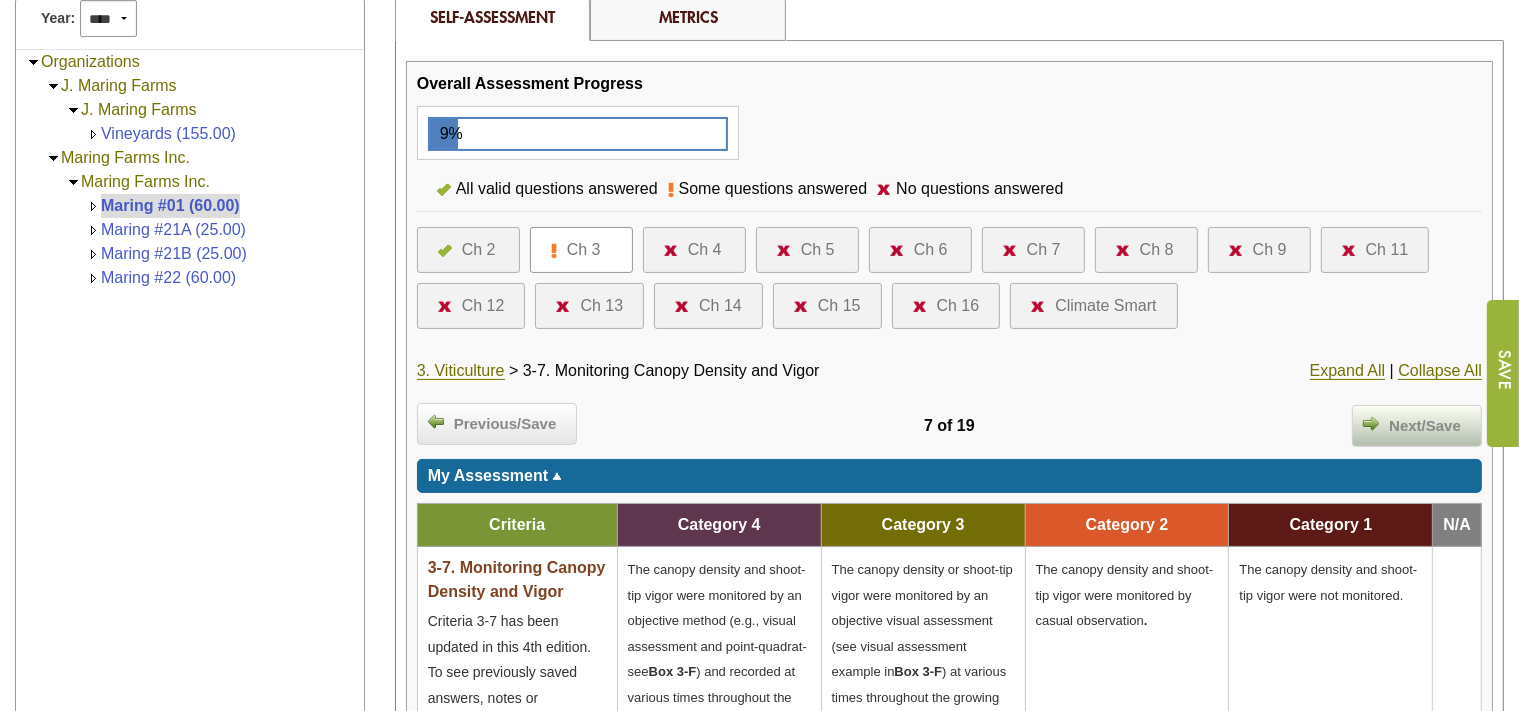 click on "Next/Save" at bounding box center [1425, 426] 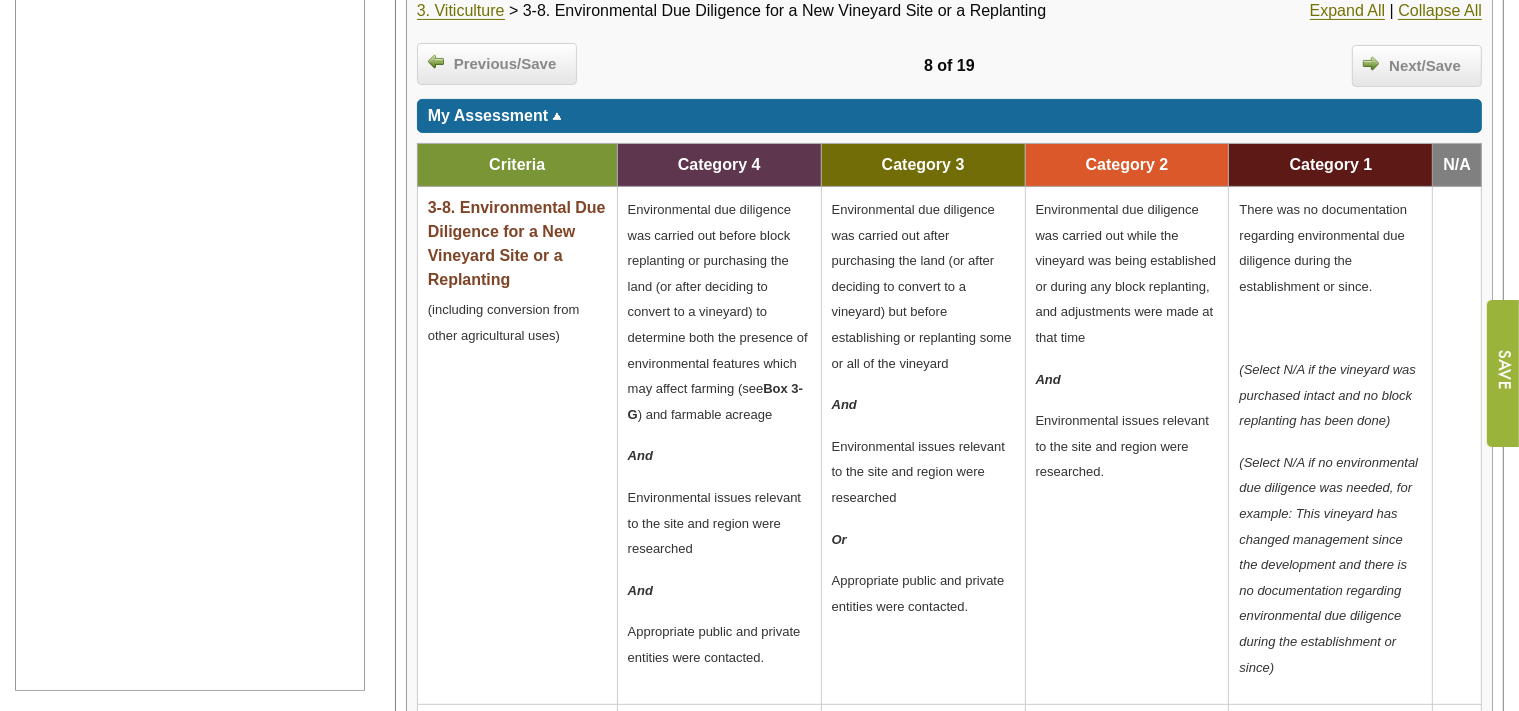 scroll, scrollTop: 633, scrollLeft: 0, axis: vertical 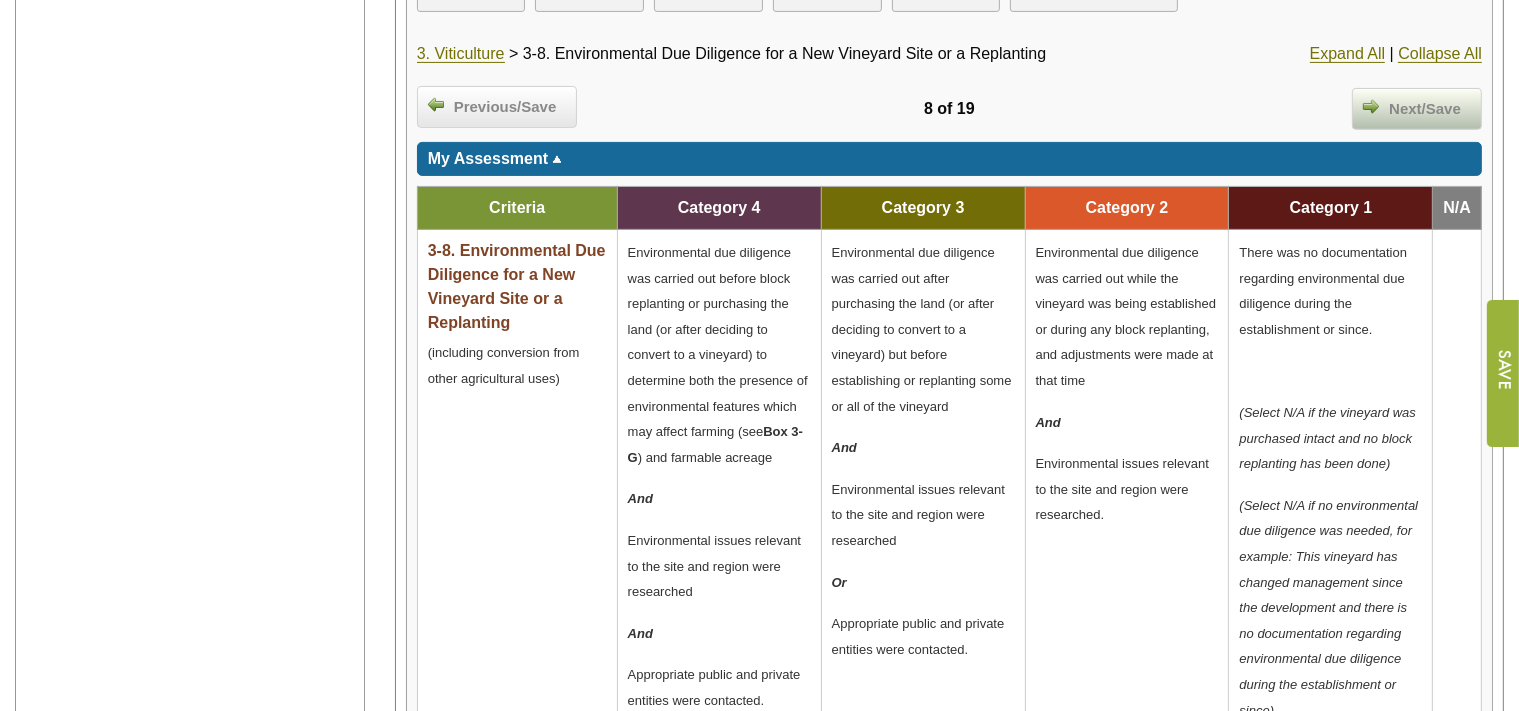 click on "Next/Save" at bounding box center (1425, 109) 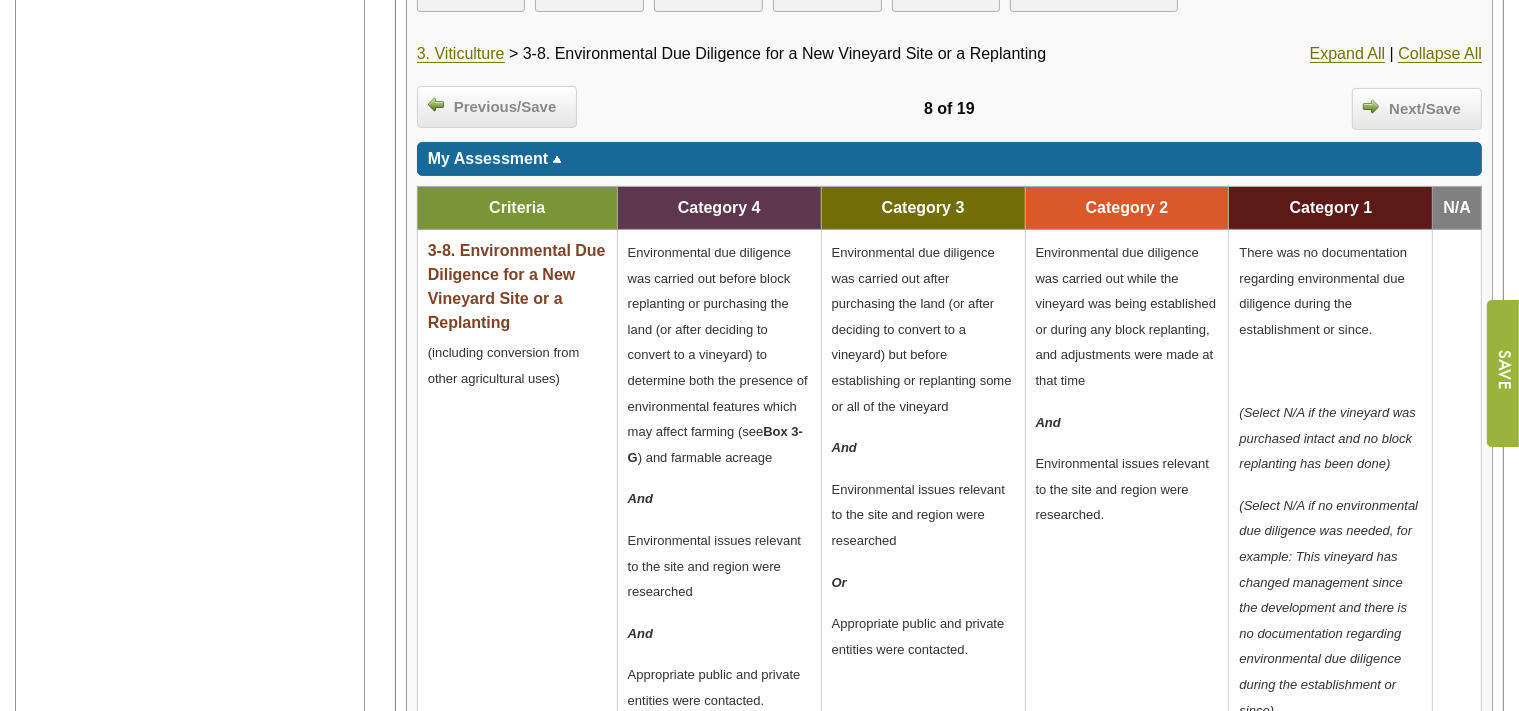 scroll, scrollTop: 422, scrollLeft: 0, axis: vertical 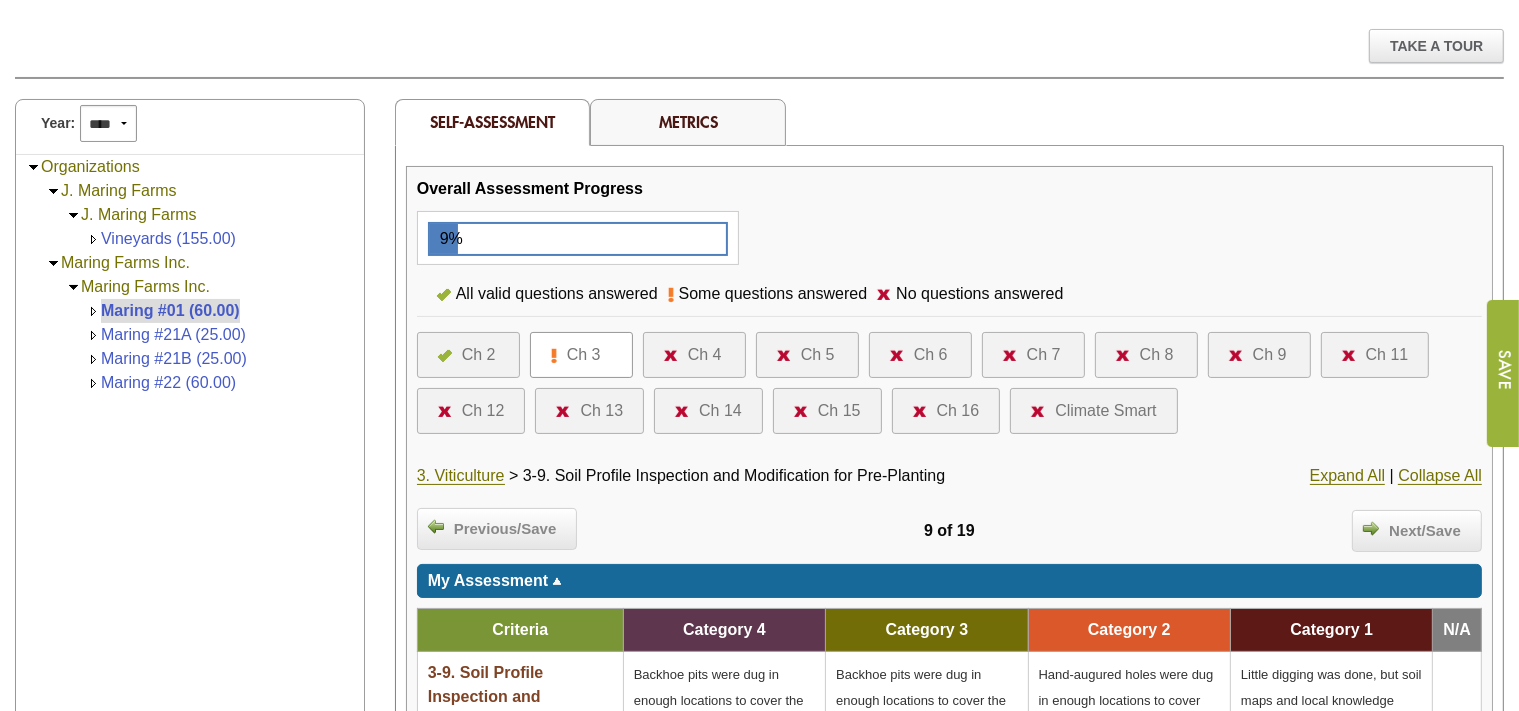 click on "Ch 3" at bounding box center (584, 355) 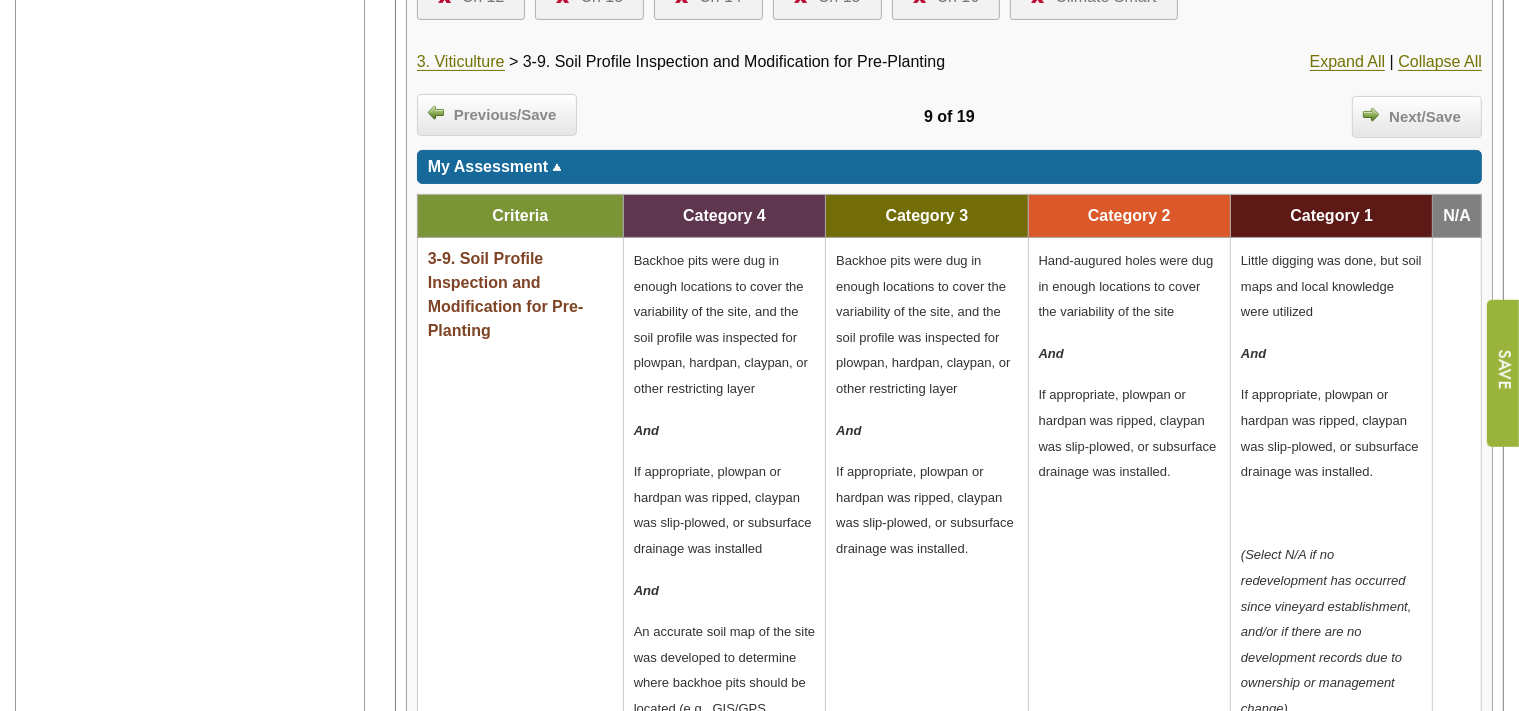 scroll, scrollTop: 528, scrollLeft: 0, axis: vertical 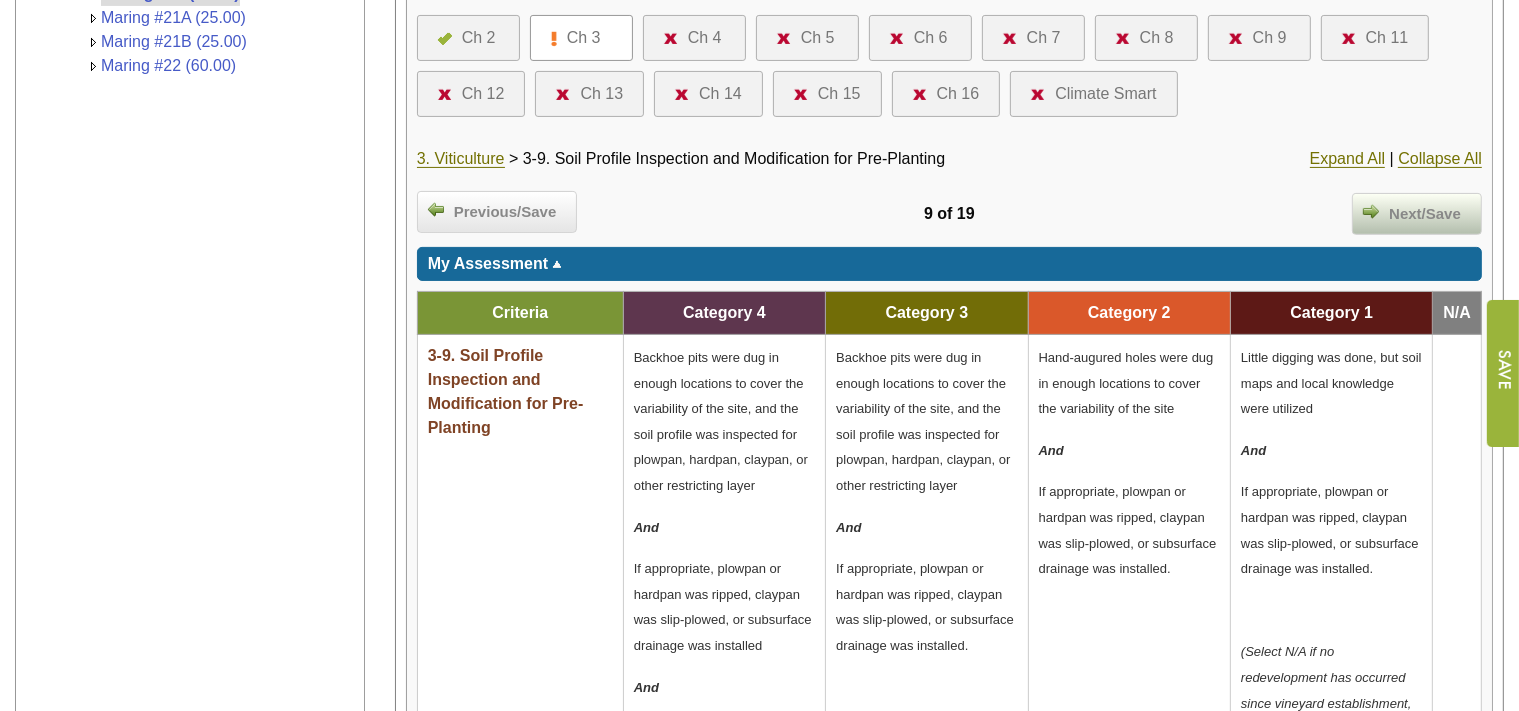 click on "Next/Save" at bounding box center (1417, 214) 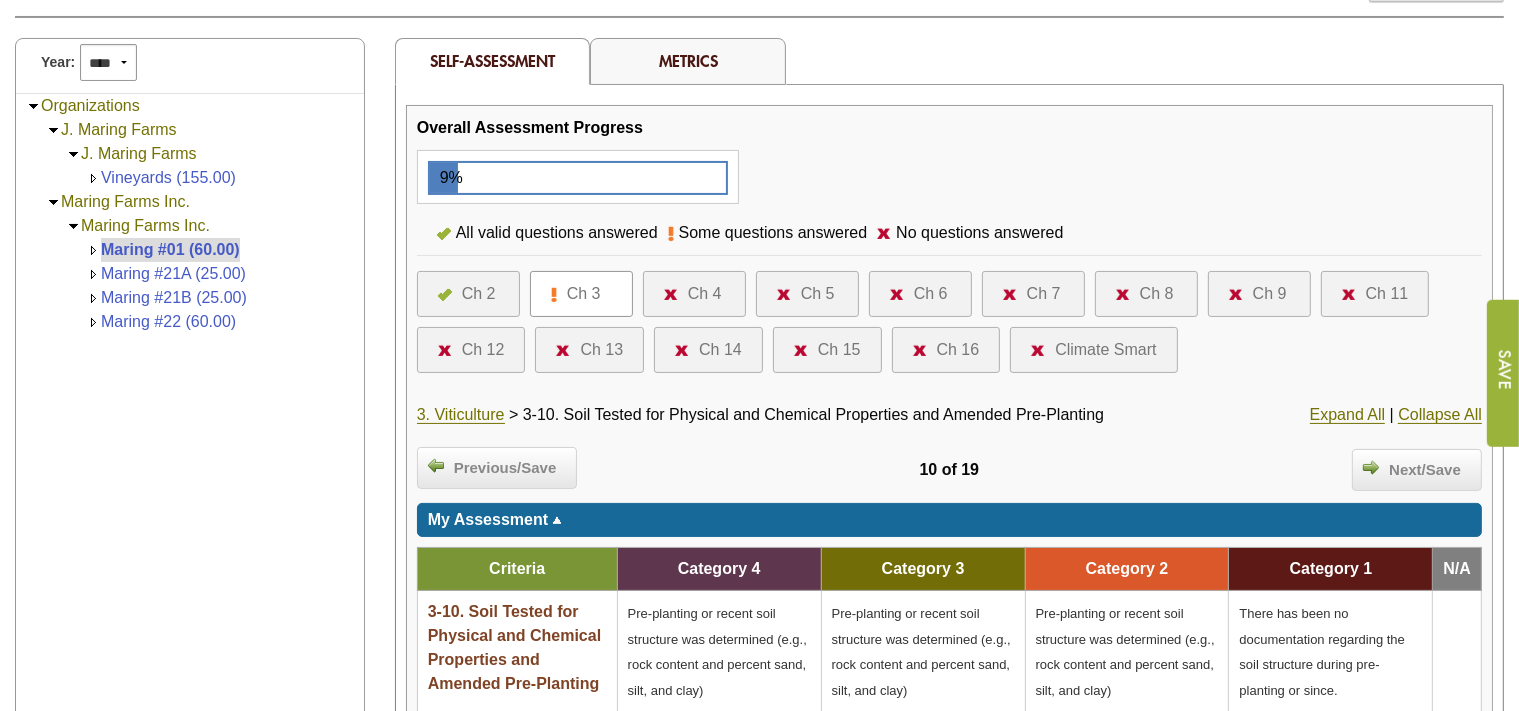 scroll, scrollTop: 211, scrollLeft: 0, axis: vertical 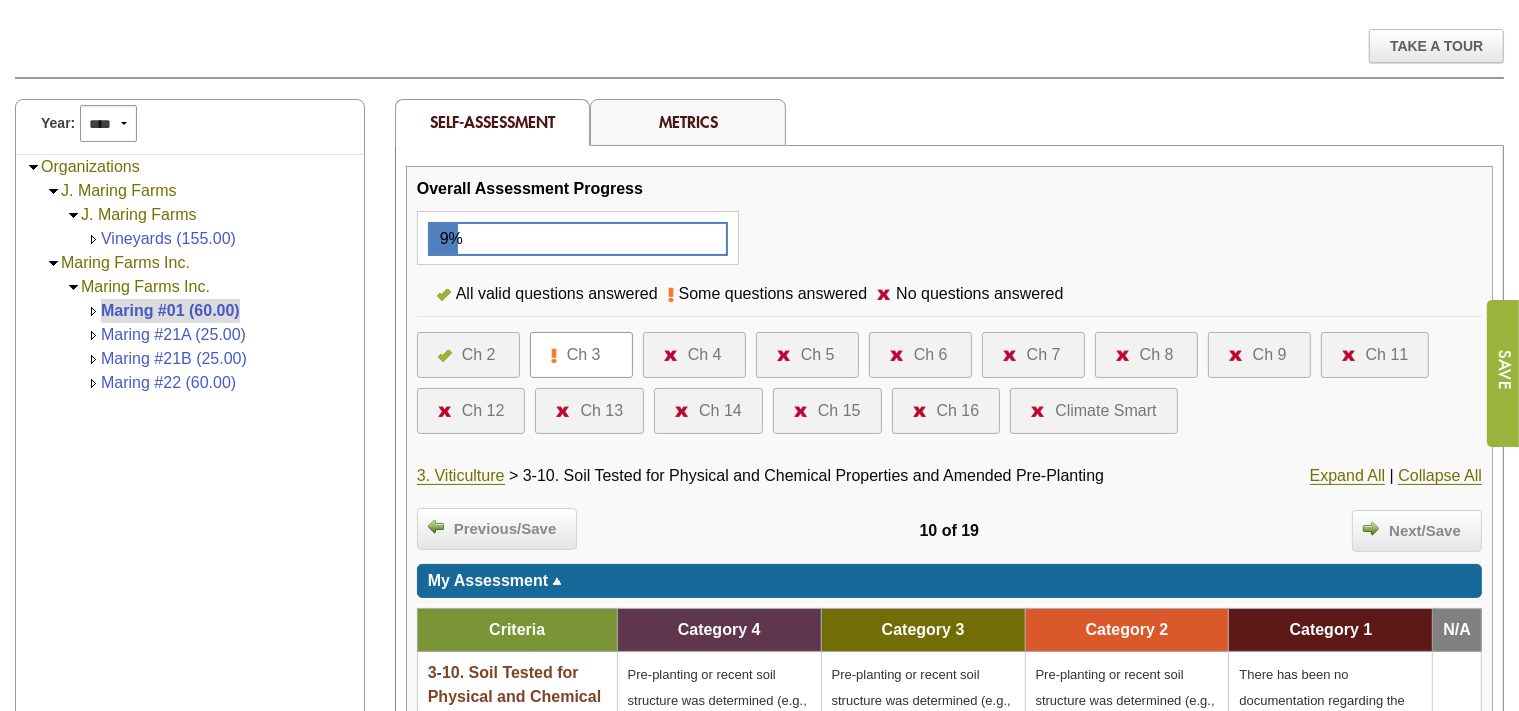 click on "Ch 3" at bounding box center [584, 355] 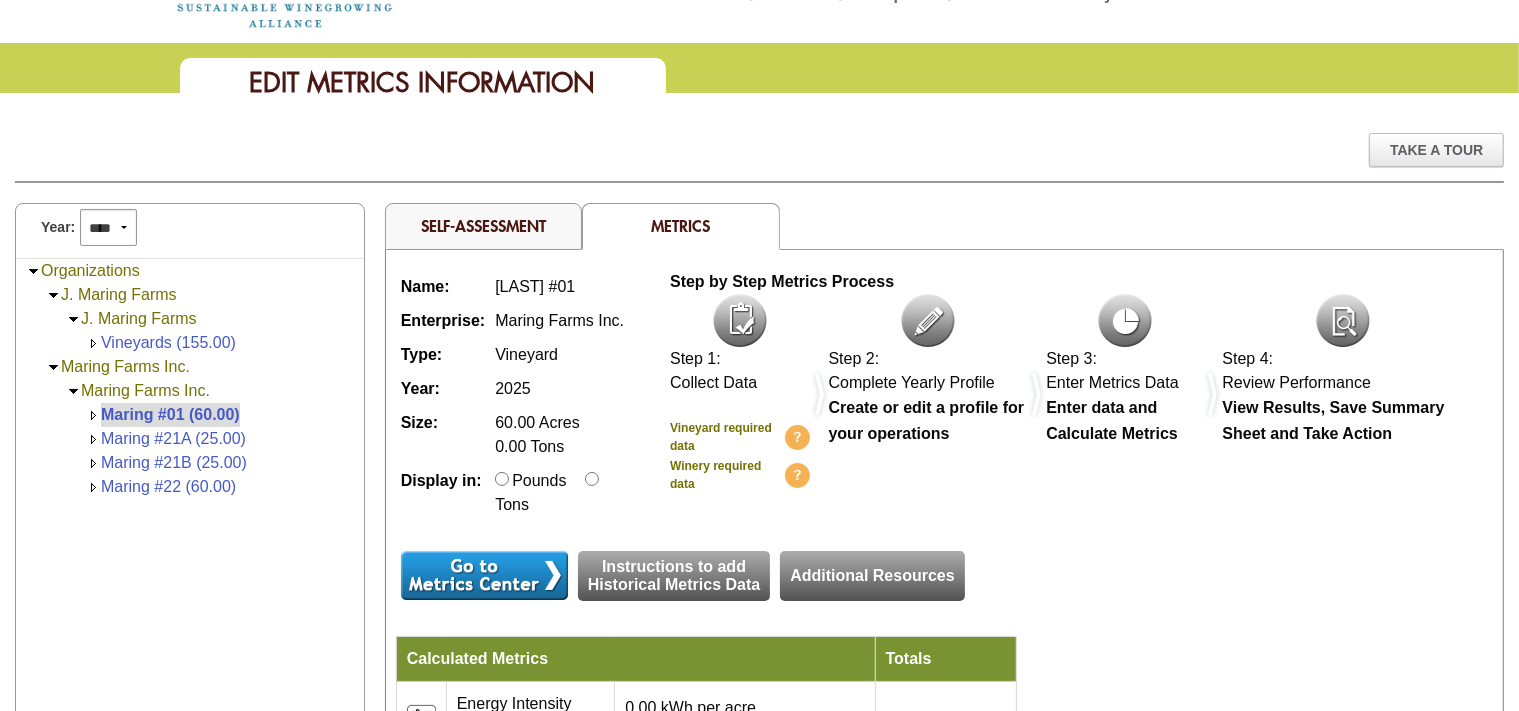 scroll, scrollTop: 105, scrollLeft: 0, axis: vertical 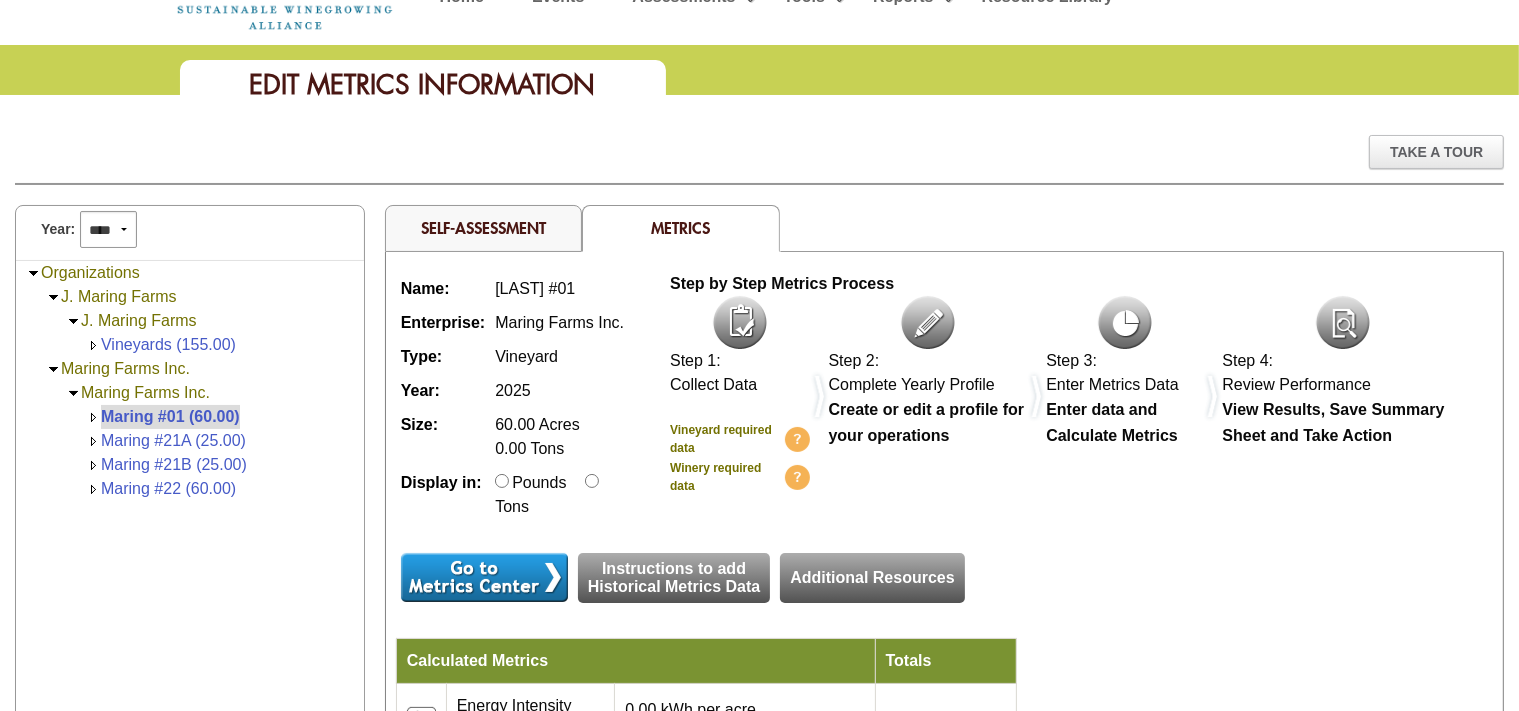 click on "Self-Assessment" at bounding box center (483, 227) 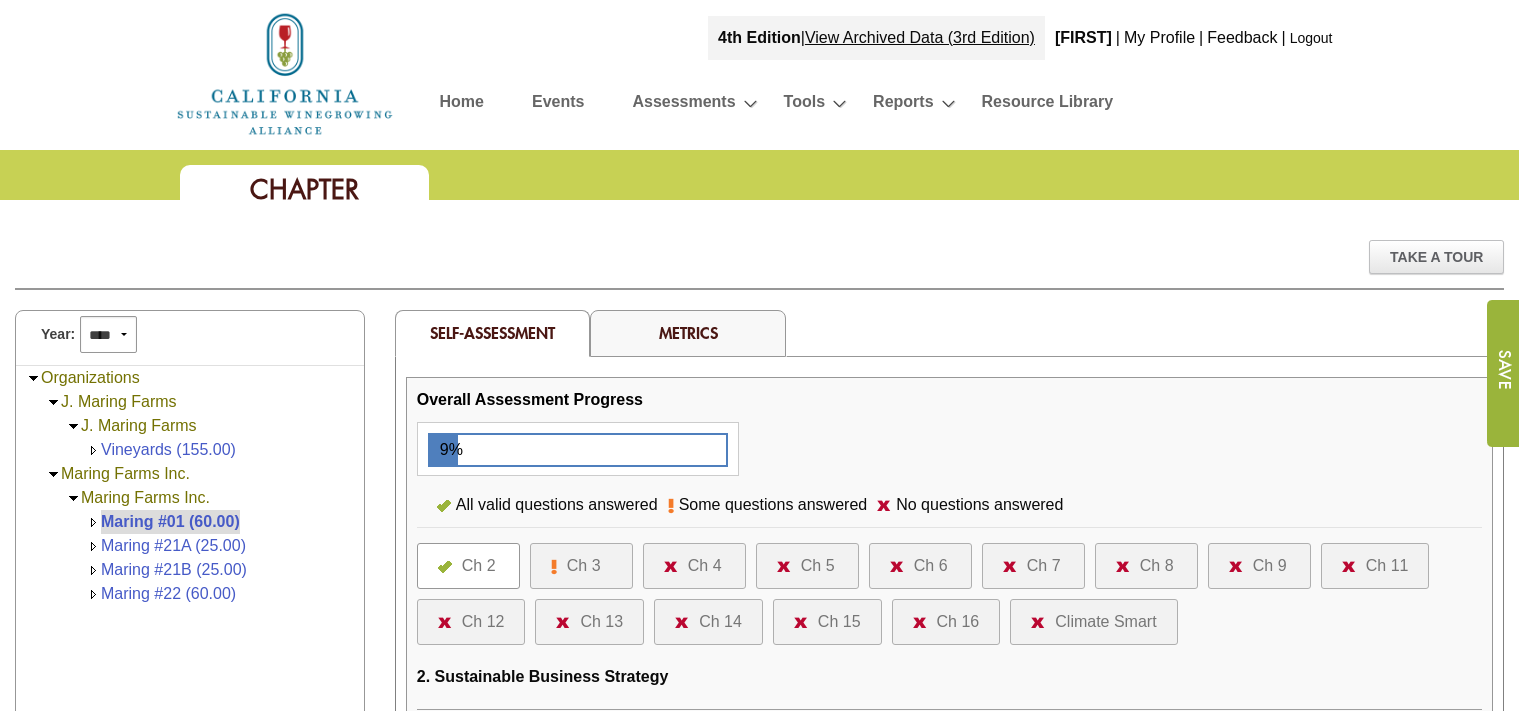 scroll, scrollTop: 0, scrollLeft: 0, axis: both 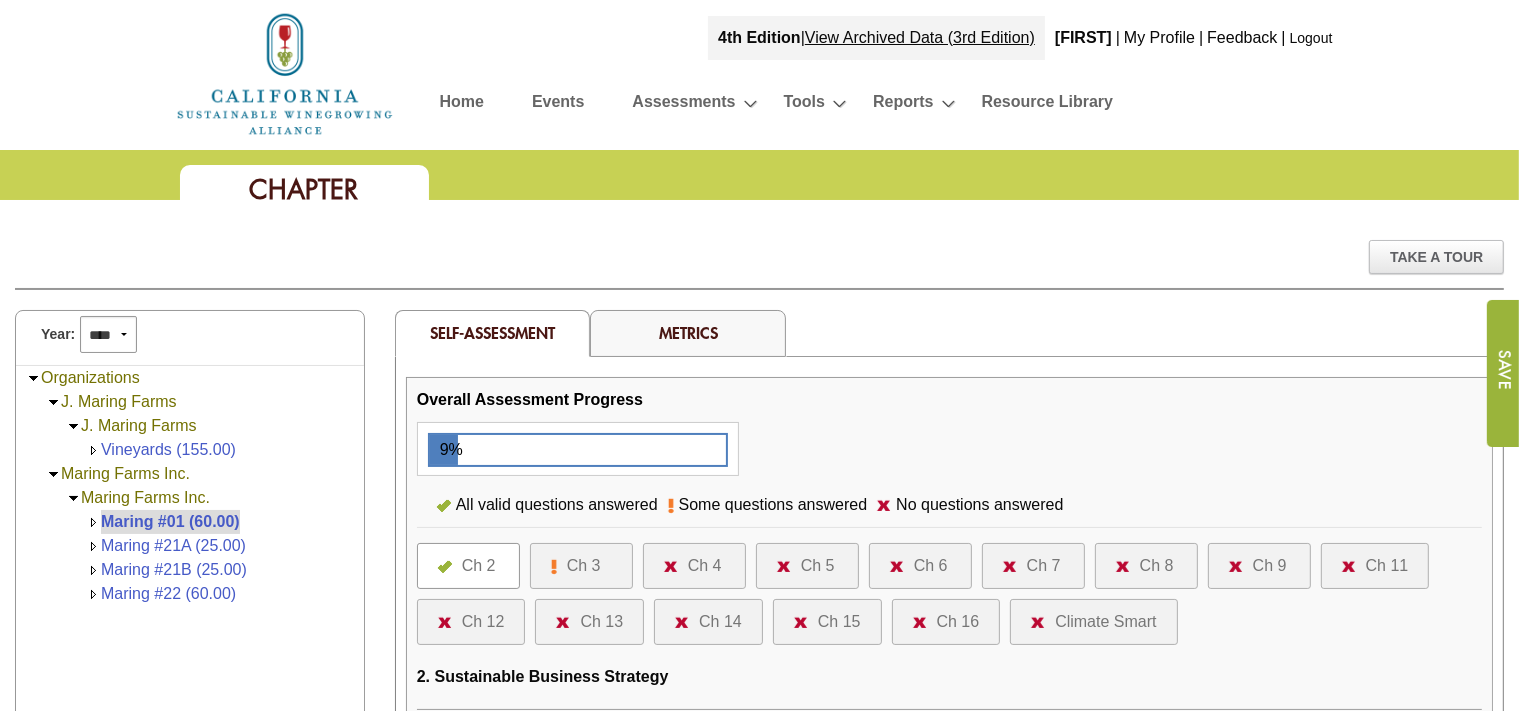 click on "Ch 3" at bounding box center (584, 566) 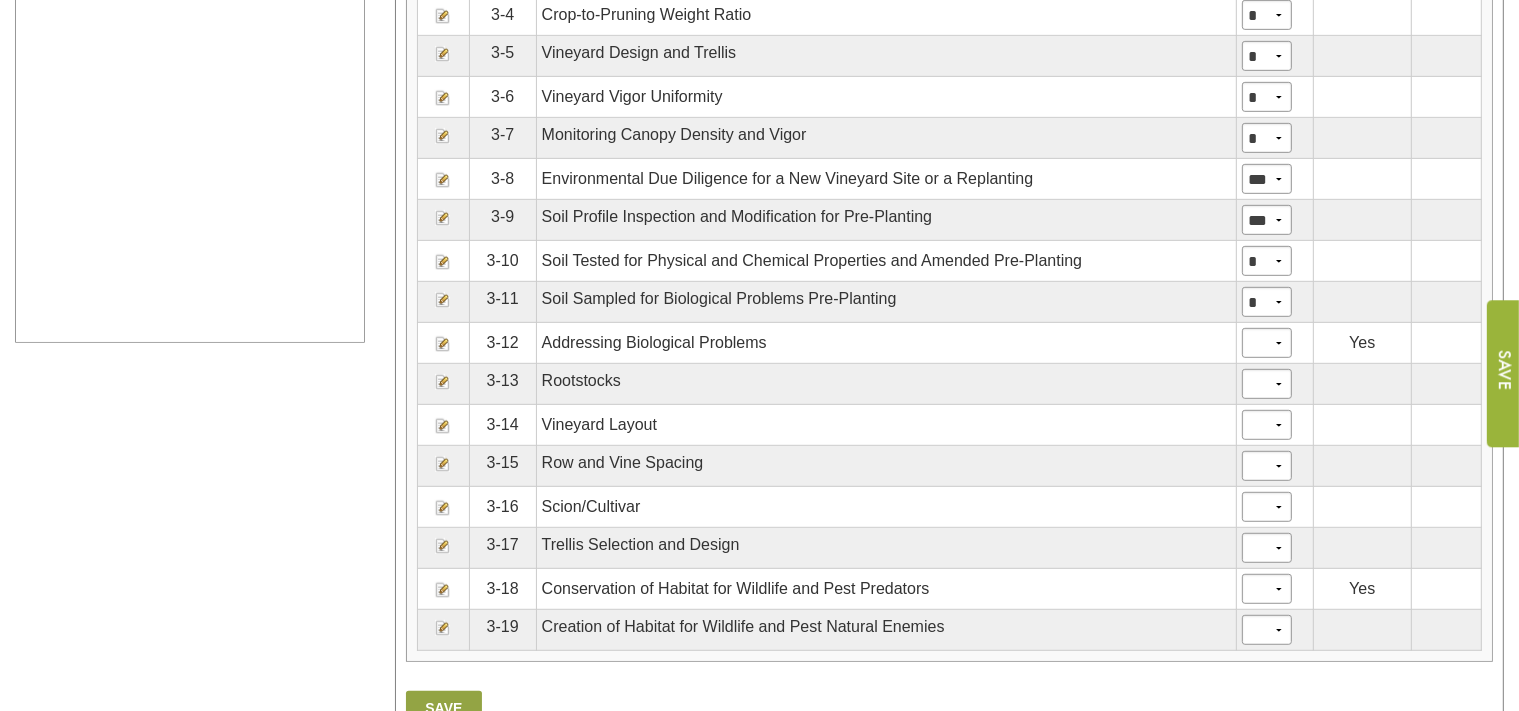 scroll, scrollTop: 1056, scrollLeft: 0, axis: vertical 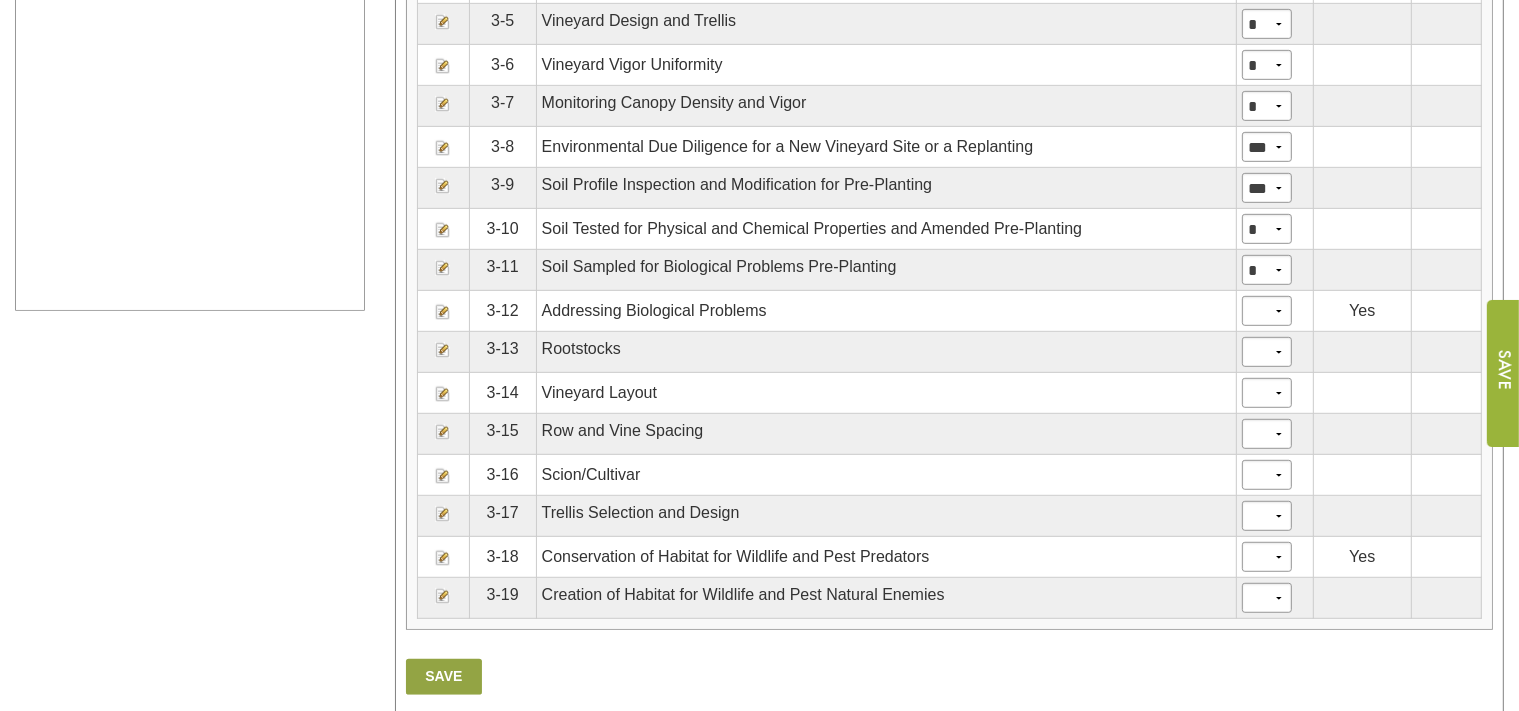 click at bounding box center (443, 350) 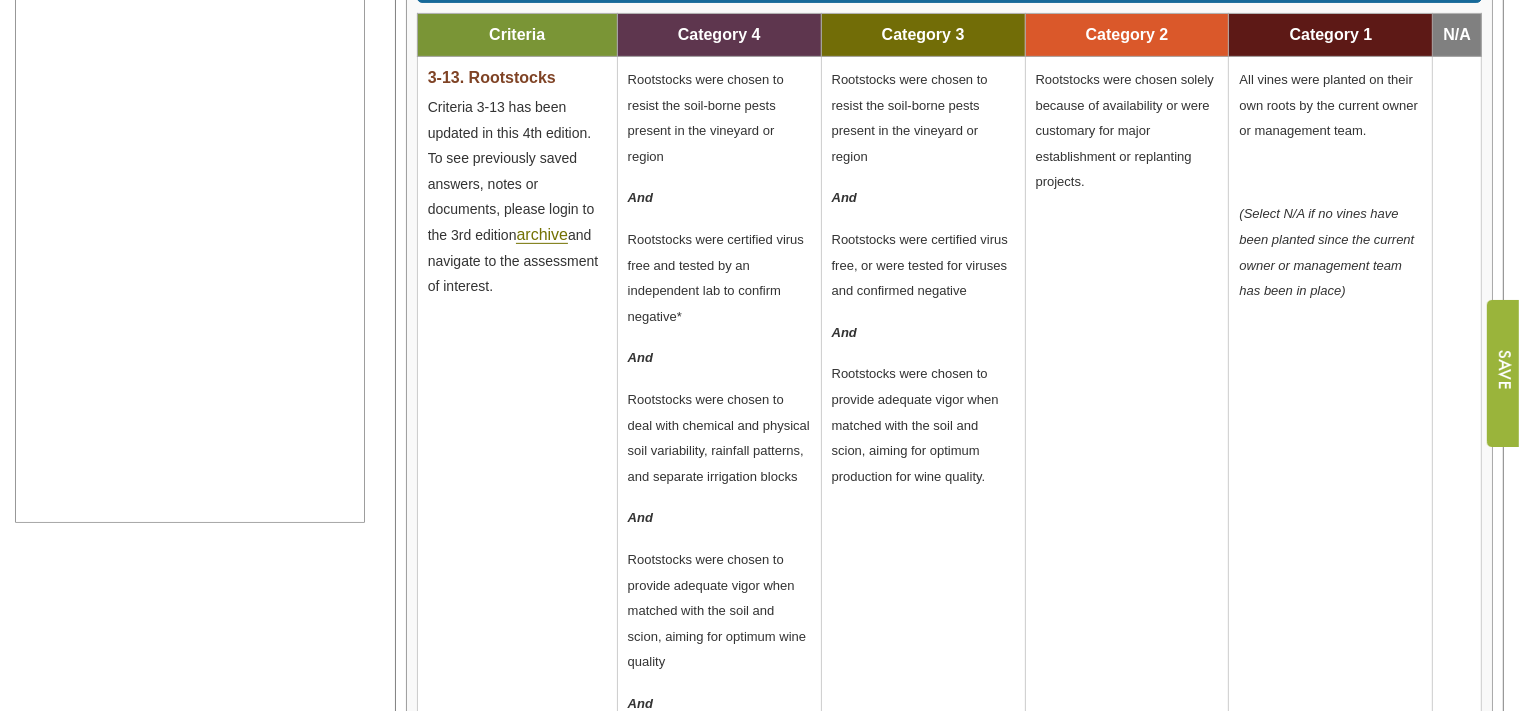 scroll, scrollTop: 1161, scrollLeft: 0, axis: vertical 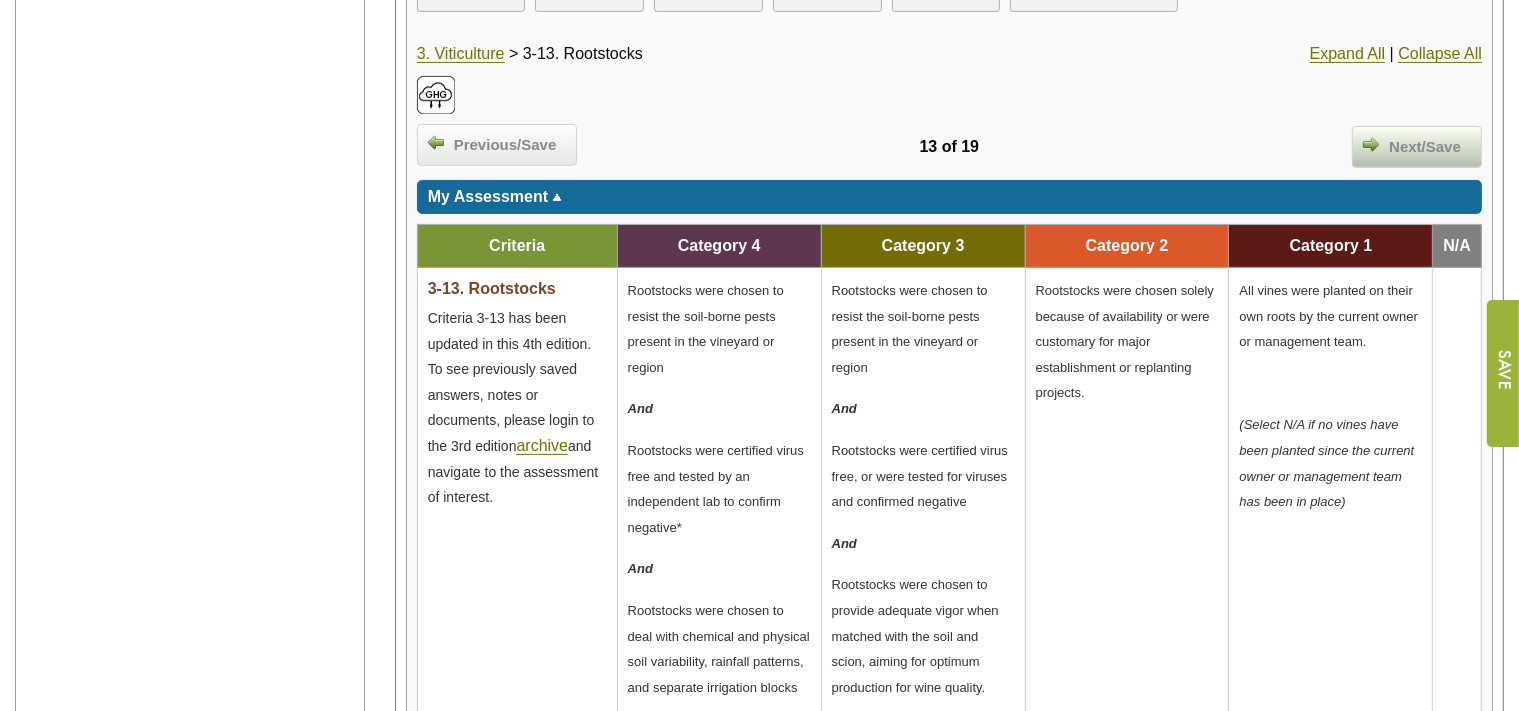 click on "Next/Save" at bounding box center (1425, 147) 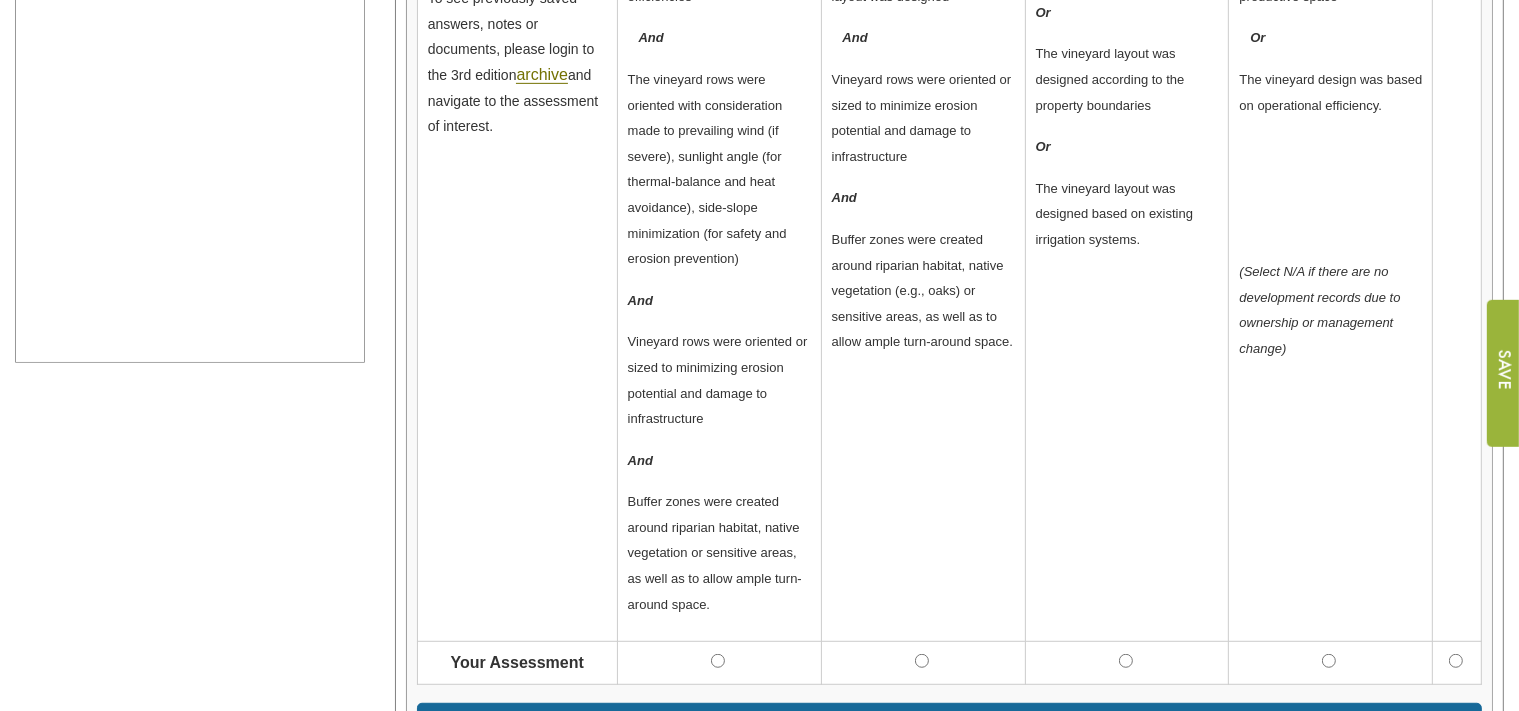 scroll, scrollTop: 1056, scrollLeft: 0, axis: vertical 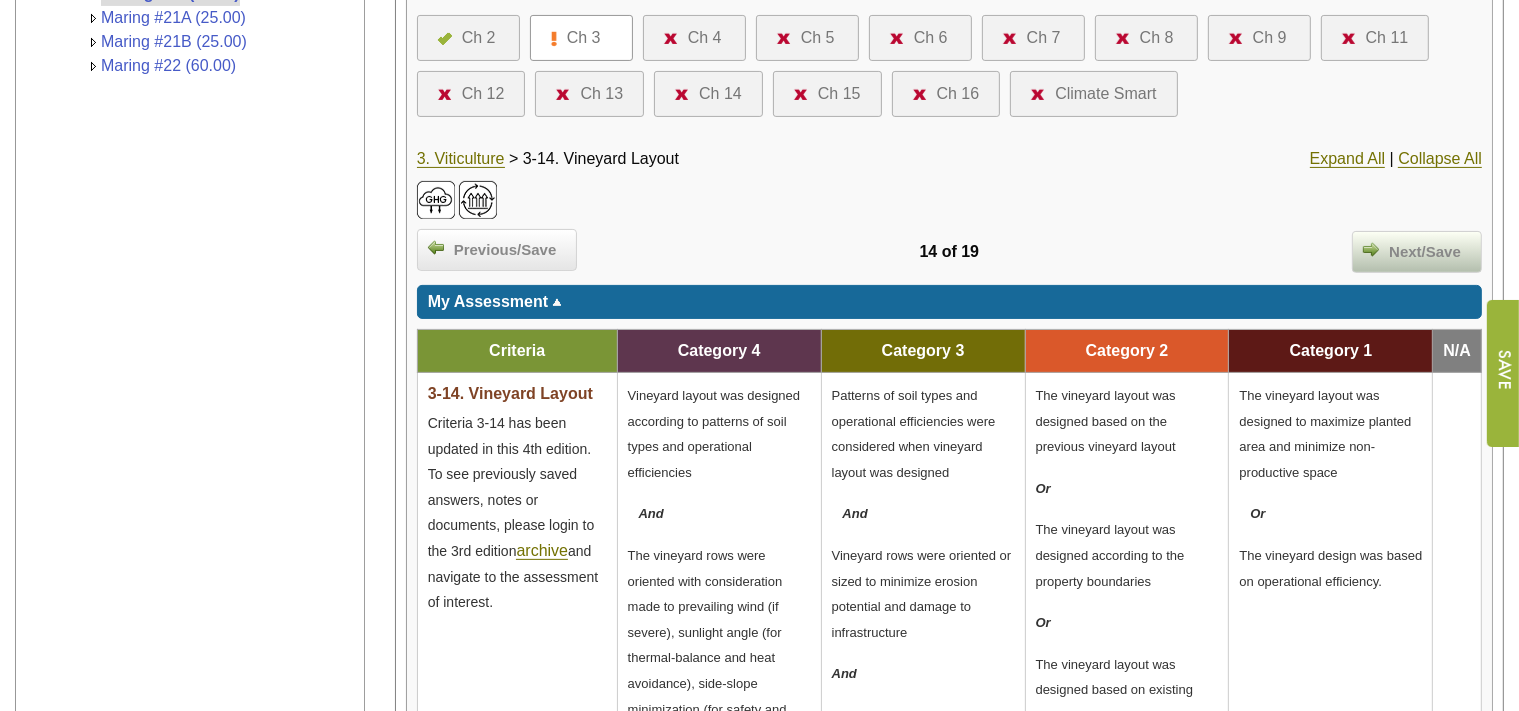 click on "Next/Save" at bounding box center [1425, 252] 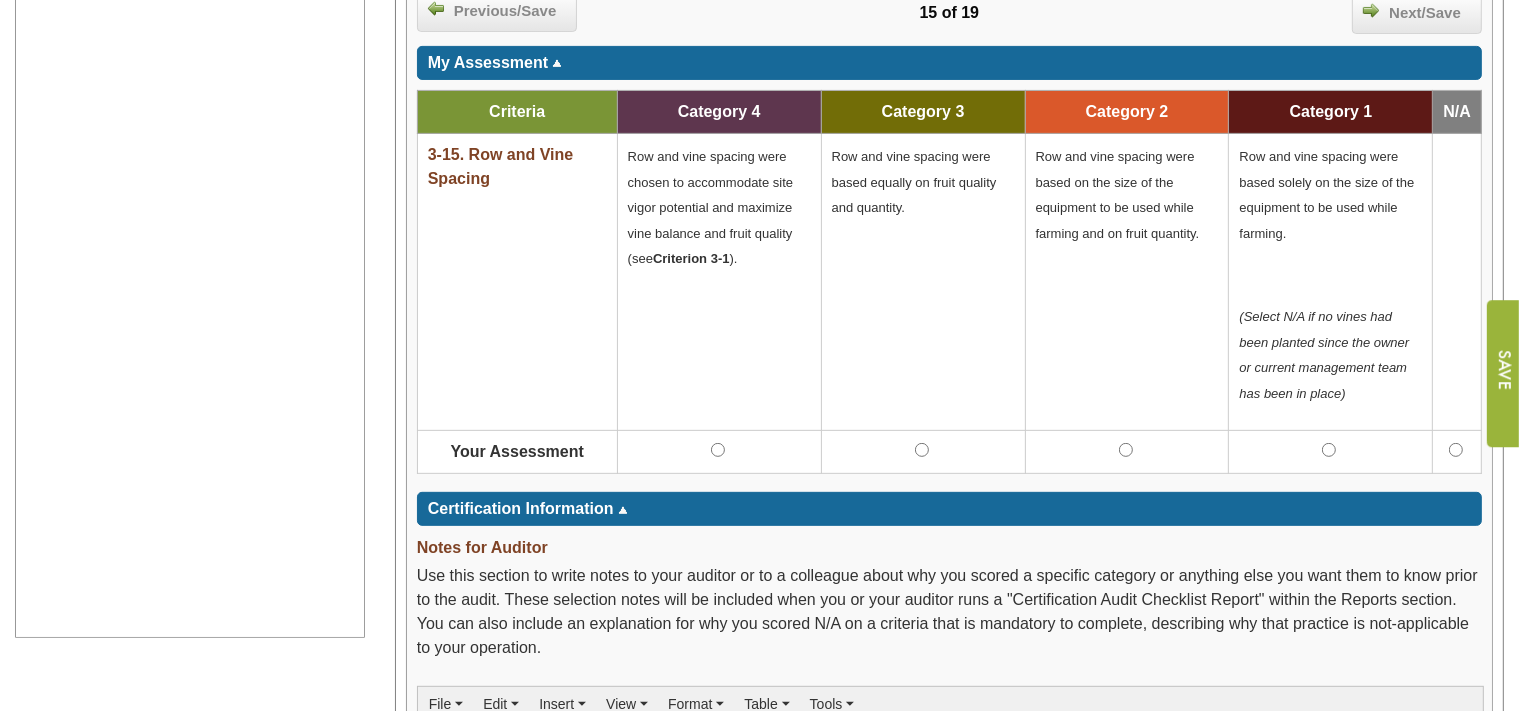 scroll, scrollTop: 739, scrollLeft: 0, axis: vertical 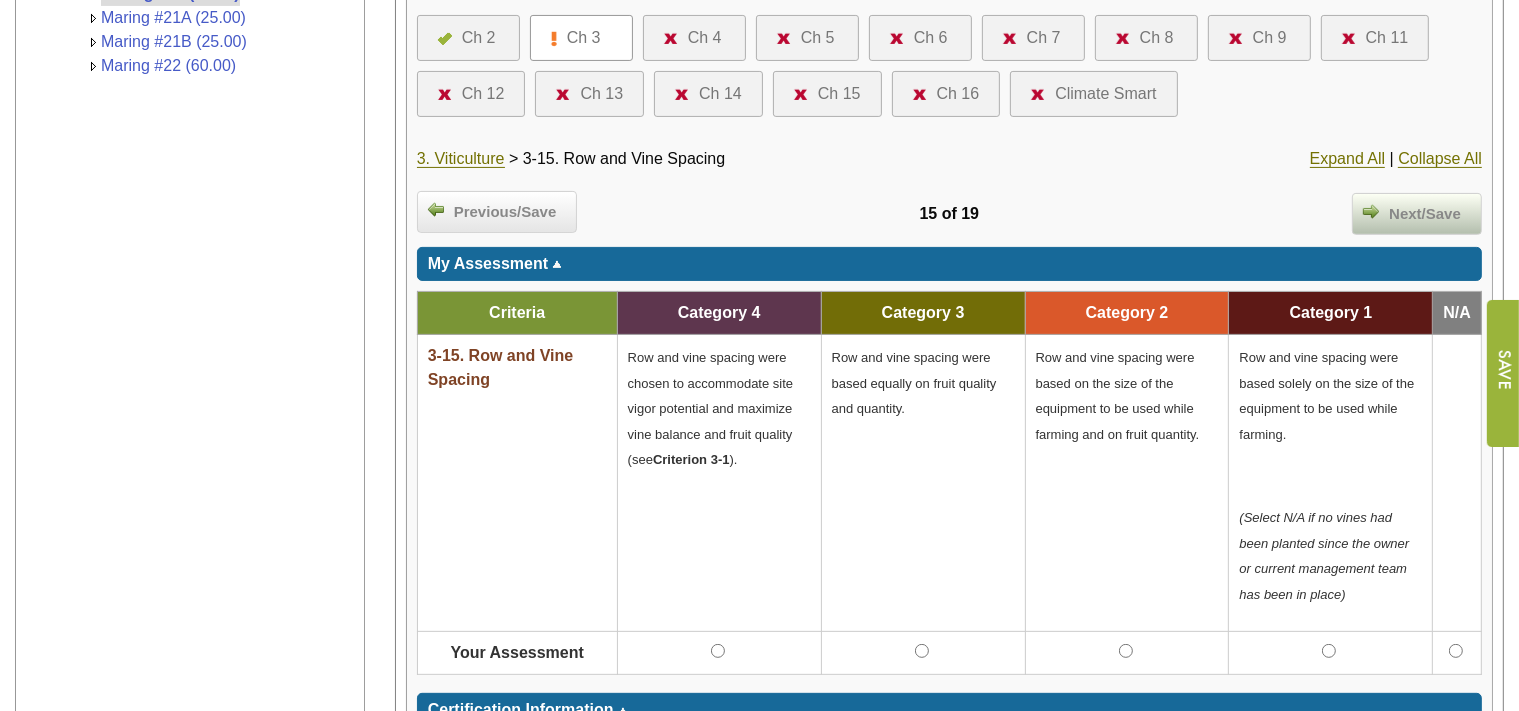 click on "Next/Save" at bounding box center [1425, 214] 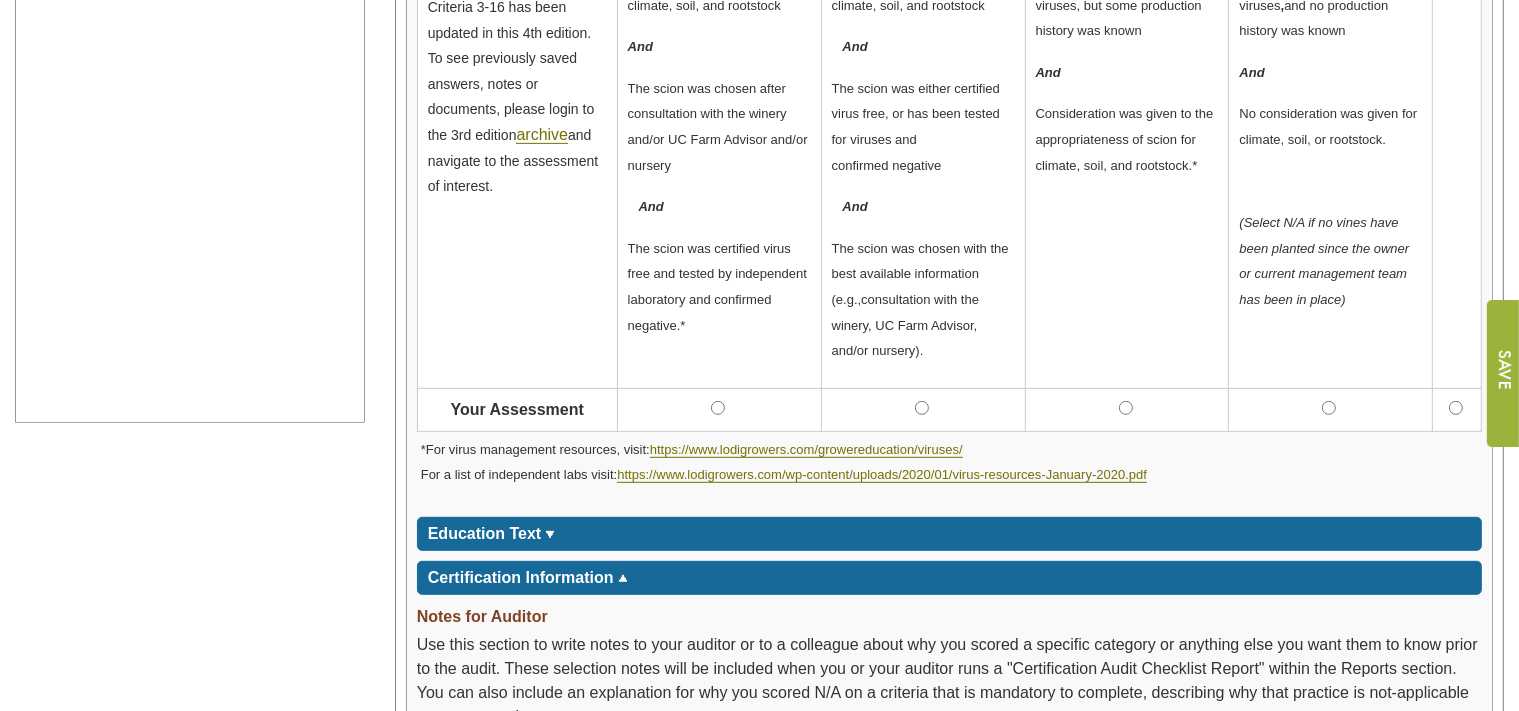 scroll, scrollTop: 950, scrollLeft: 0, axis: vertical 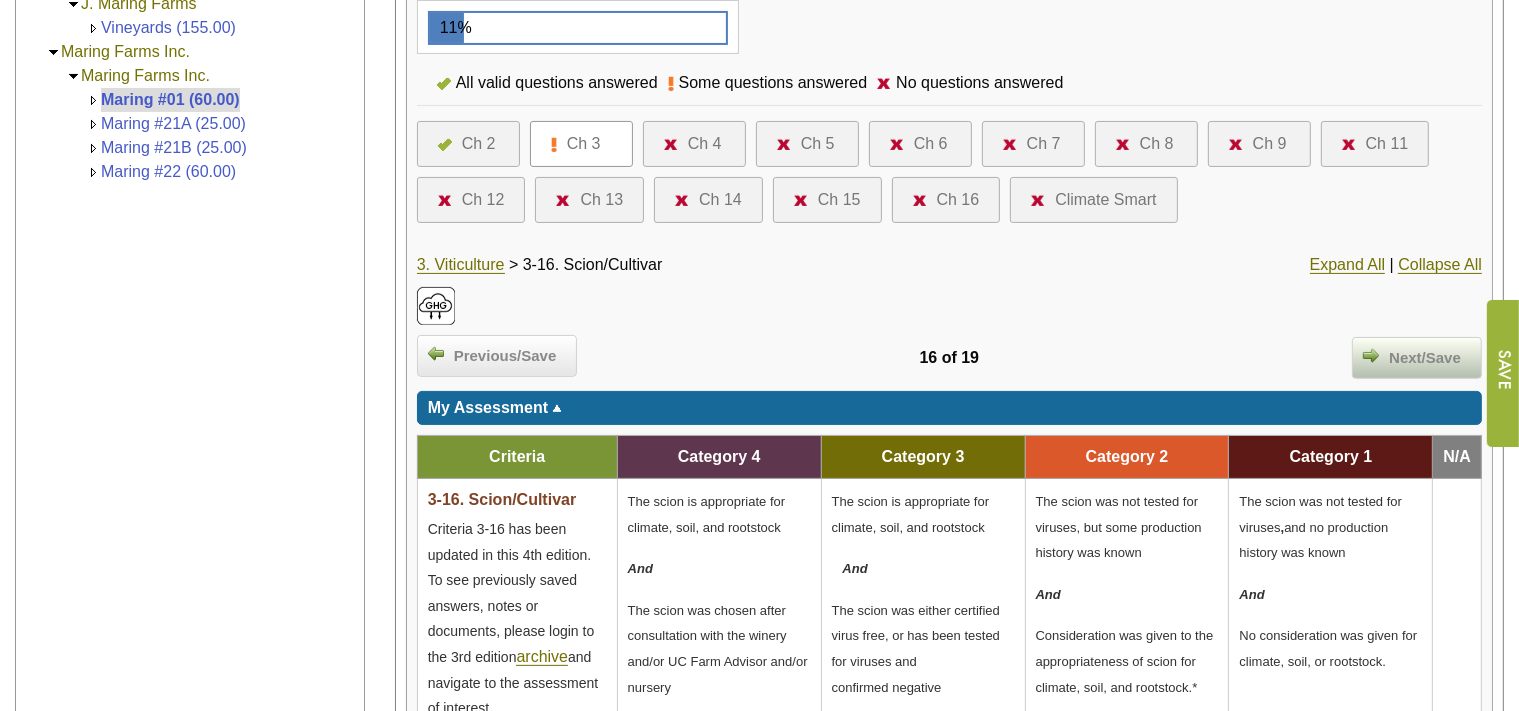 click on "Next/Save" at bounding box center [1417, 358] 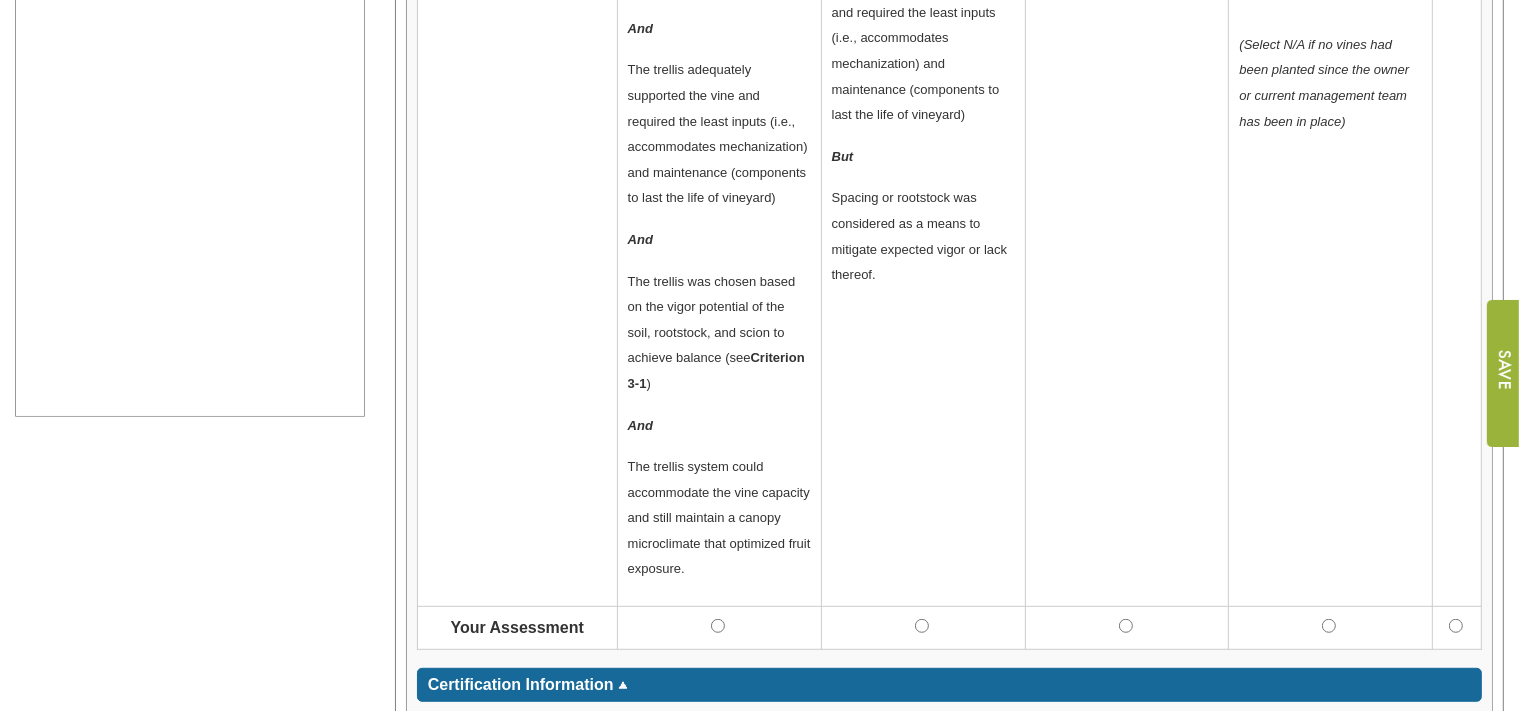 scroll, scrollTop: 1056, scrollLeft: 0, axis: vertical 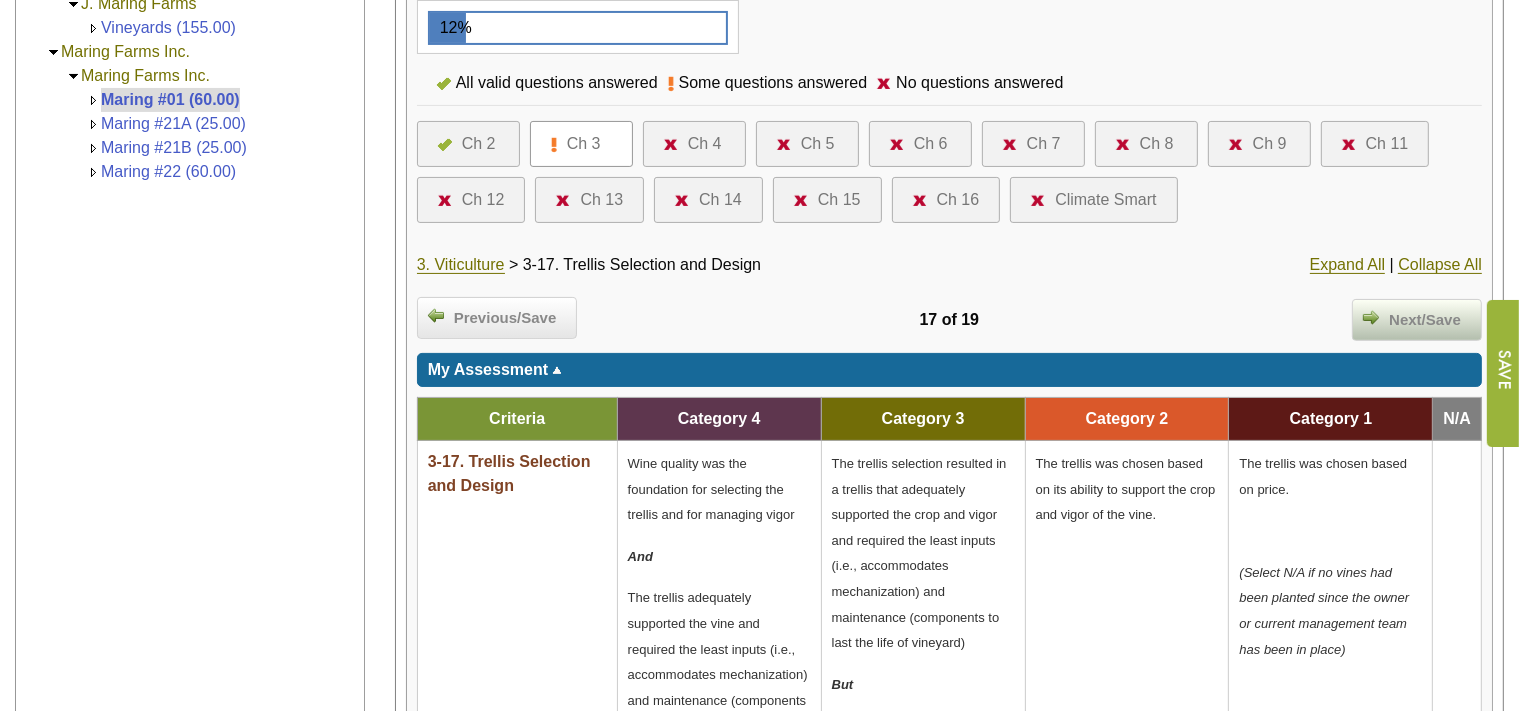 click at bounding box center [1371, 317] 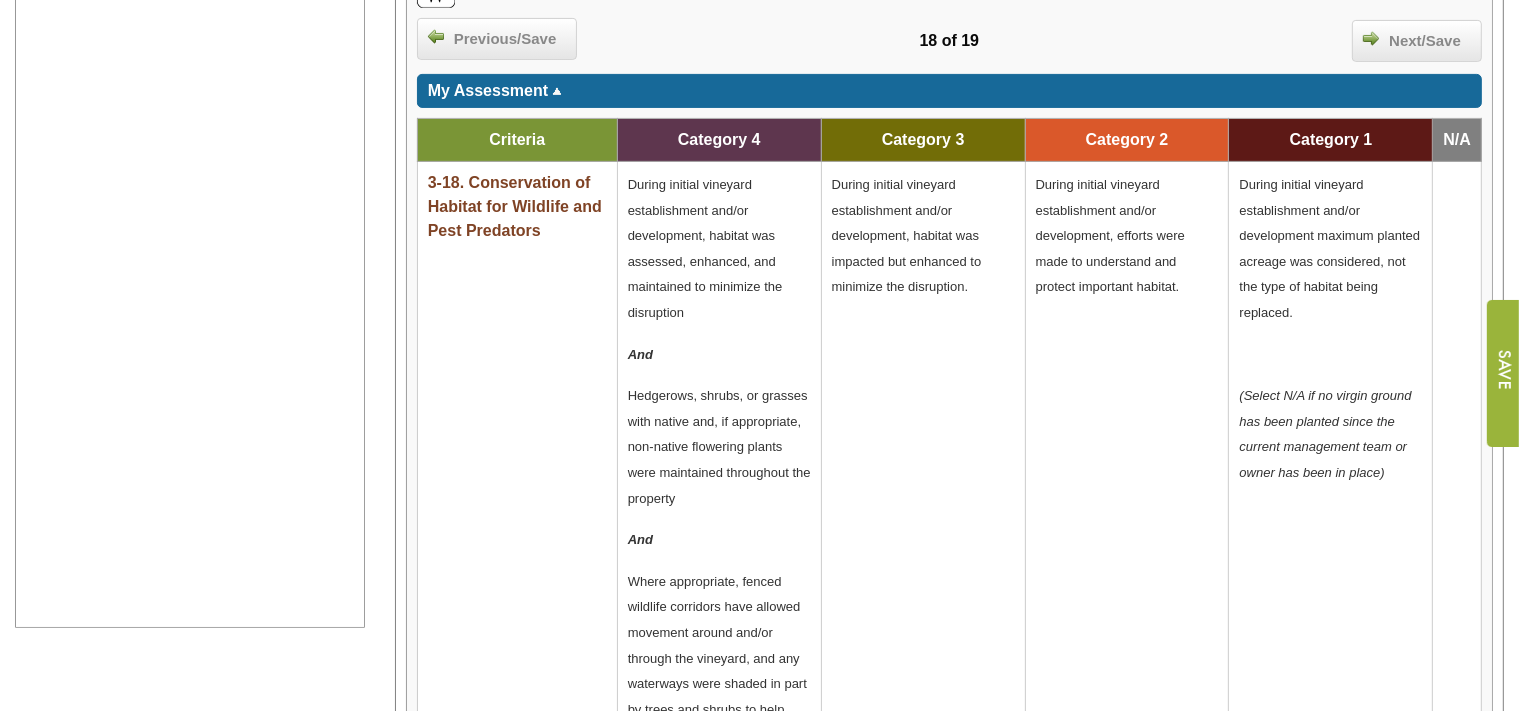 scroll, scrollTop: 1056, scrollLeft: 0, axis: vertical 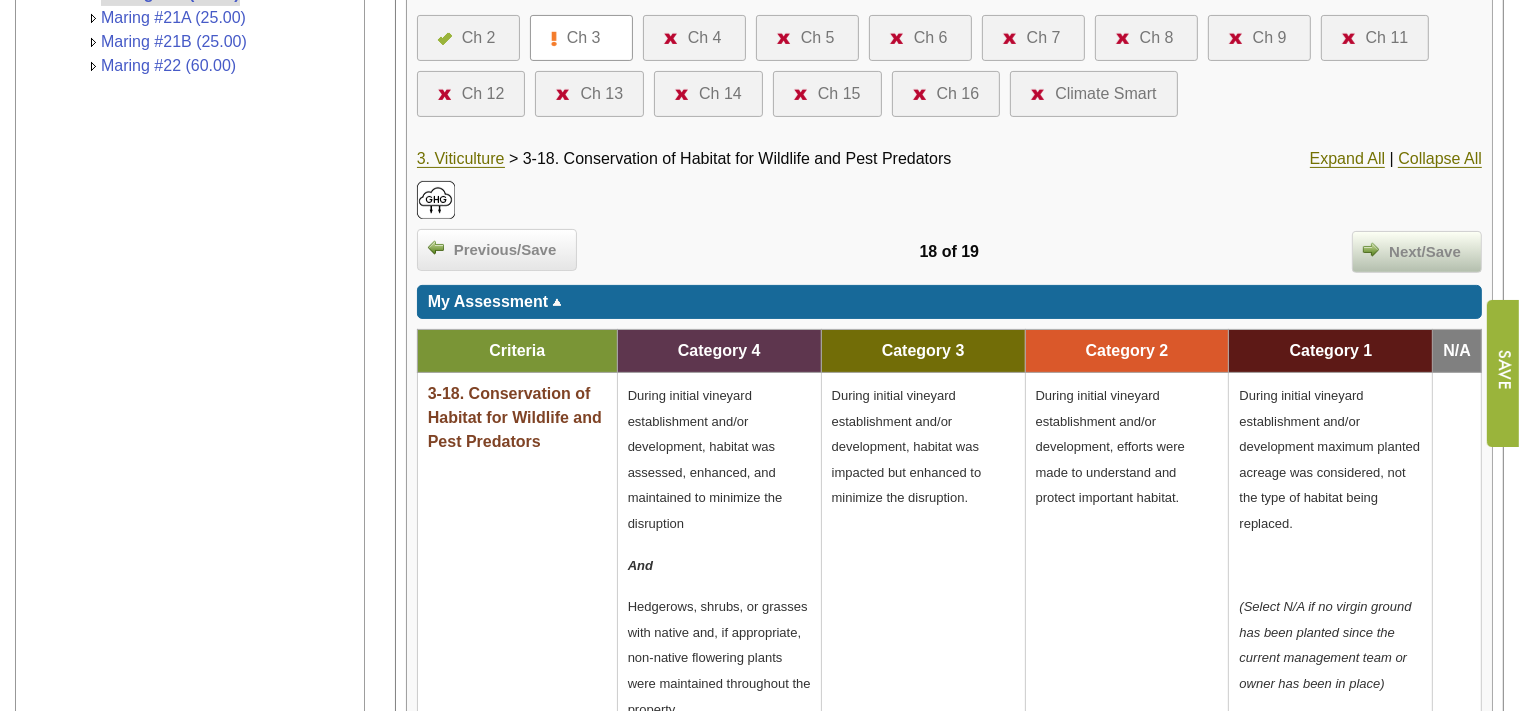 click on "Next/Save" at bounding box center (1425, 252) 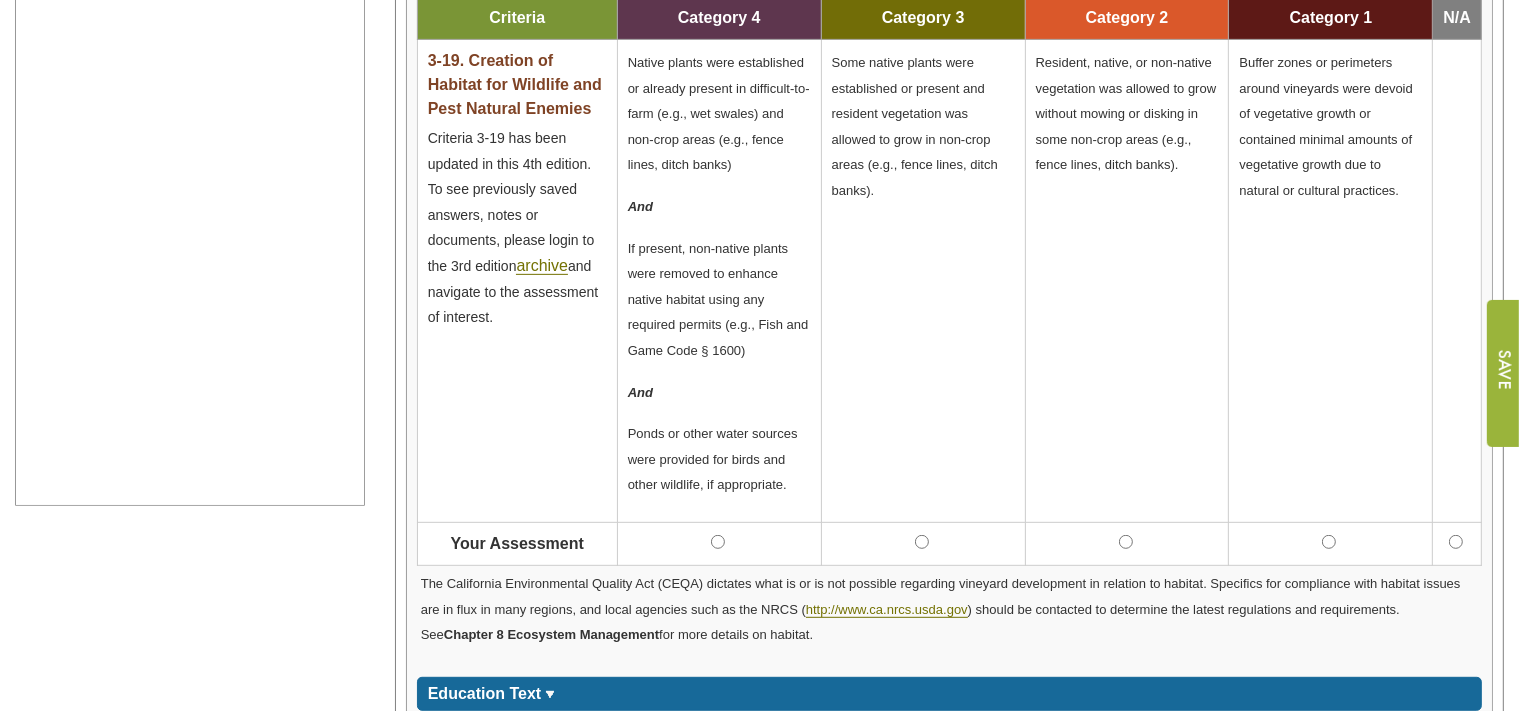 scroll, scrollTop: 950, scrollLeft: 0, axis: vertical 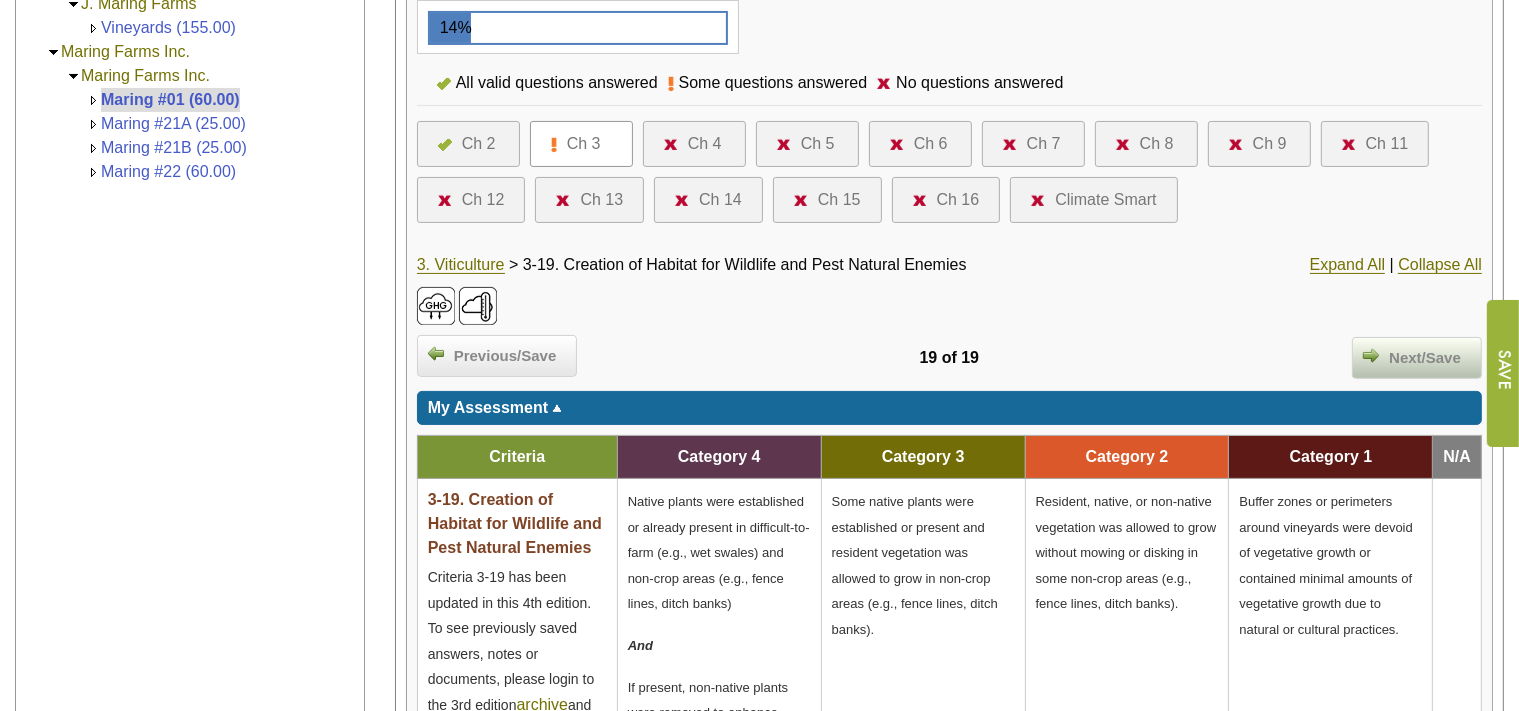 click on "Next/Save" at bounding box center (1425, 358) 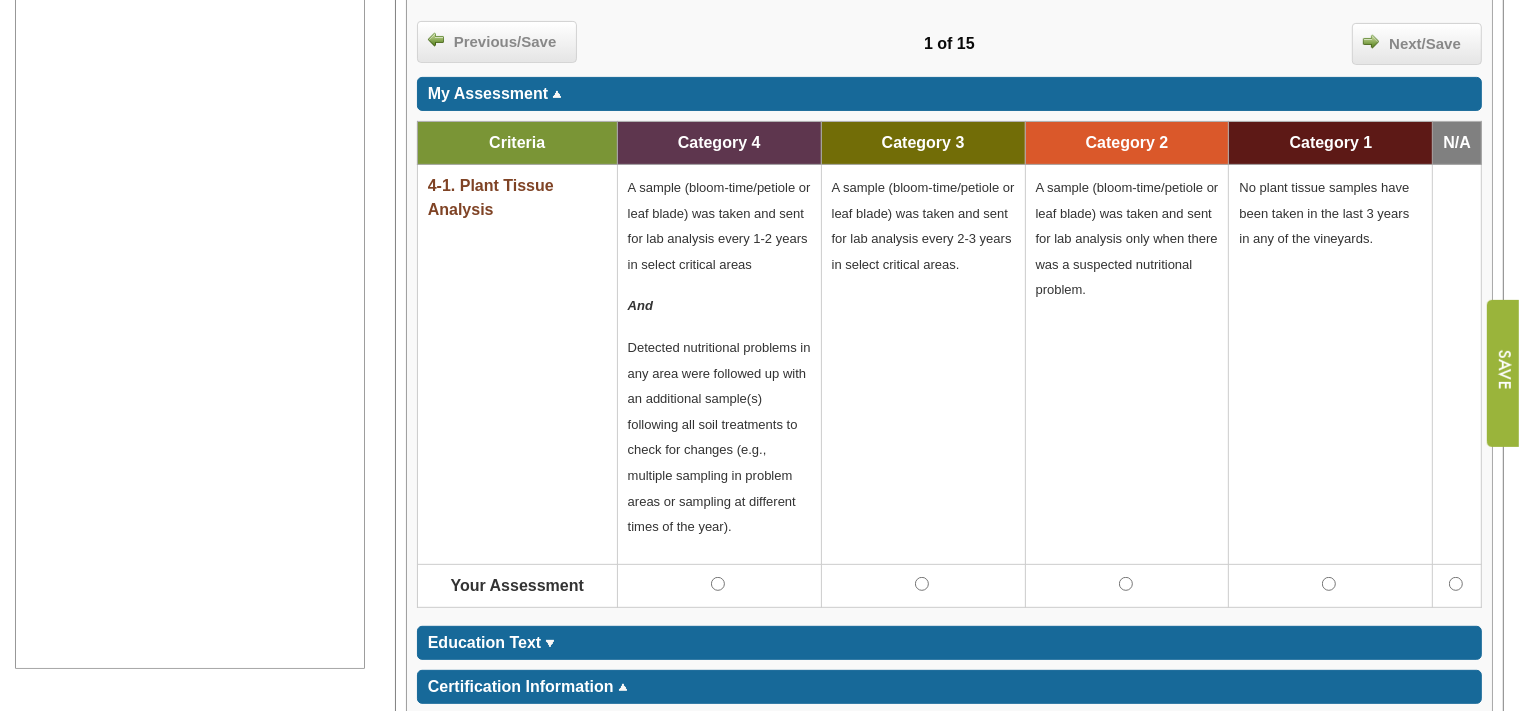 scroll, scrollTop: 739, scrollLeft: 0, axis: vertical 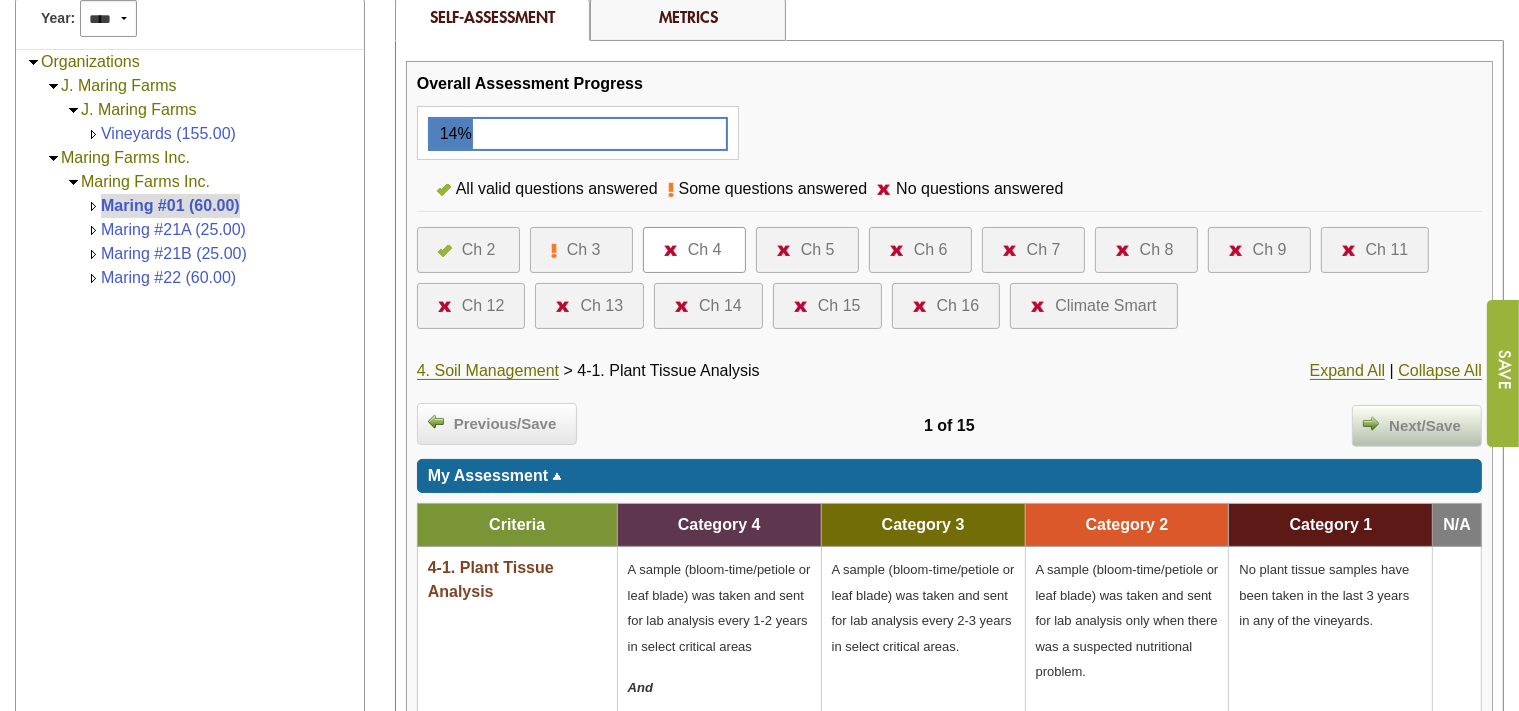 click on "Next/Save" at bounding box center [1425, 426] 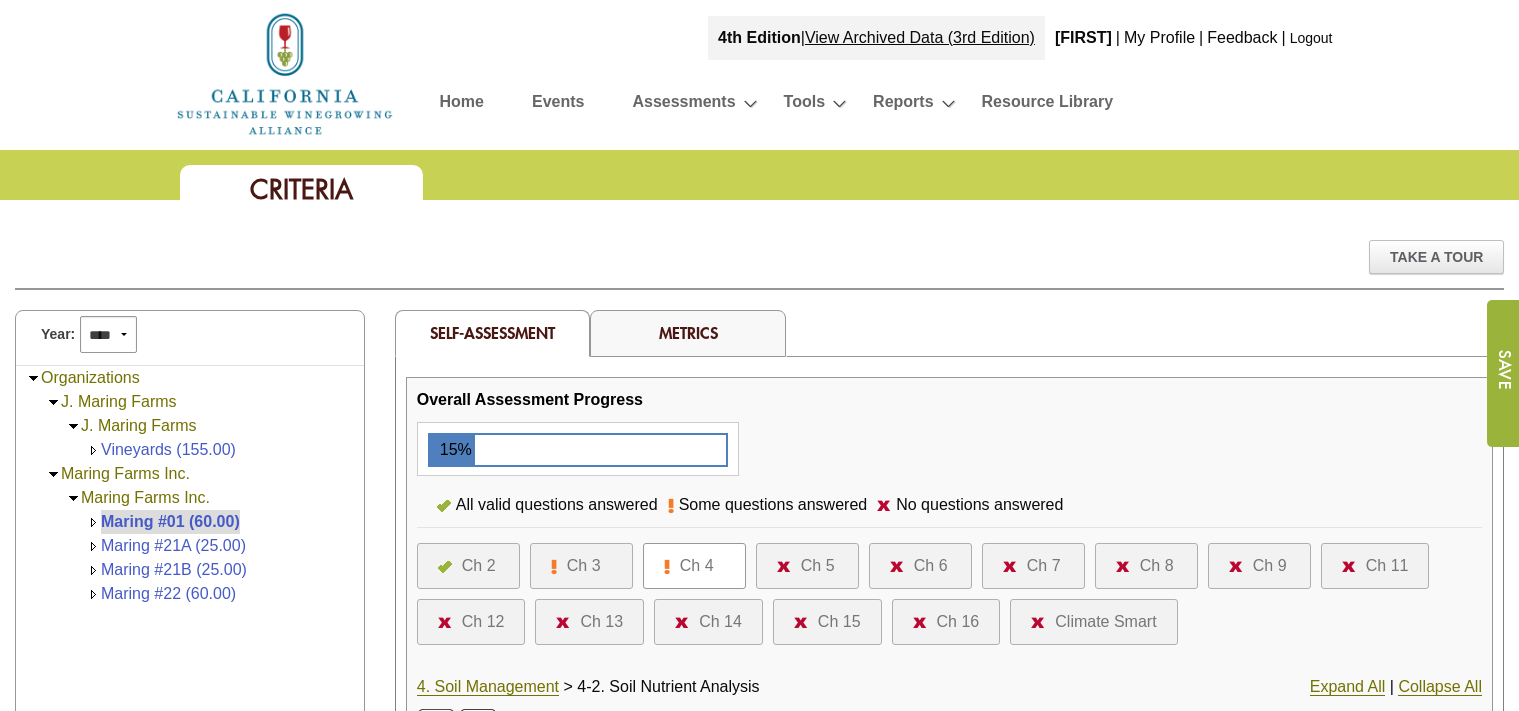 scroll, scrollTop: 0, scrollLeft: 0, axis: both 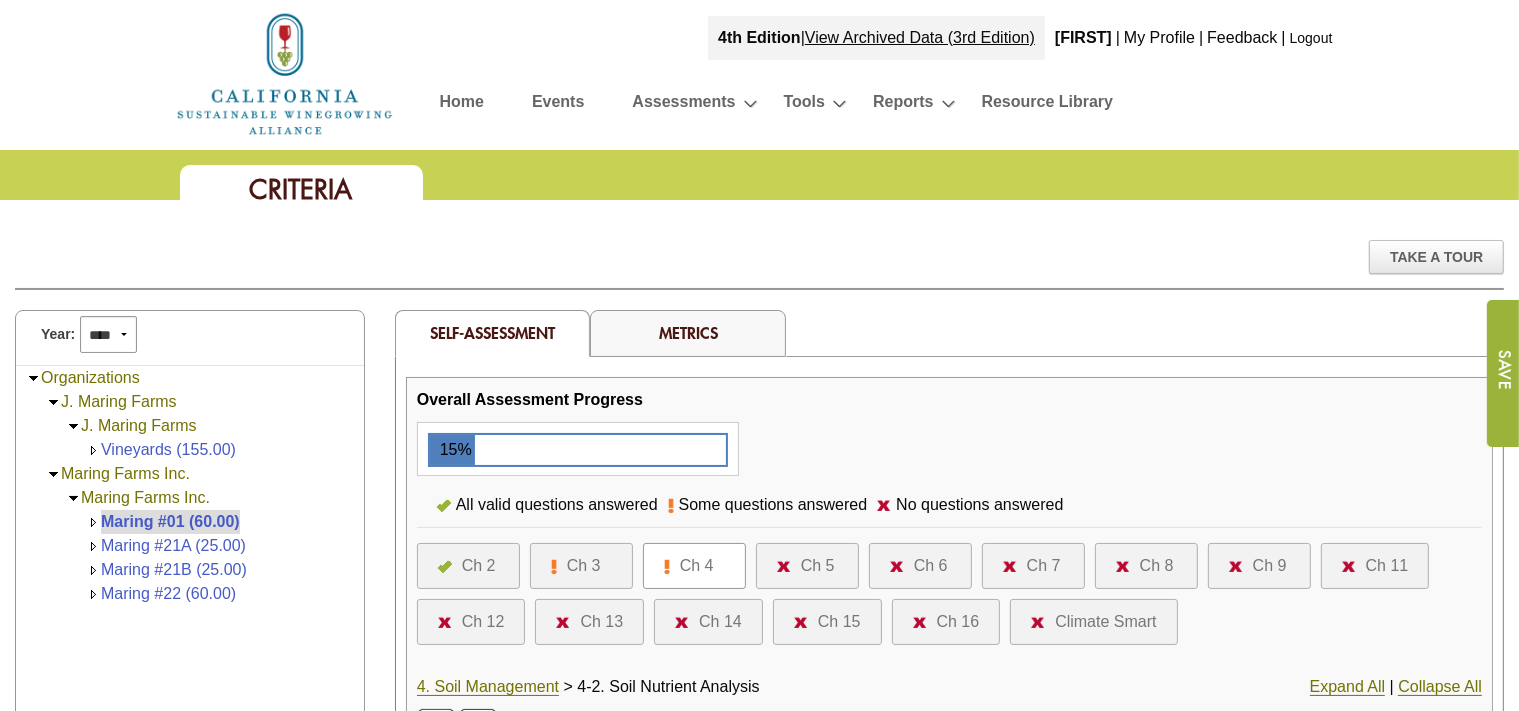 click on "Ch 3" at bounding box center (581, 566) 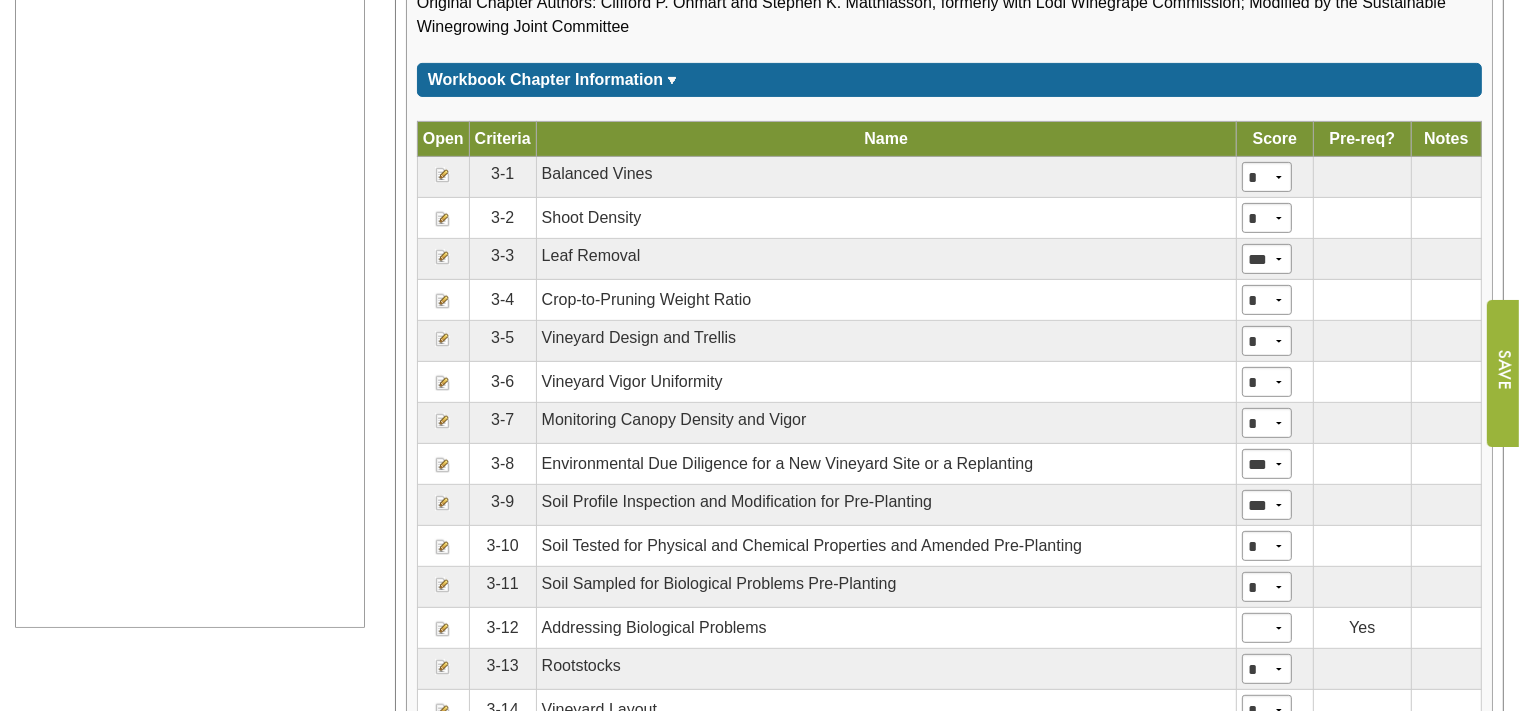 scroll, scrollTop: 950, scrollLeft: 0, axis: vertical 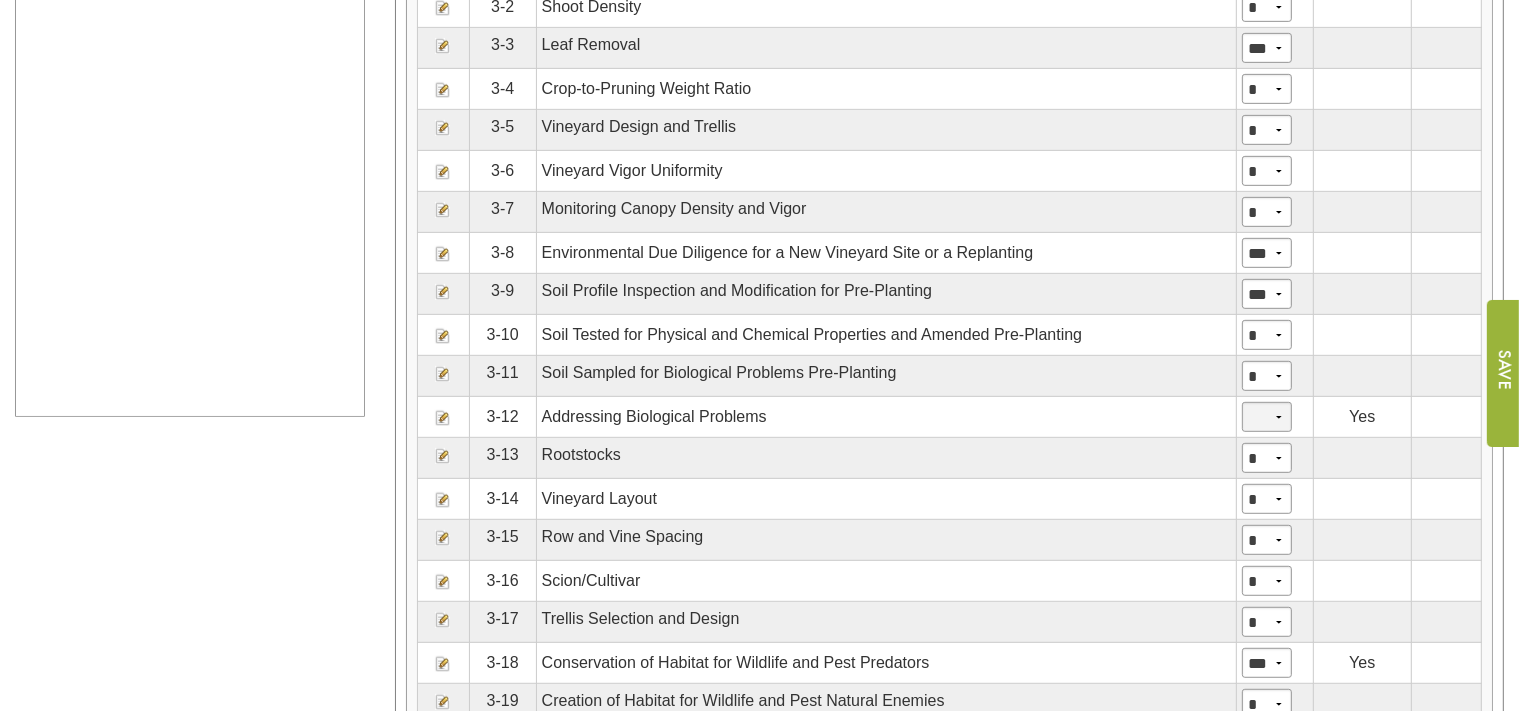 click on "*
*
*
*
***" at bounding box center [1267, 417] 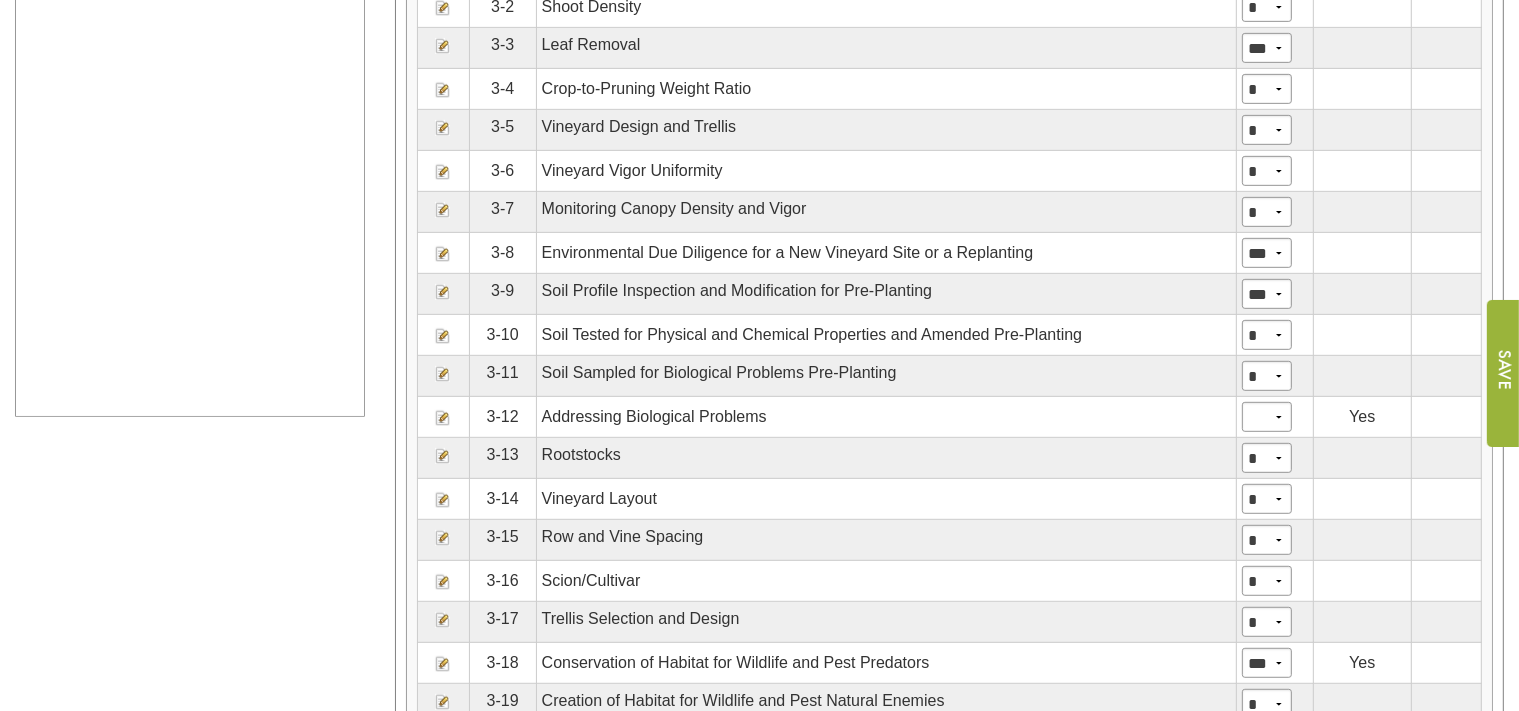 click at bounding box center (443, 418) 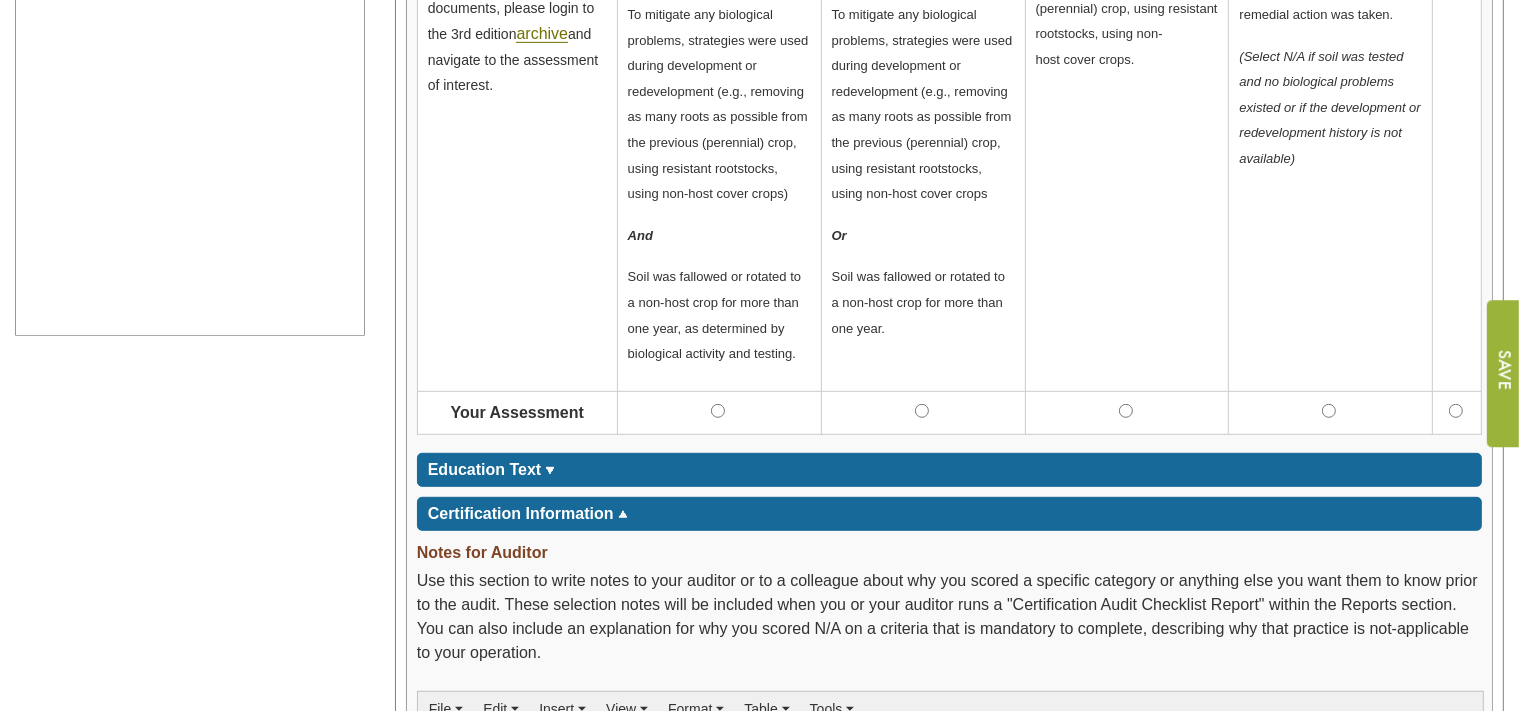 scroll, scrollTop: 1056, scrollLeft: 0, axis: vertical 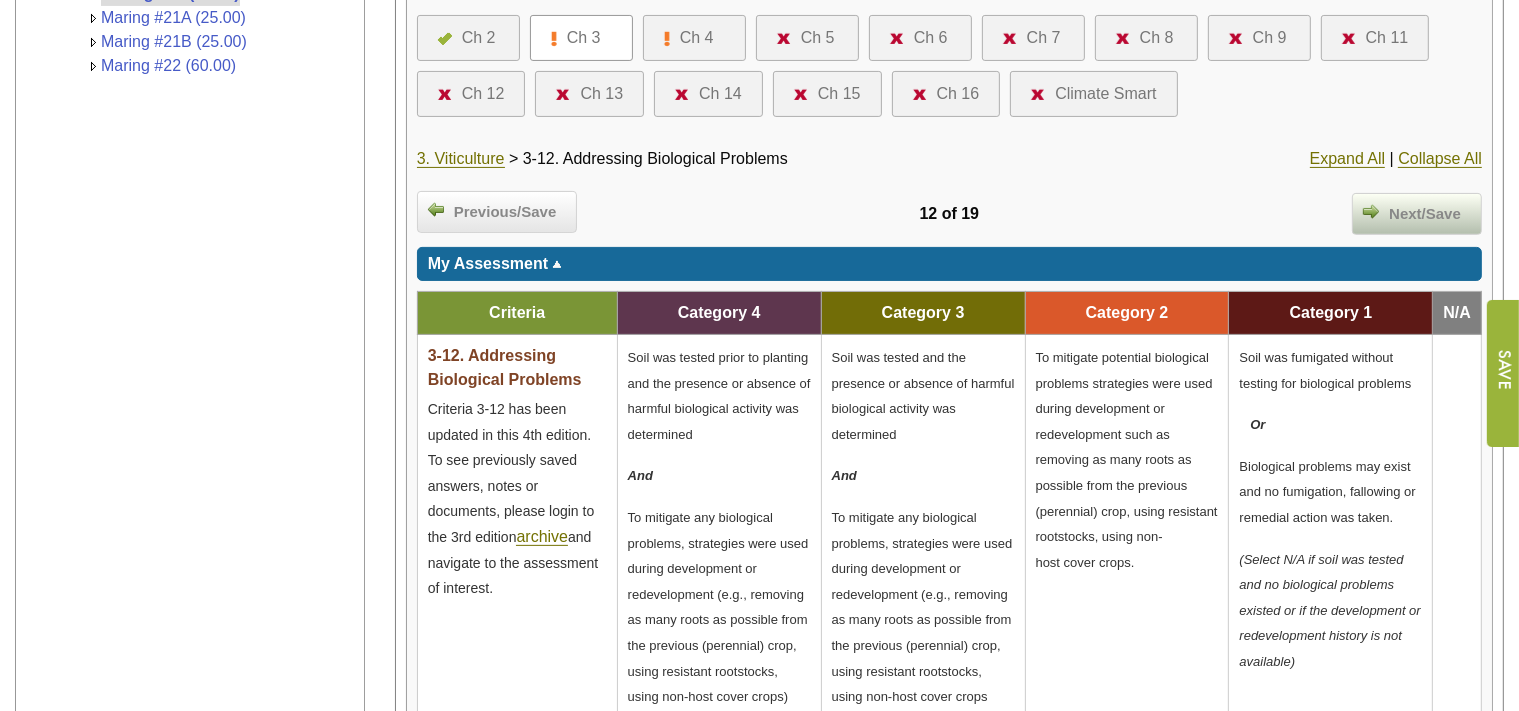 click on "Next/Save" at bounding box center (1425, 214) 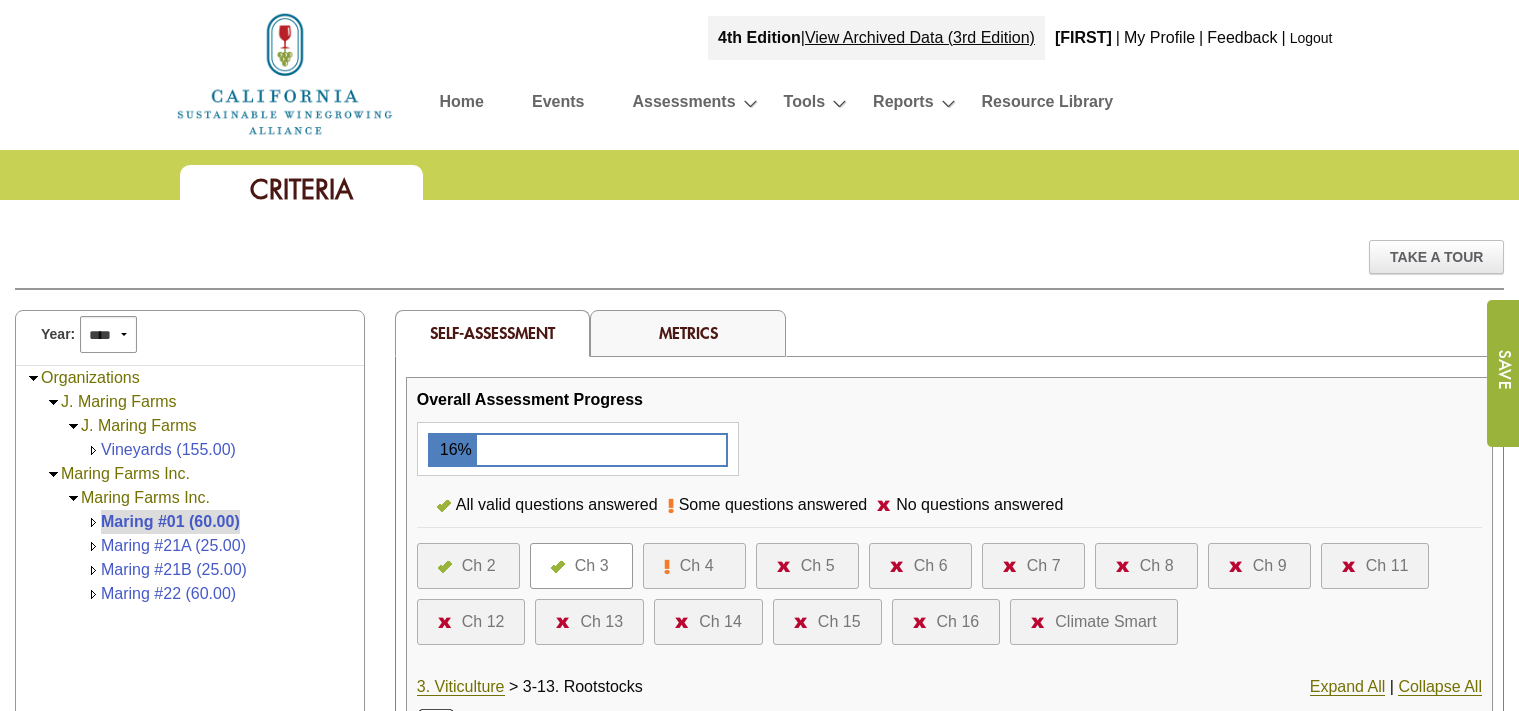 scroll, scrollTop: 0, scrollLeft: 0, axis: both 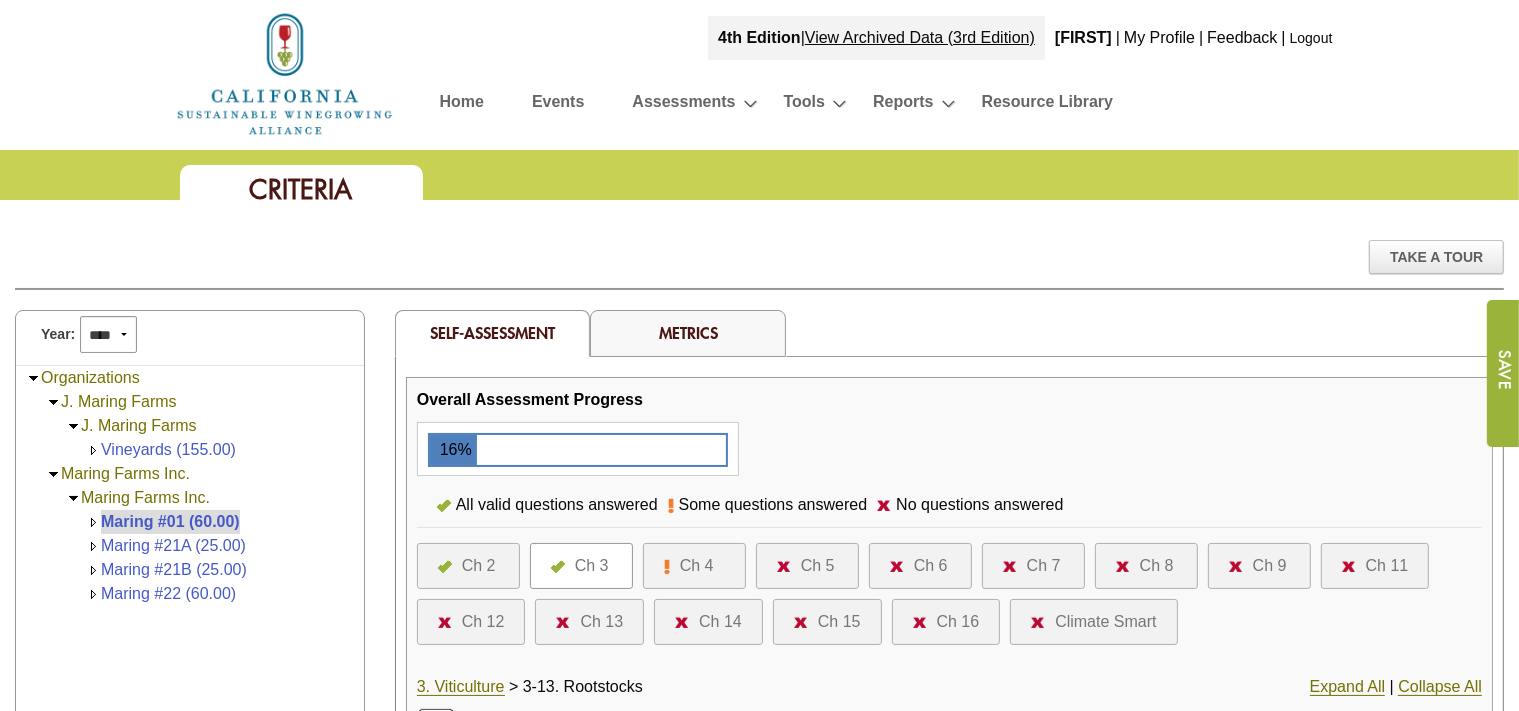 click at bounding box center [672, 566] 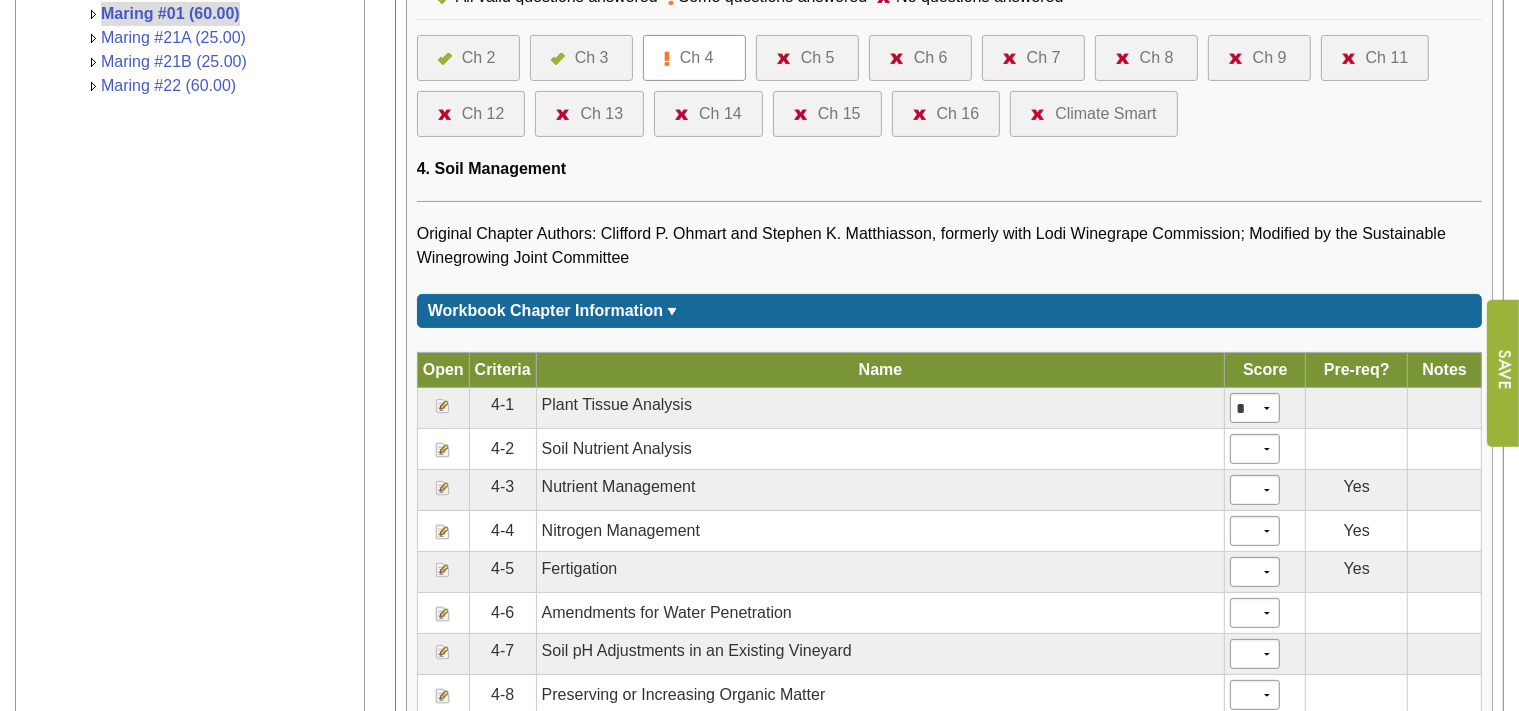 scroll, scrollTop: 633, scrollLeft: 0, axis: vertical 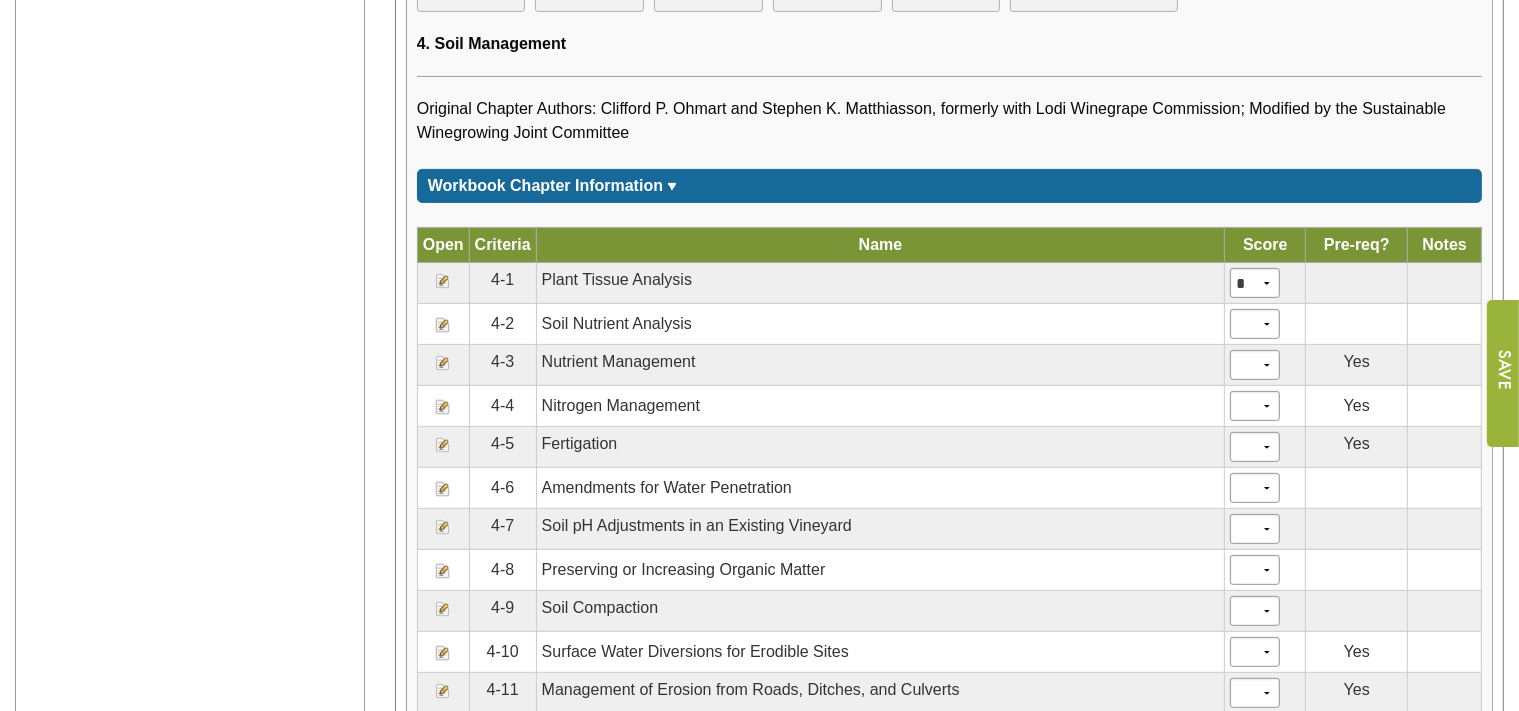 click at bounding box center [443, 325] 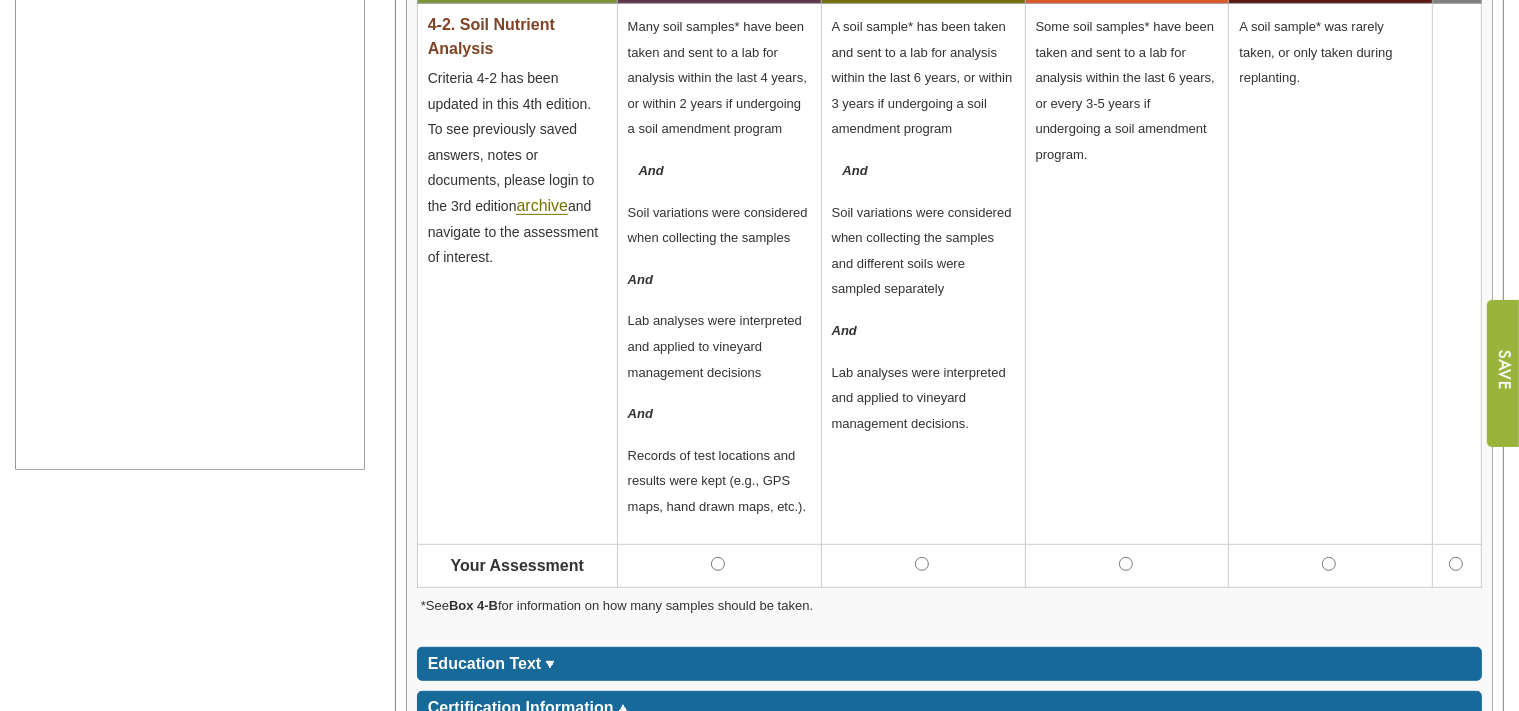 scroll, scrollTop: 950, scrollLeft: 0, axis: vertical 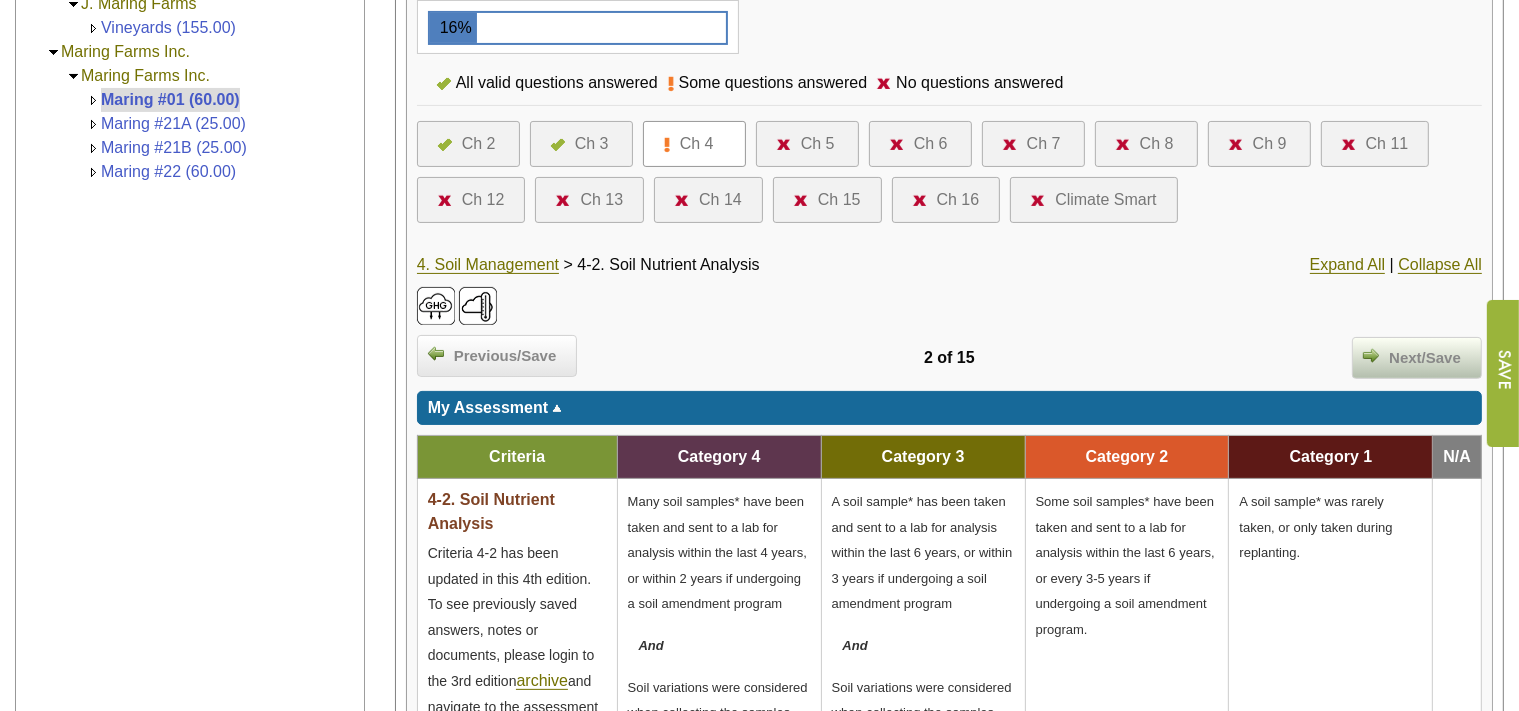 click on "Next/Save" at bounding box center [1425, 358] 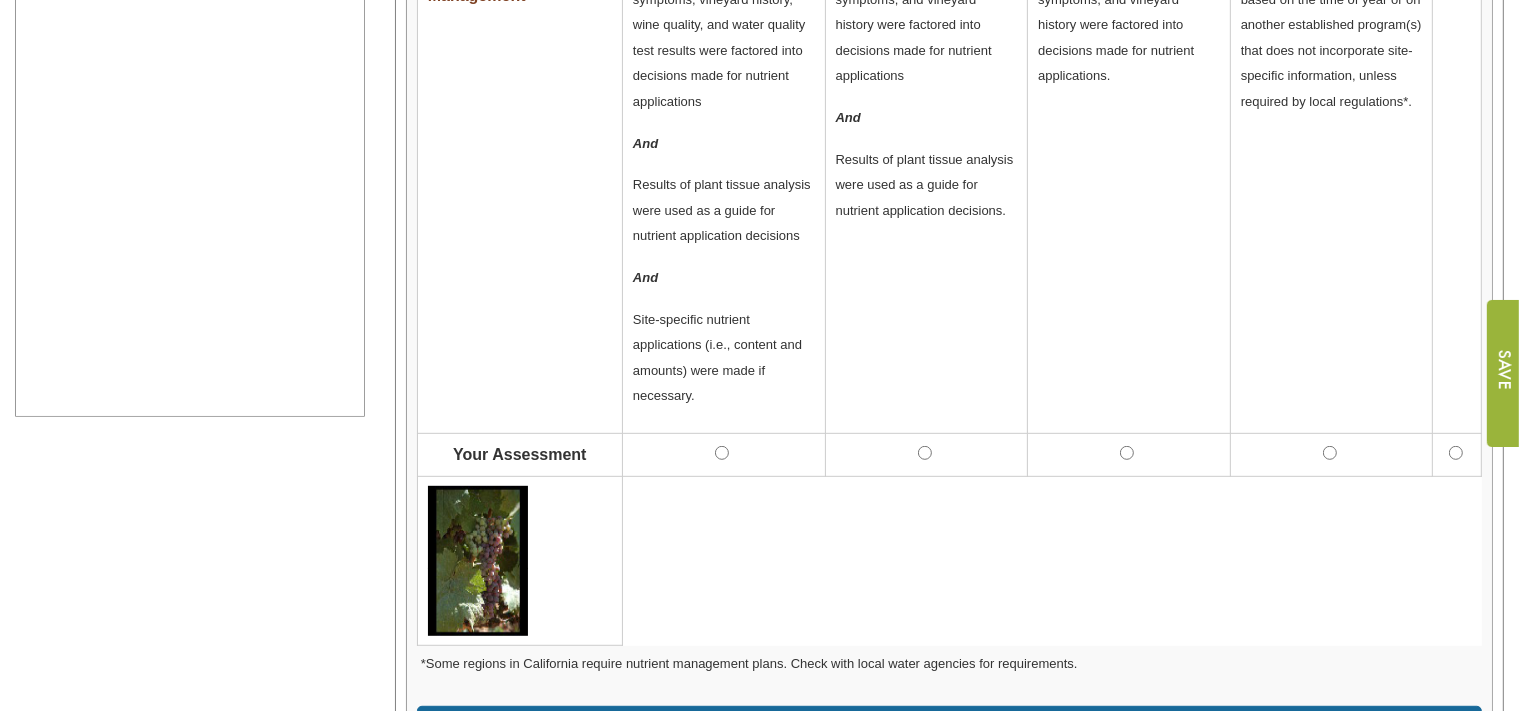 scroll, scrollTop: 844, scrollLeft: 0, axis: vertical 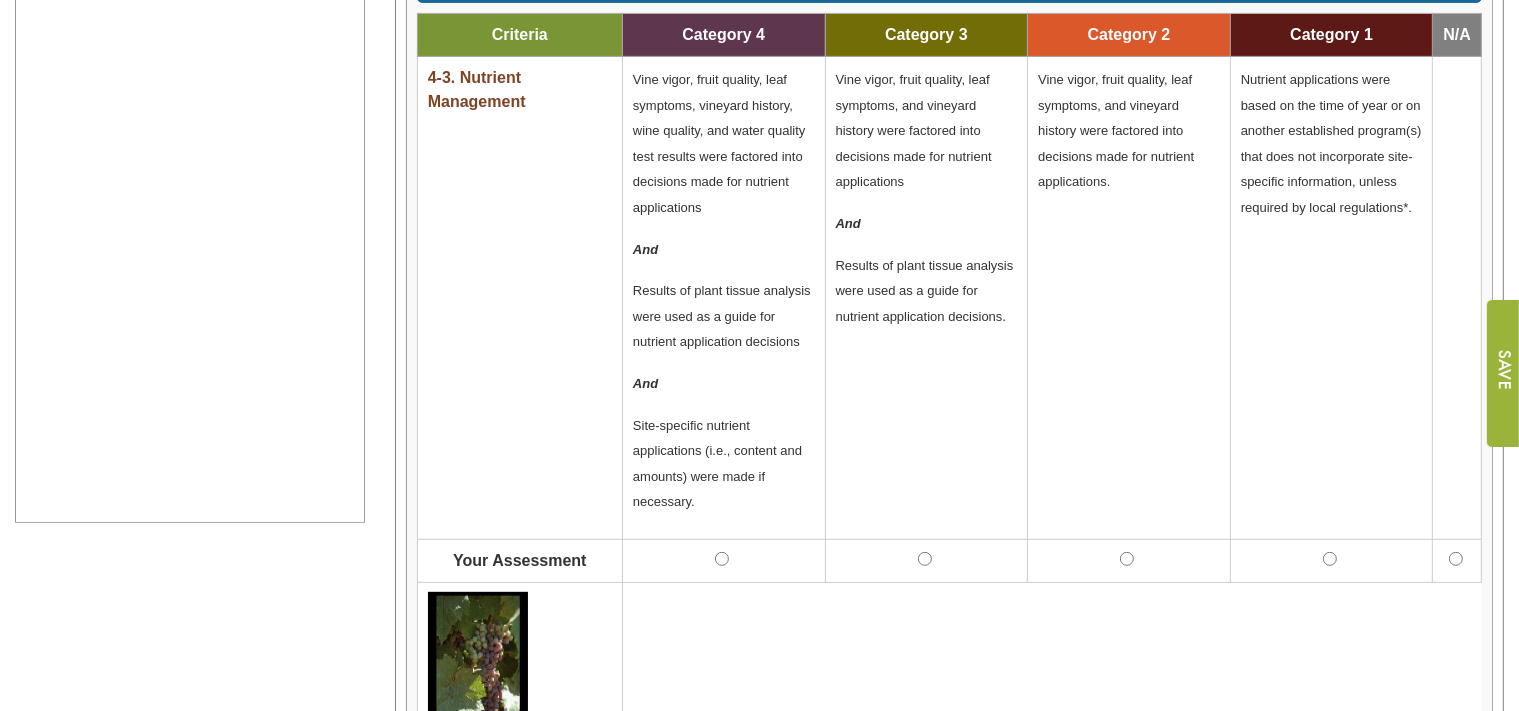 click at bounding box center [926, 560] 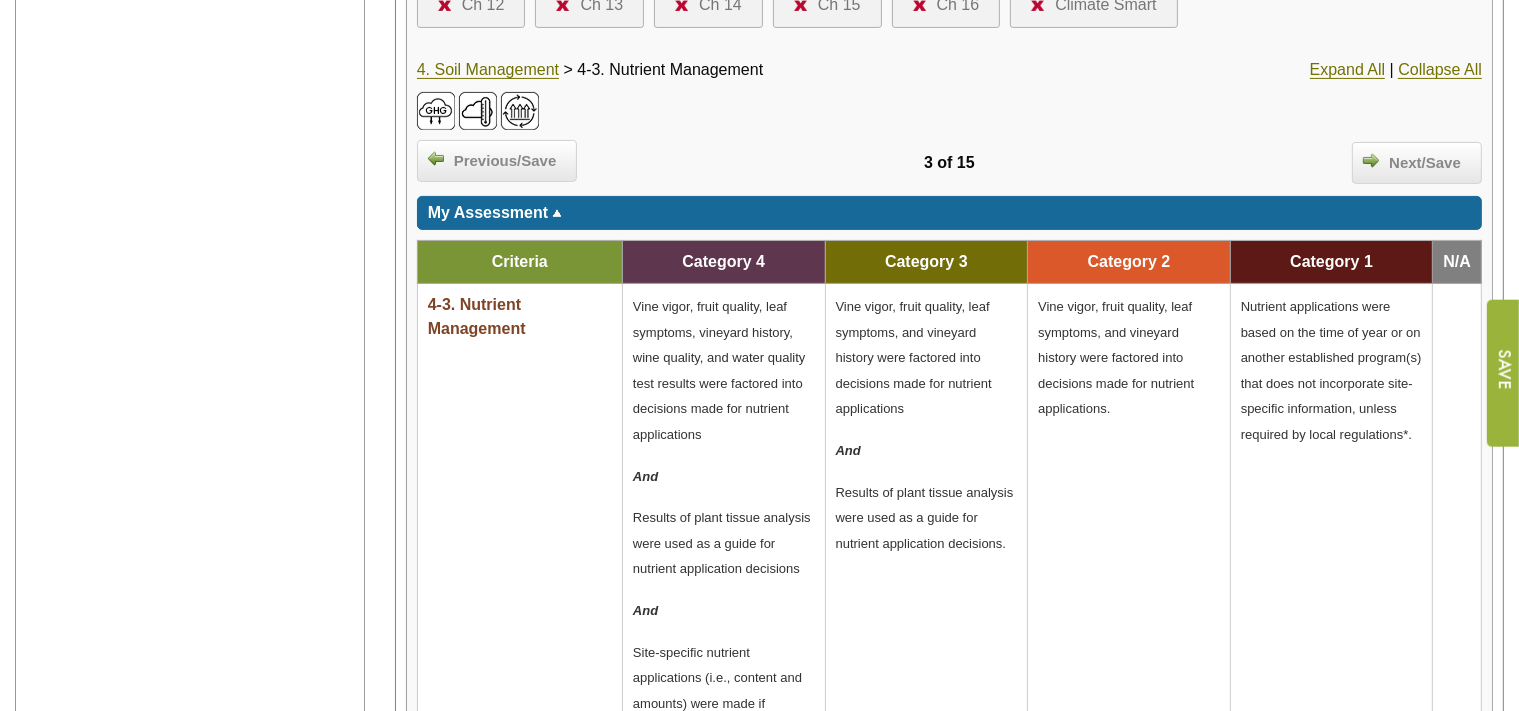 scroll, scrollTop: 528, scrollLeft: 0, axis: vertical 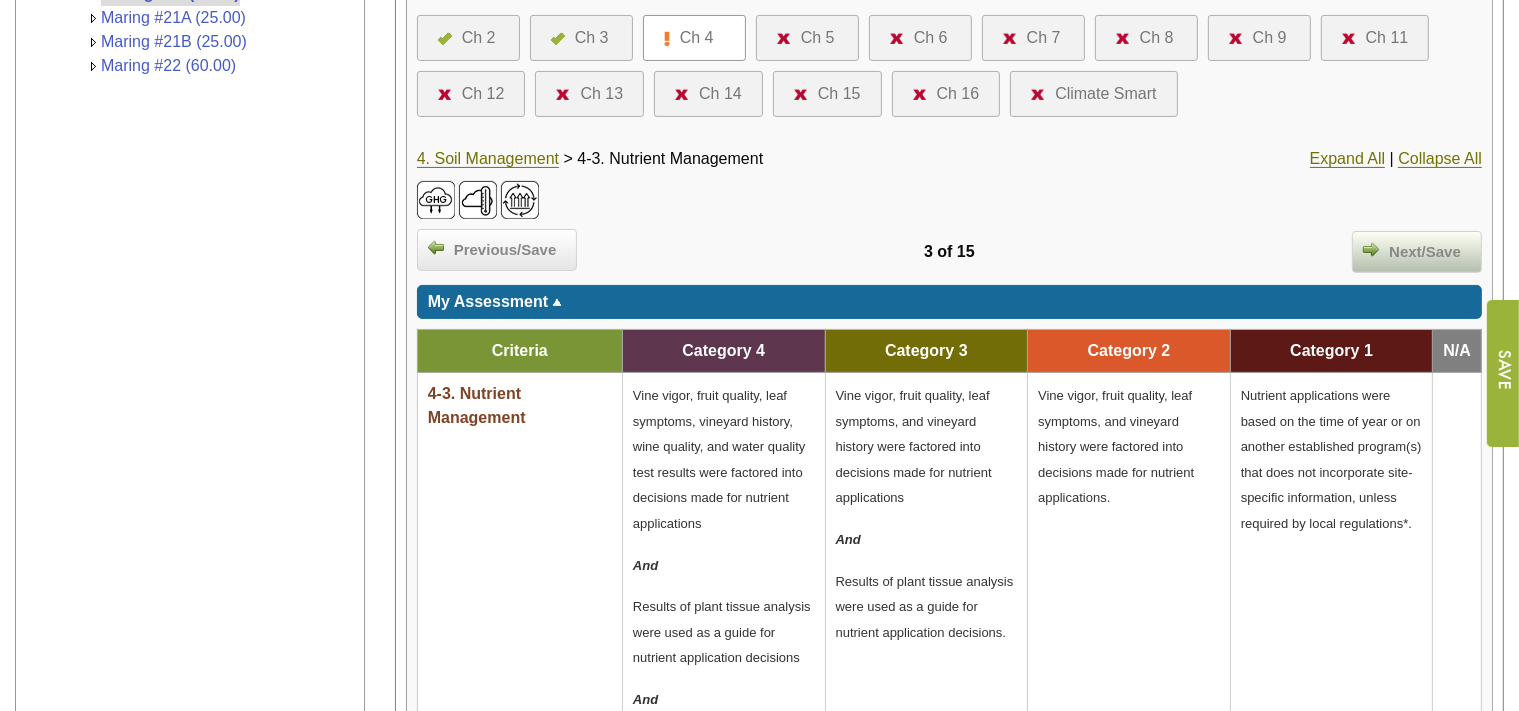 click on "Next/Save" at bounding box center [1425, 252] 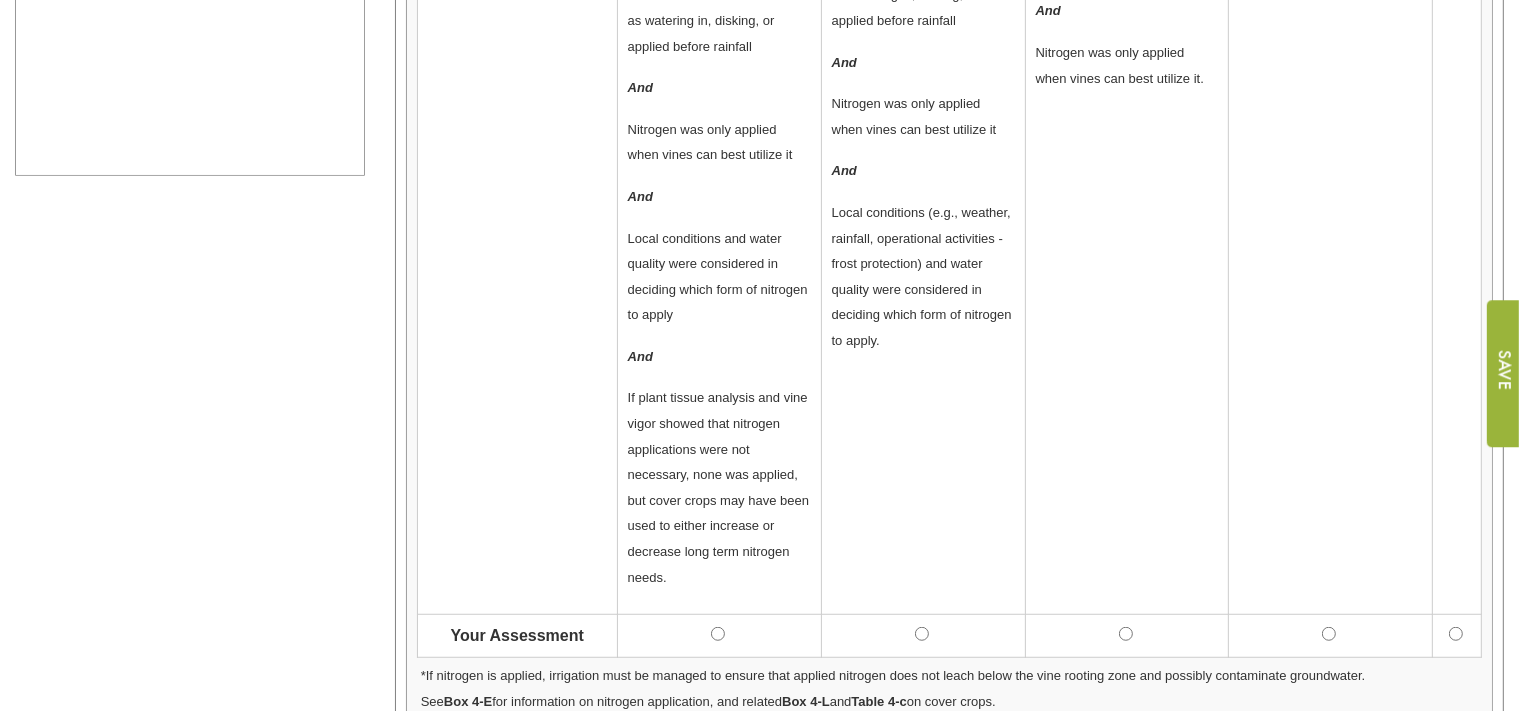 scroll, scrollTop: 1267, scrollLeft: 0, axis: vertical 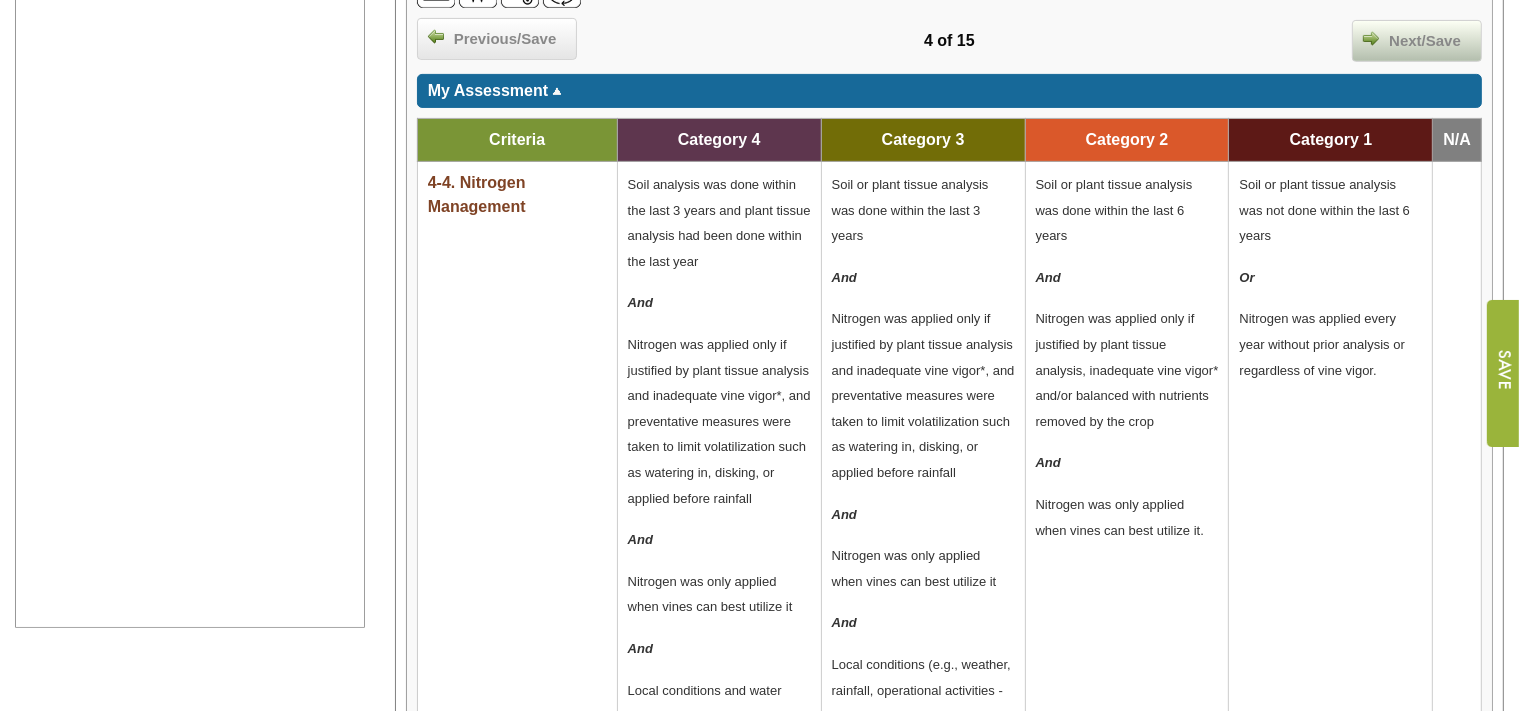 click on "Next/Save" at bounding box center (1425, 41) 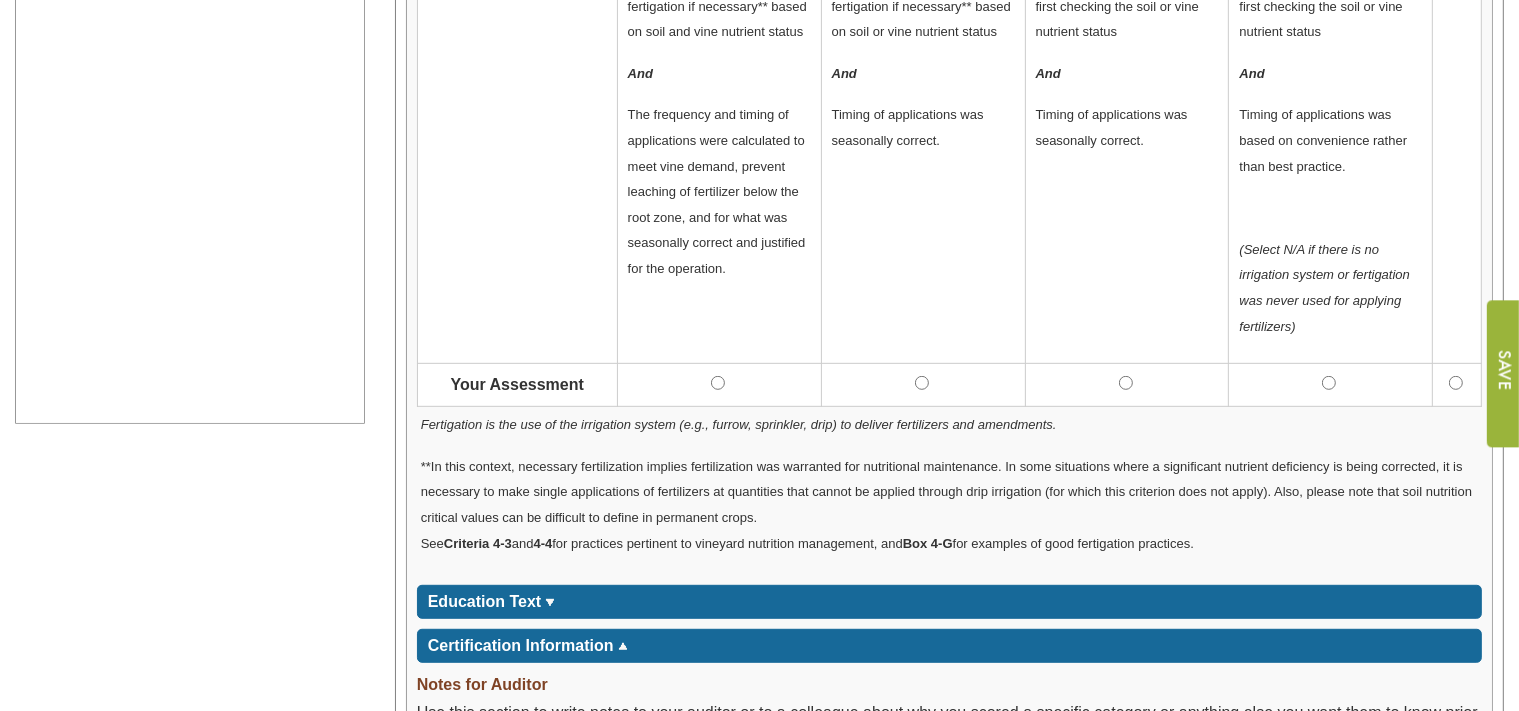 scroll, scrollTop: 950, scrollLeft: 0, axis: vertical 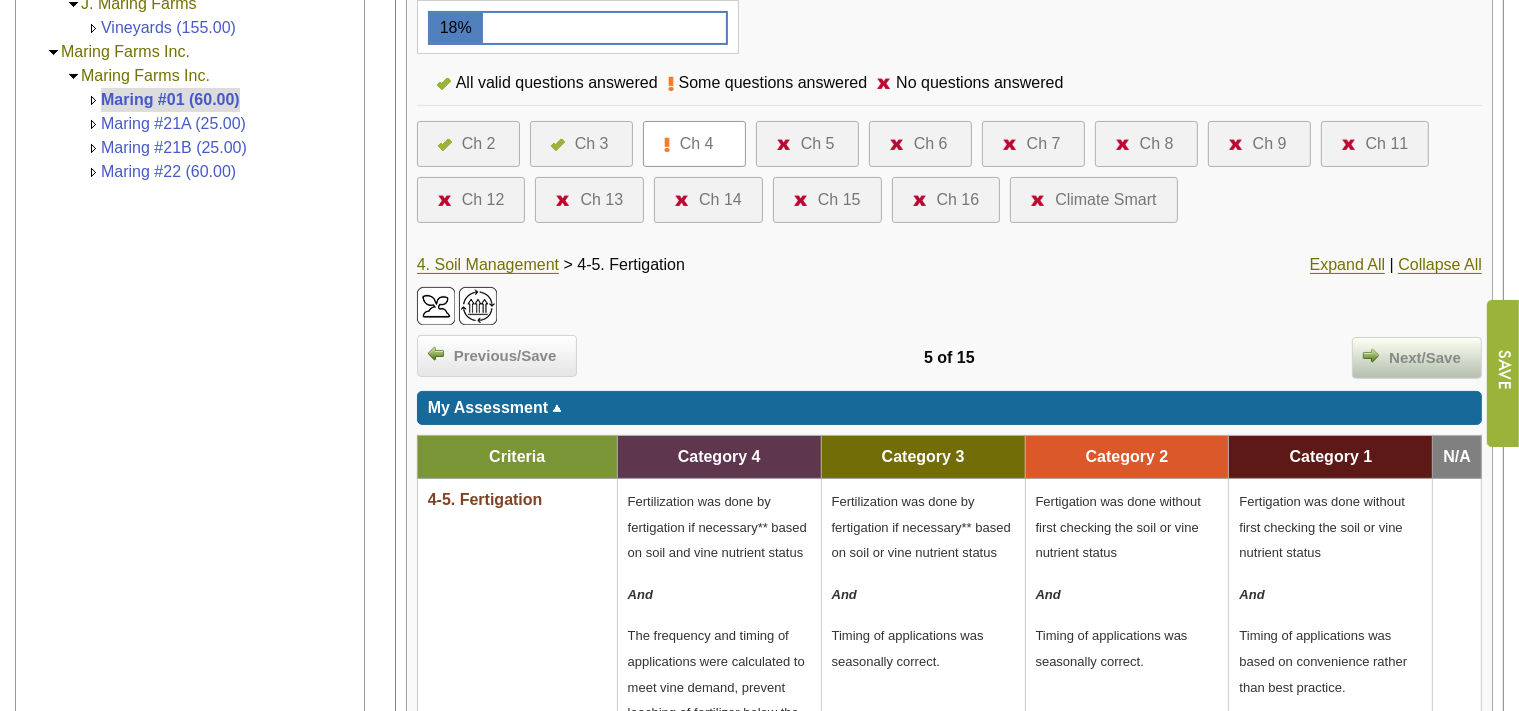 click on "Next/Save" at bounding box center (1425, 358) 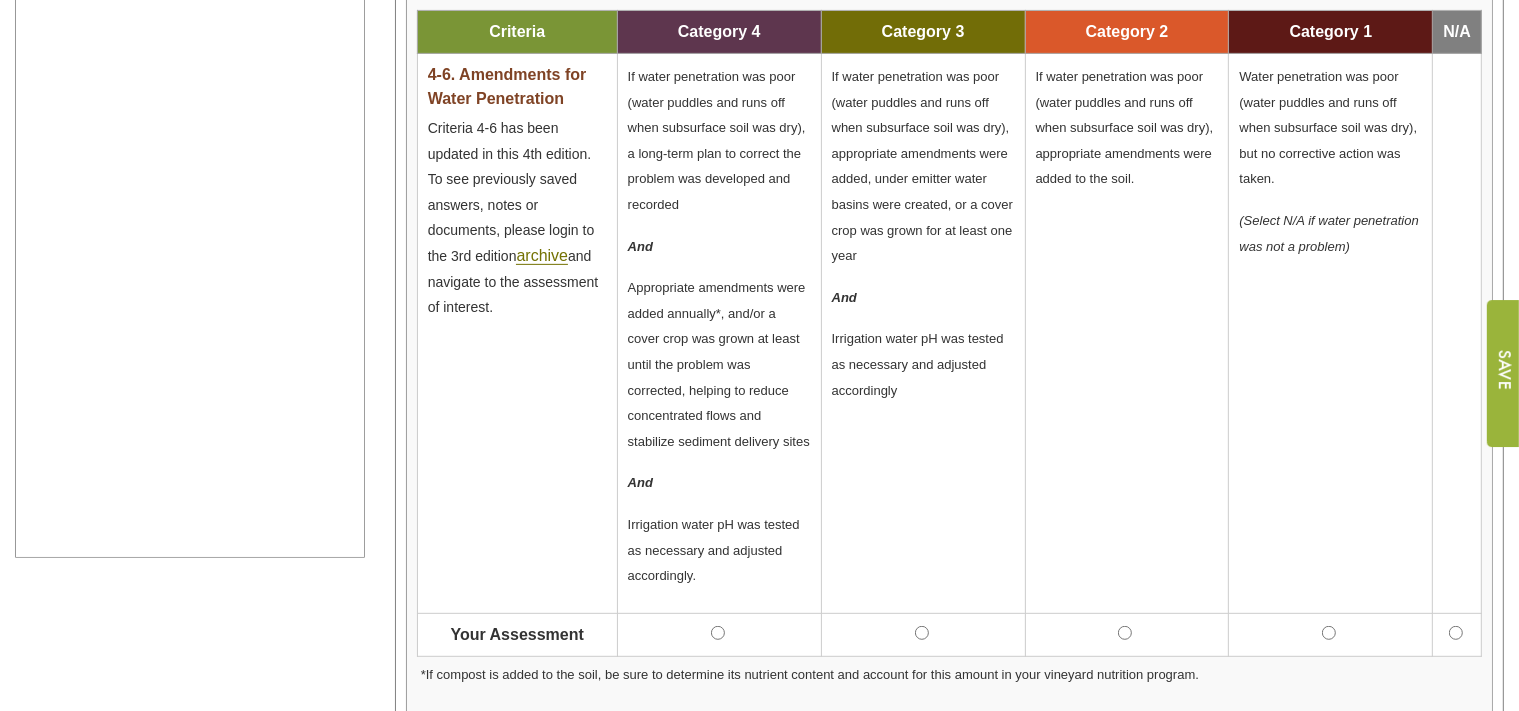 scroll, scrollTop: 844, scrollLeft: 0, axis: vertical 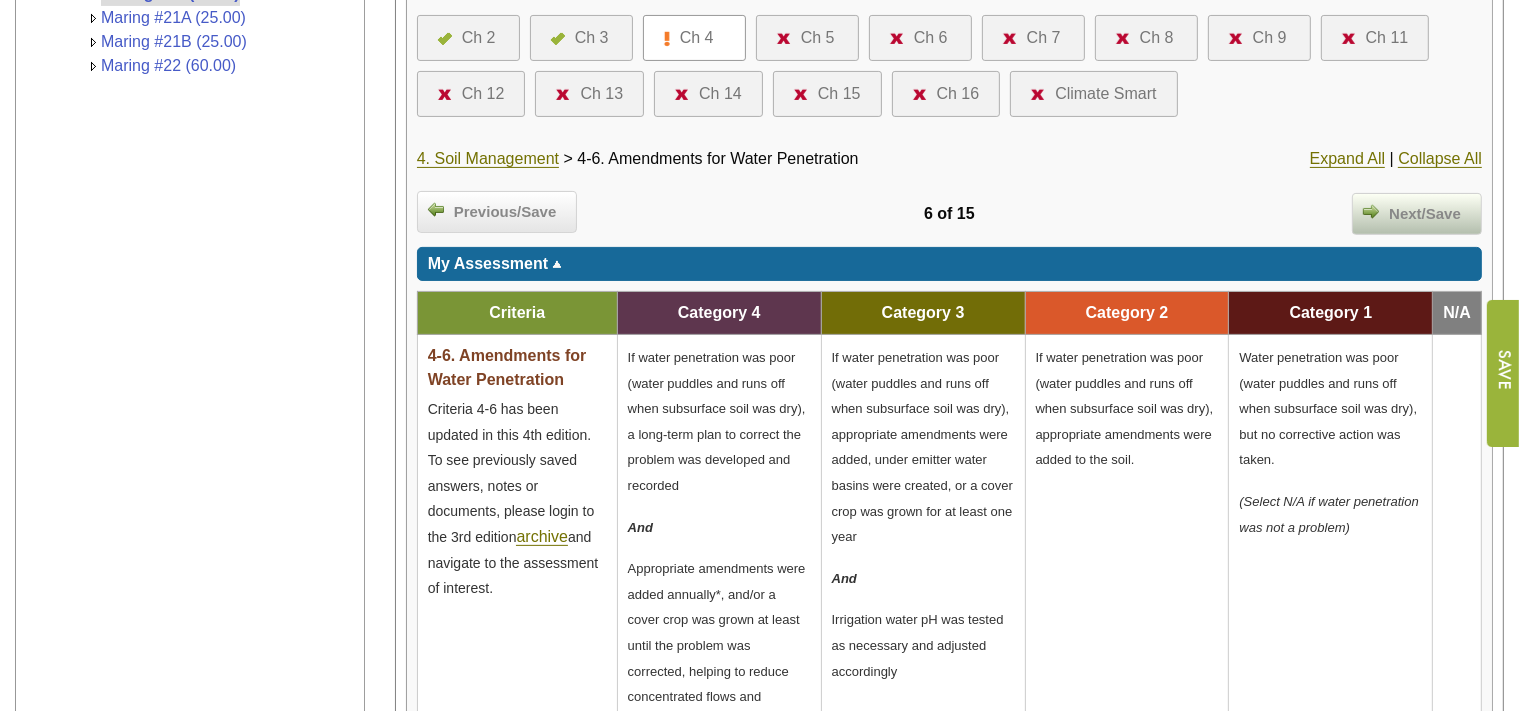 click on "Next/Save" at bounding box center [1425, 214] 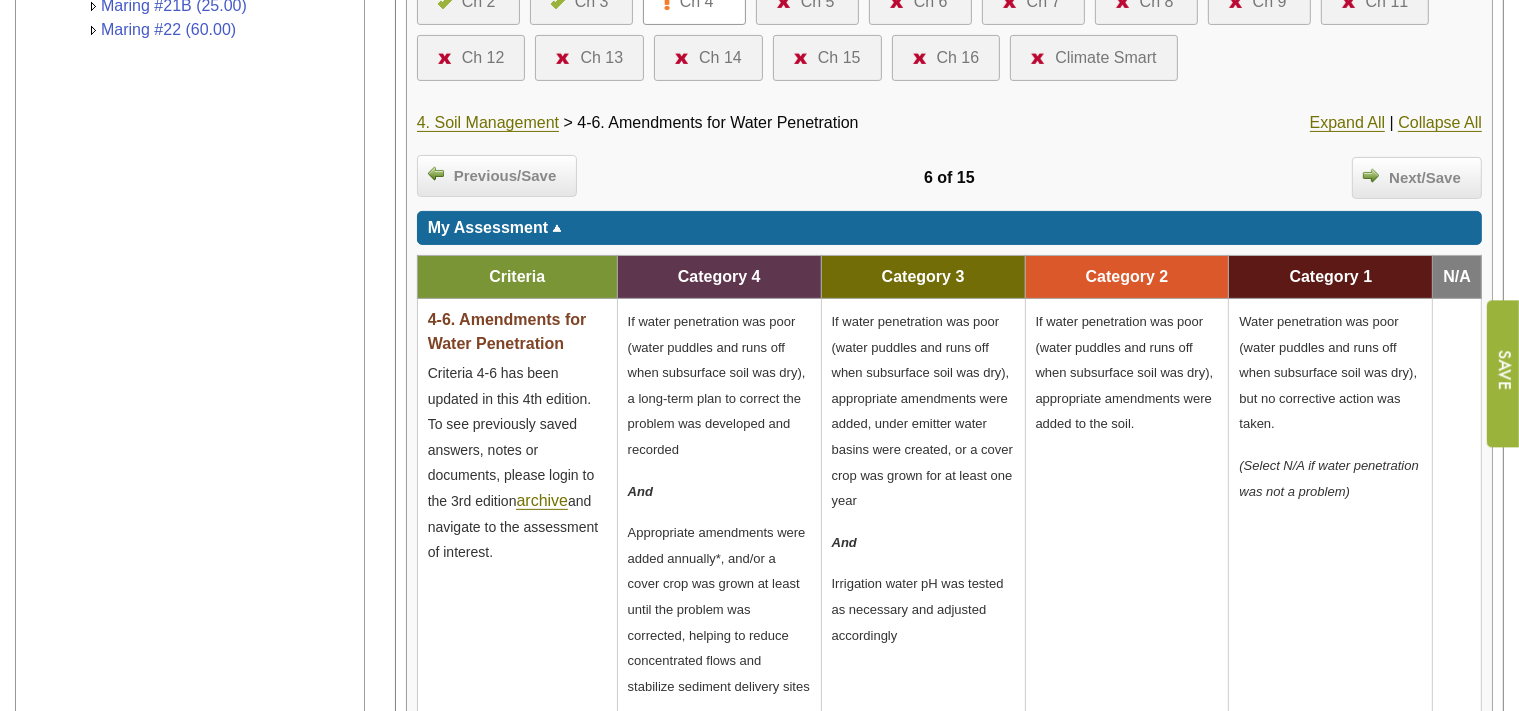 scroll, scrollTop: 633, scrollLeft: 0, axis: vertical 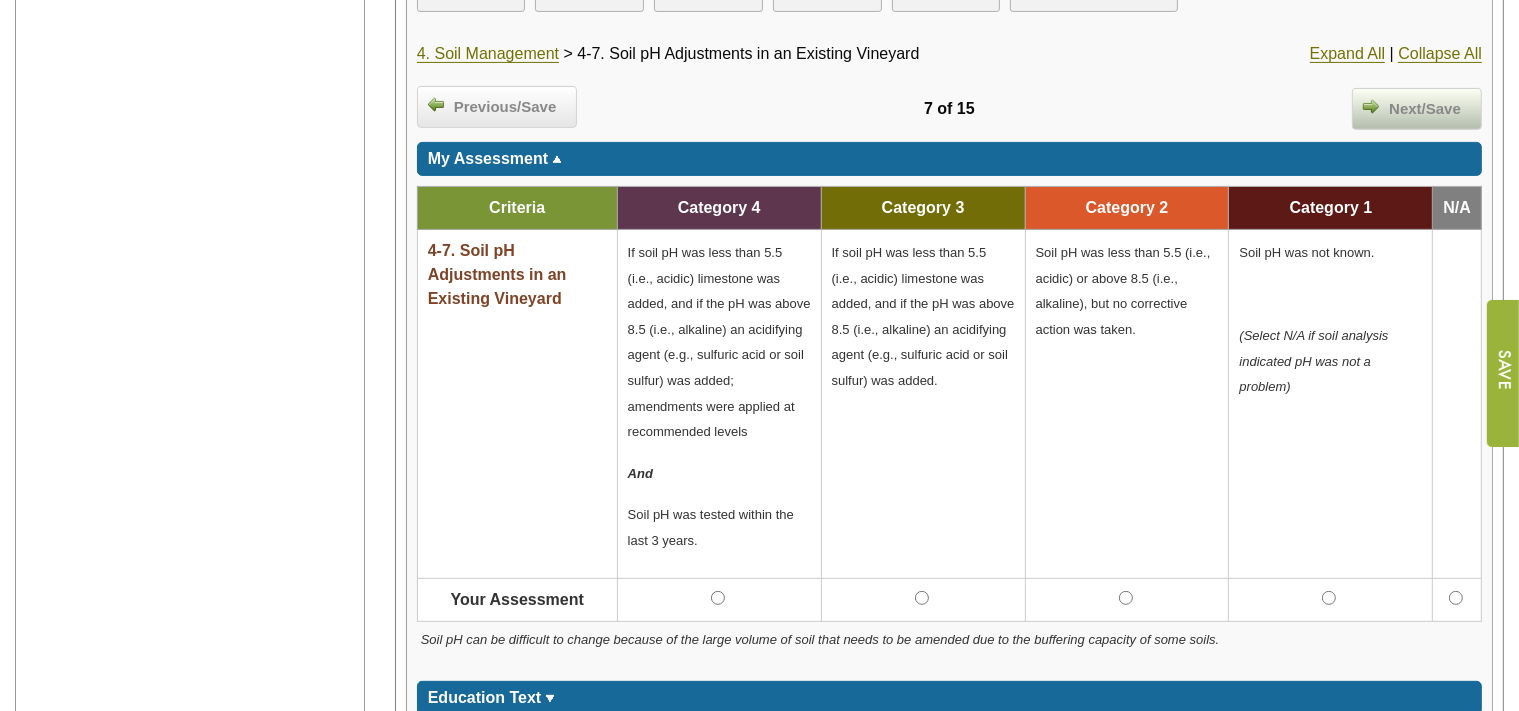 click on "Next/Save" at bounding box center (1425, 109) 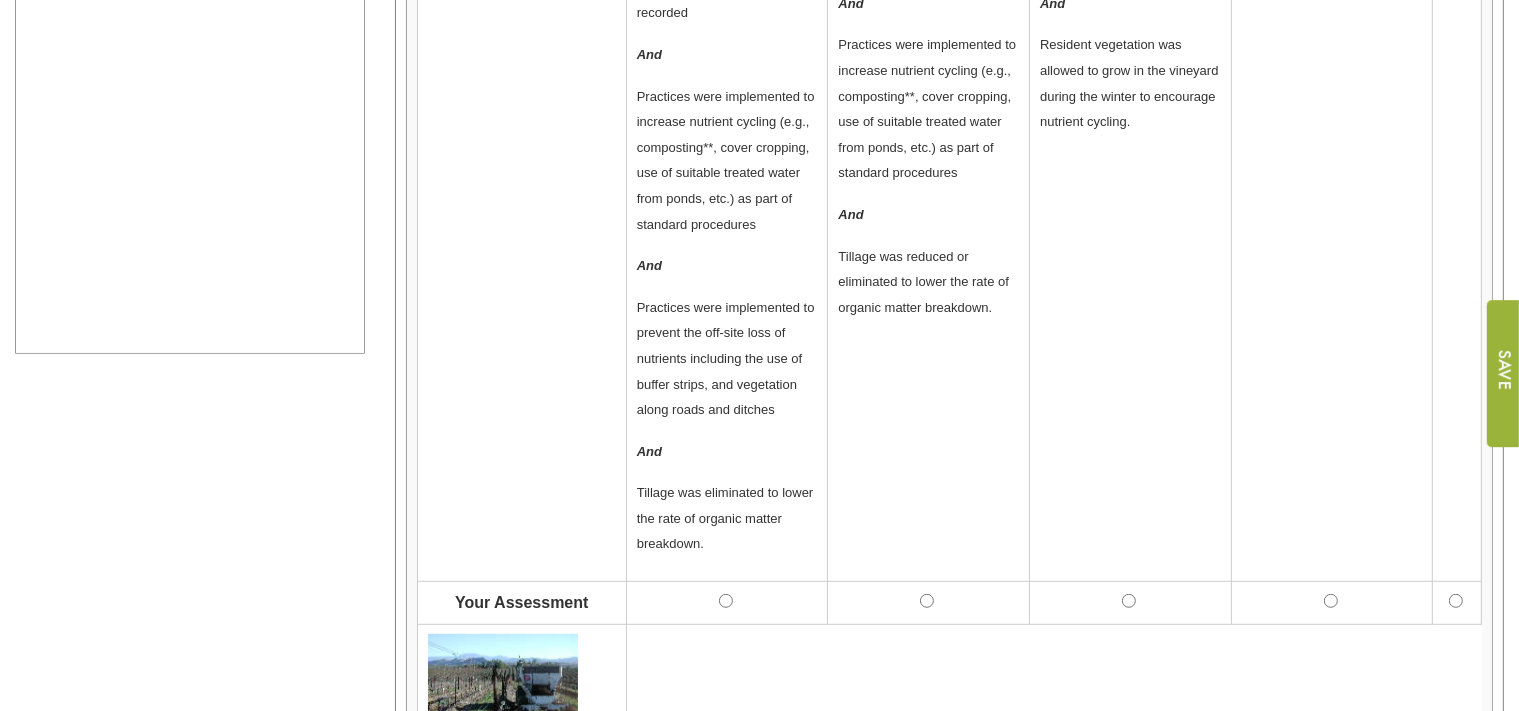 scroll, scrollTop: 1056, scrollLeft: 0, axis: vertical 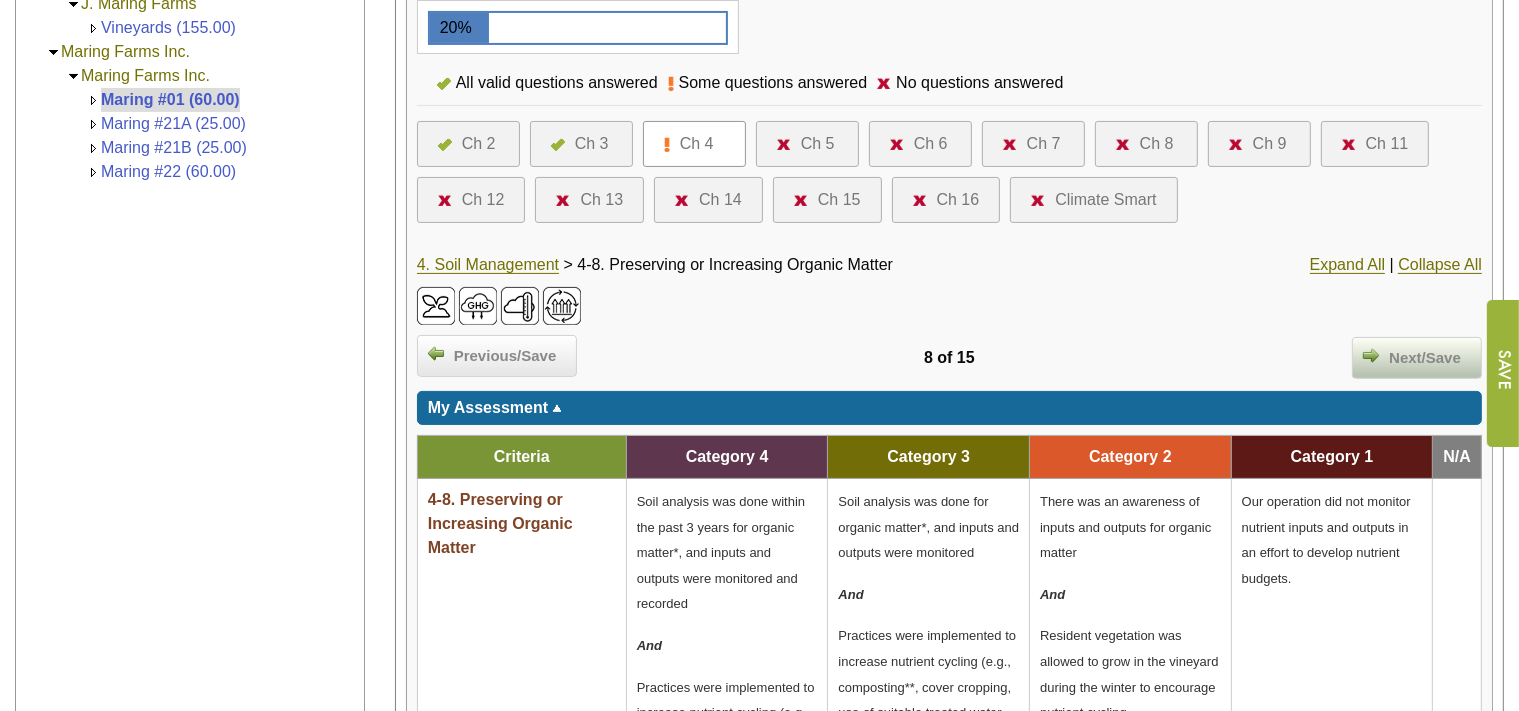 click on "Next/Save" at bounding box center [1425, 358] 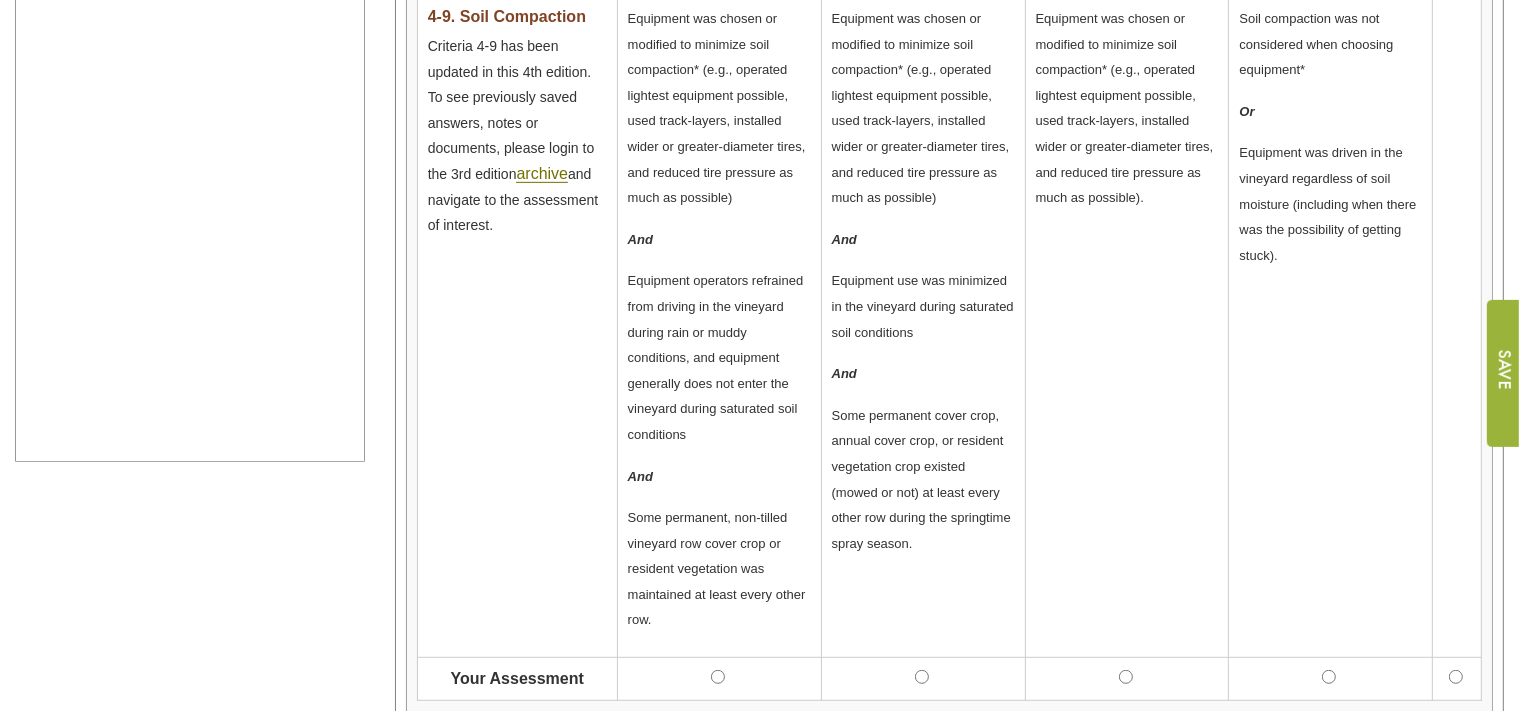 scroll, scrollTop: 950, scrollLeft: 0, axis: vertical 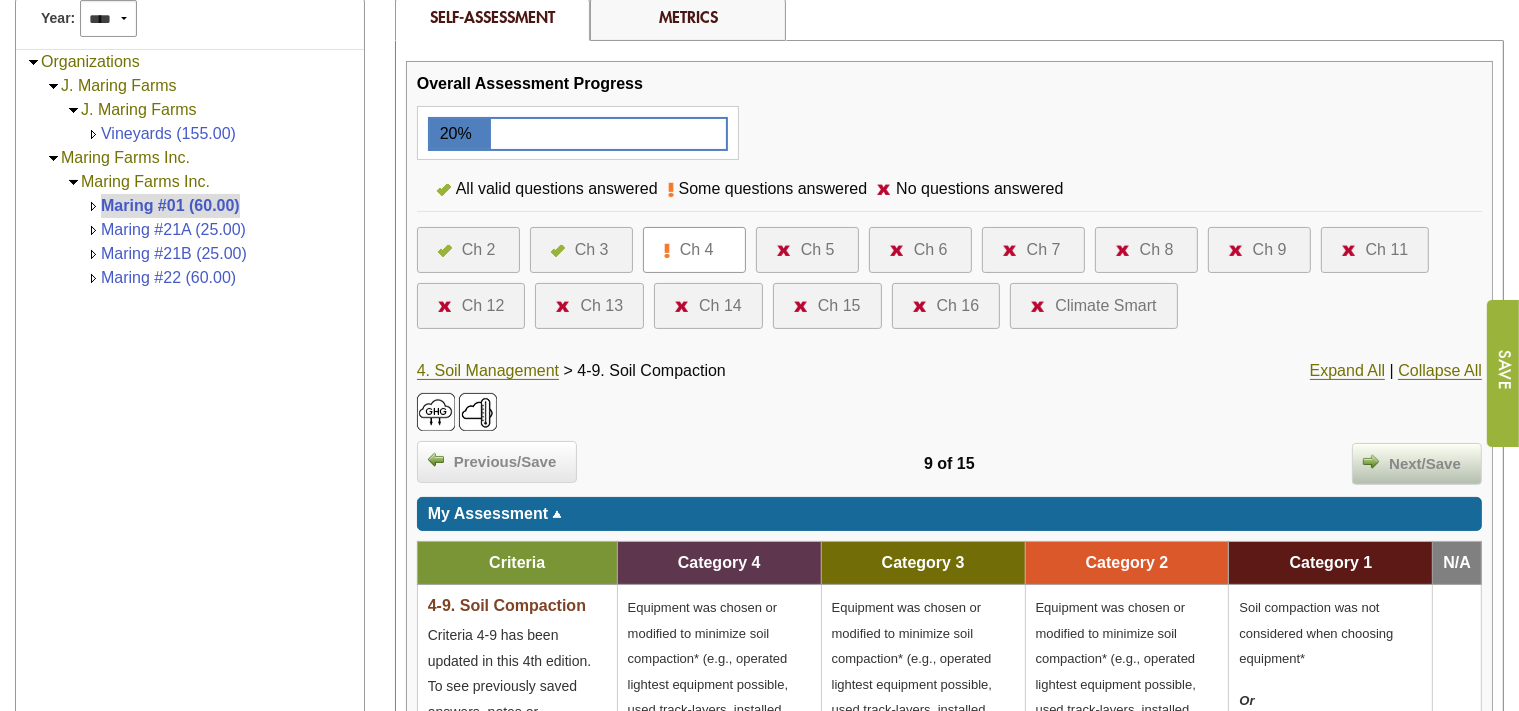 click on "Next/Save" at bounding box center (1425, 464) 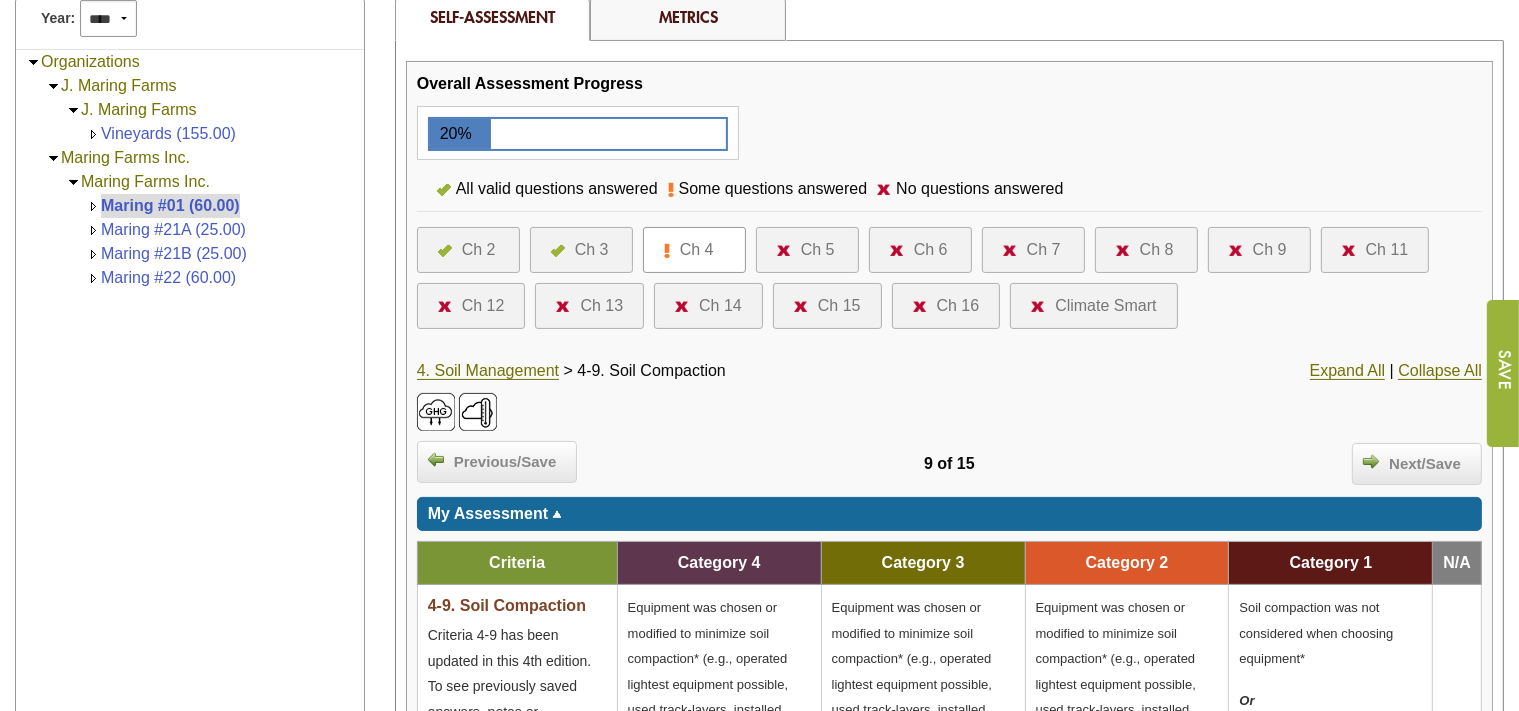 scroll, scrollTop: 528, scrollLeft: 0, axis: vertical 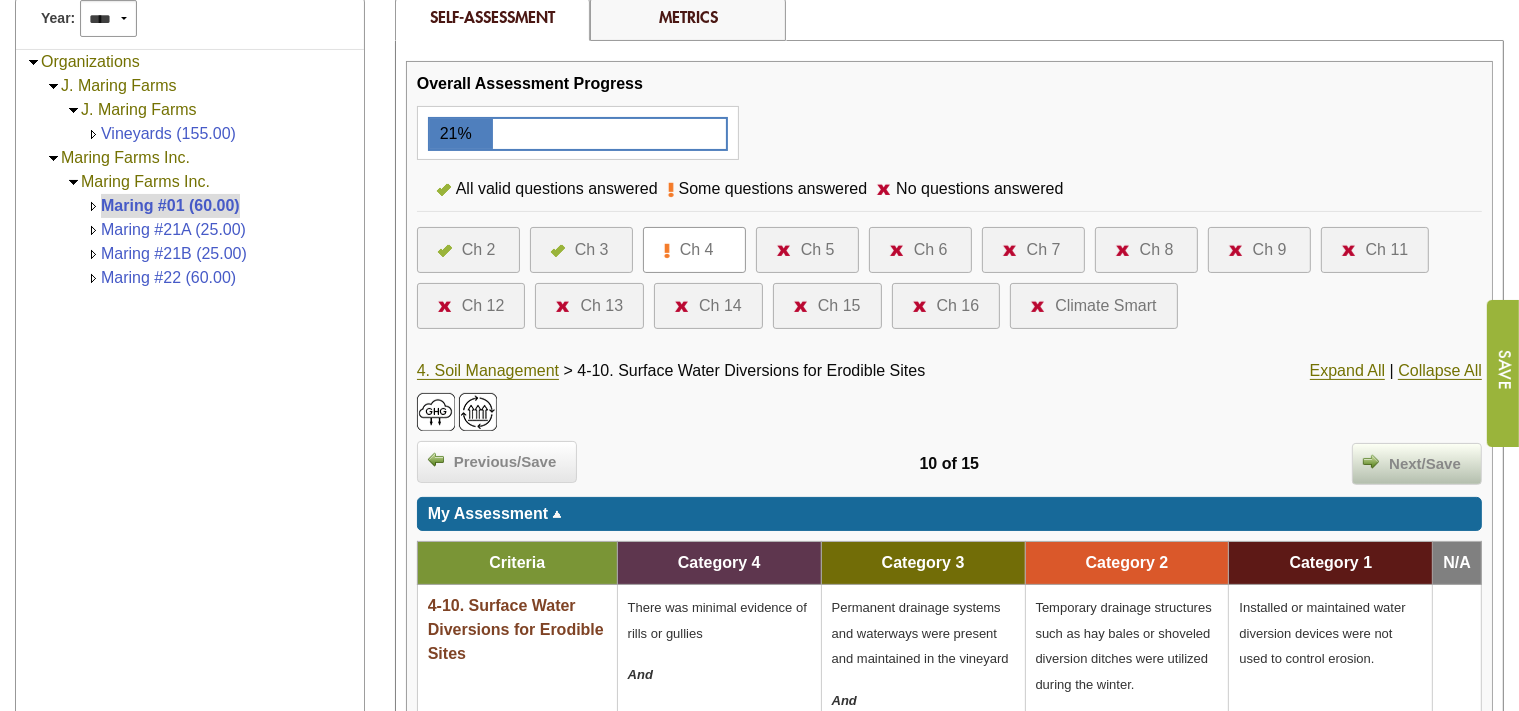 click on "Next/Save" at bounding box center [1417, 464] 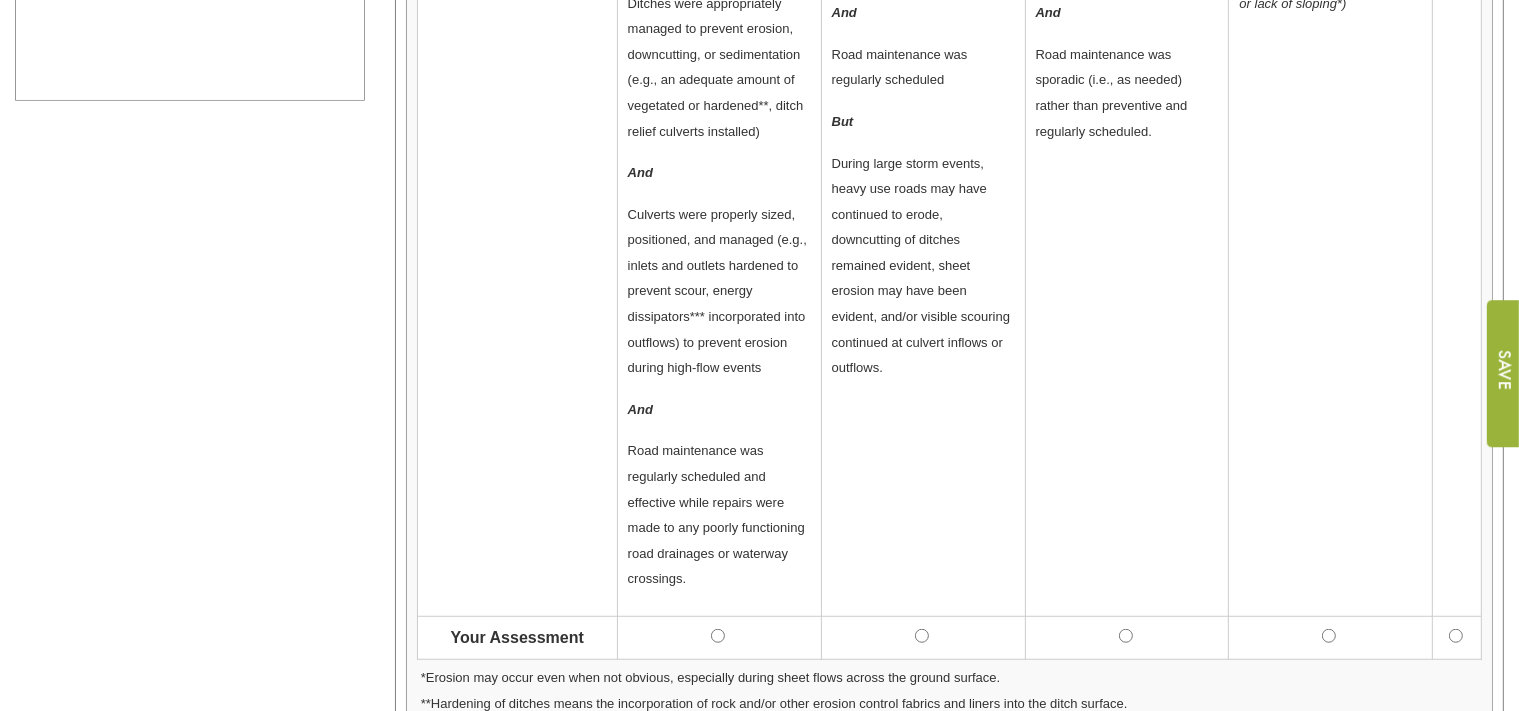 scroll, scrollTop: 1372, scrollLeft: 0, axis: vertical 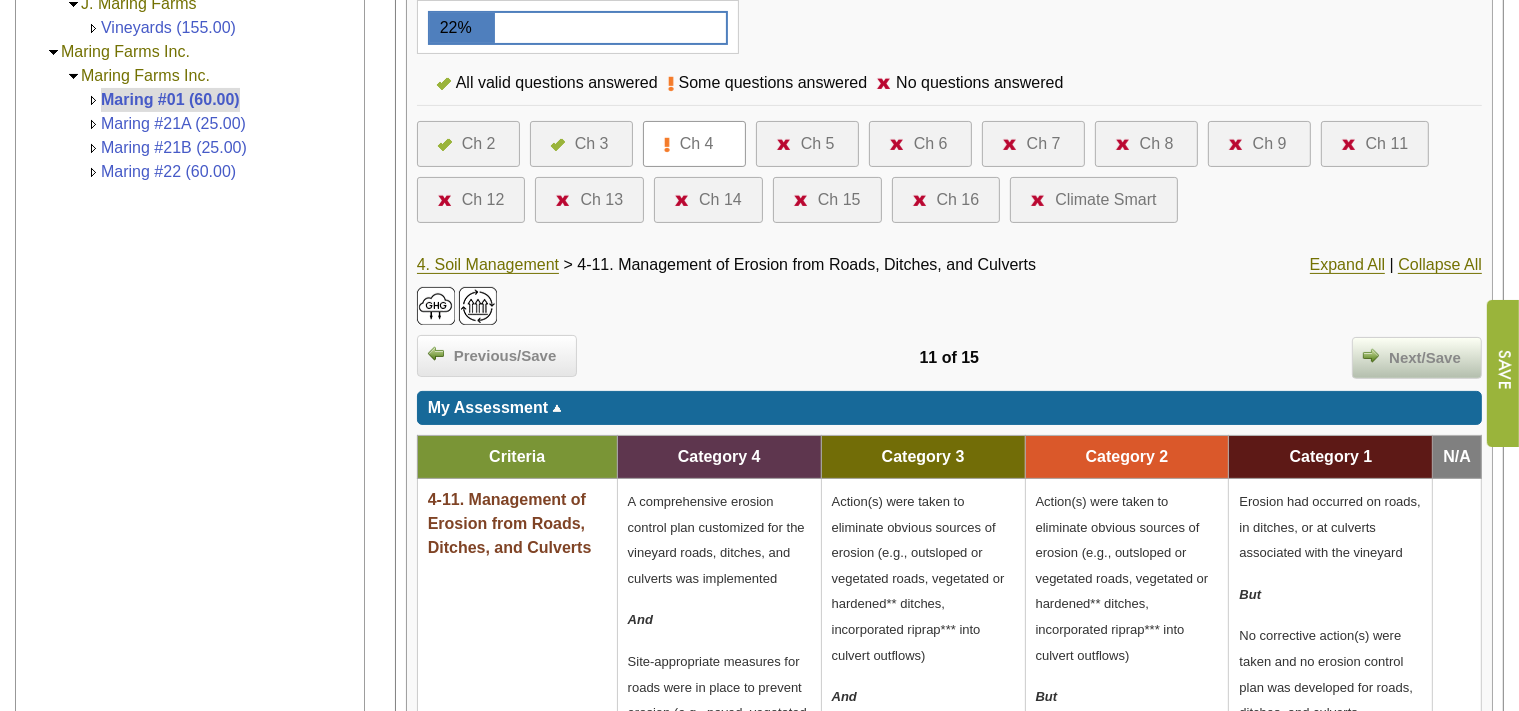 click on "Next/Save" at bounding box center (1425, 358) 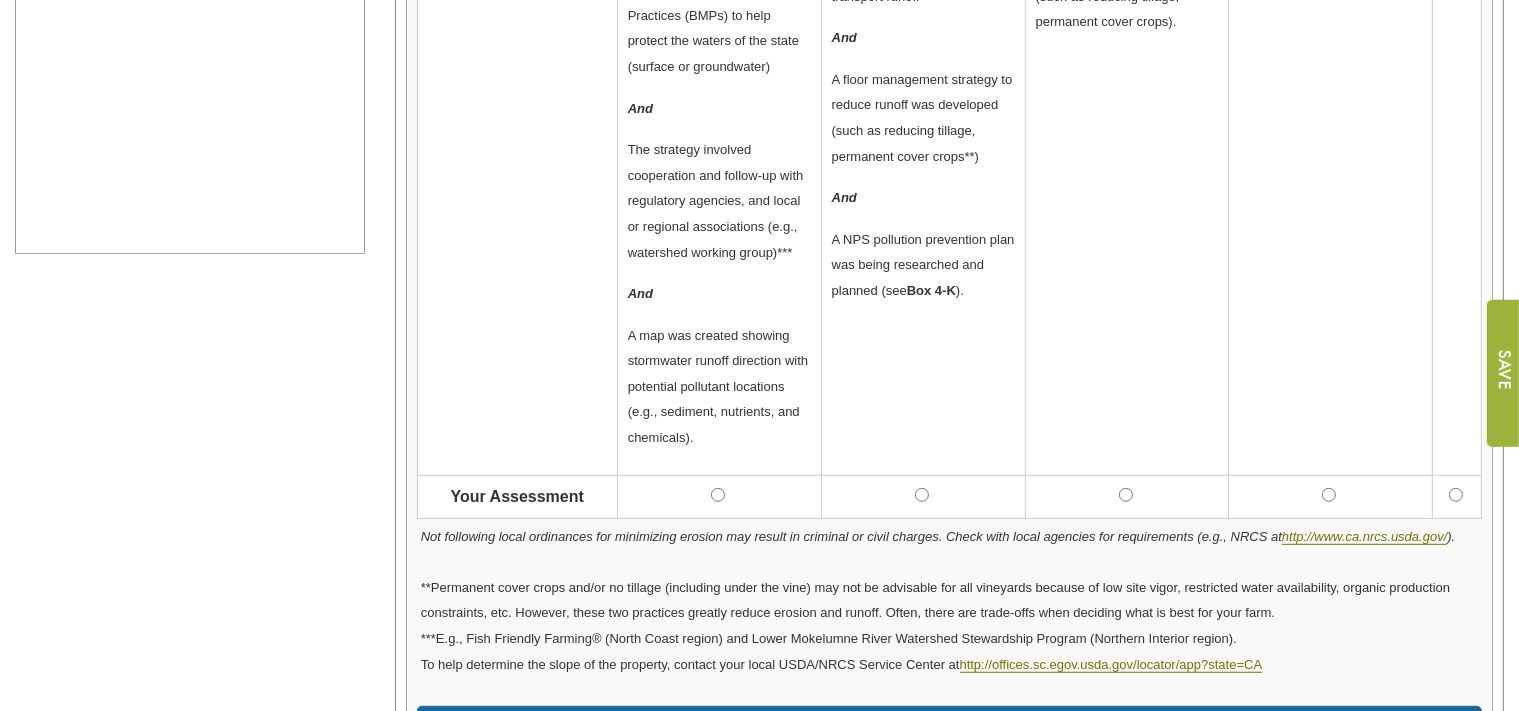 scroll, scrollTop: 1161, scrollLeft: 0, axis: vertical 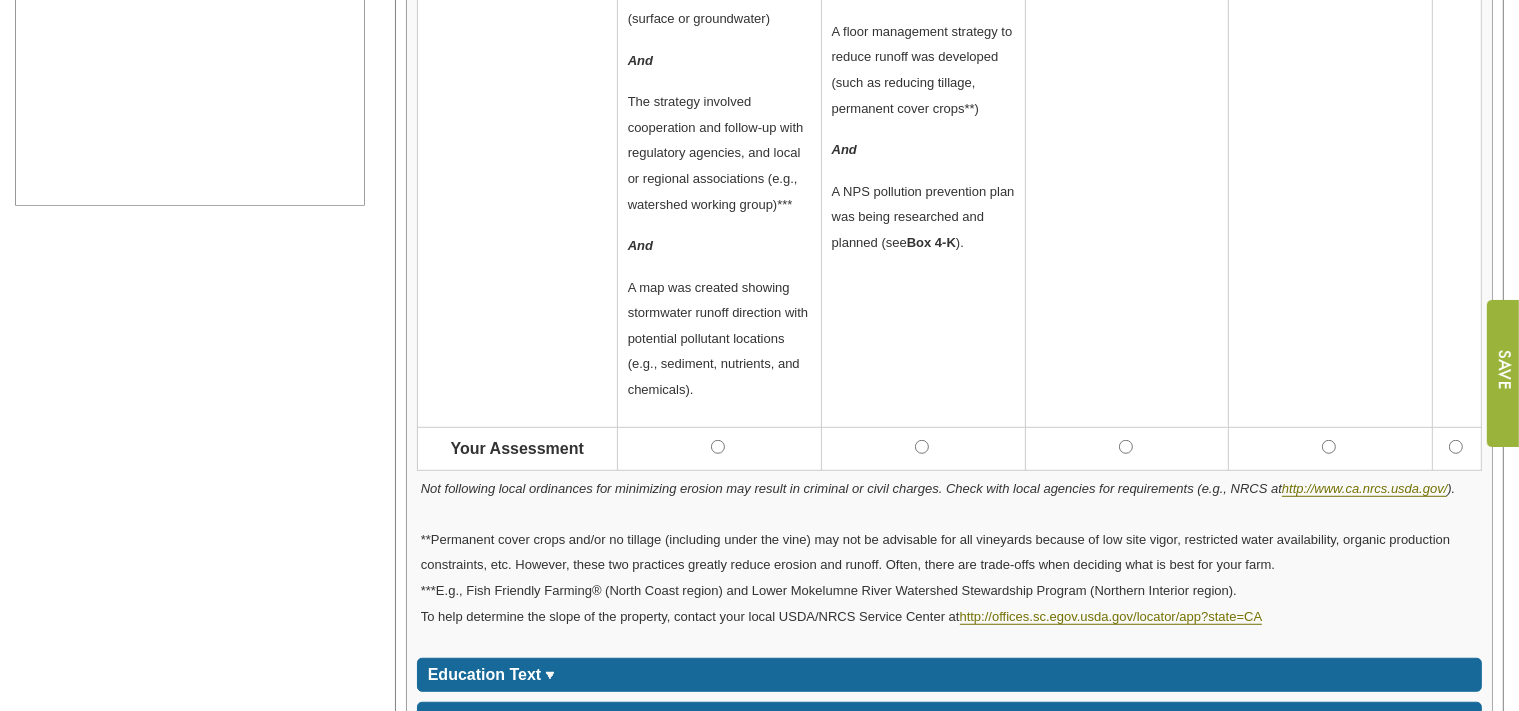 click at bounding box center (1127, 448) 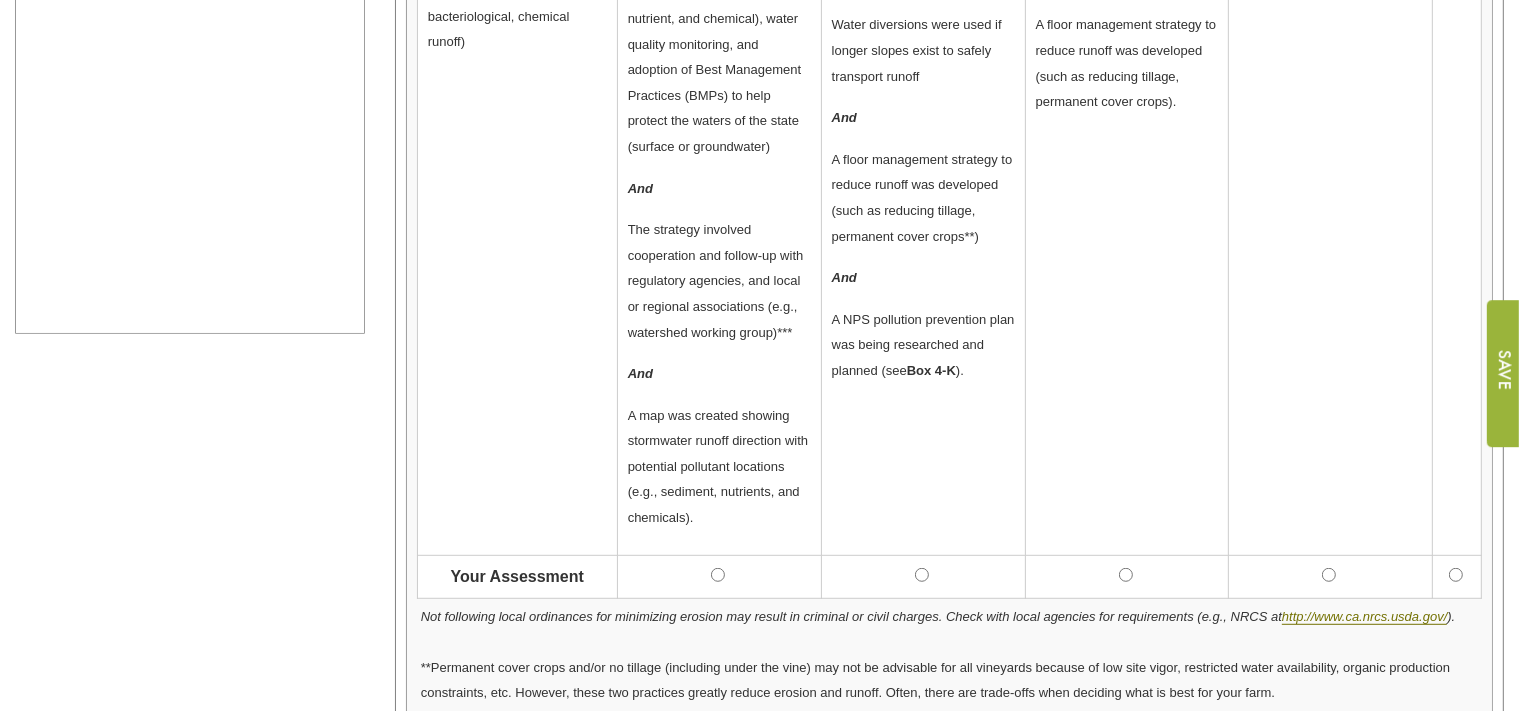 scroll, scrollTop: 1161, scrollLeft: 0, axis: vertical 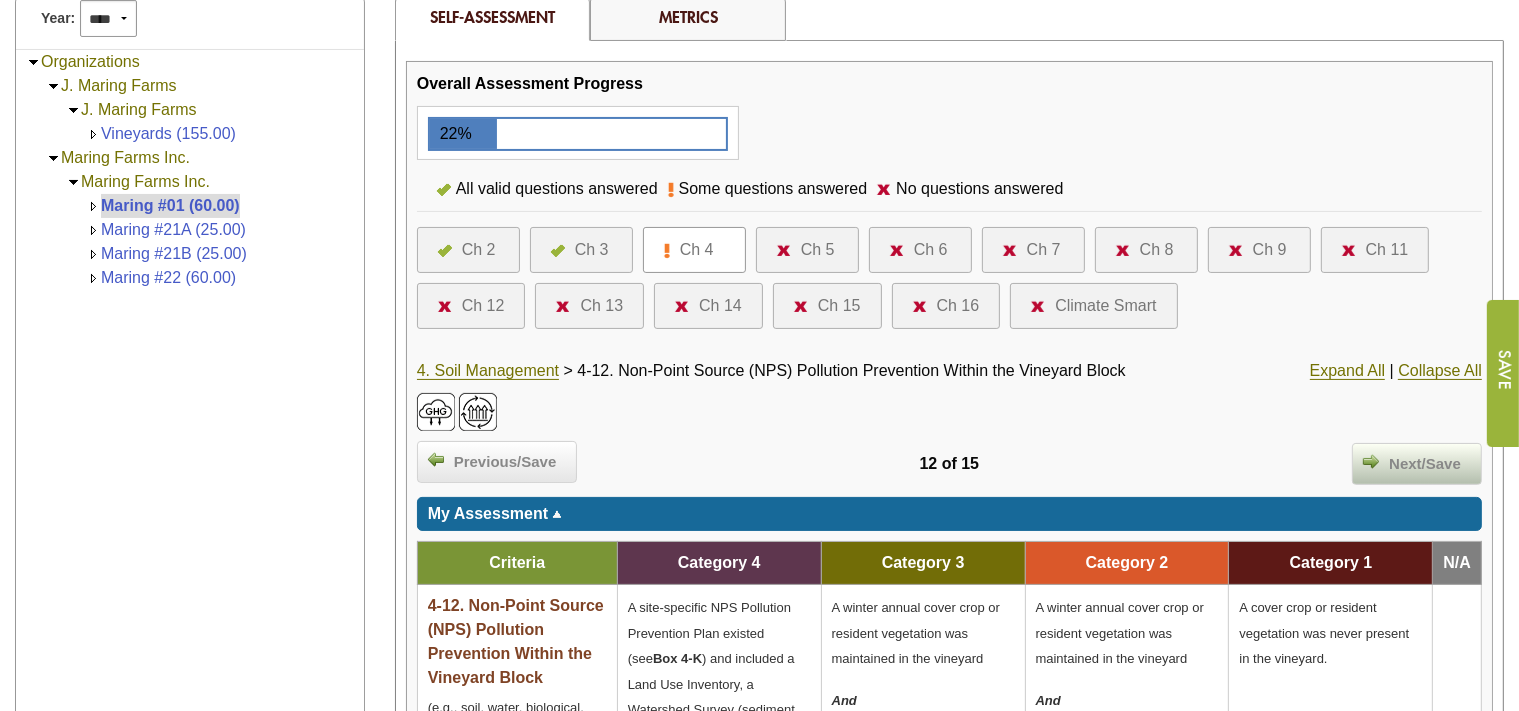 click on "Next/Save" at bounding box center [1425, 464] 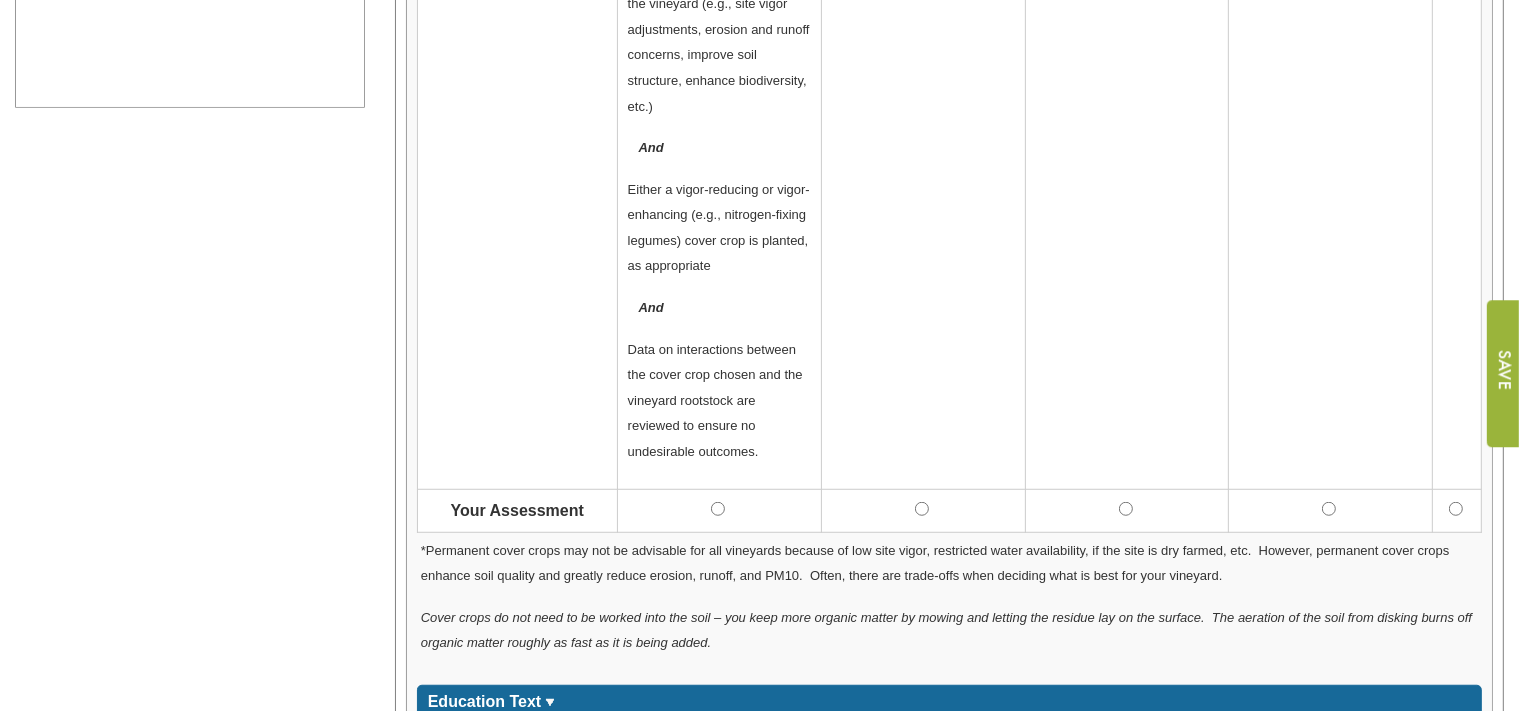 scroll, scrollTop: 1267, scrollLeft: 0, axis: vertical 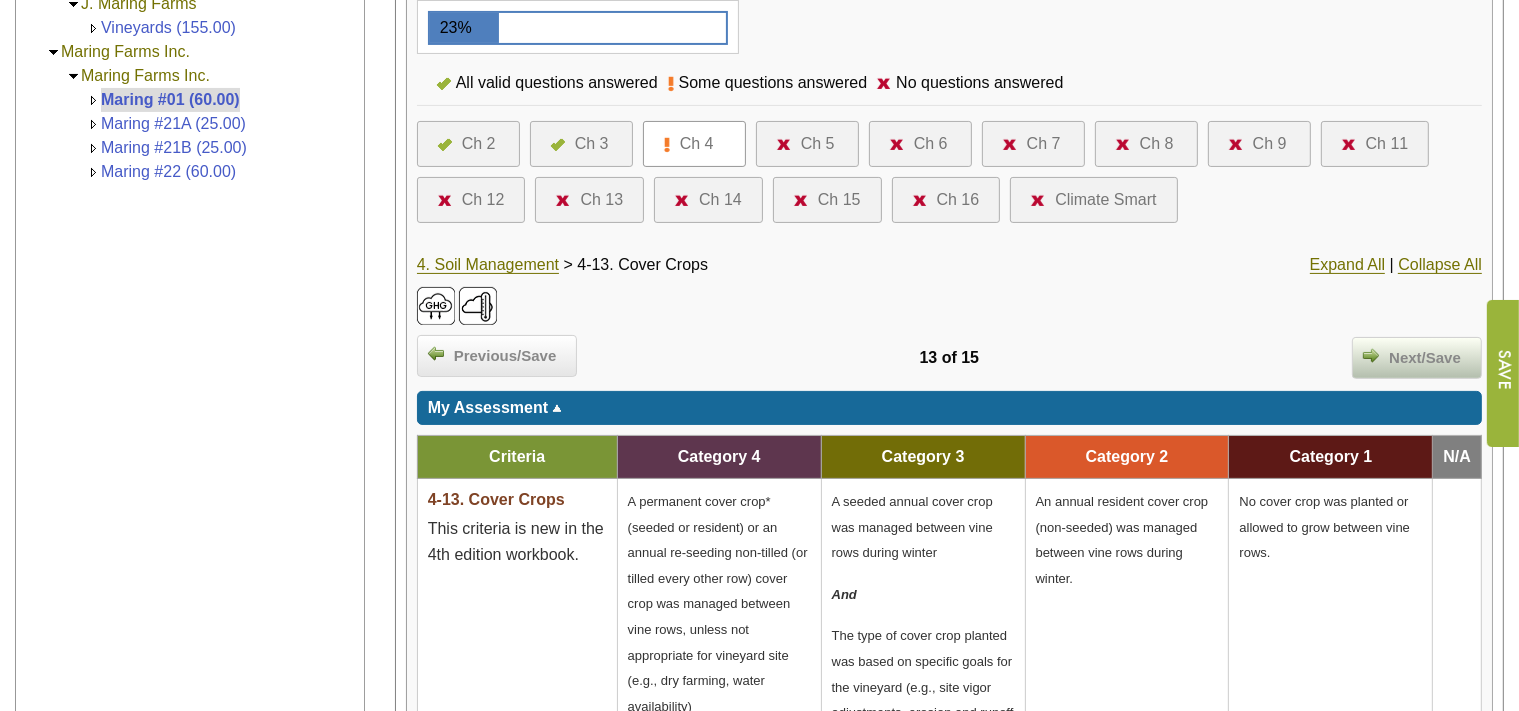click on "Next/Save" at bounding box center [1425, 358] 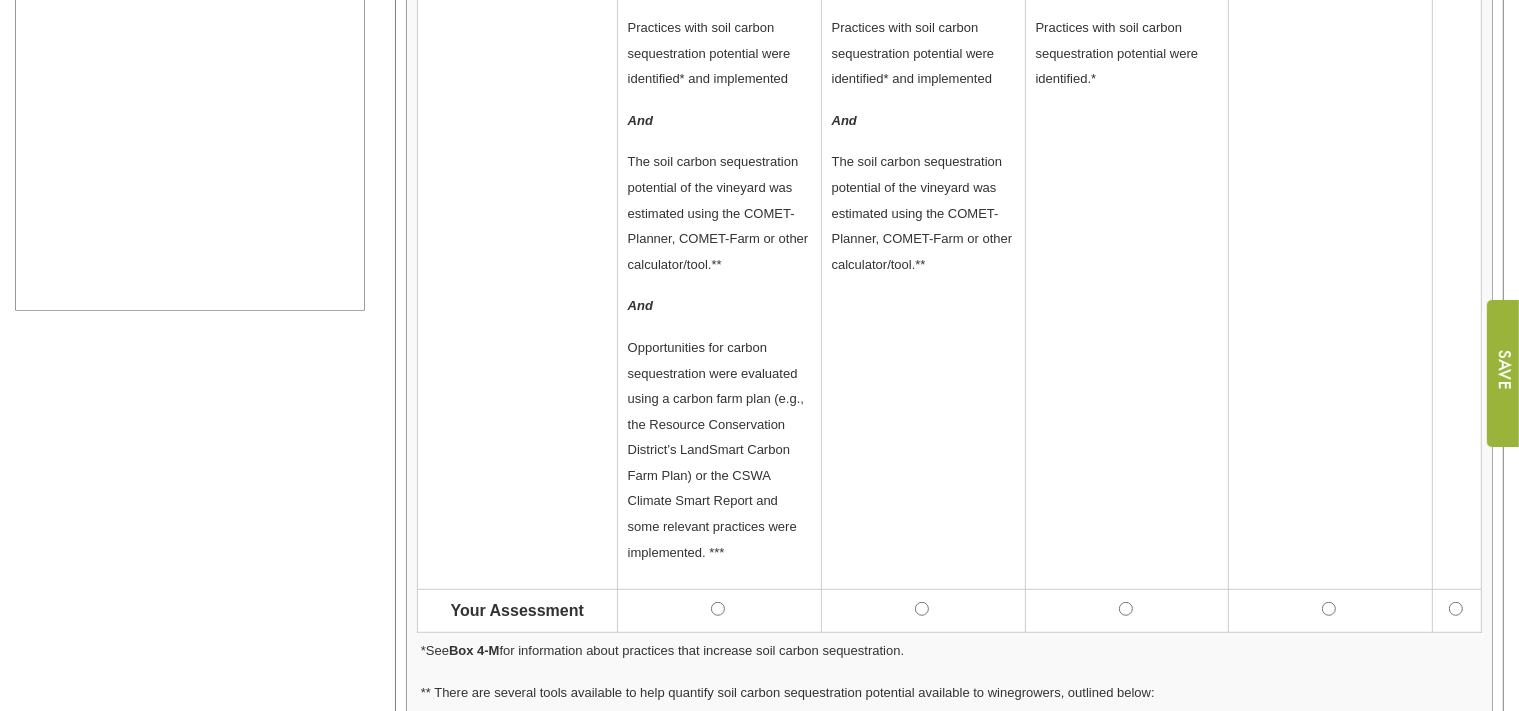 scroll, scrollTop: 1161, scrollLeft: 0, axis: vertical 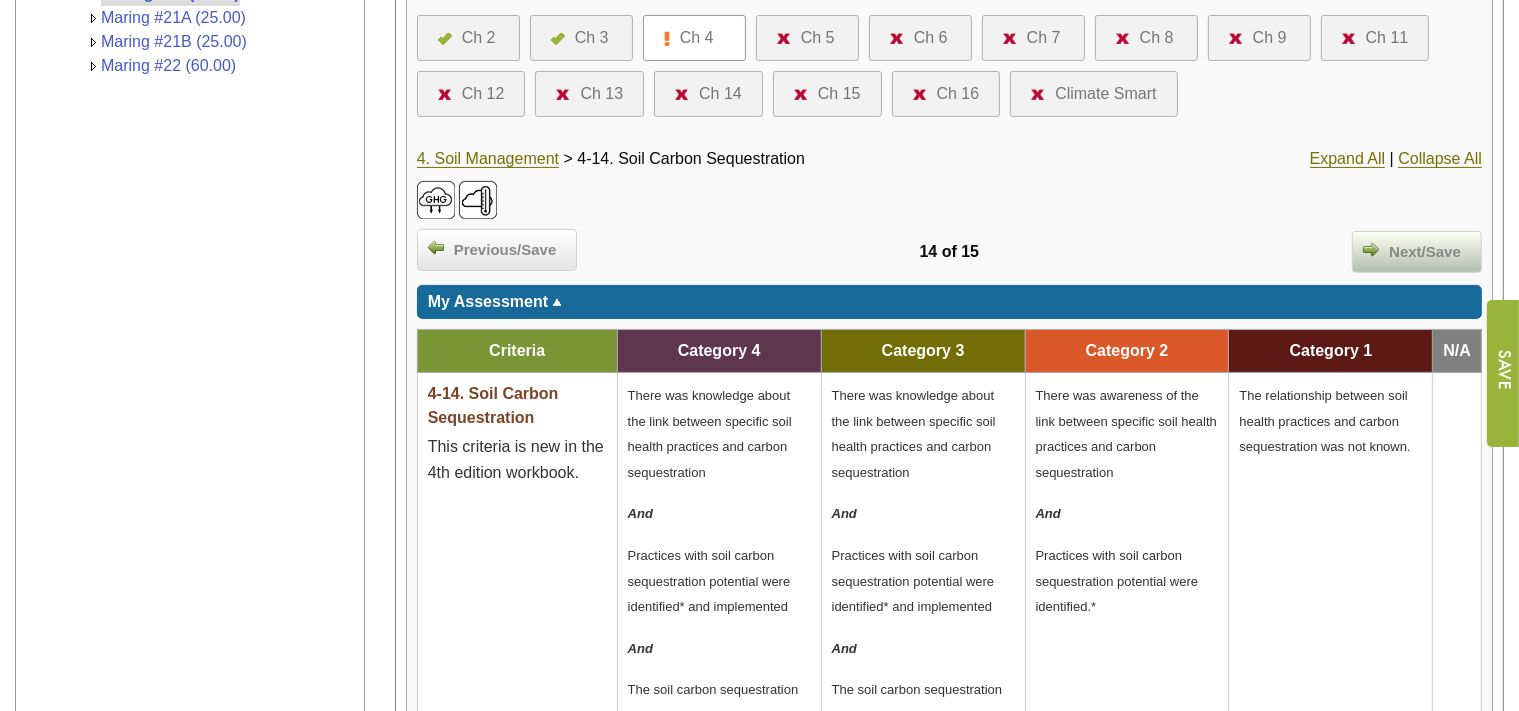 click on "Next/Save" at bounding box center (1417, 252) 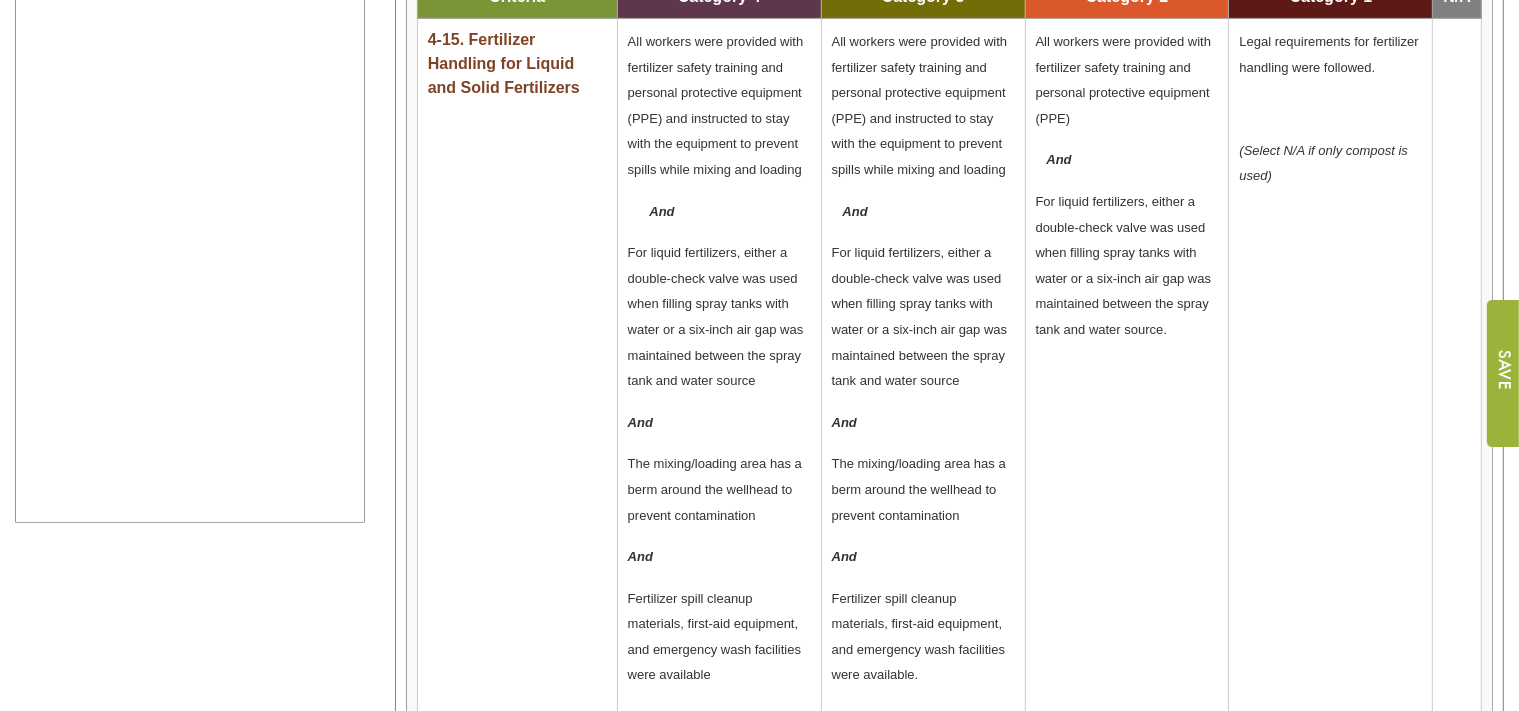 scroll, scrollTop: 1267, scrollLeft: 0, axis: vertical 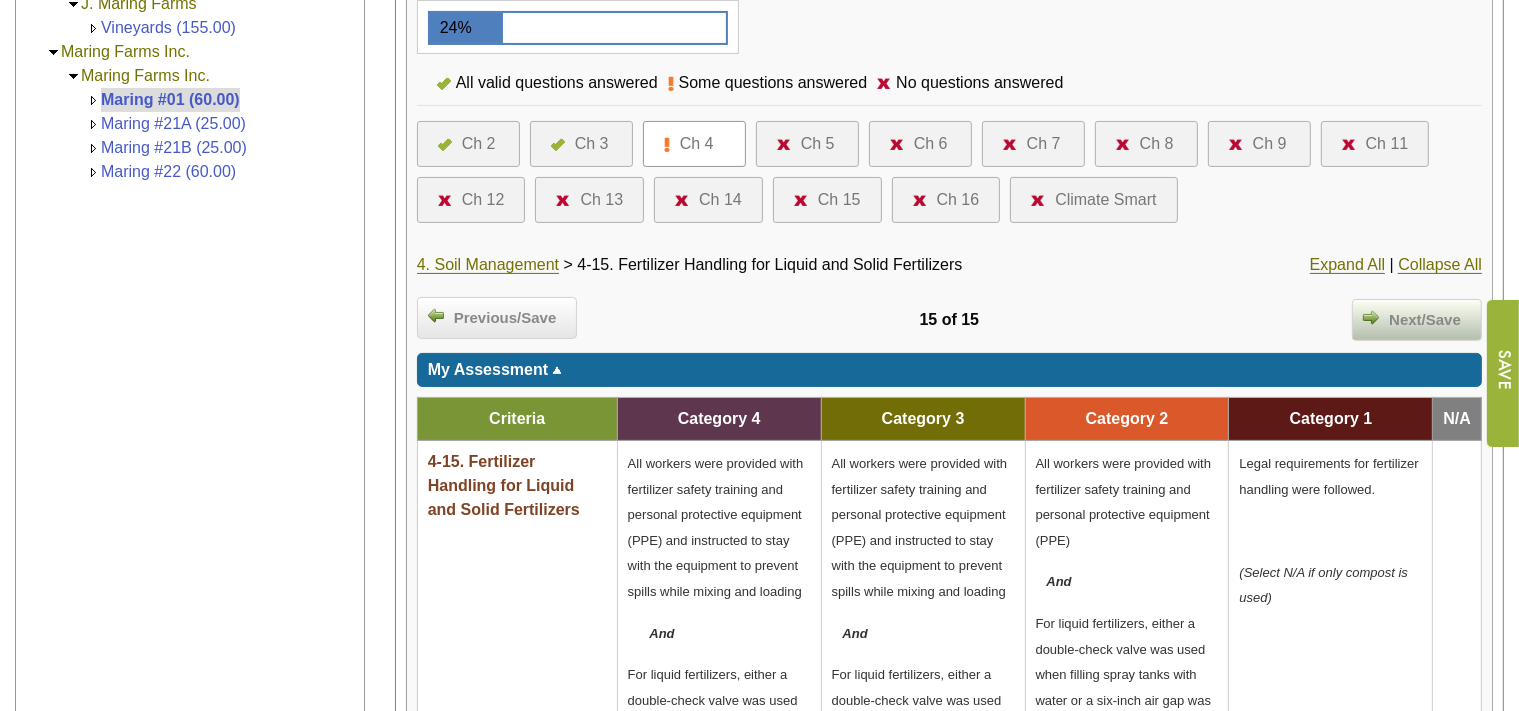 click on "Next/Save" at bounding box center [1425, 320] 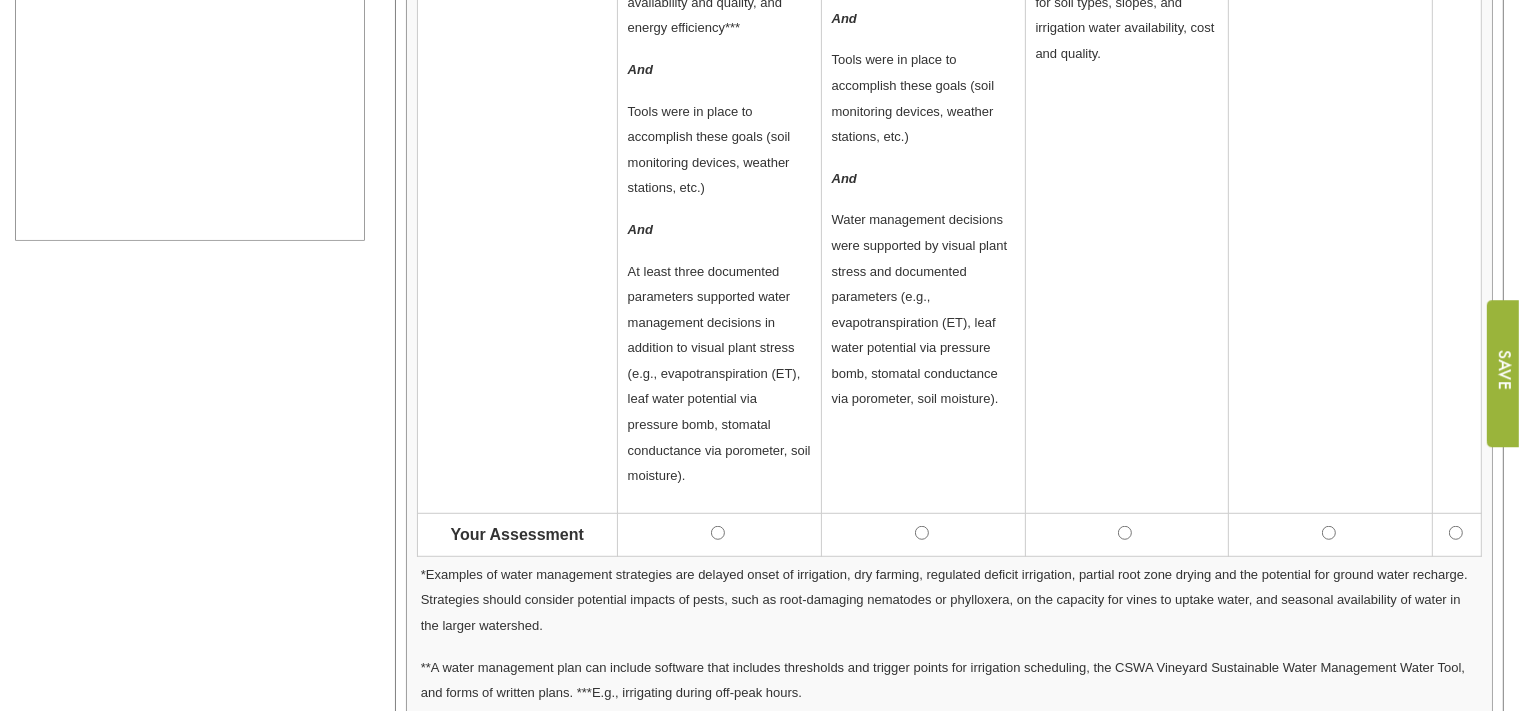 scroll, scrollTop: 1161, scrollLeft: 0, axis: vertical 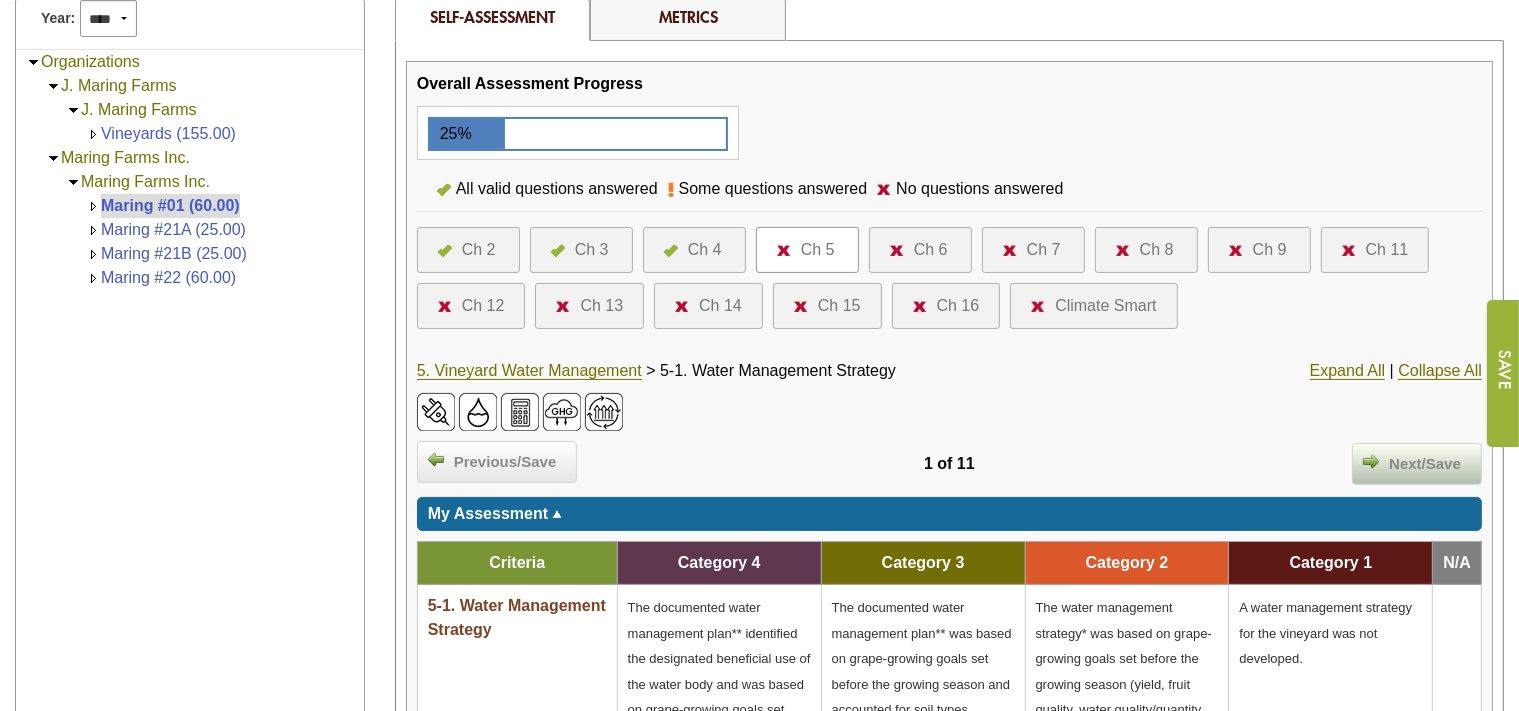 click on "Next/Save" at bounding box center [1417, 464] 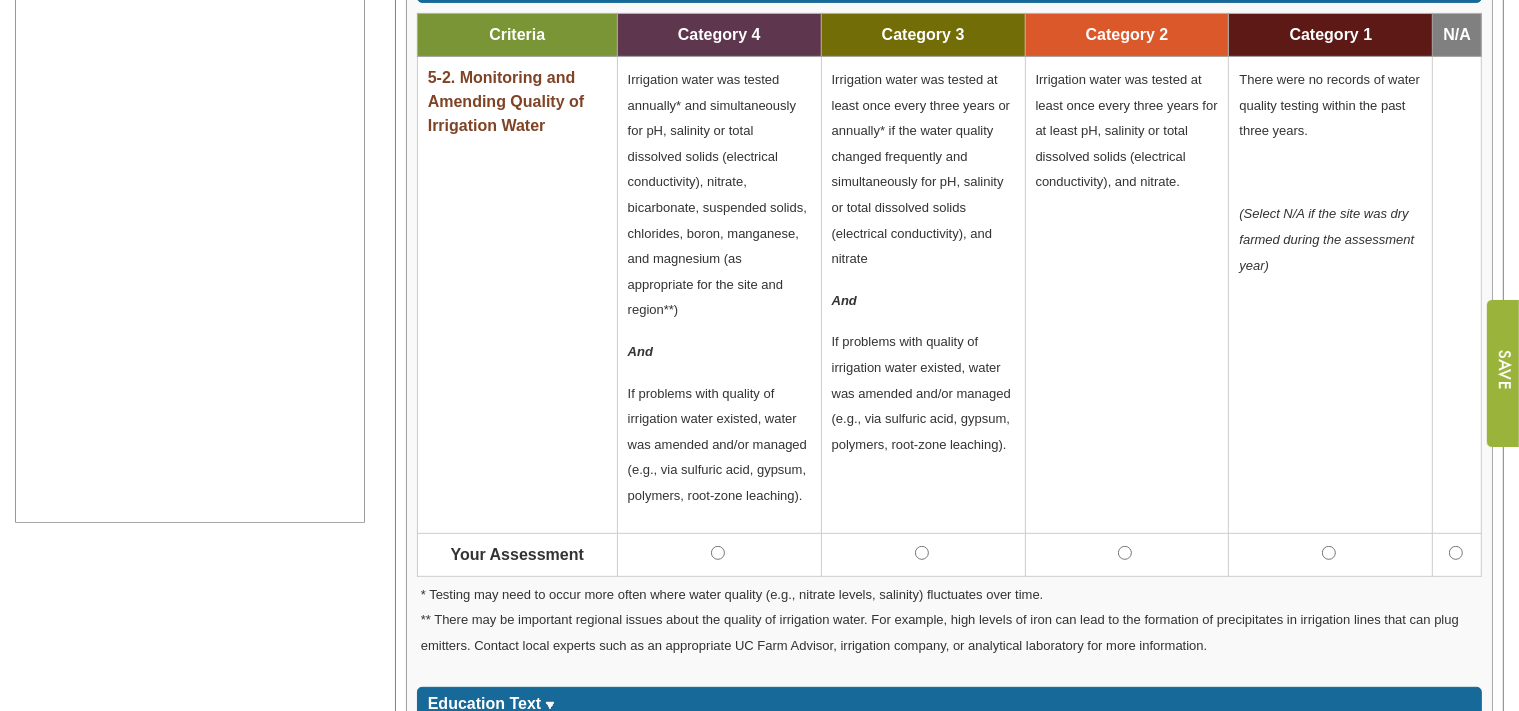 scroll, scrollTop: 950, scrollLeft: 0, axis: vertical 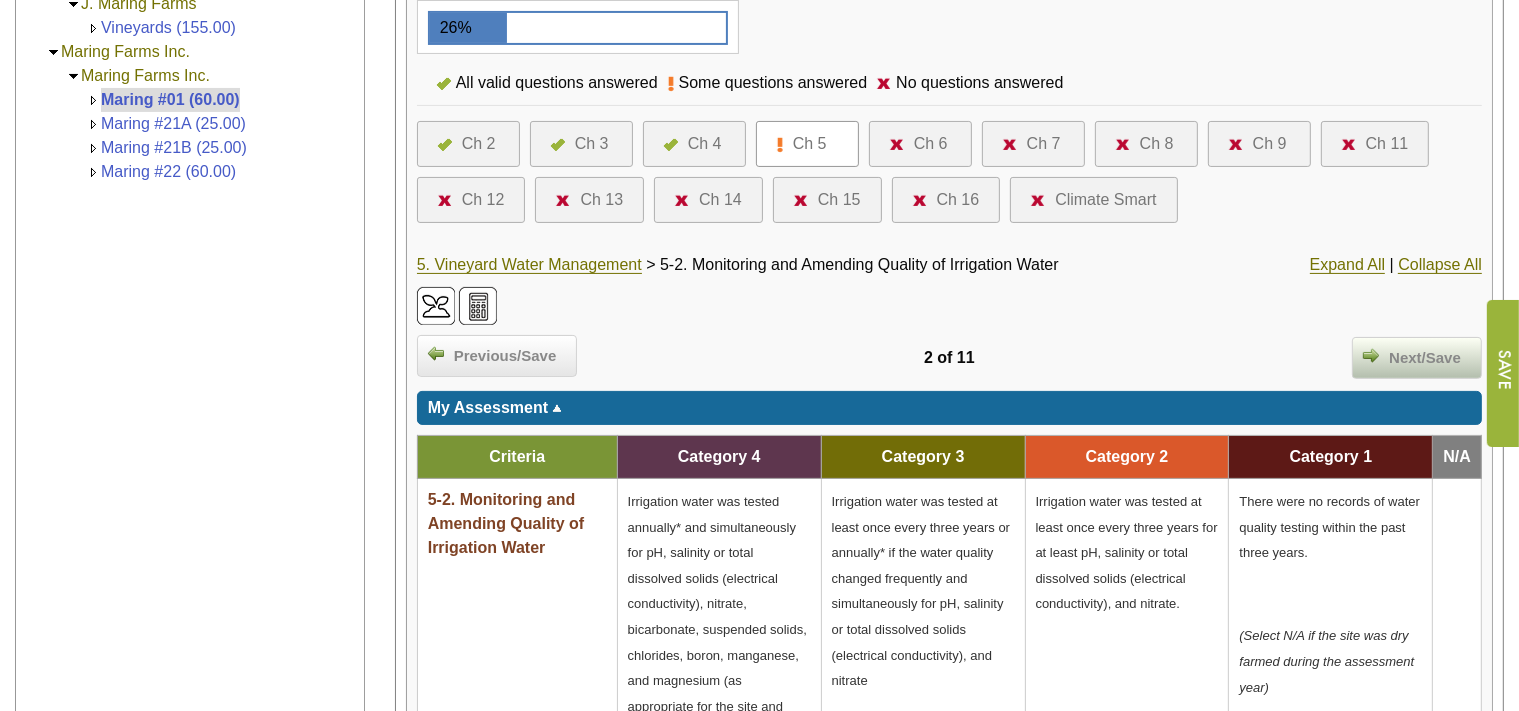 click on "Next/Save" at bounding box center [1425, 358] 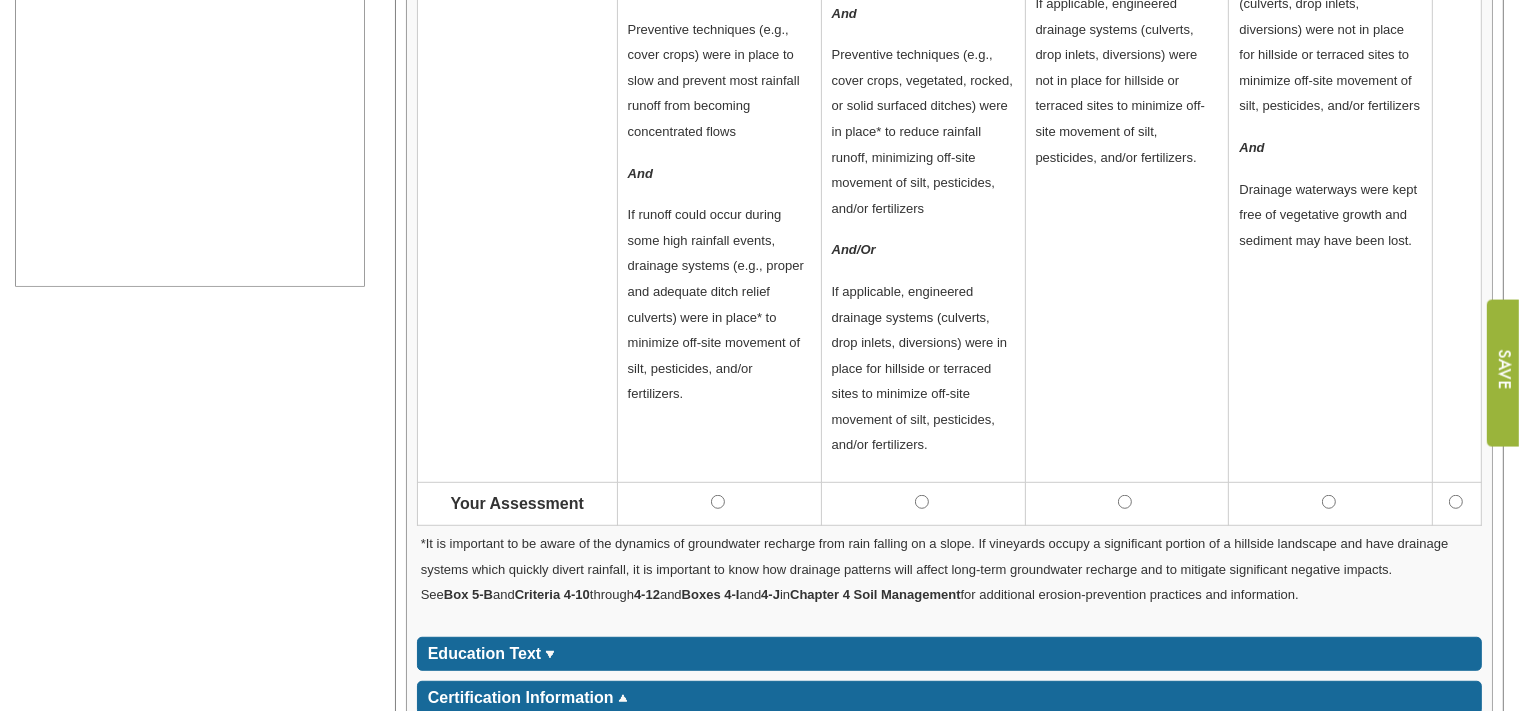 scroll, scrollTop: 1056, scrollLeft: 0, axis: vertical 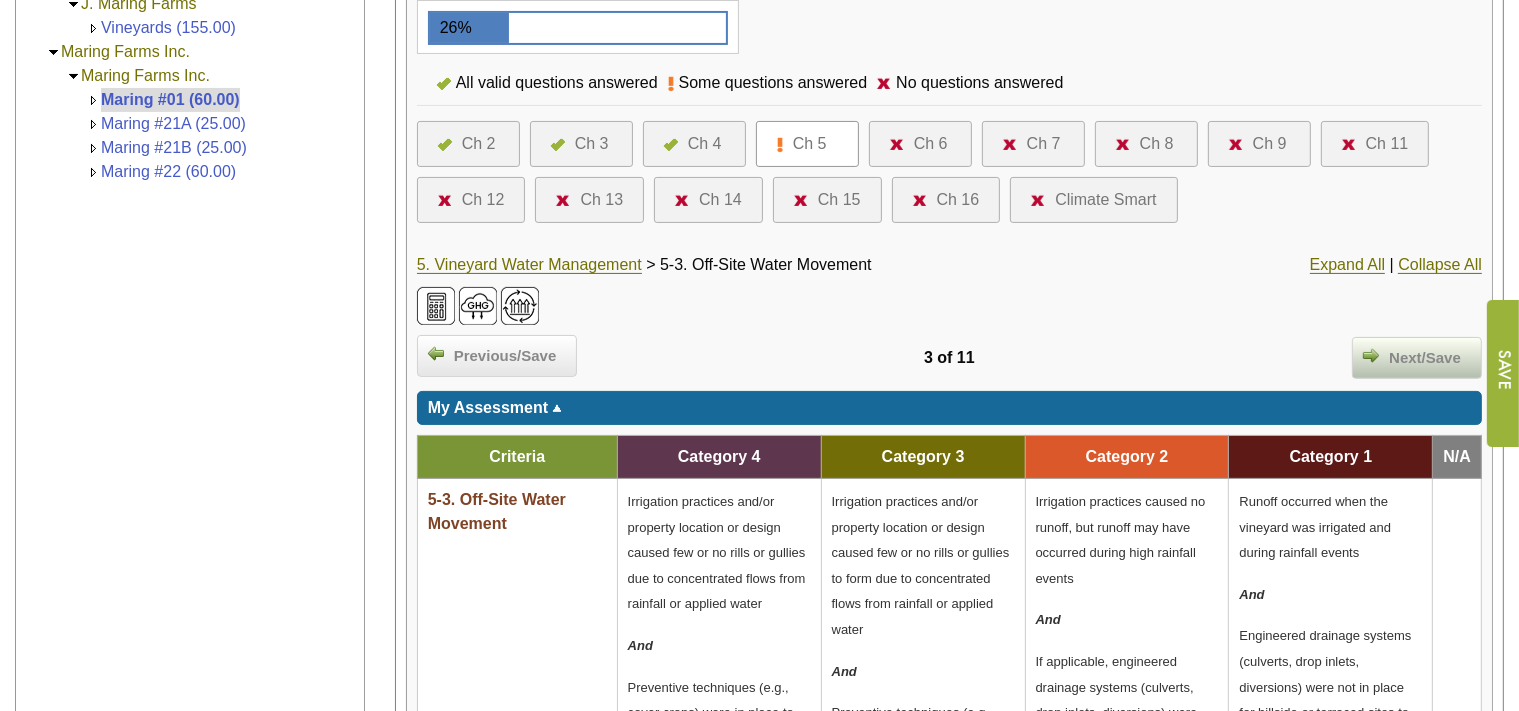 click at bounding box center (1371, 355) 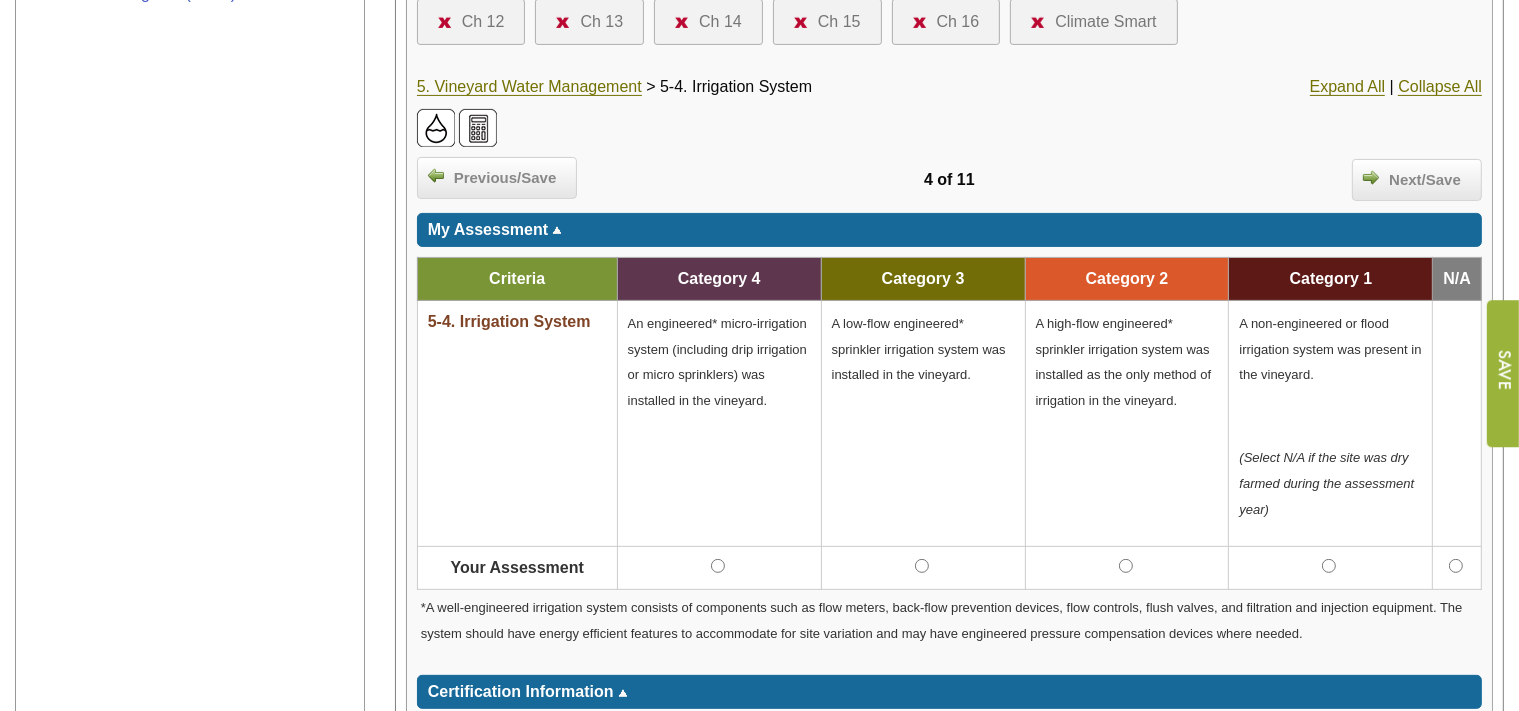 scroll, scrollTop: 633, scrollLeft: 0, axis: vertical 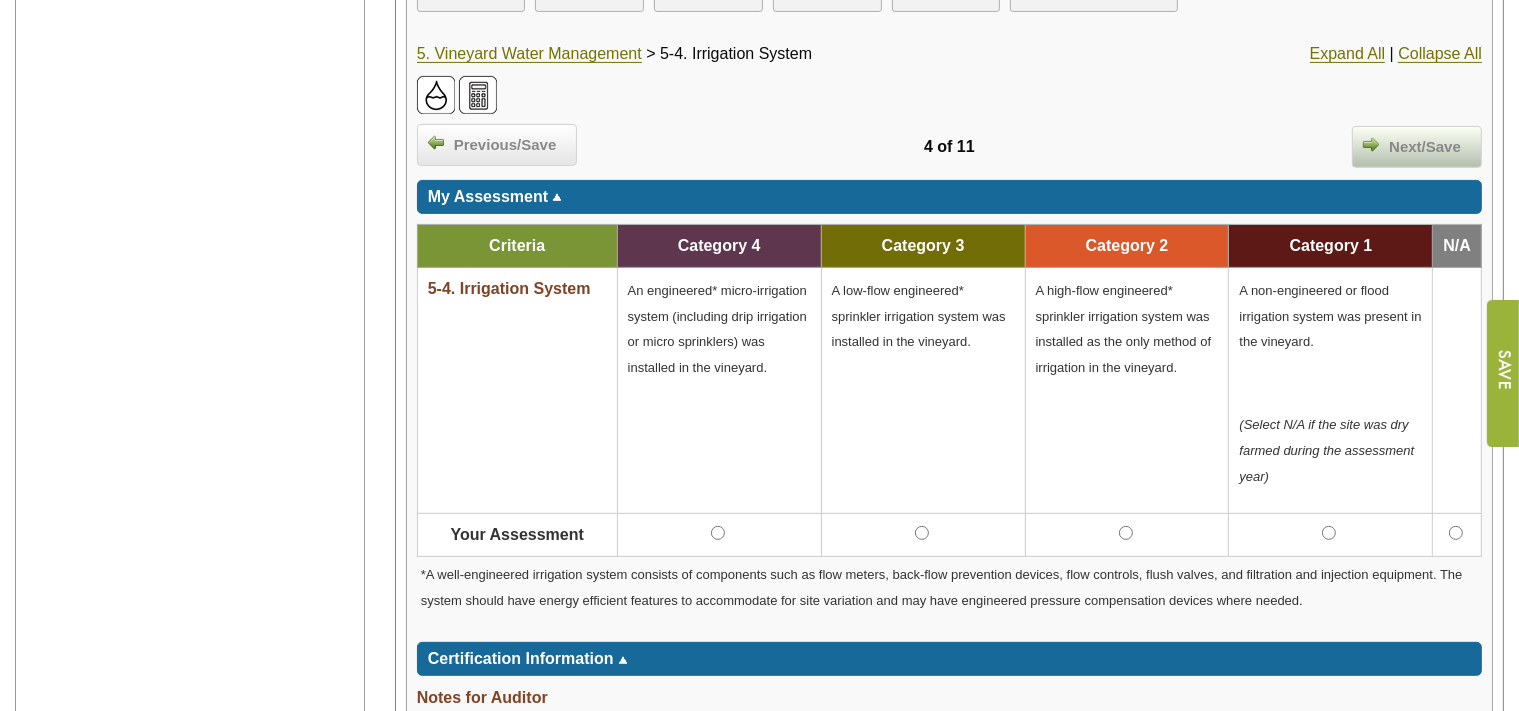 click on "Next/Save" at bounding box center [1425, 147] 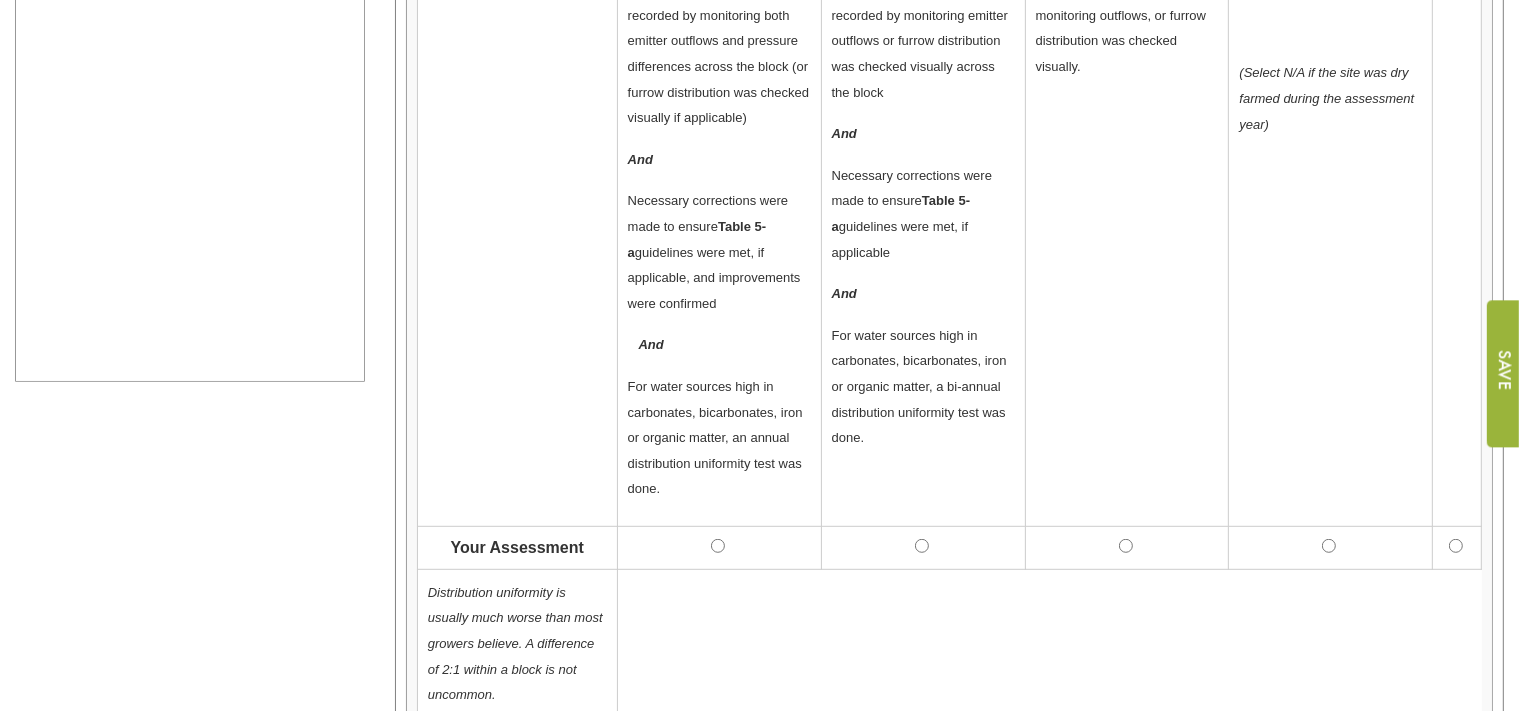 scroll, scrollTop: 1056, scrollLeft: 0, axis: vertical 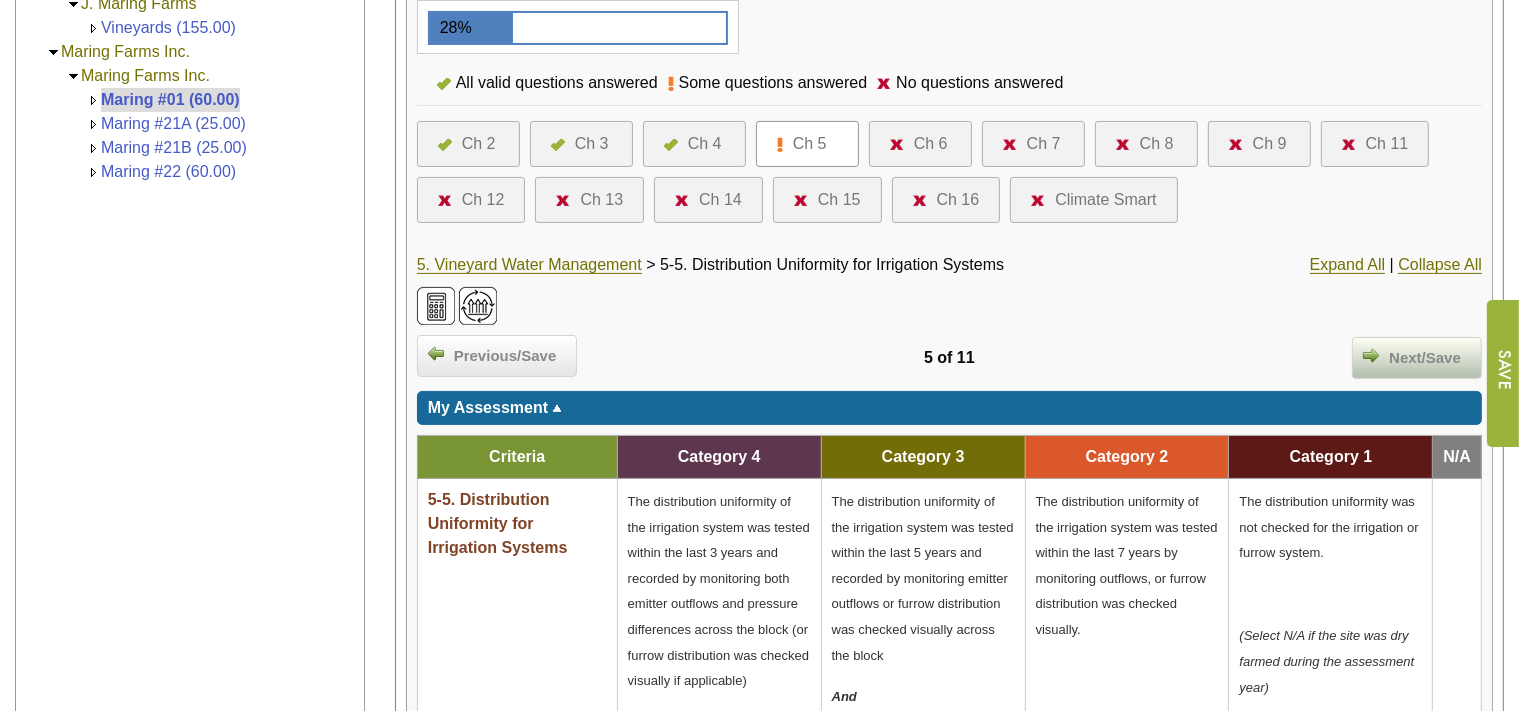click on "Next/Save" at bounding box center (1425, 358) 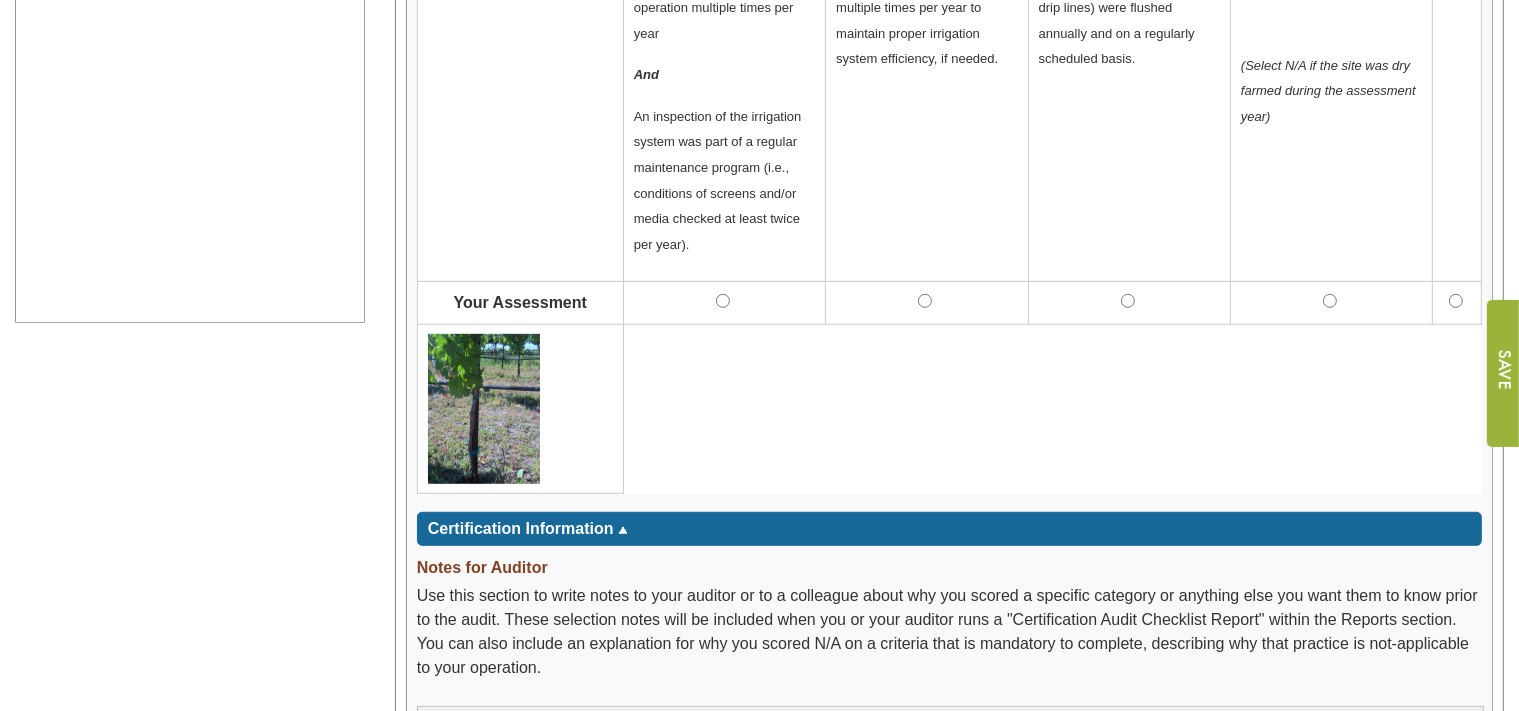 scroll, scrollTop: 1056, scrollLeft: 0, axis: vertical 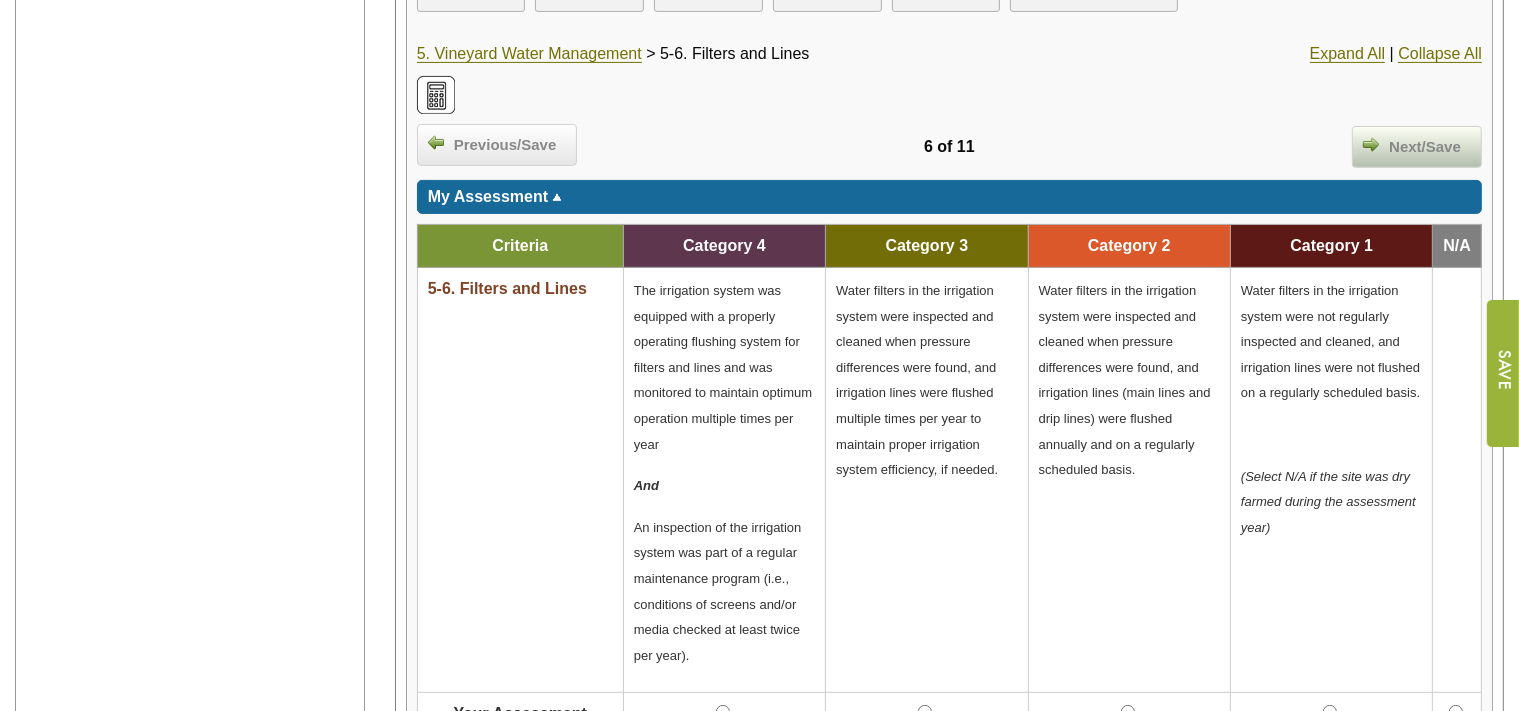 click on "Next/Save" at bounding box center (1425, 147) 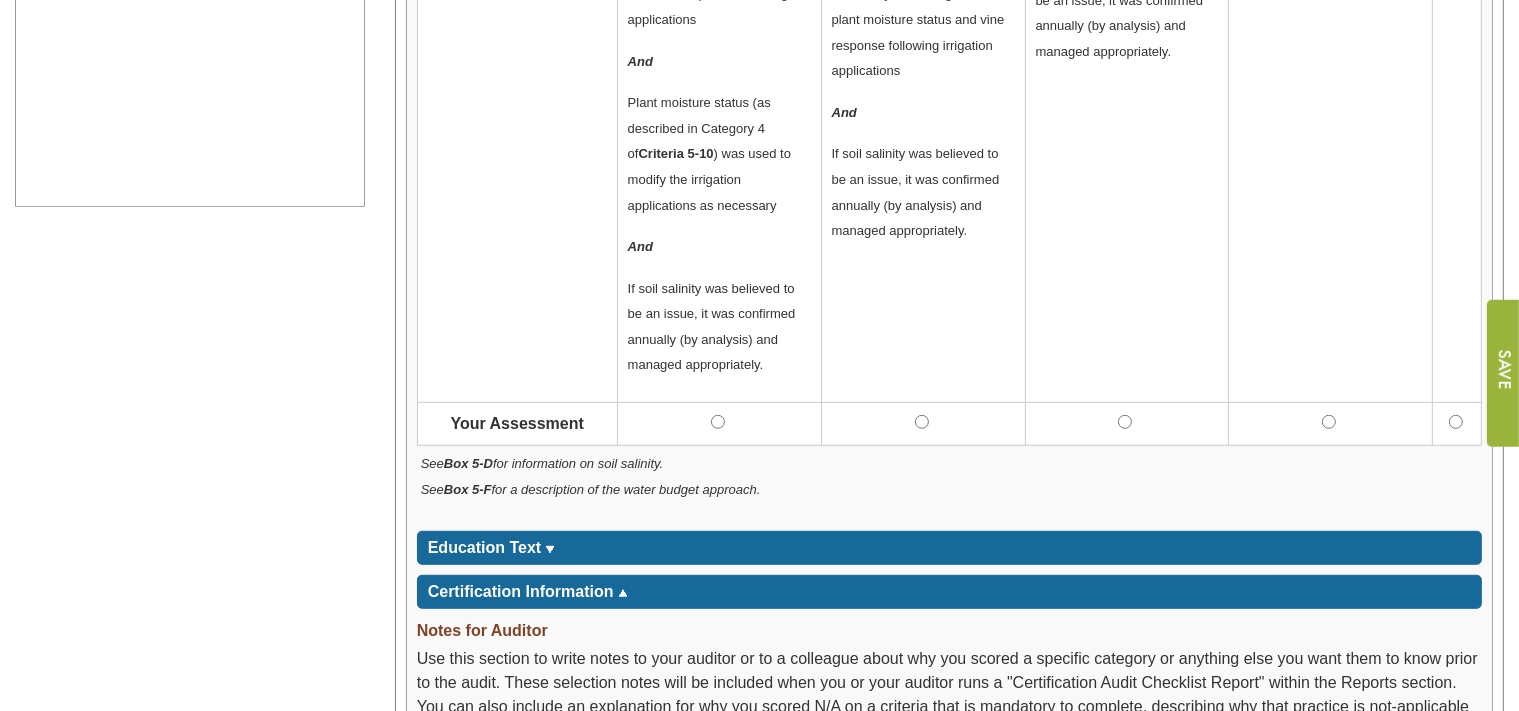 scroll, scrollTop: 1161, scrollLeft: 0, axis: vertical 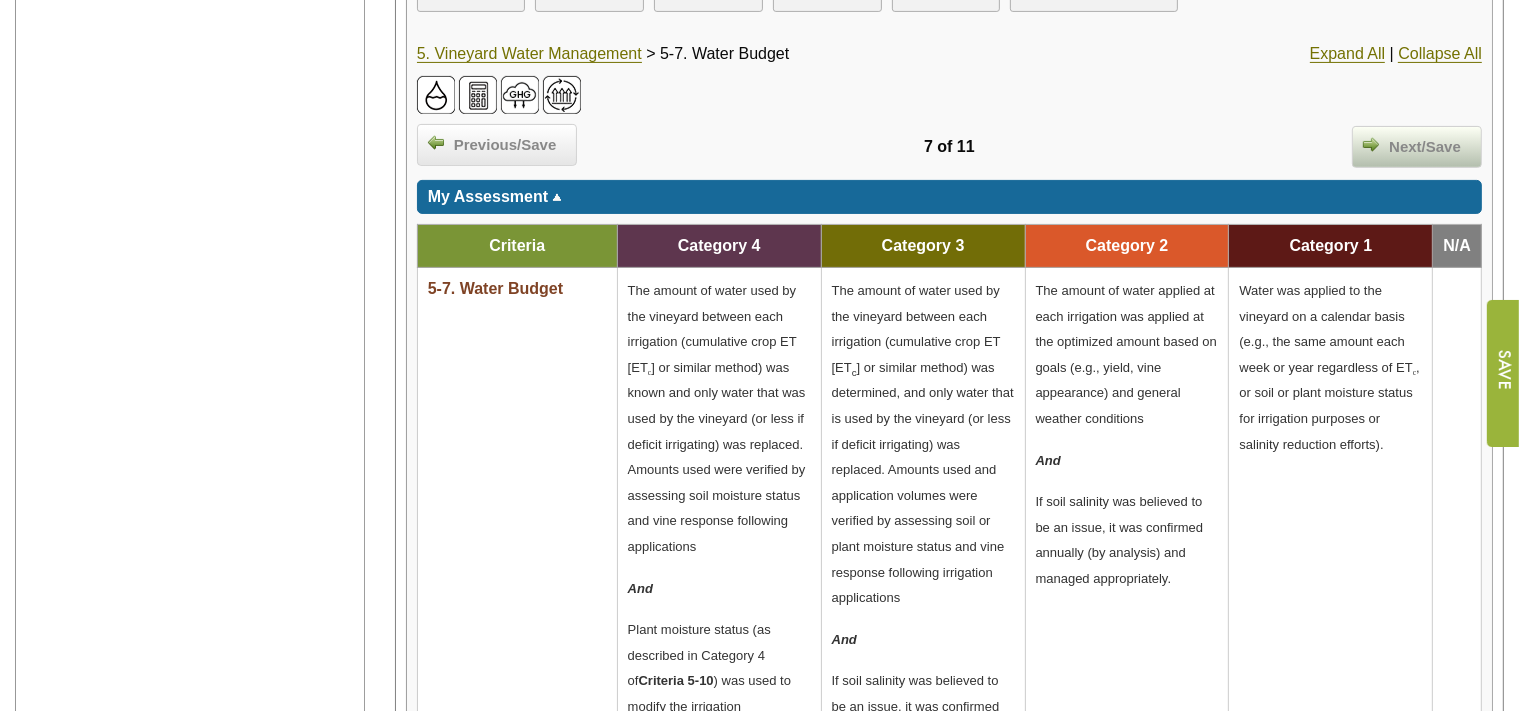 click on "Next/Save" at bounding box center (1425, 147) 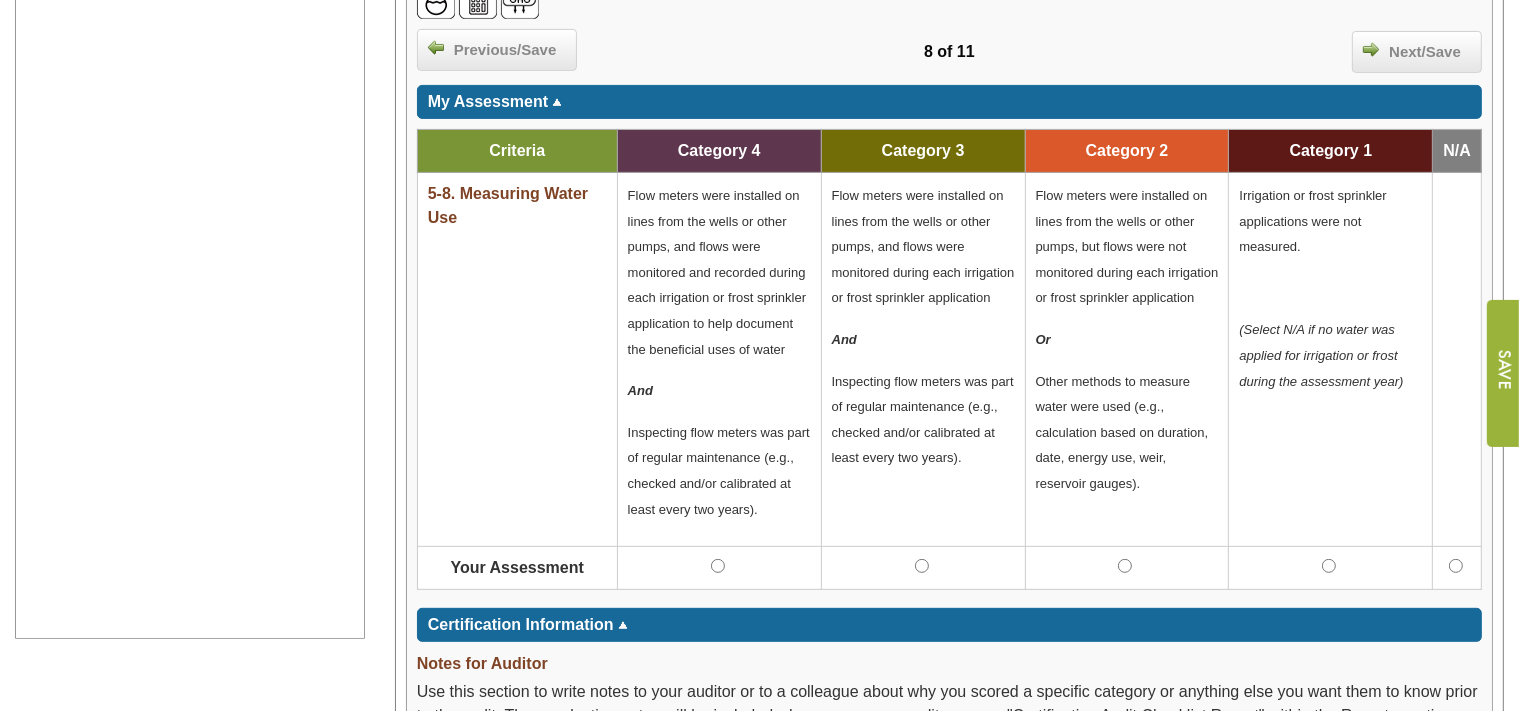 scroll, scrollTop: 739, scrollLeft: 0, axis: vertical 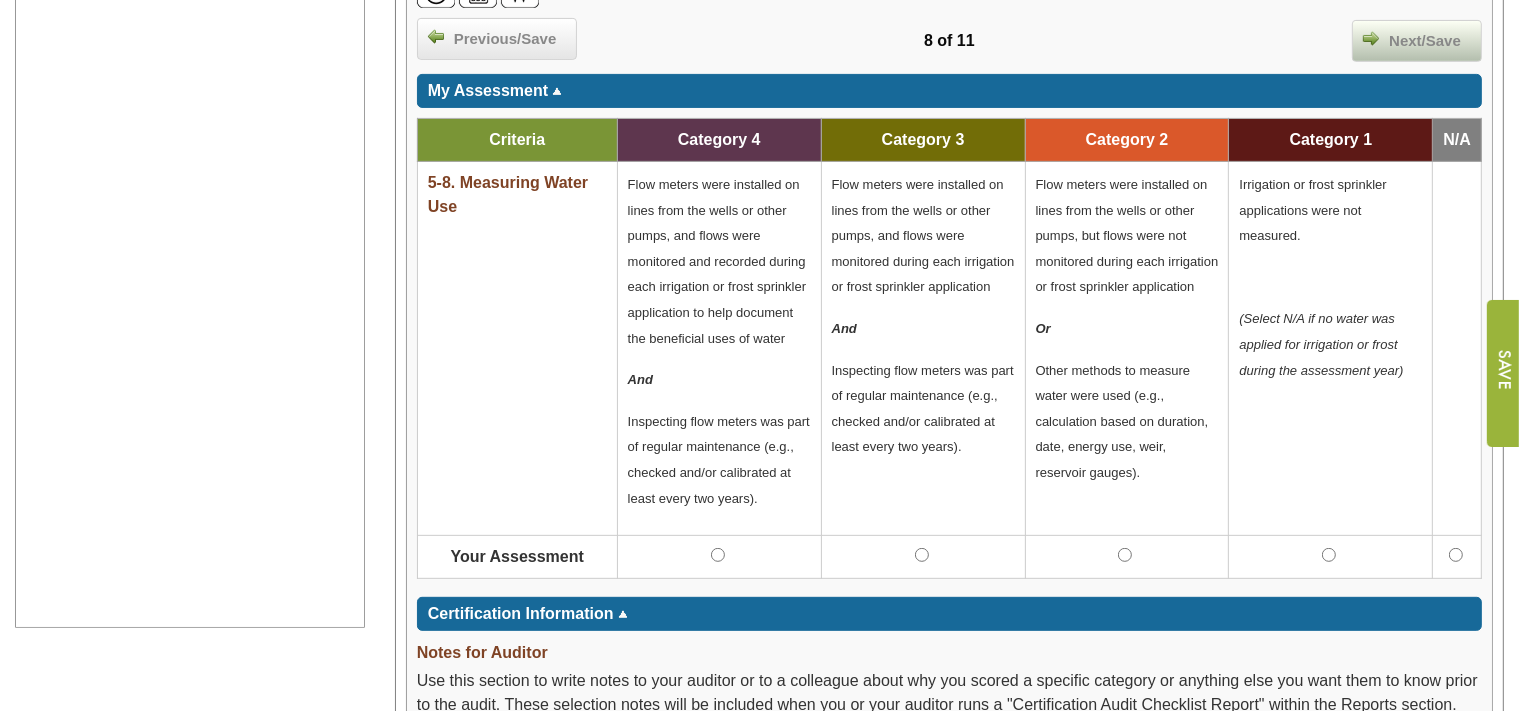 click on "Next/Save" at bounding box center [1425, 41] 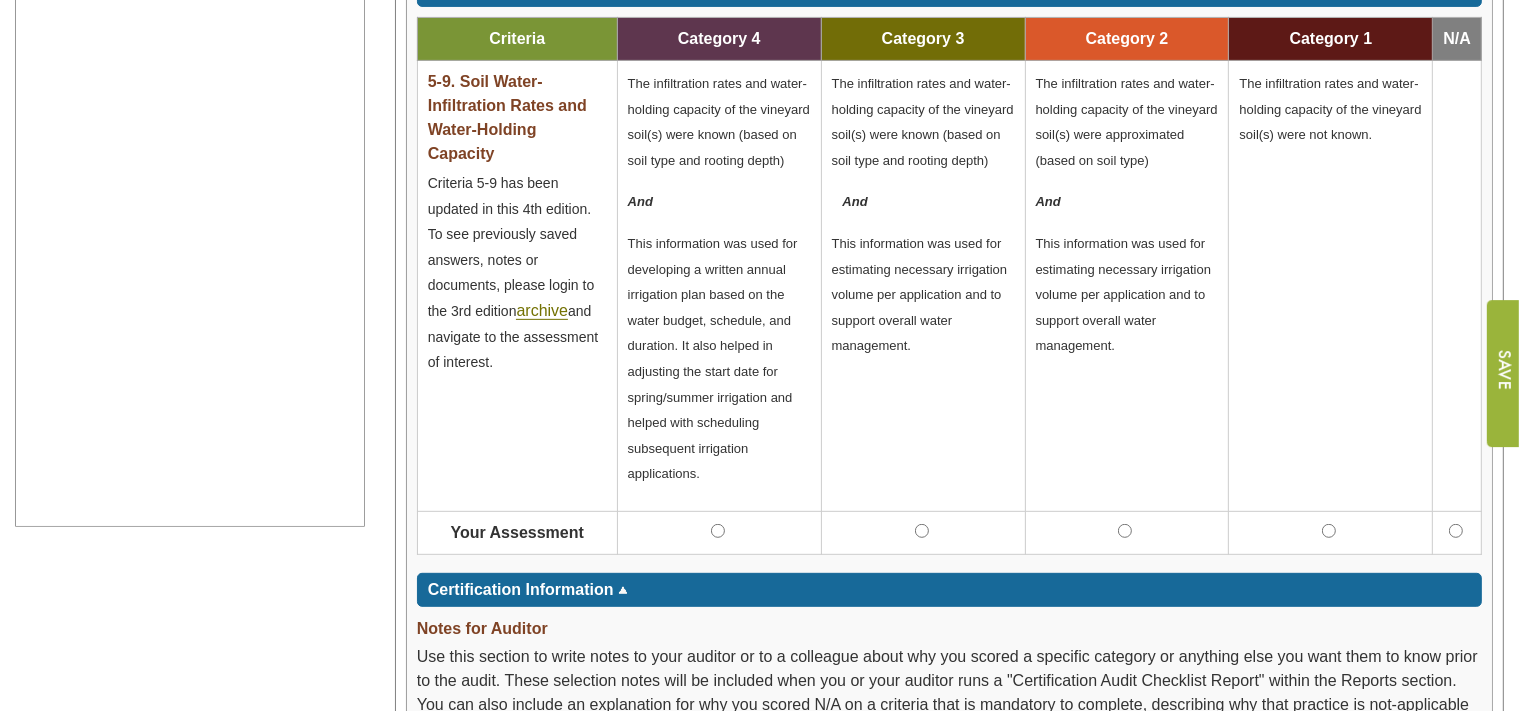 scroll, scrollTop: 844, scrollLeft: 0, axis: vertical 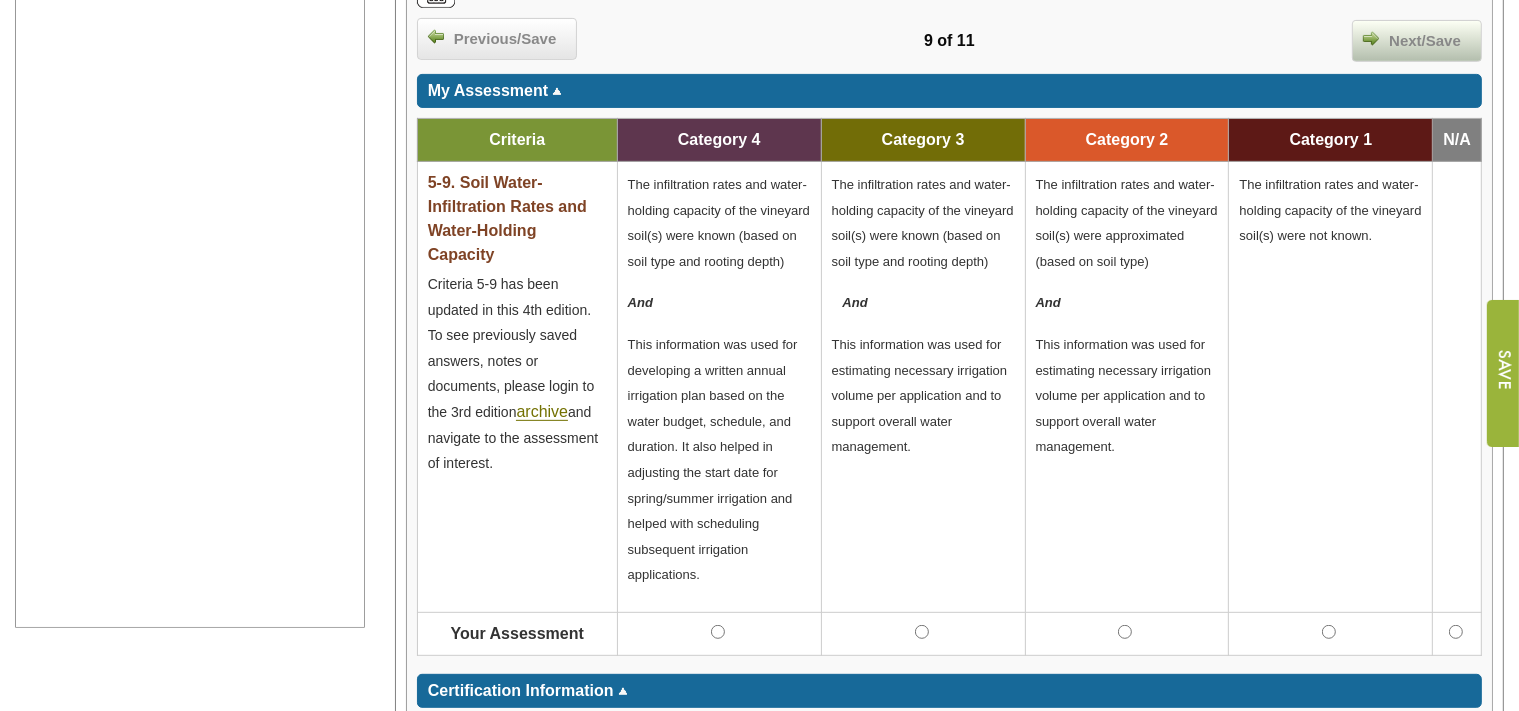 click on "Next/Save" at bounding box center (1425, 41) 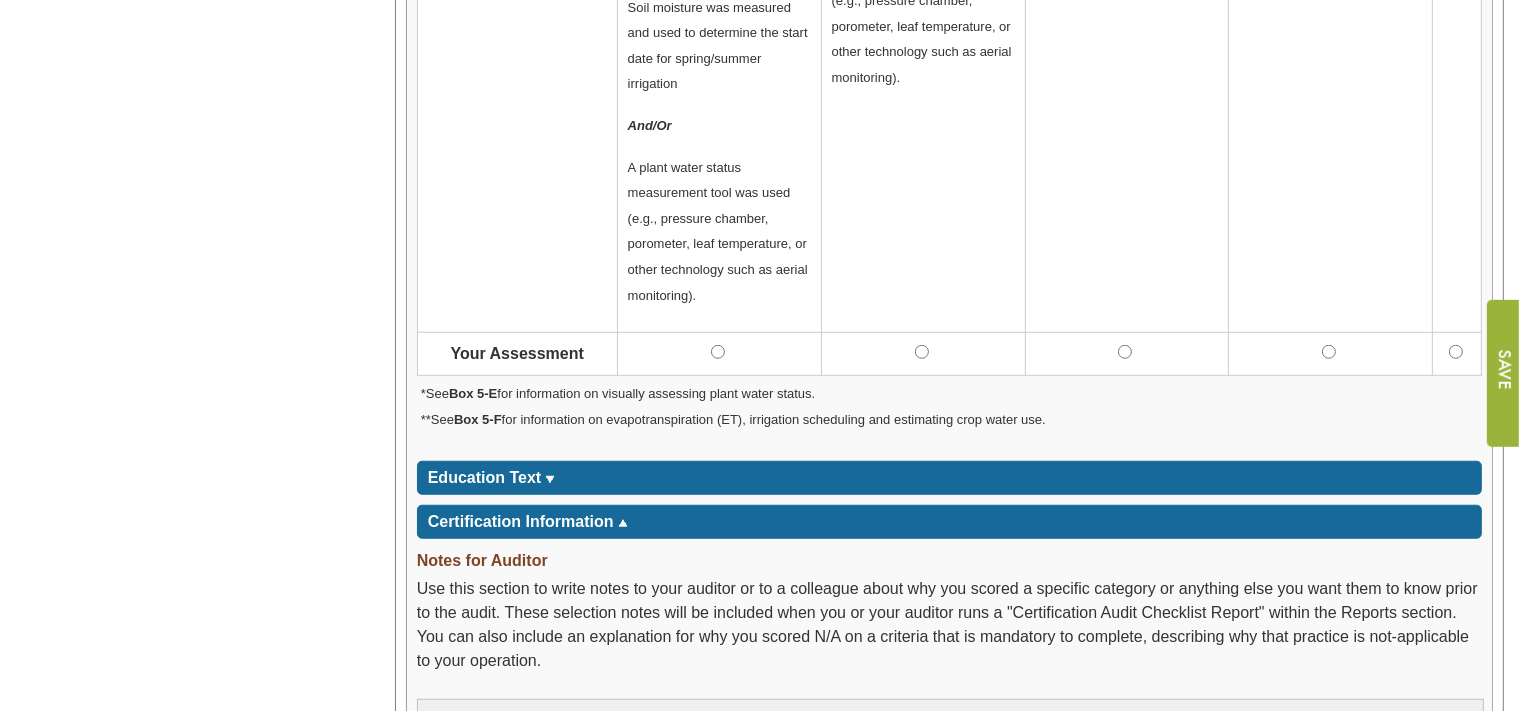 scroll, scrollTop: 1478, scrollLeft: 0, axis: vertical 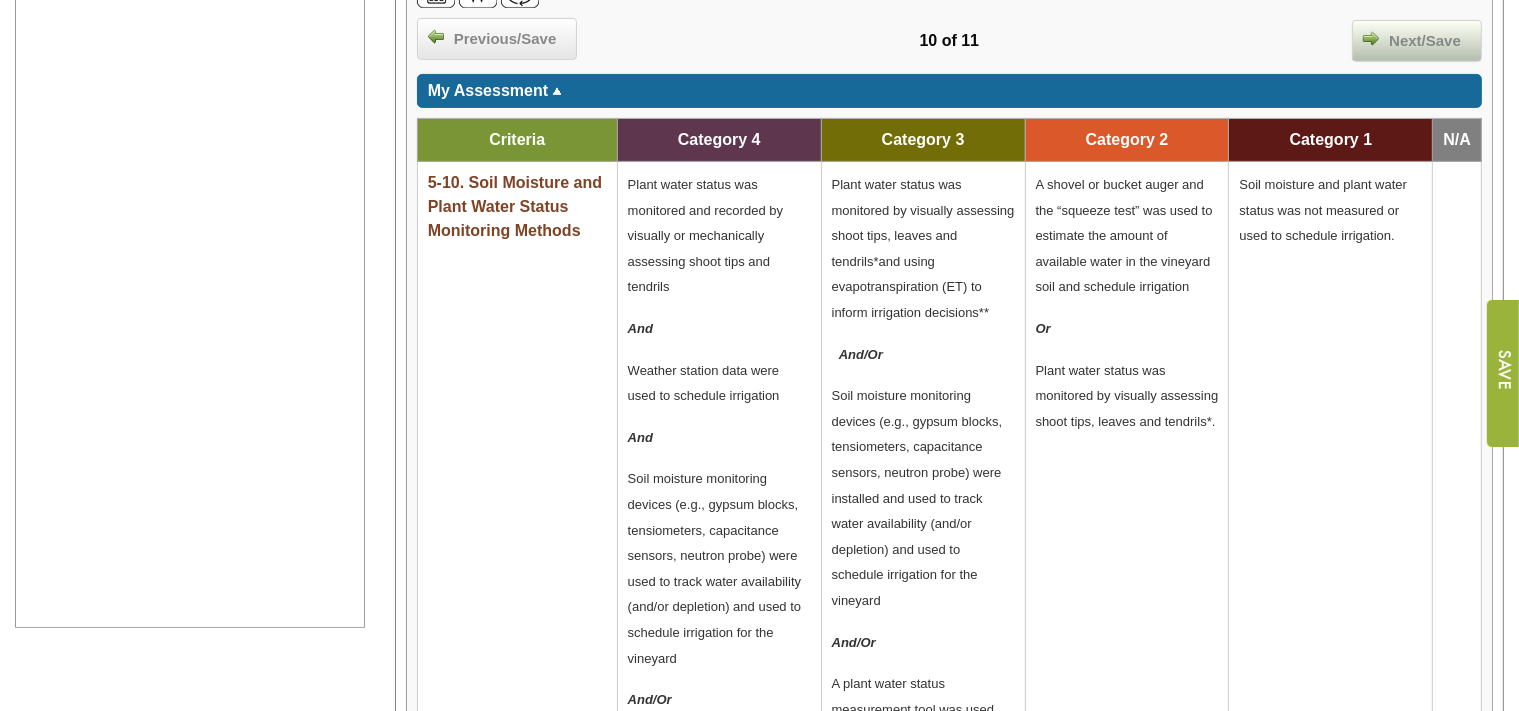 click on "Next/Save" at bounding box center [1425, 41] 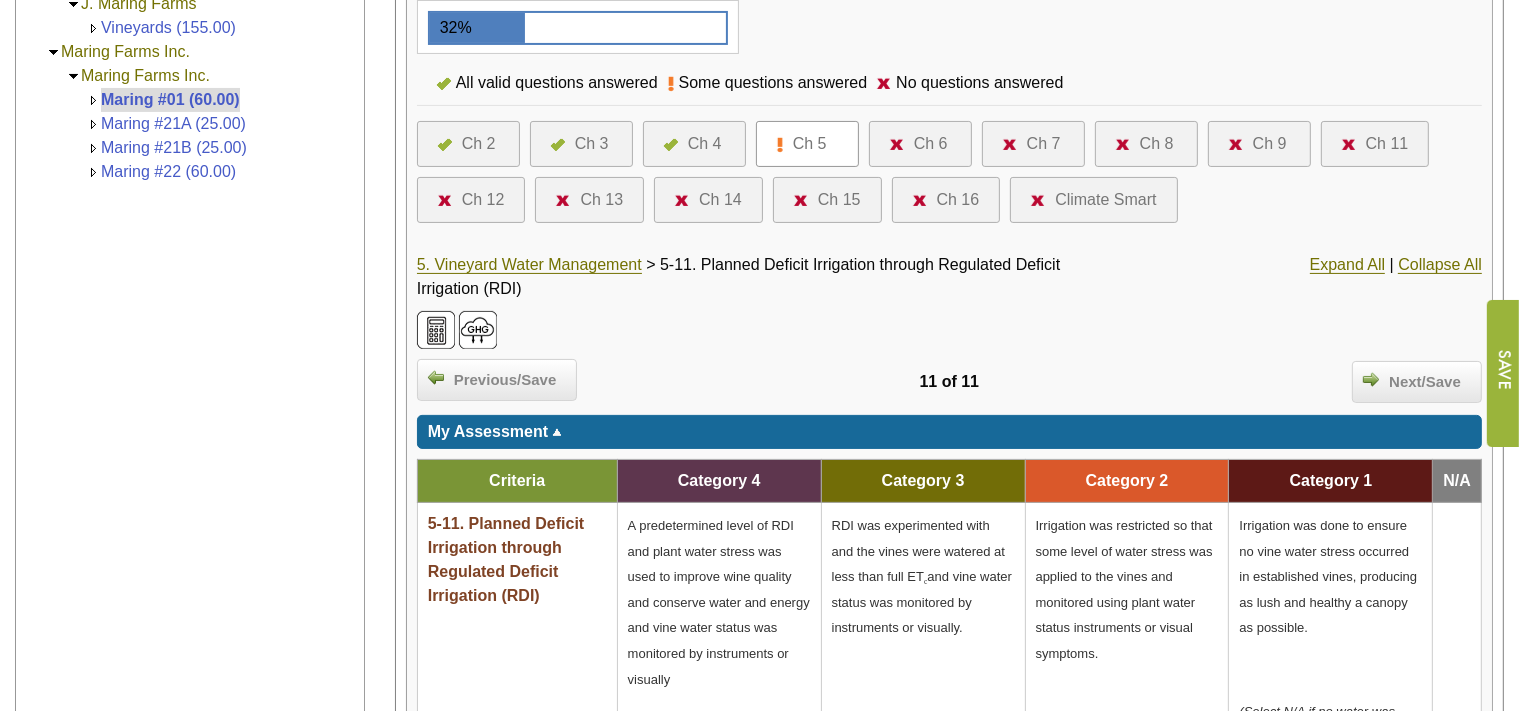 scroll, scrollTop: 739, scrollLeft: 0, axis: vertical 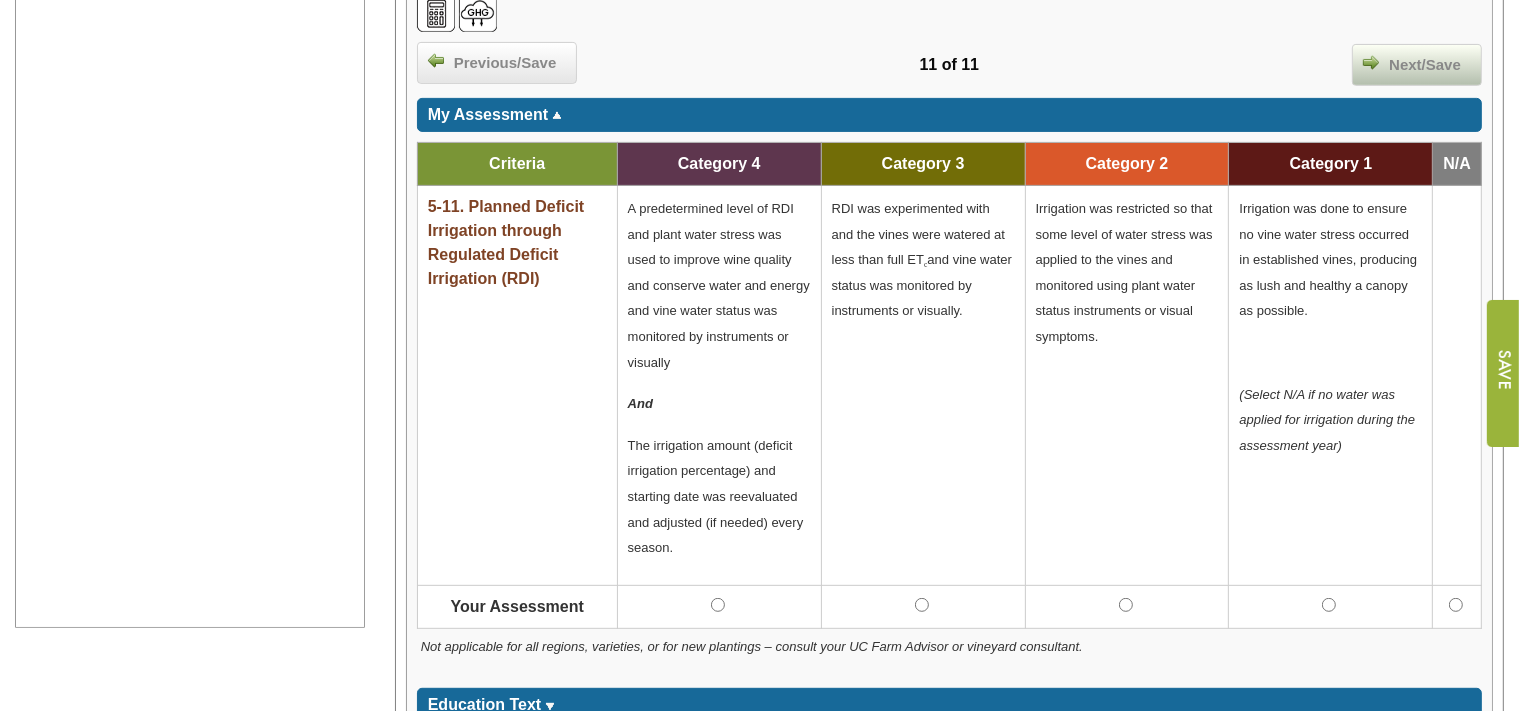 click at bounding box center [1371, 62] 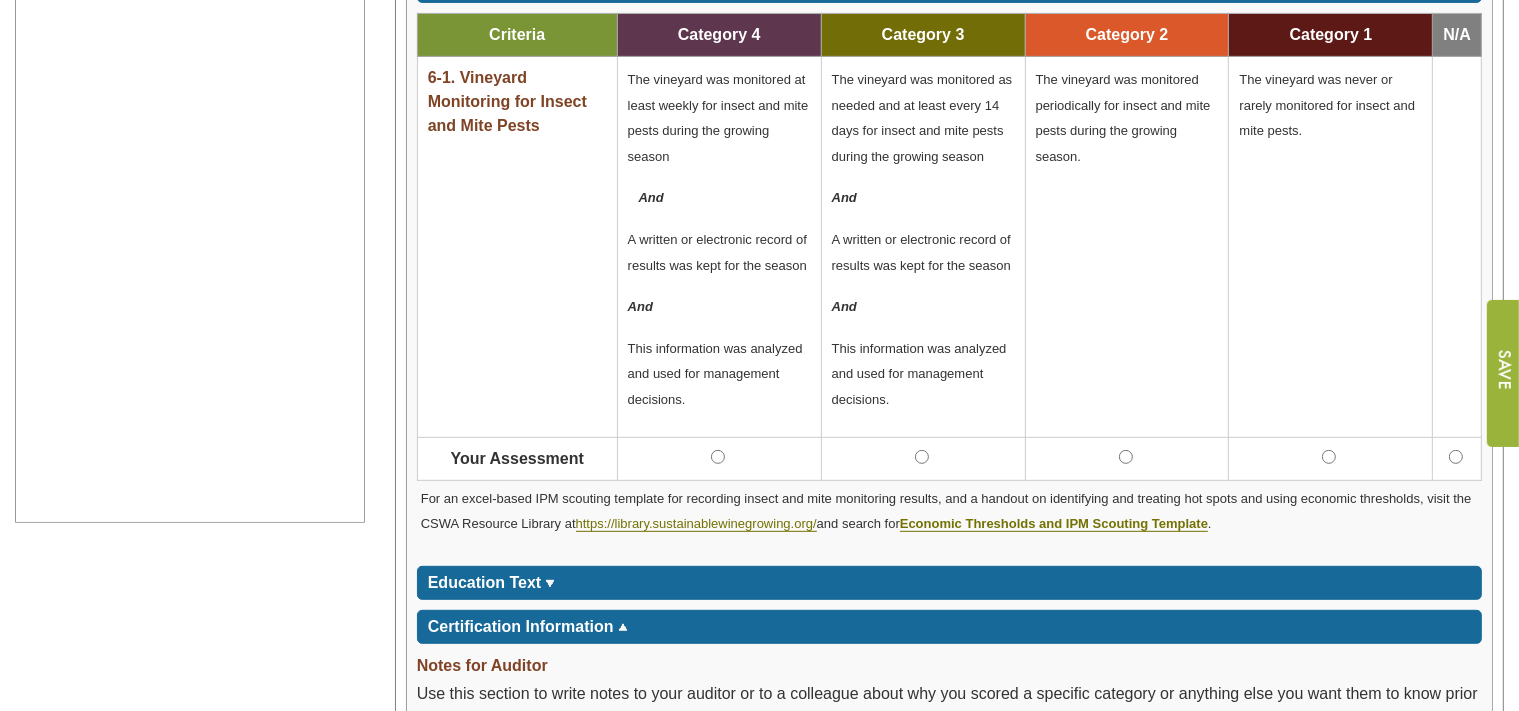 scroll, scrollTop: 950, scrollLeft: 0, axis: vertical 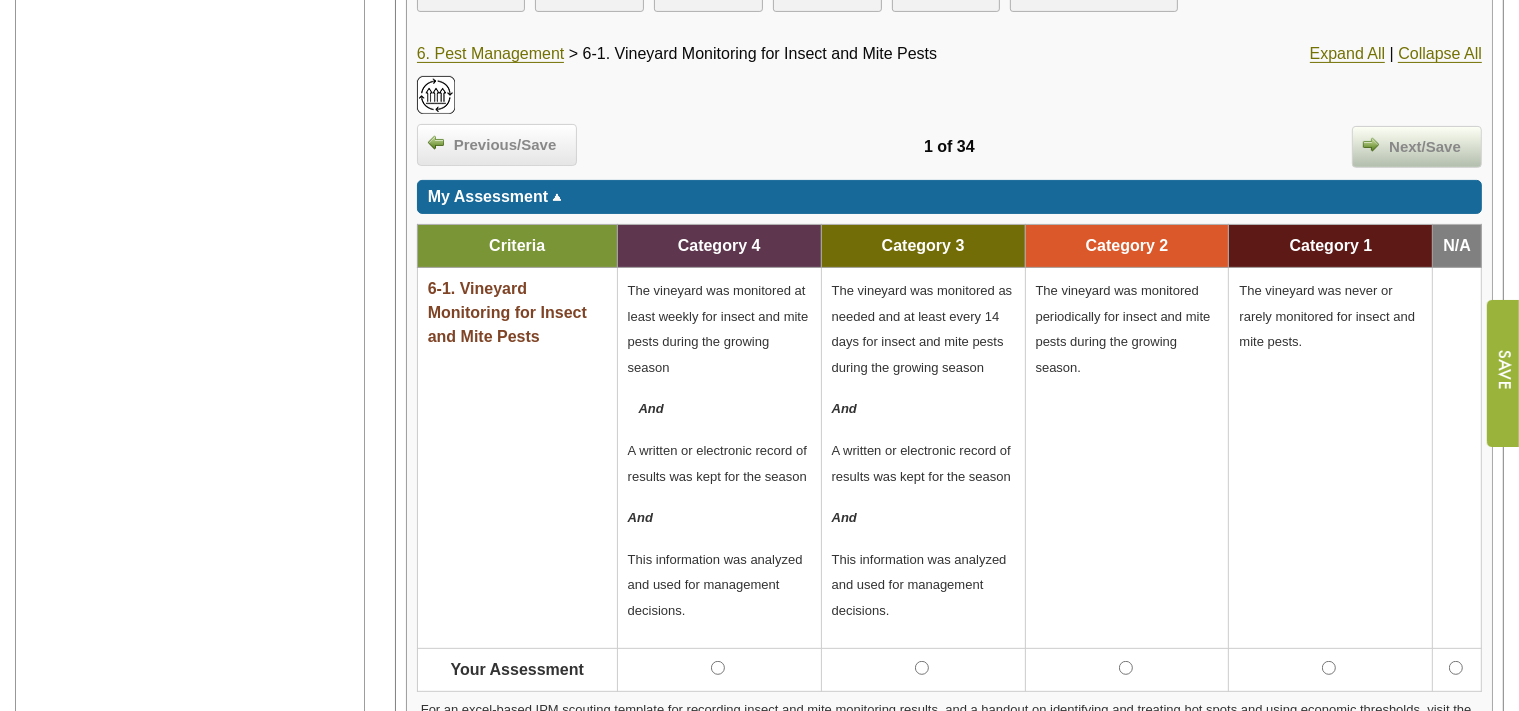 click on "Next/Save" at bounding box center [1425, 147] 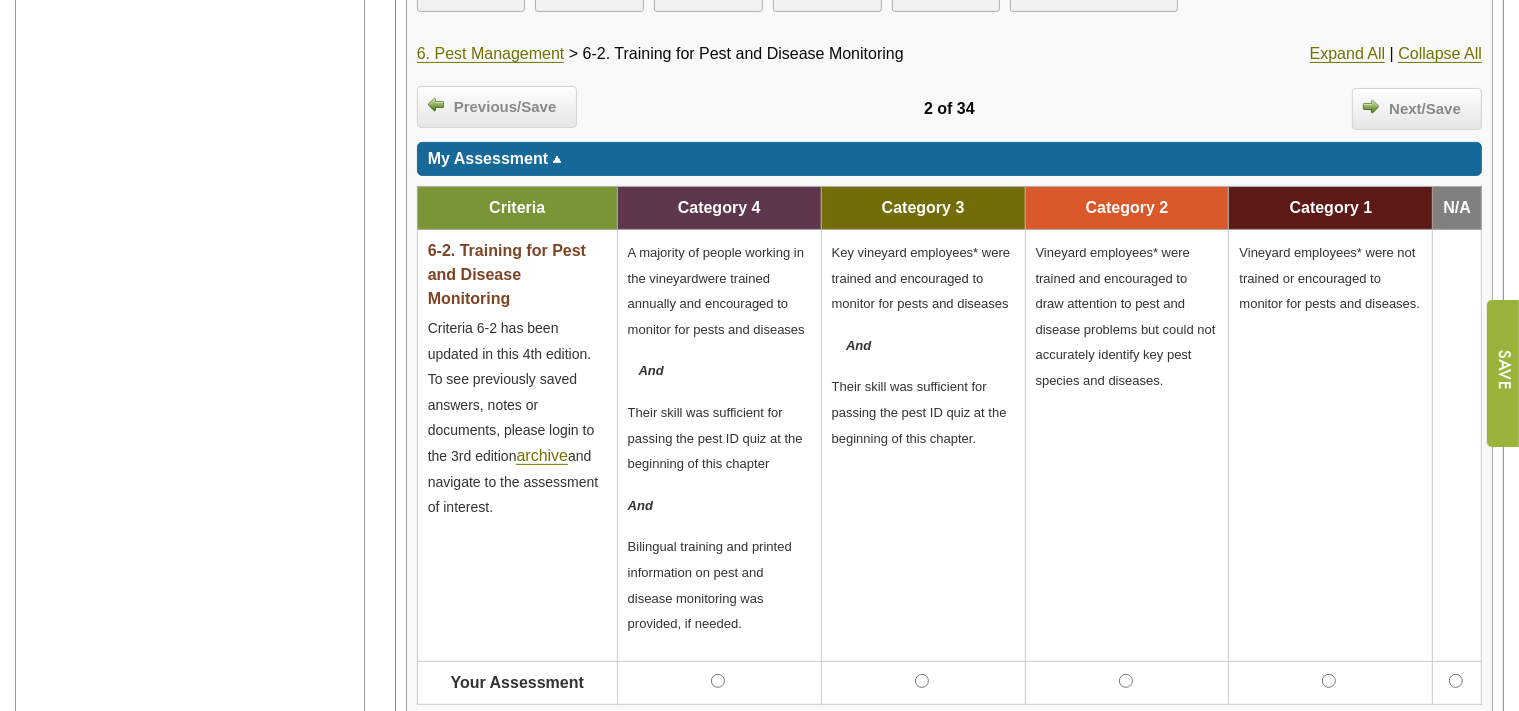 scroll, scrollTop: 739, scrollLeft: 0, axis: vertical 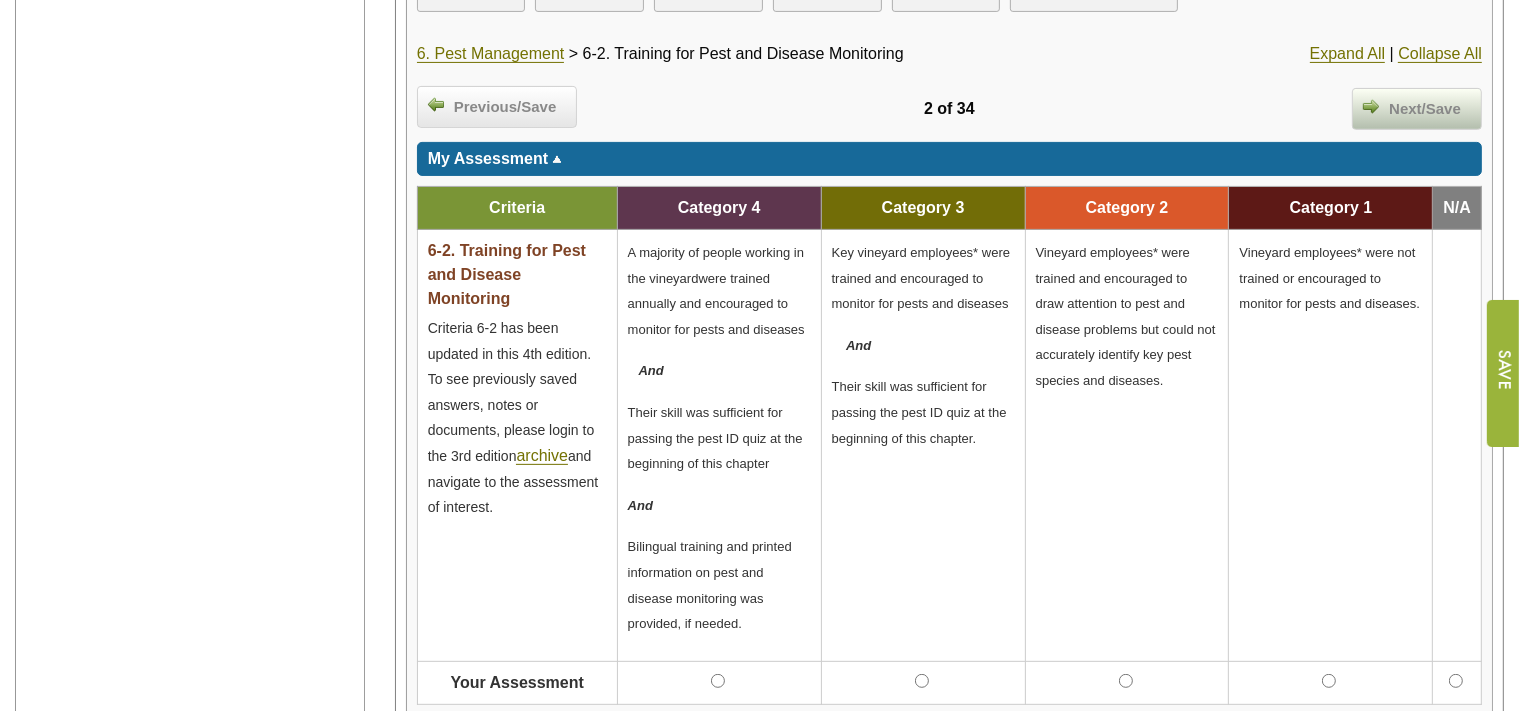 click on "Next/Save" at bounding box center [1425, 109] 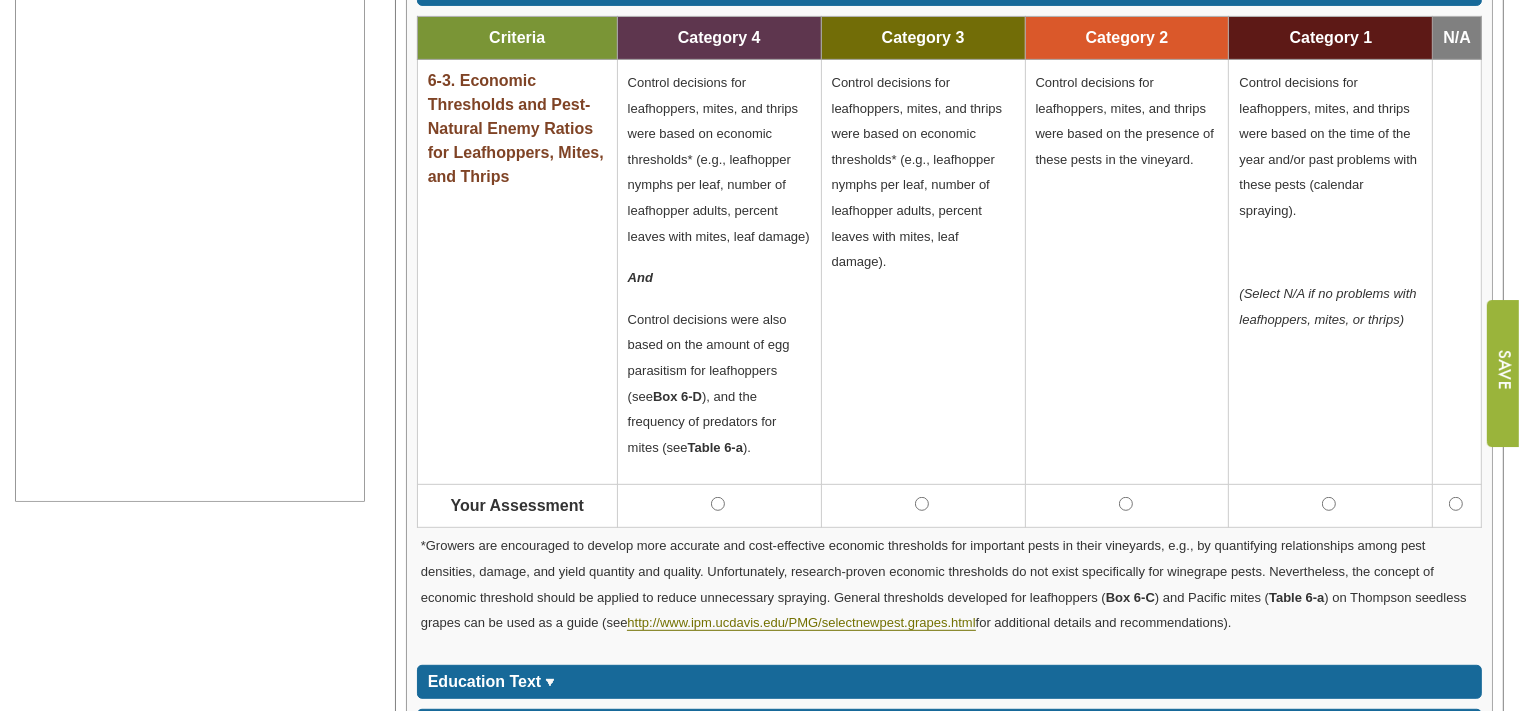 scroll, scrollTop: 950, scrollLeft: 0, axis: vertical 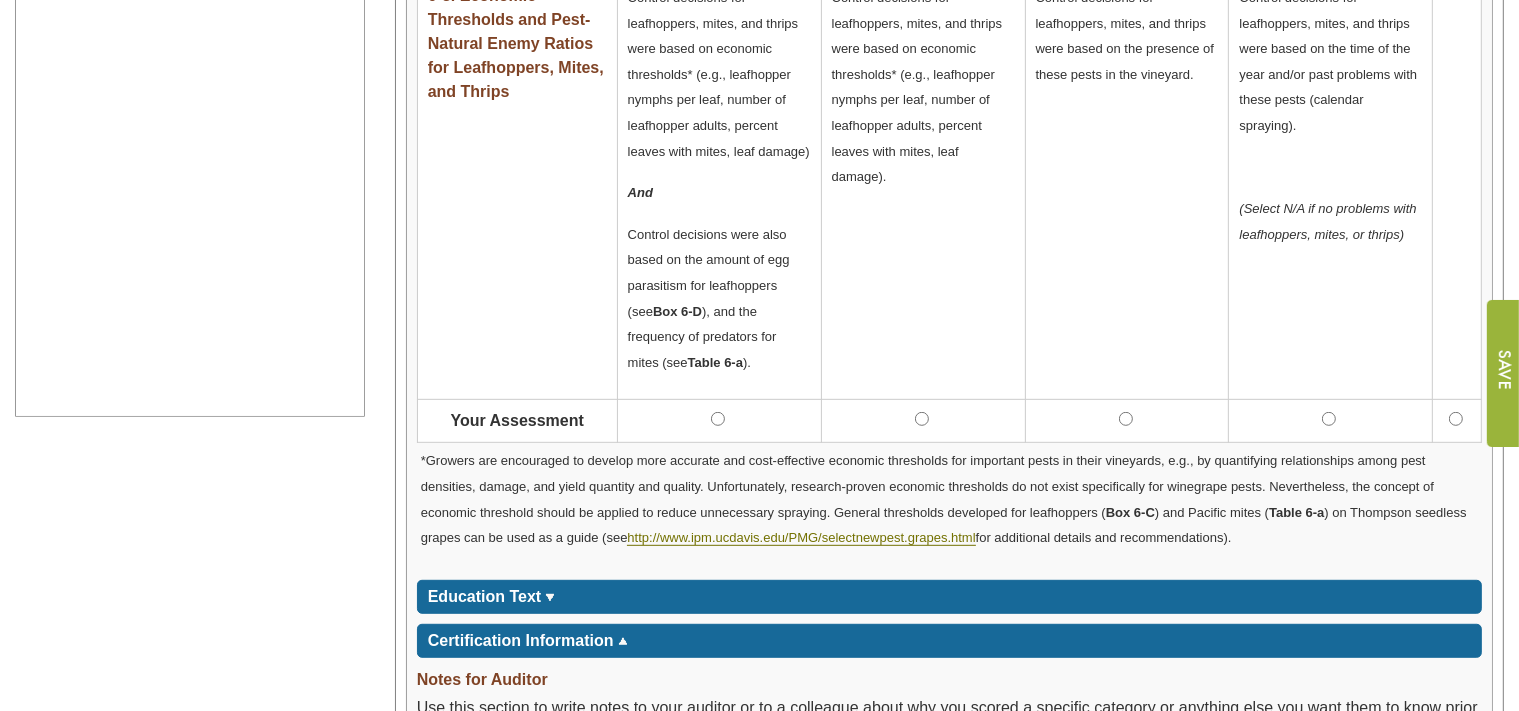 click at bounding box center (923, 421) 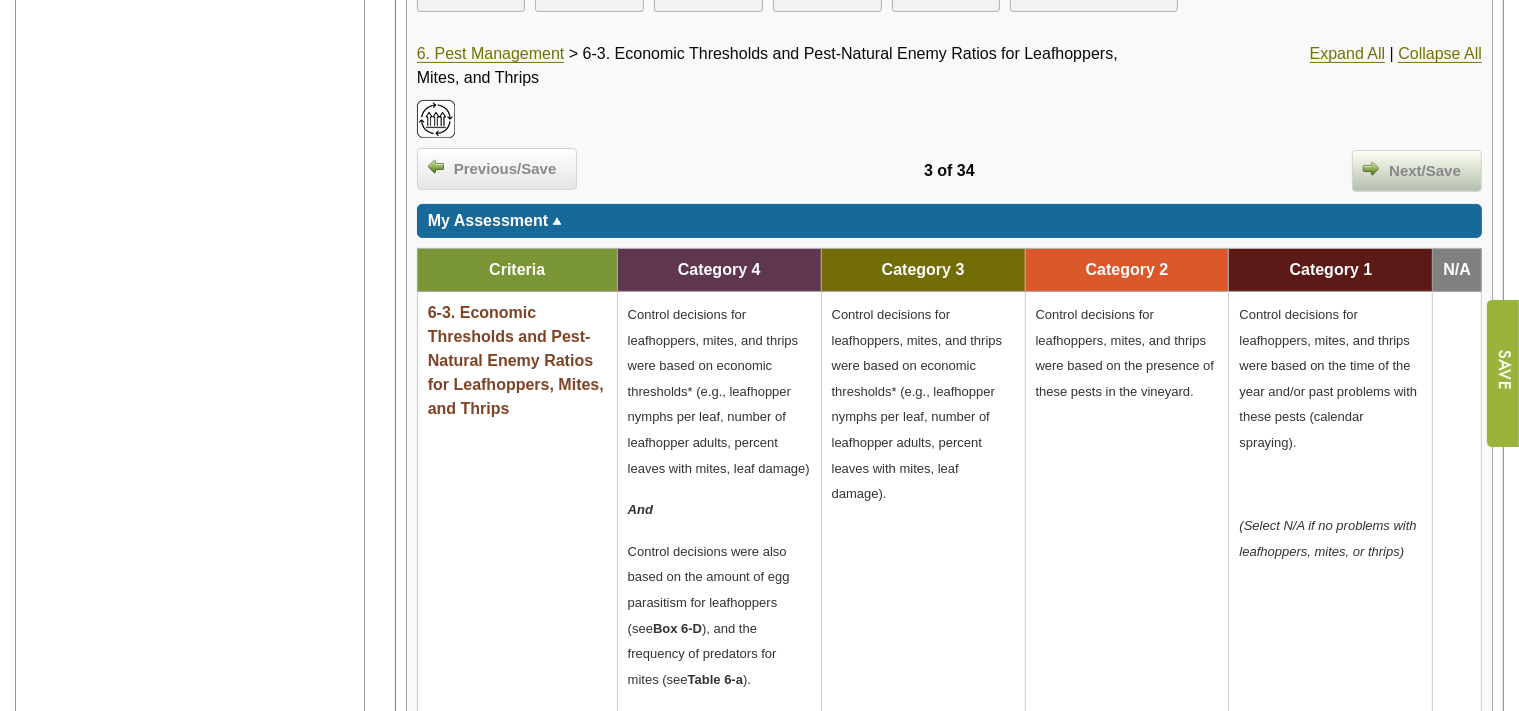 click on "Next/Save" at bounding box center (1425, 171) 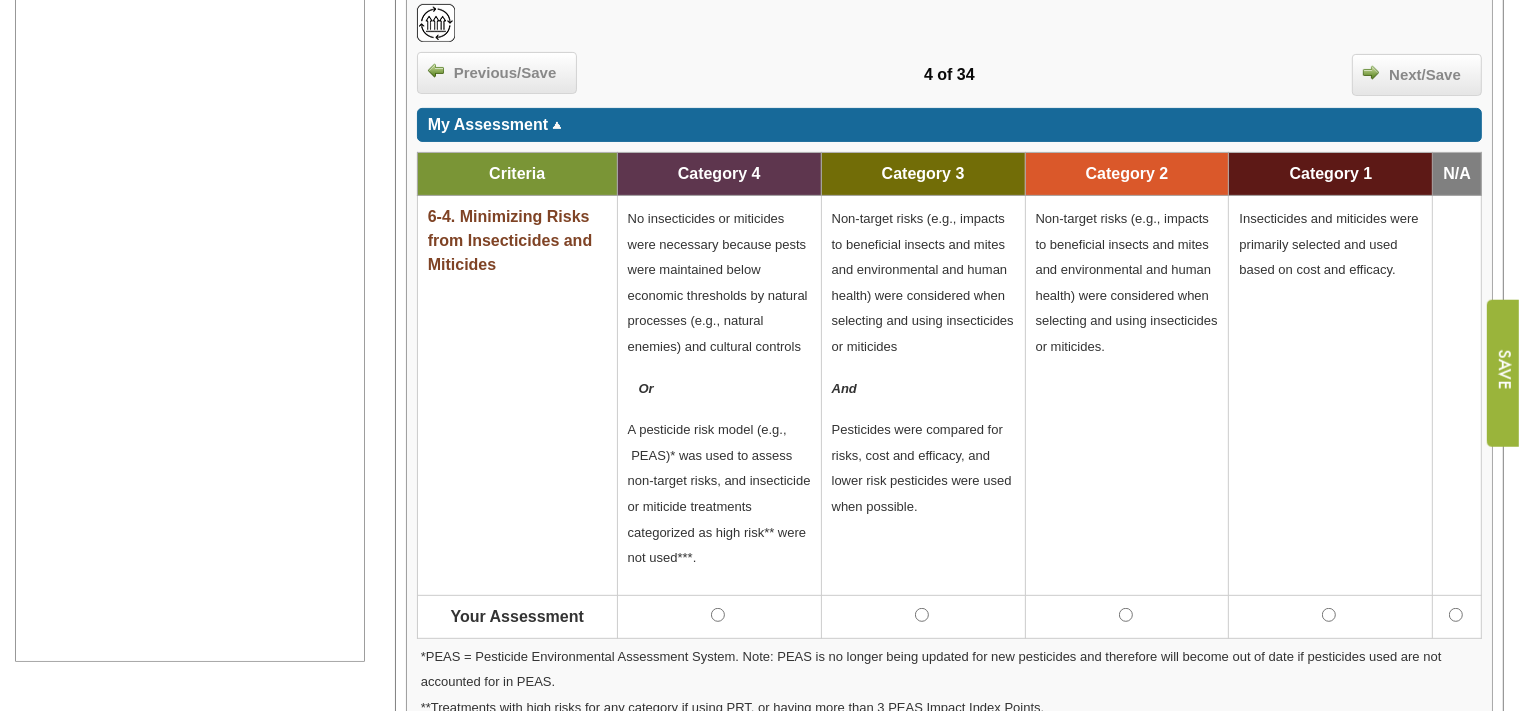 scroll, scrollTop: 739, scrollLeft: 0, axis: vertical 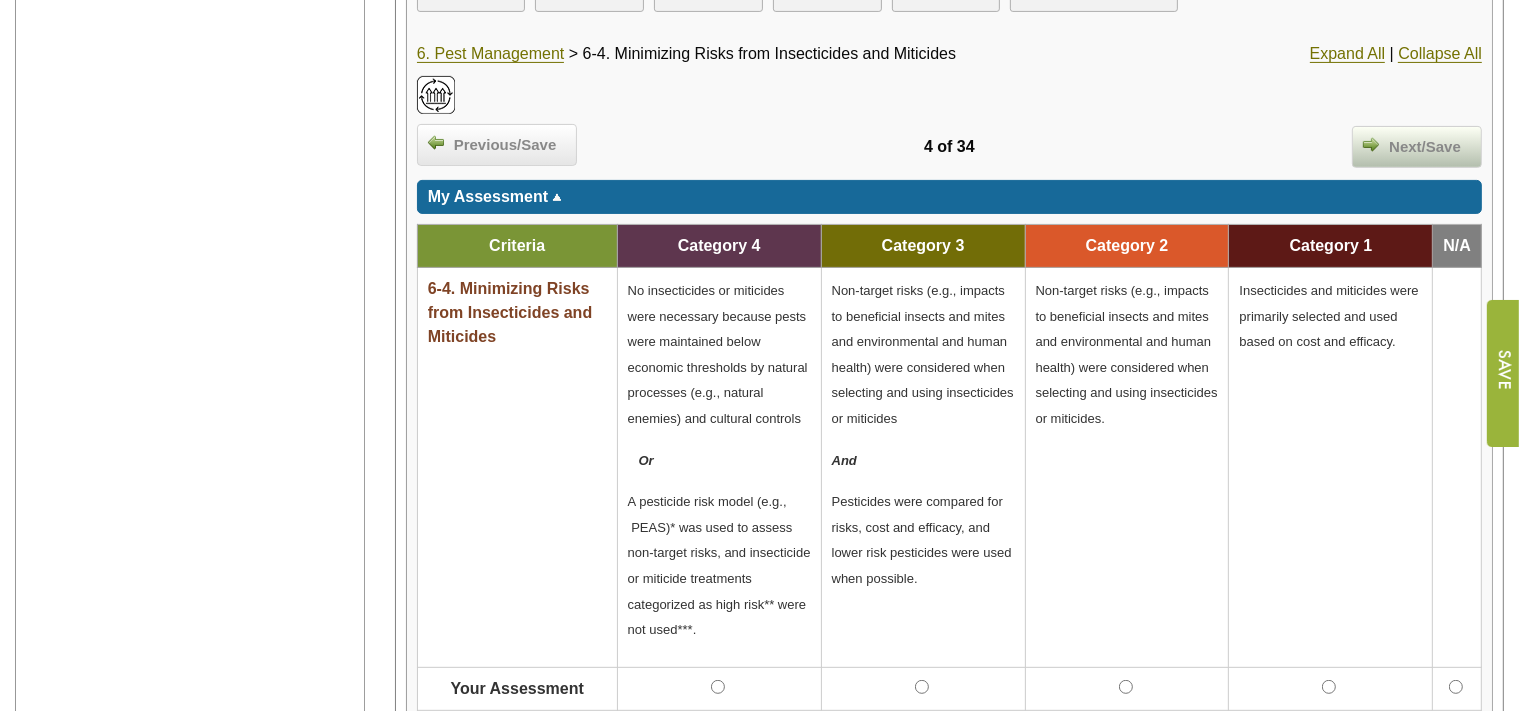 click on "Next/Save" at bounding box center (1425, 147) 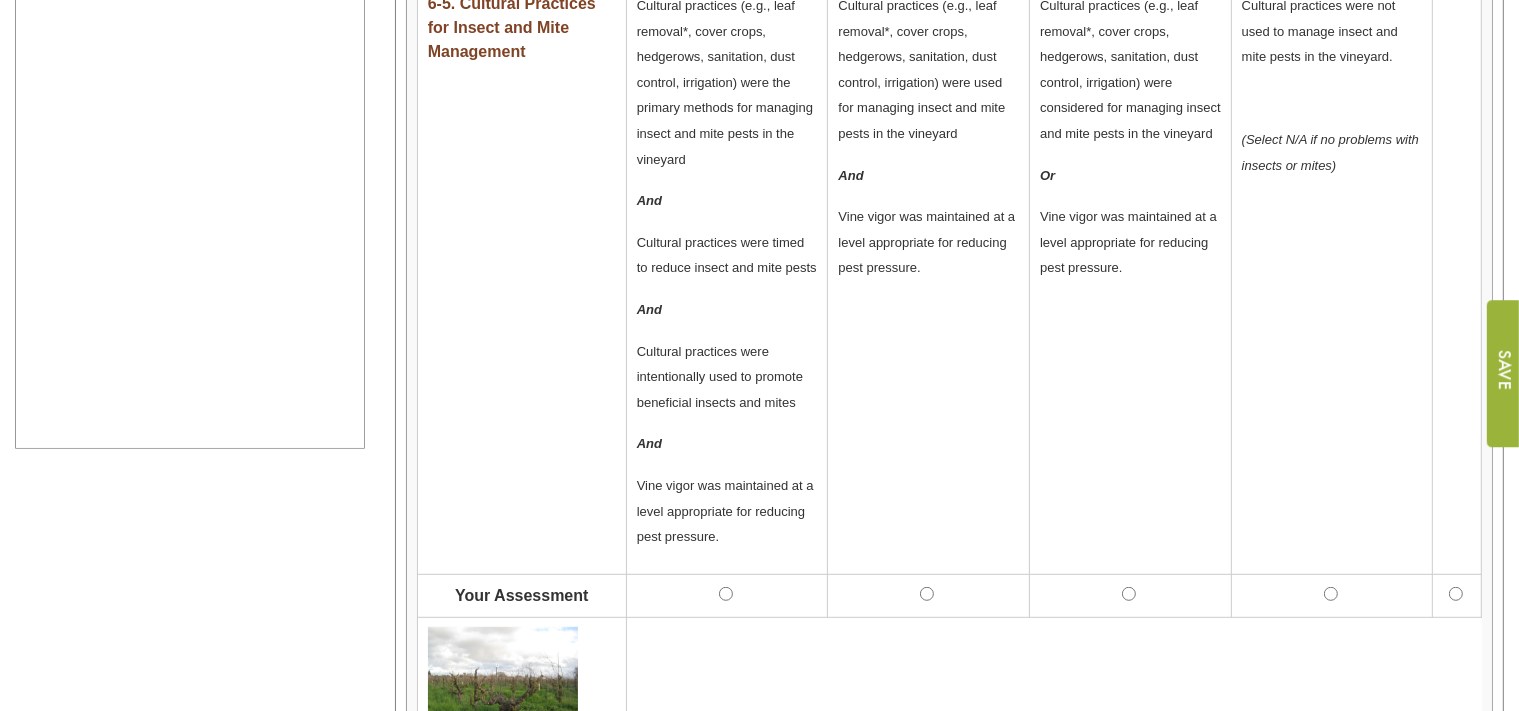 scroll, scrollTop: 950, scrollLeft: 0, axis: vertical 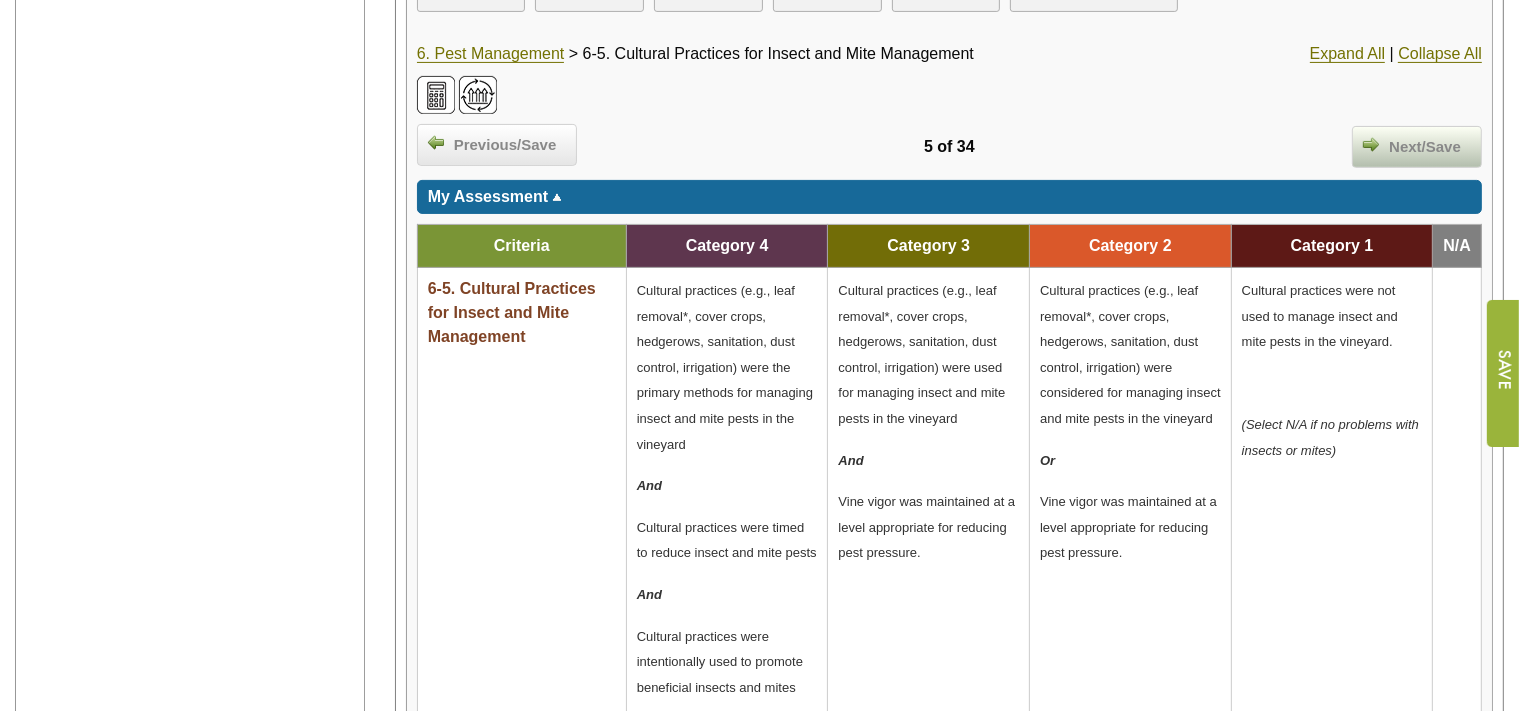 click on "Next/Save" at bounding box center (1425, 147) 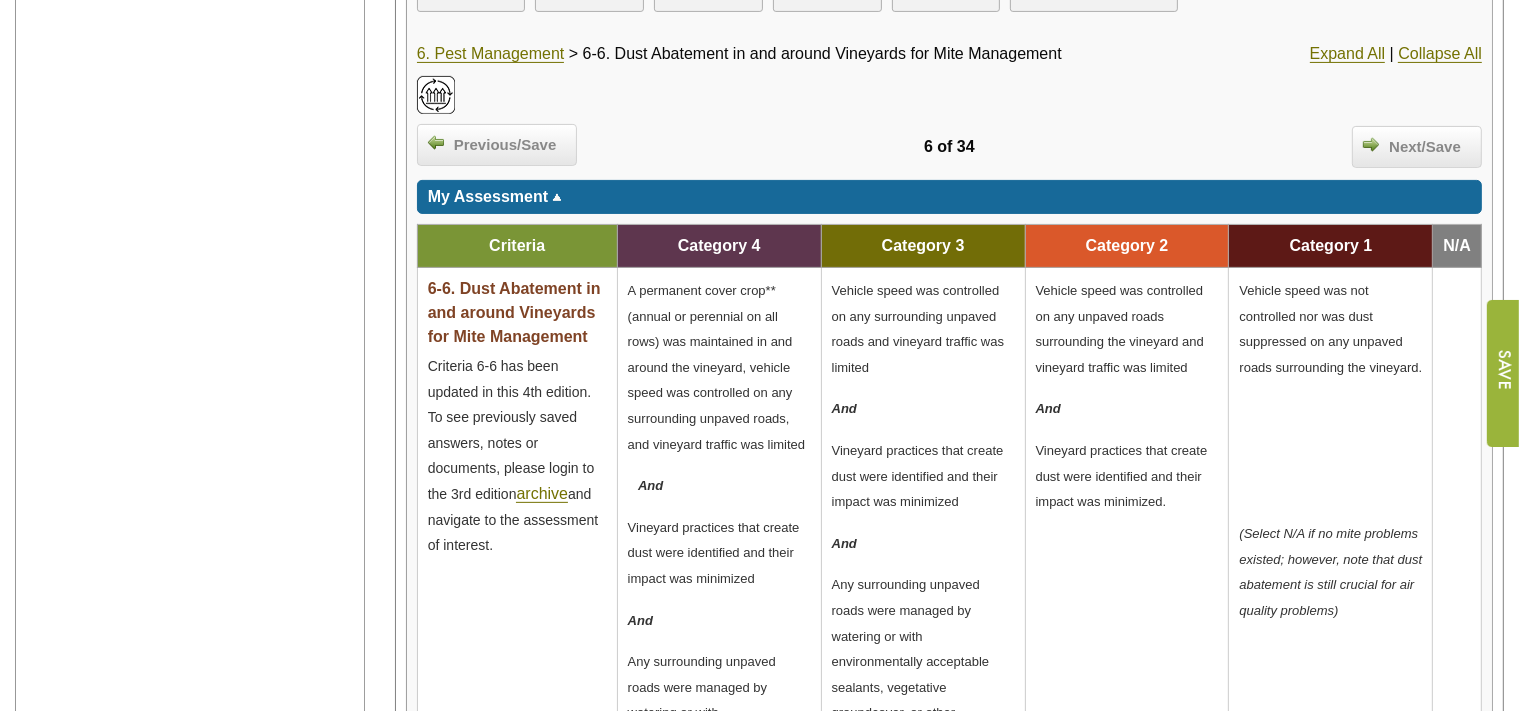 scroll, scrollTop: 950, scrollLeft: 0, axis: vertical 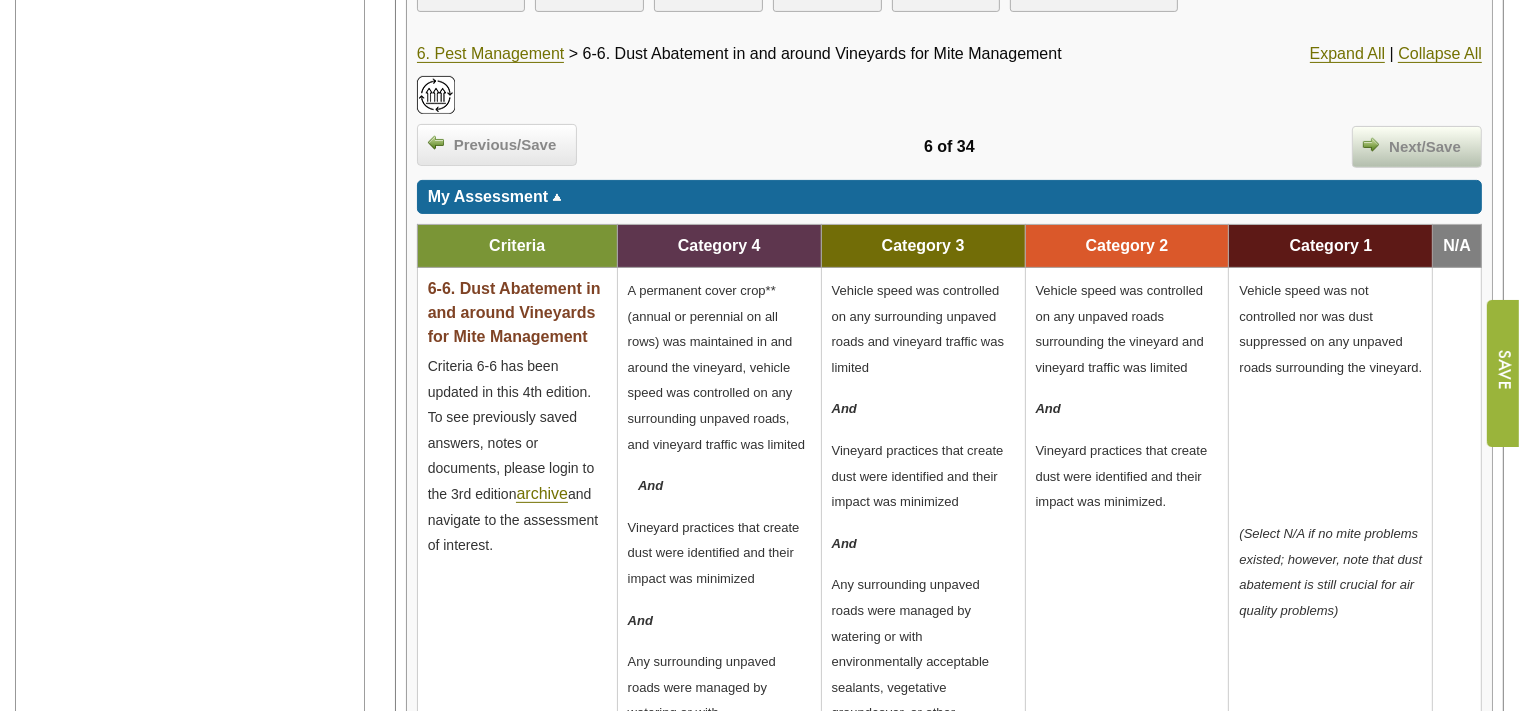 click on "Next/Save" at bounding box center [1425, 147] 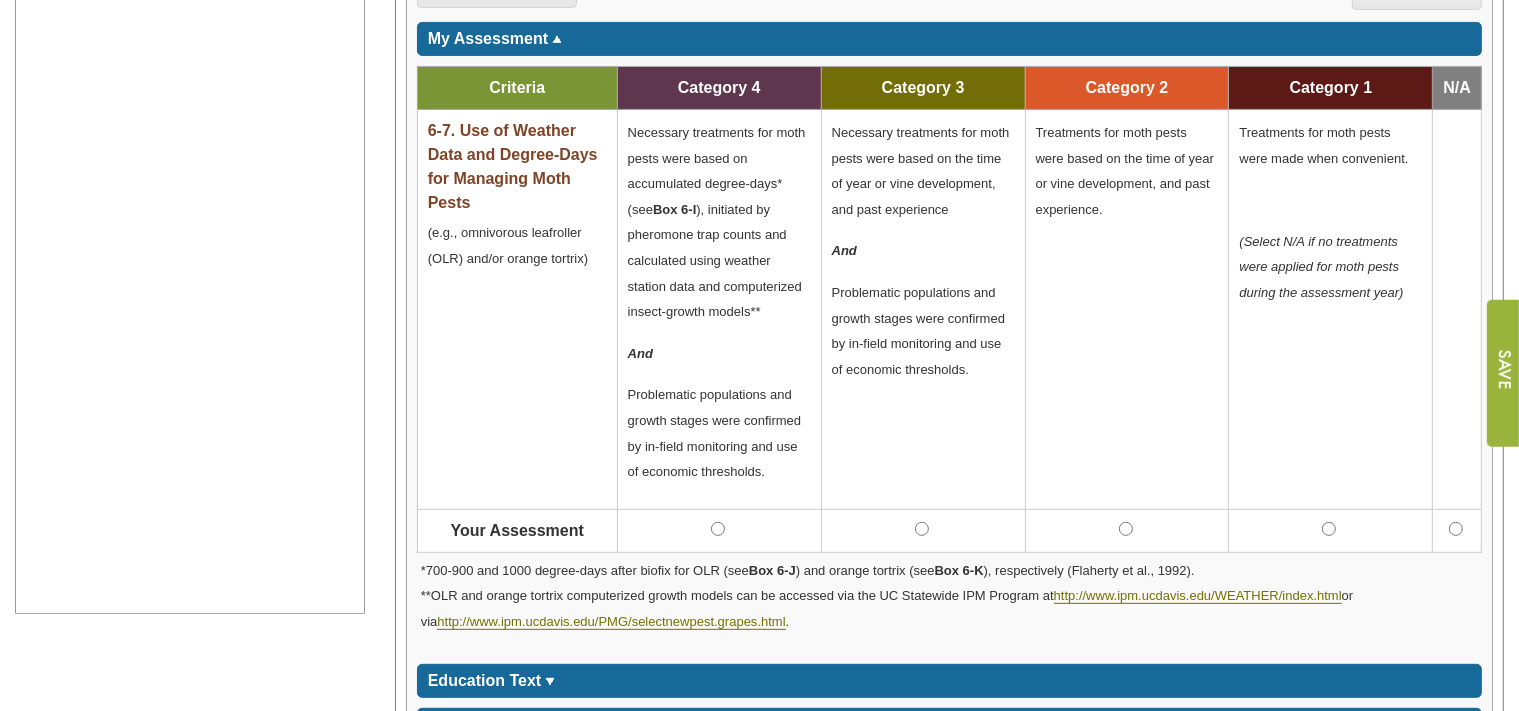 scroll, scrollTop: 844, scrollLeft: 0, axis: vertical 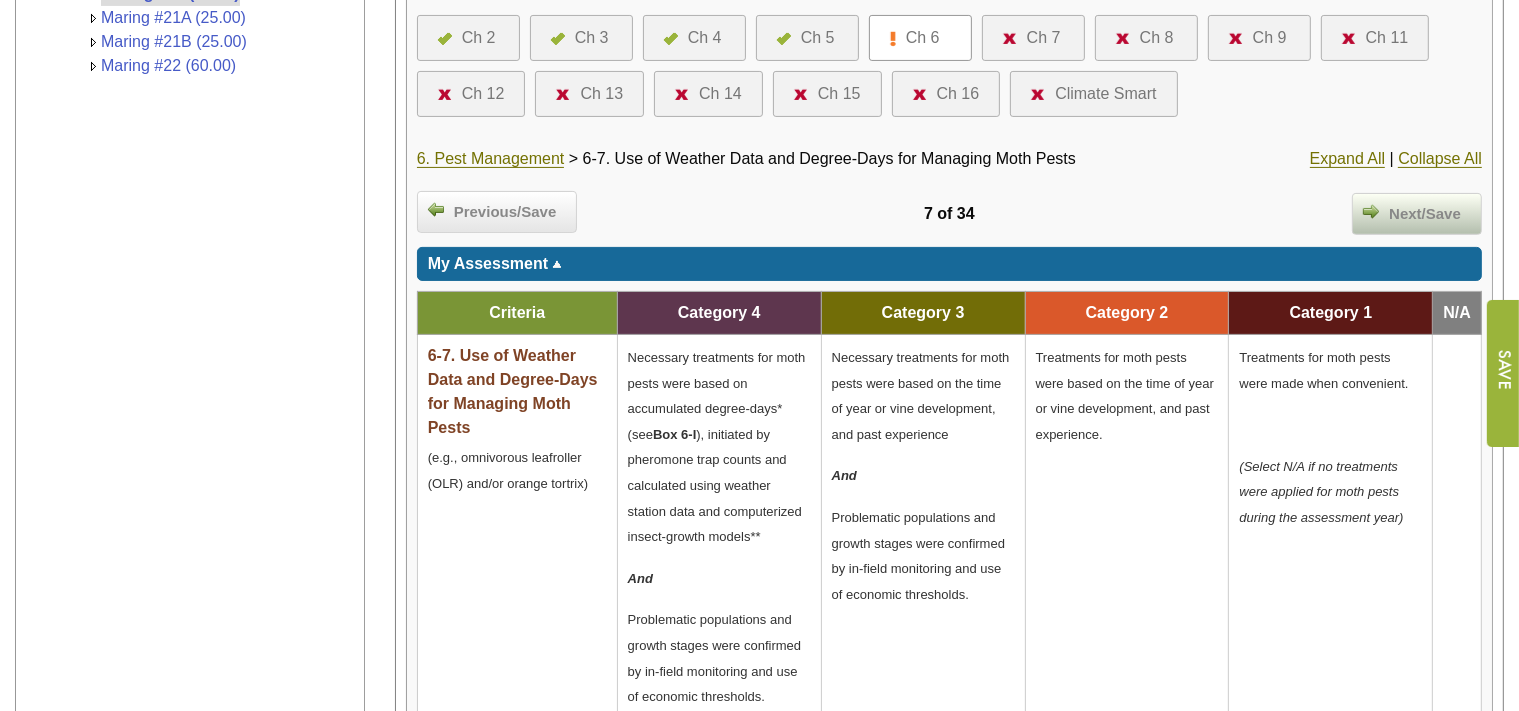 click on "Next/Save" at bounding box center (1425, 214) 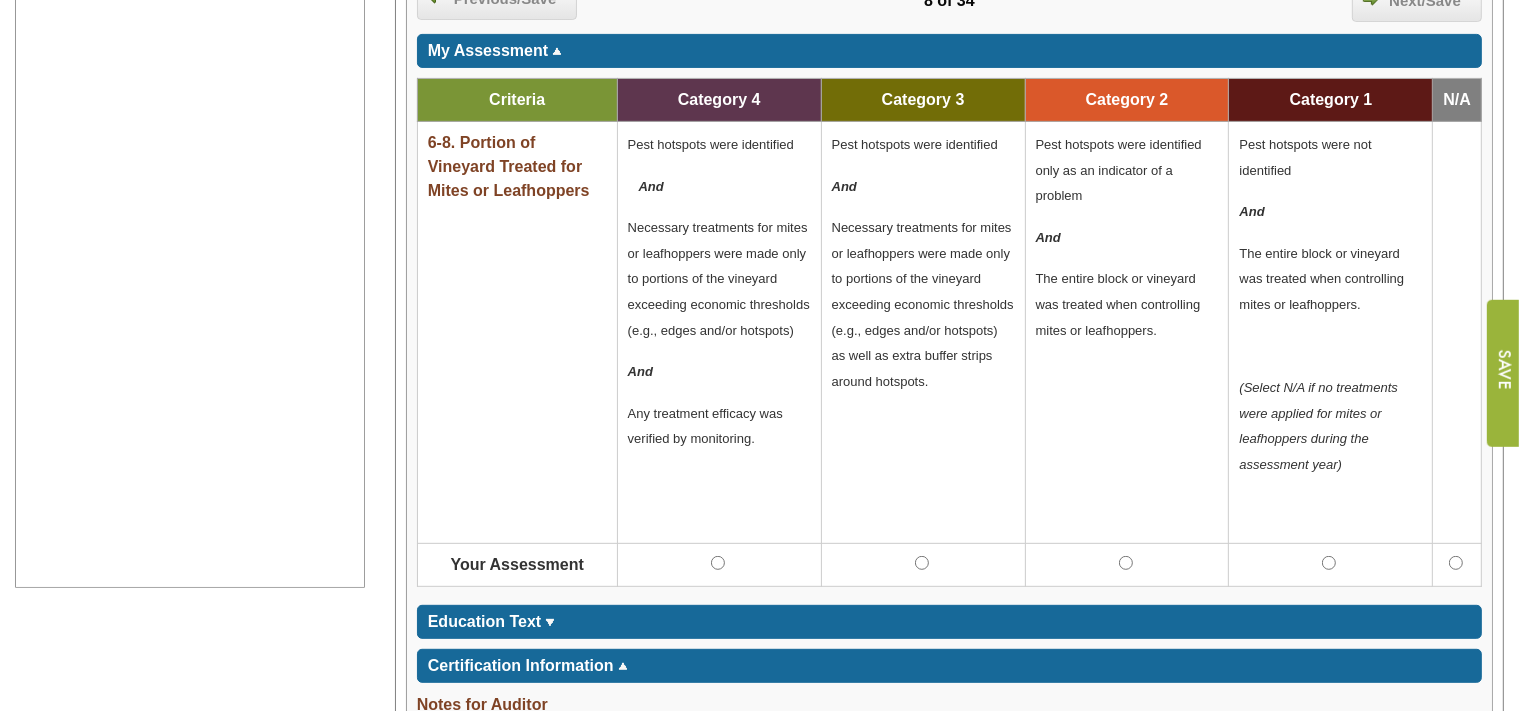 scroll, scrollTop: 844, scrollLeft: 0, axis: vertical 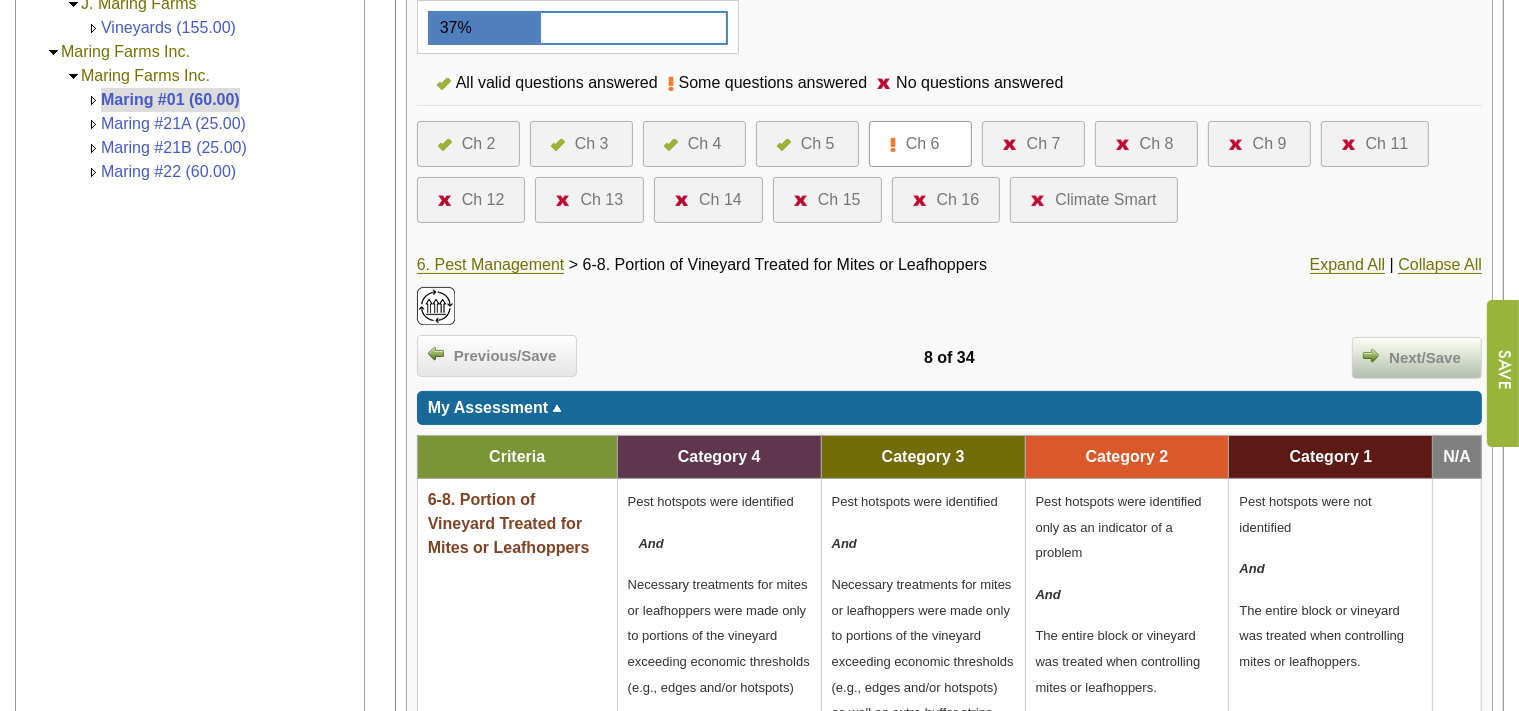 click on "Next/Save" at bounding box center (1425, 358) 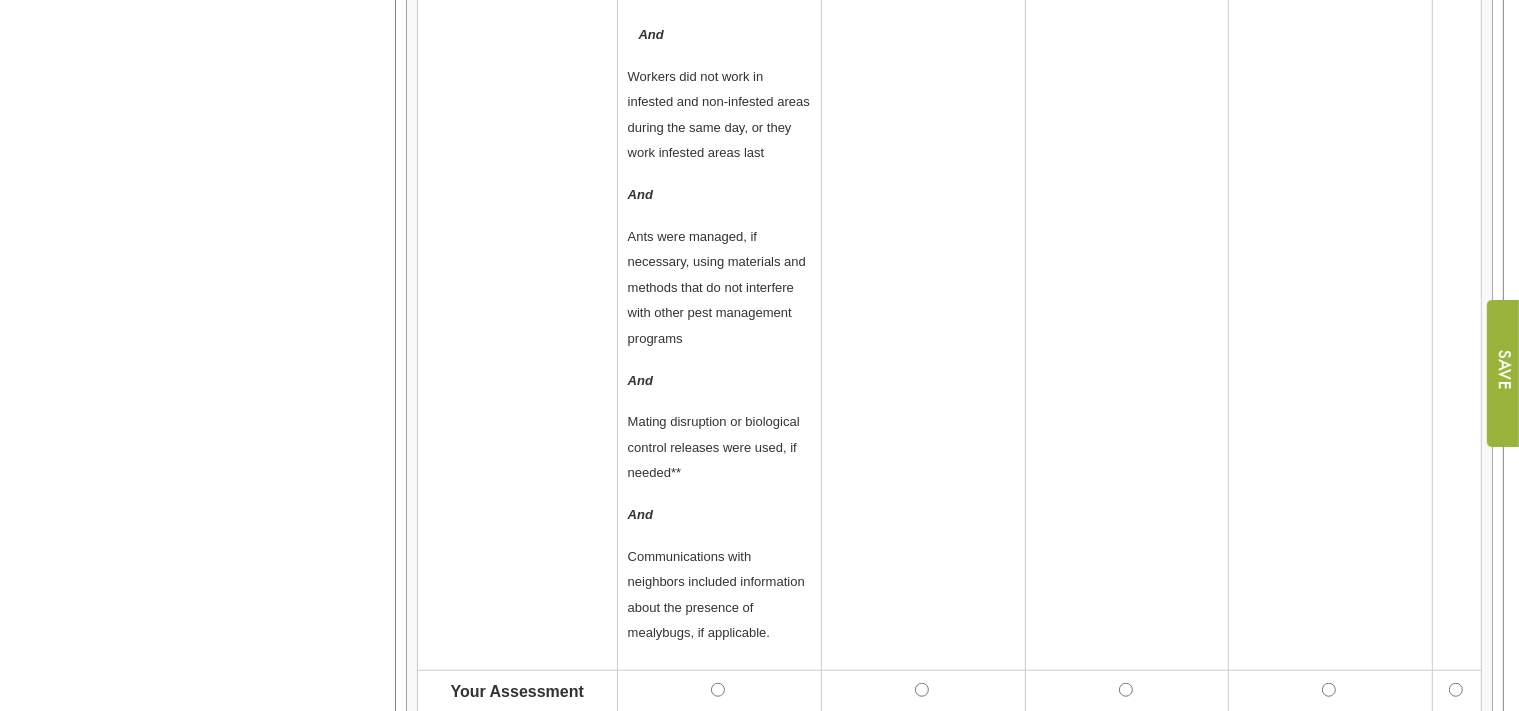 scroll, scrollTop: 1689, scrollLeft: 0, axis: vertical 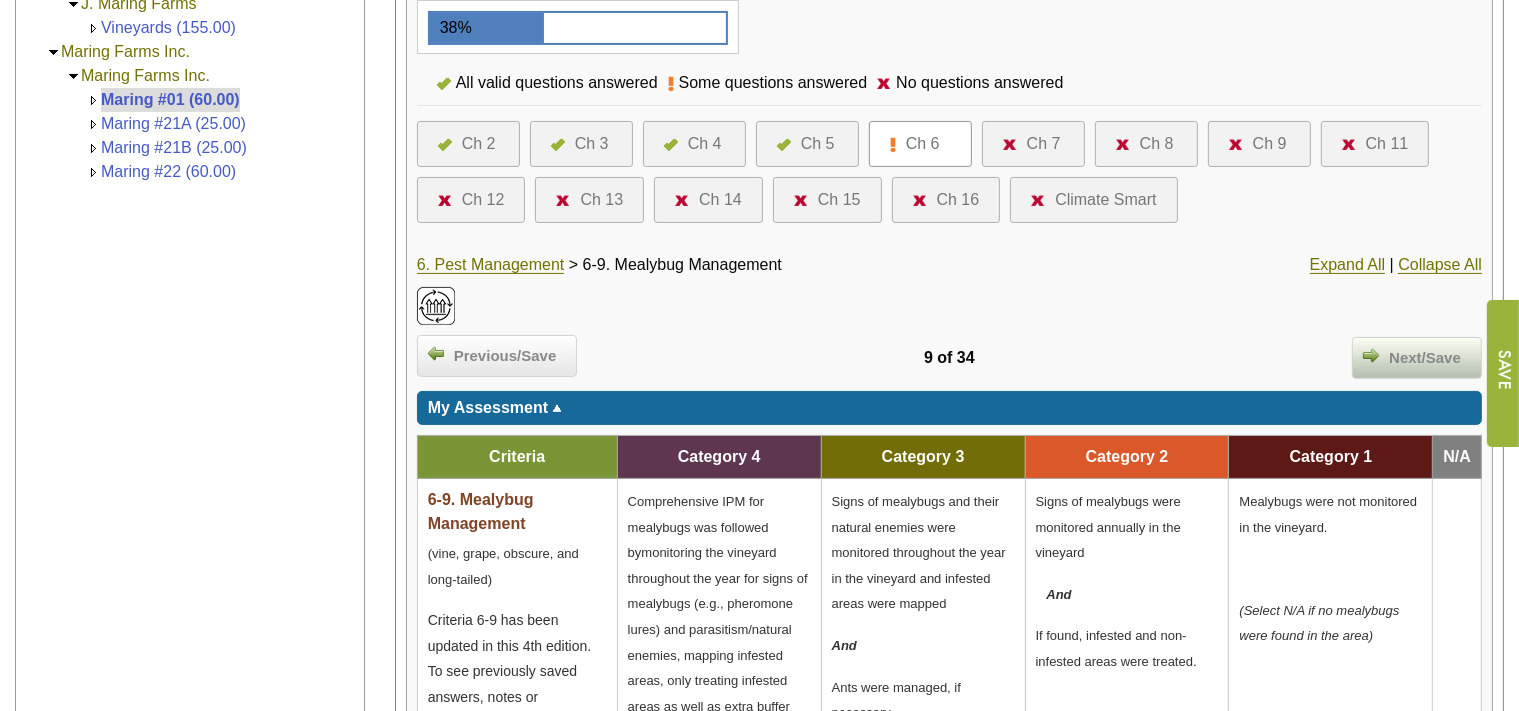 click on "Next/Save" at bounding box center [1425, 358] 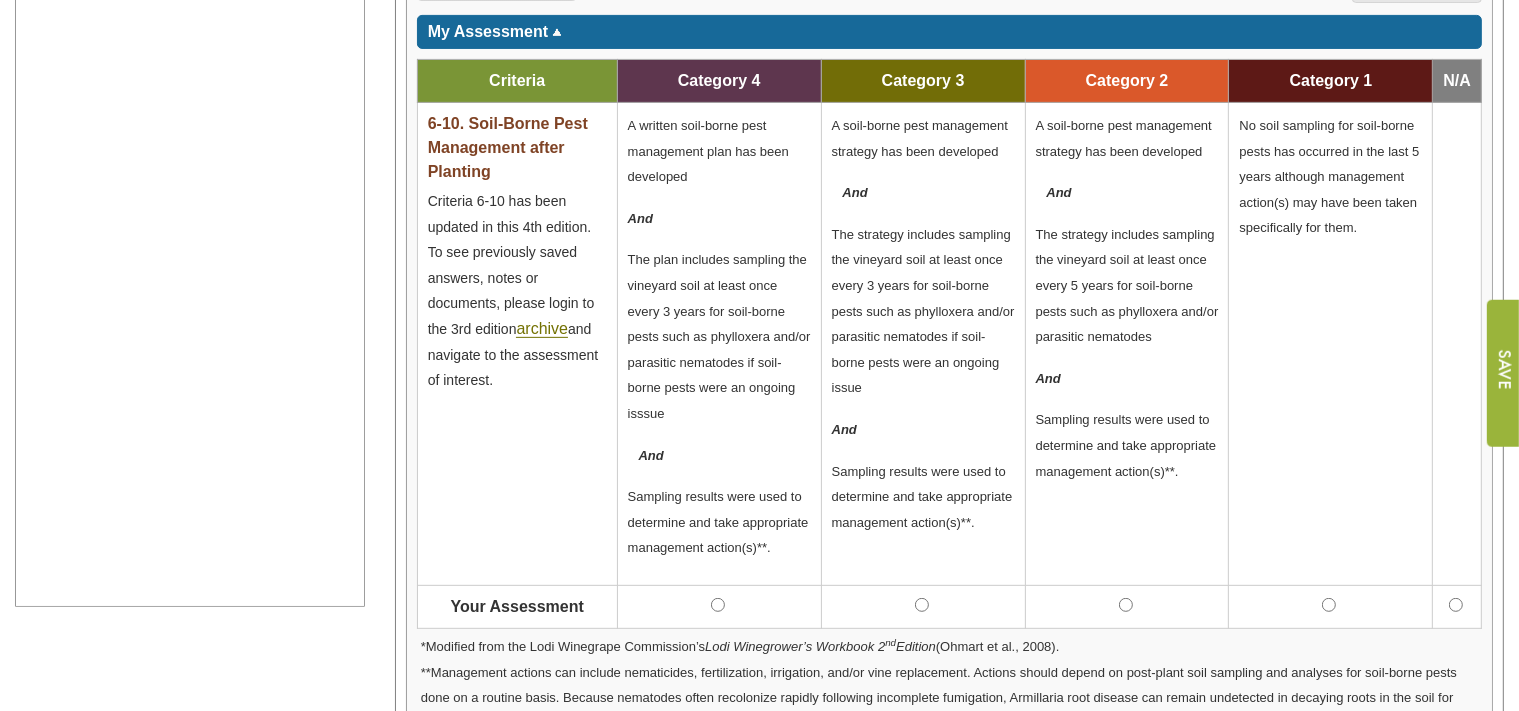 scroll, scrollTop: 844, scrollLeft: 0, axis: vertical 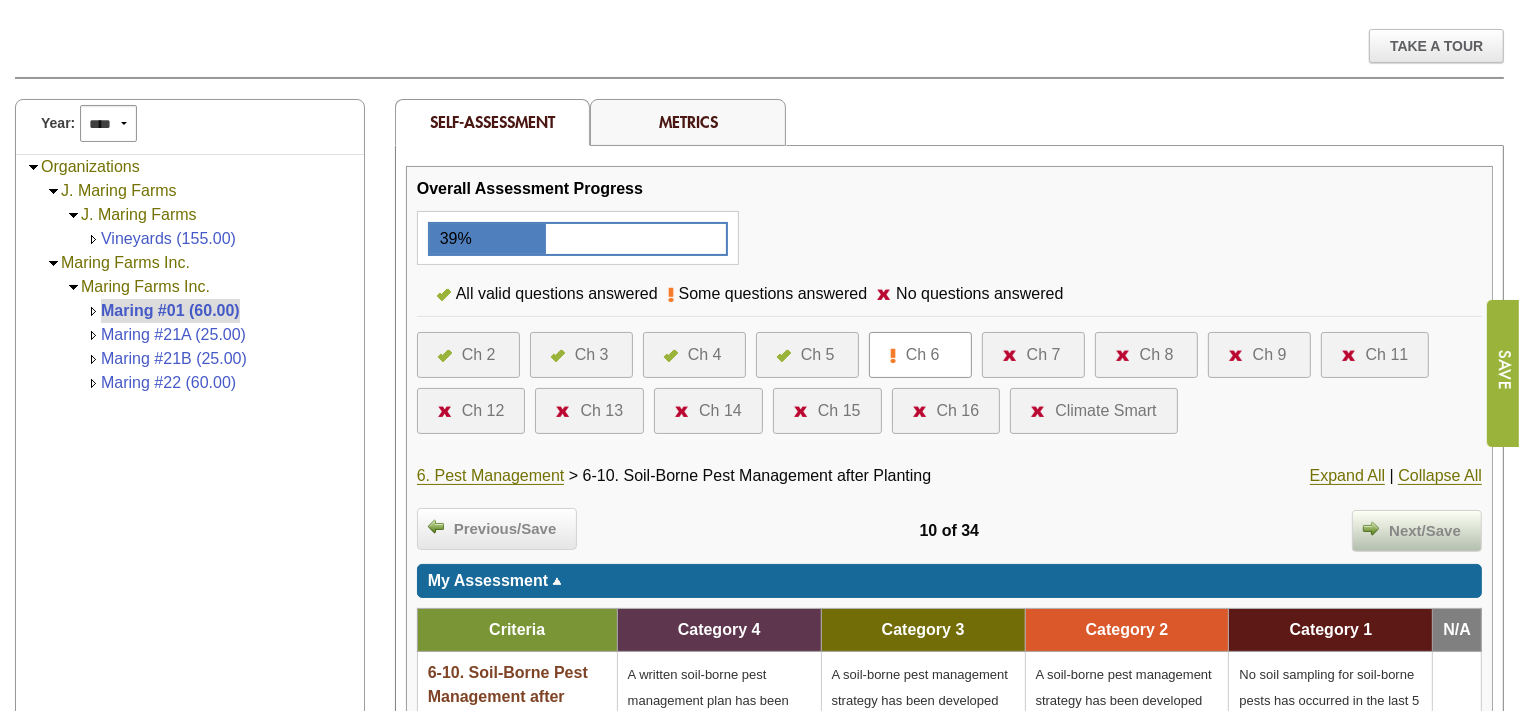 click on "Next/Save" at bounding box center (1425, 531) 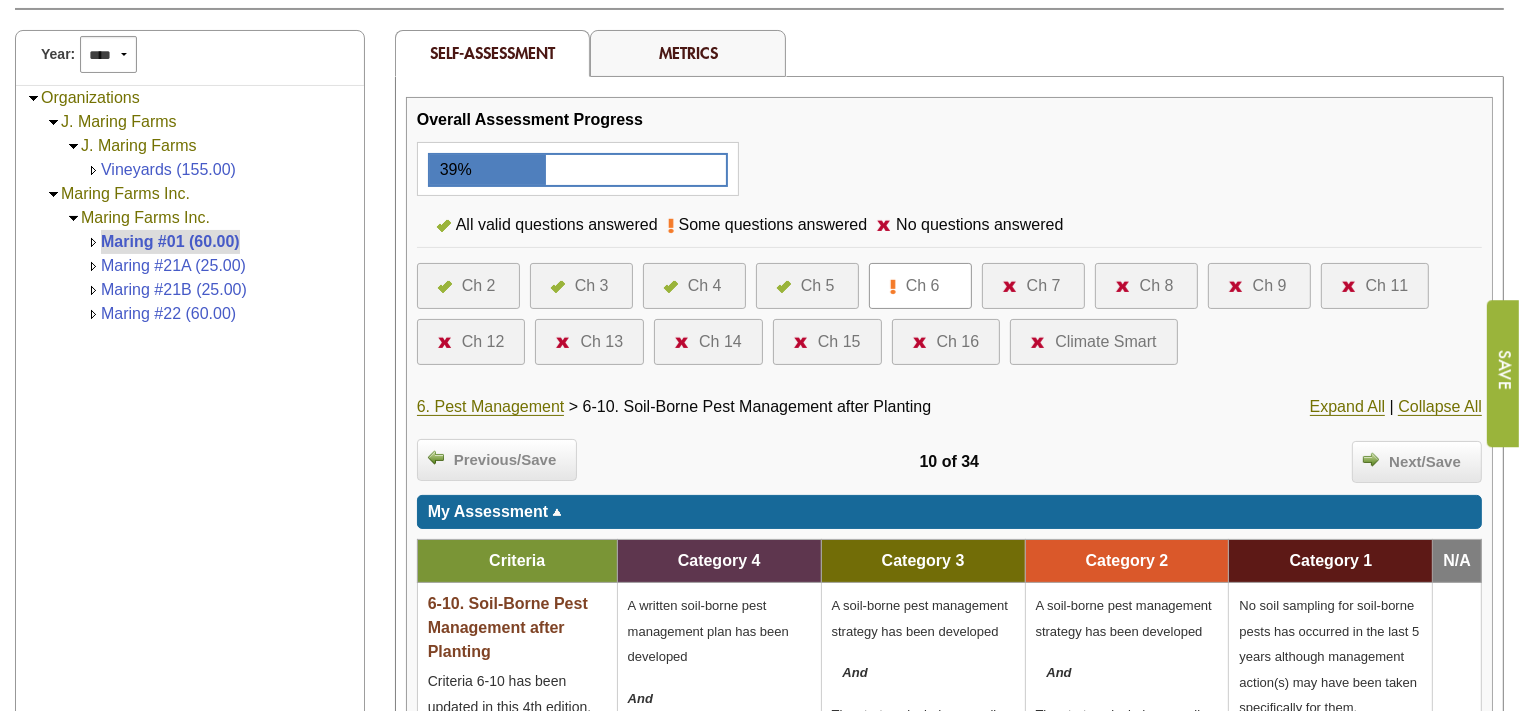 scroll, scrollTop: 316, scrollLeft: 0, axis: vertical 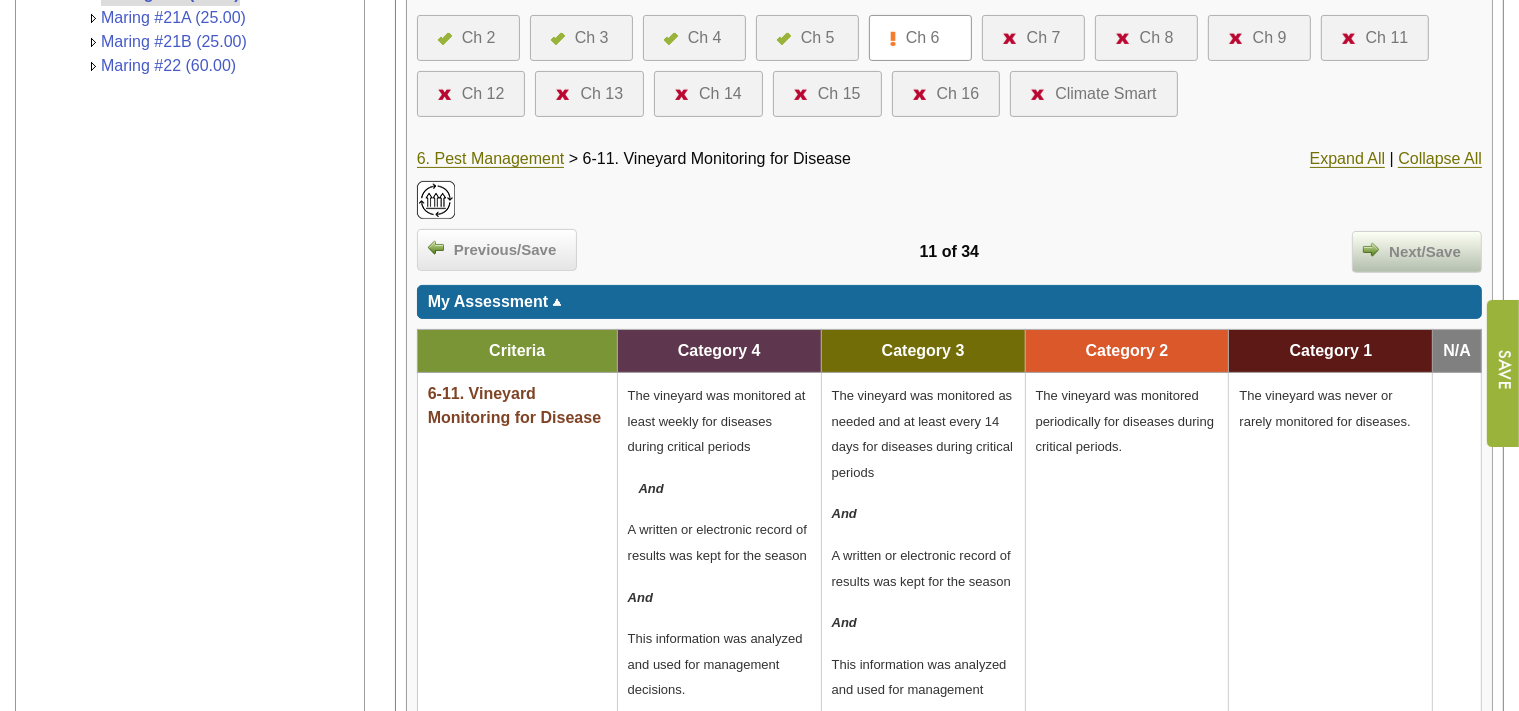 click on "Next/Save" at bounding box center (1425, 252) 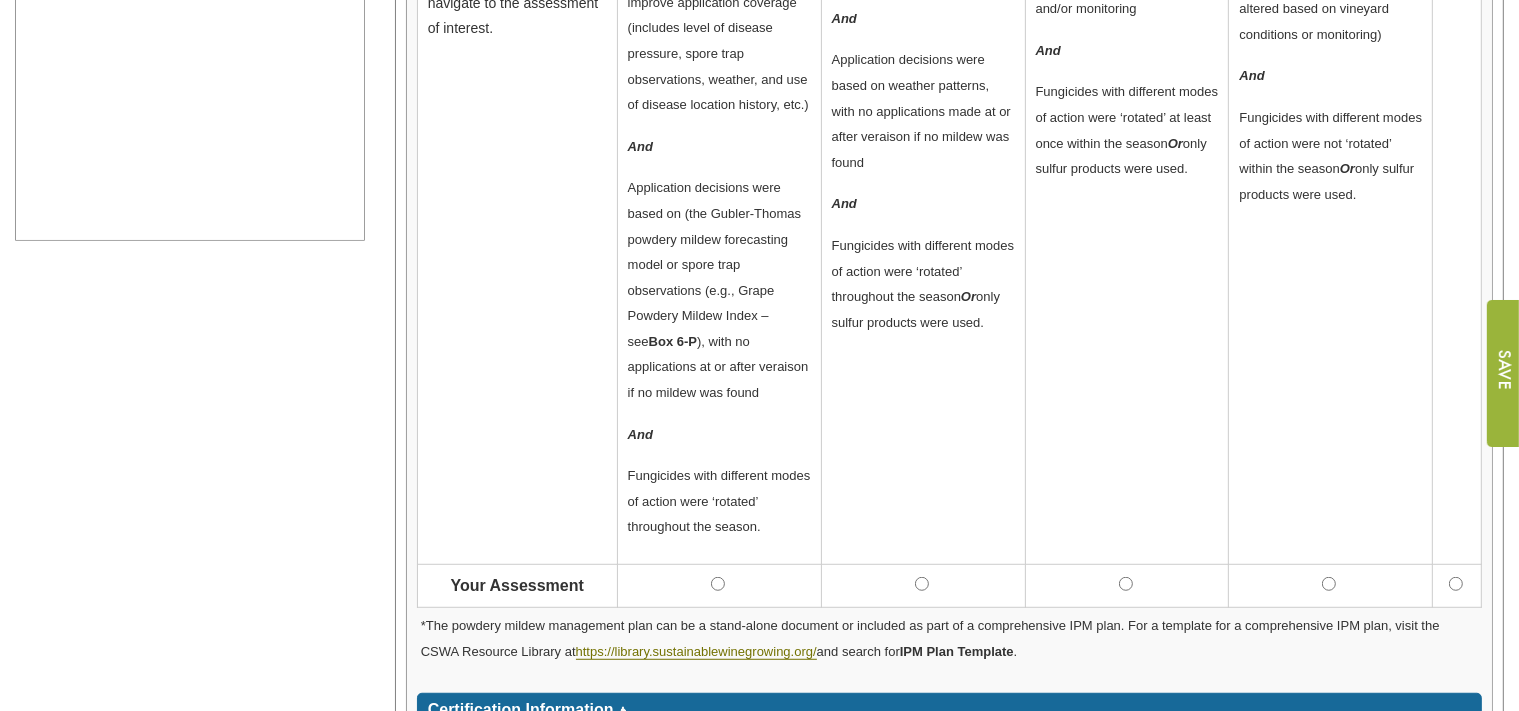 scroll, scrollTop: 1161, scrollLeft: 0, axis: vertical 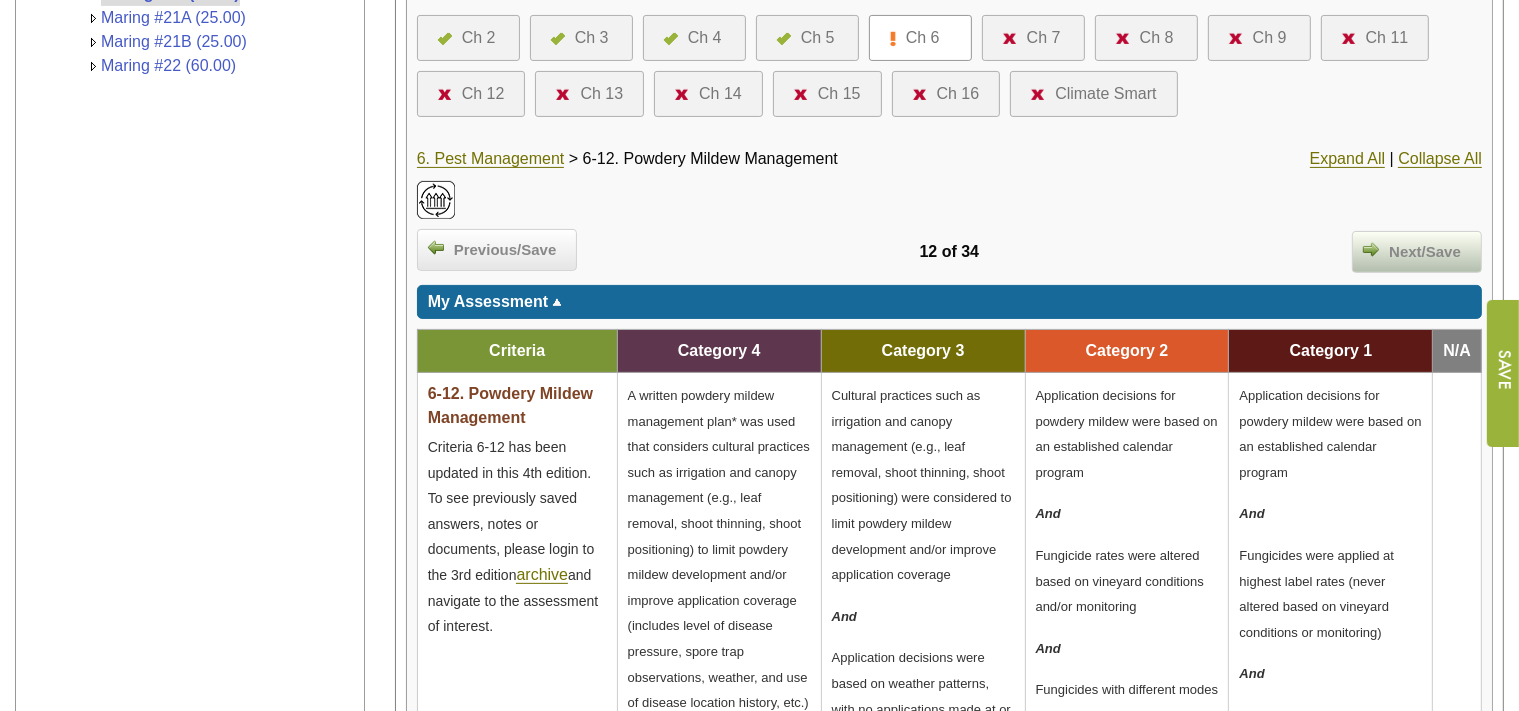 click on "Next/Save" at bounding box center (1425, 252) 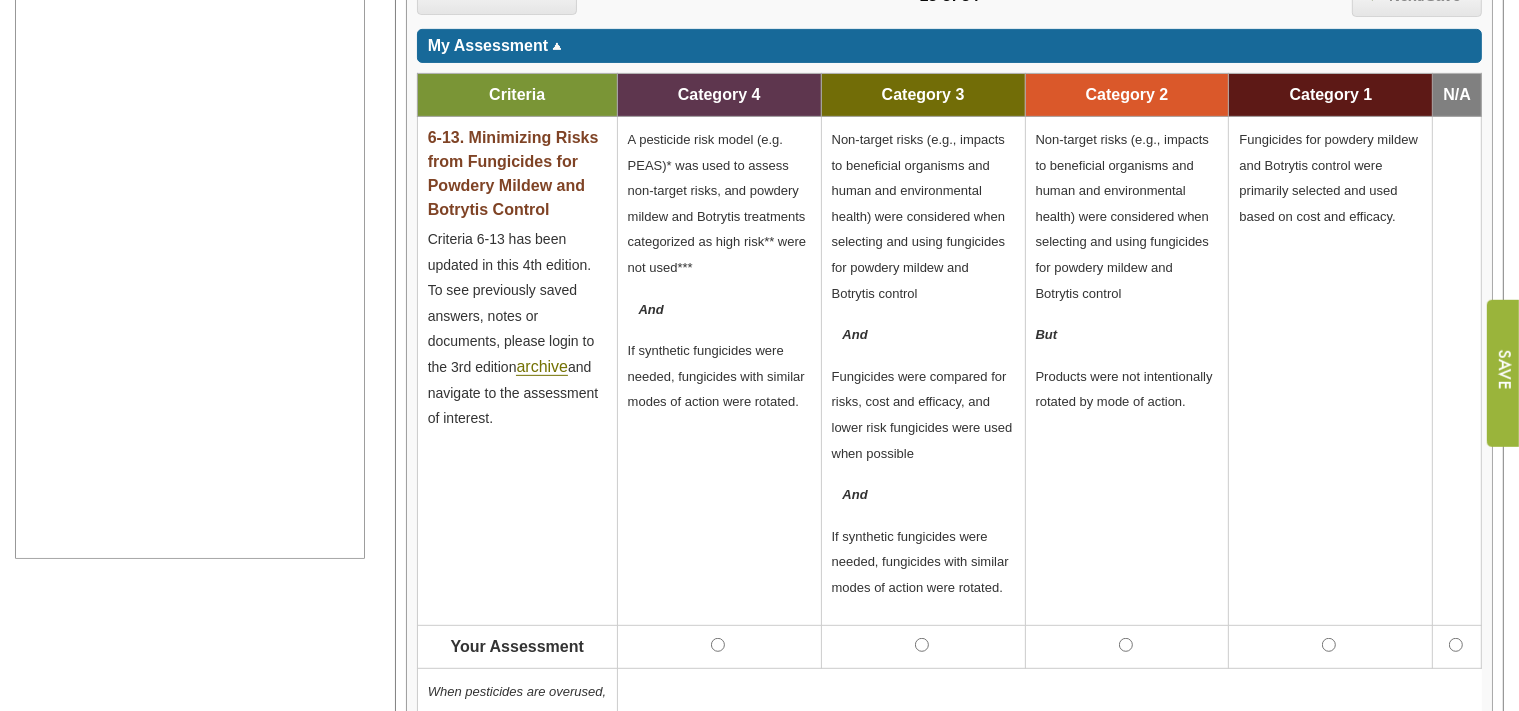 scroll, scrollTop: 844, scrollLeft: 0, axis: vertical 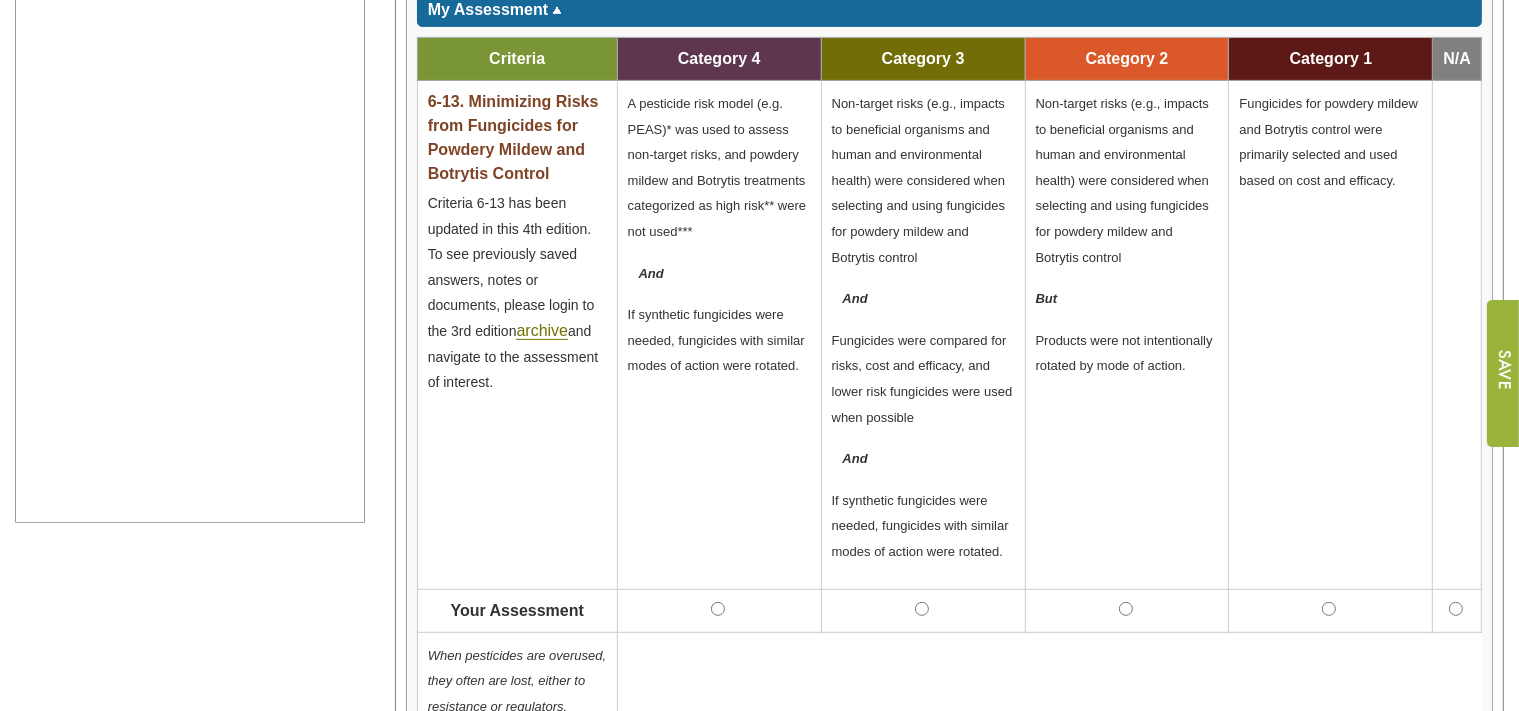 click at bounding box center (923, 610) 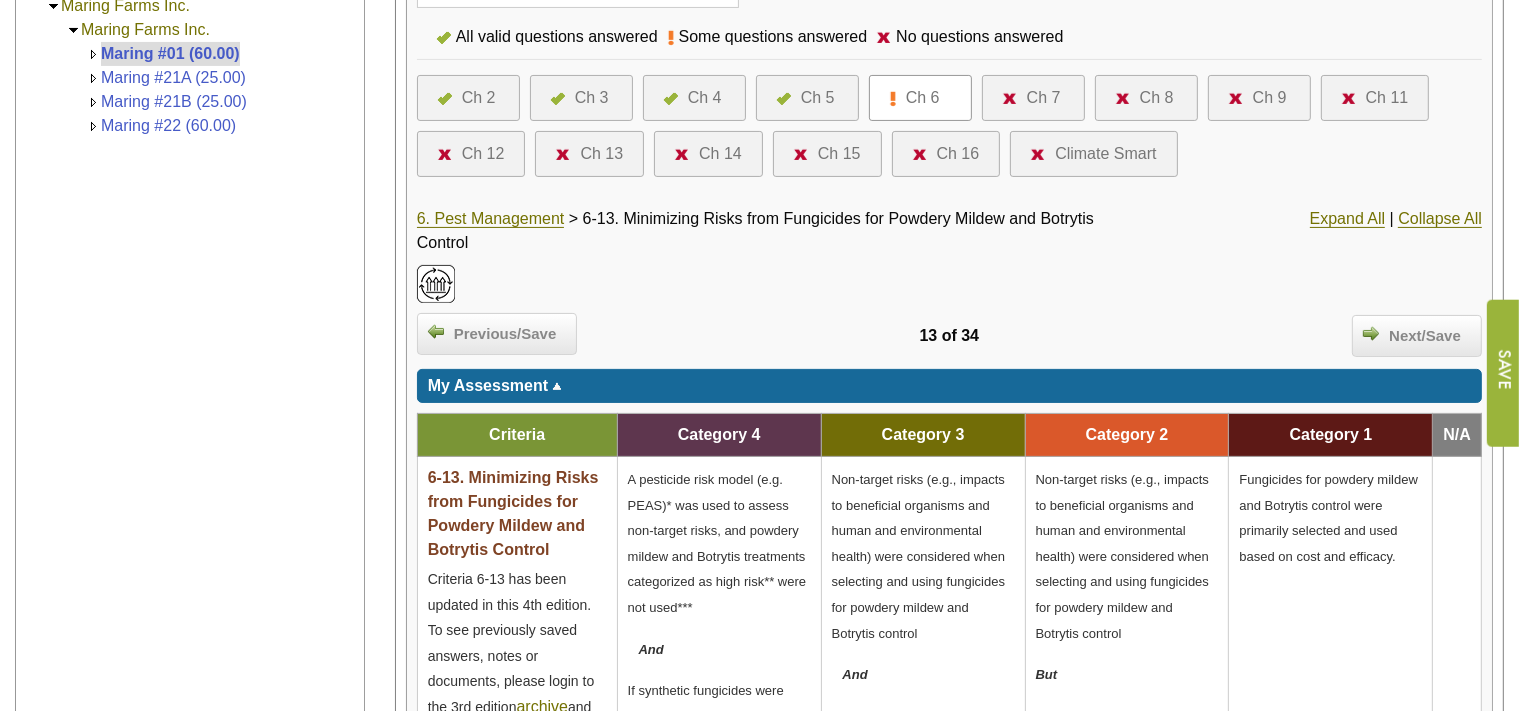 scroll, scrollTop: 316, scrollLeft: 0, axis: vertical 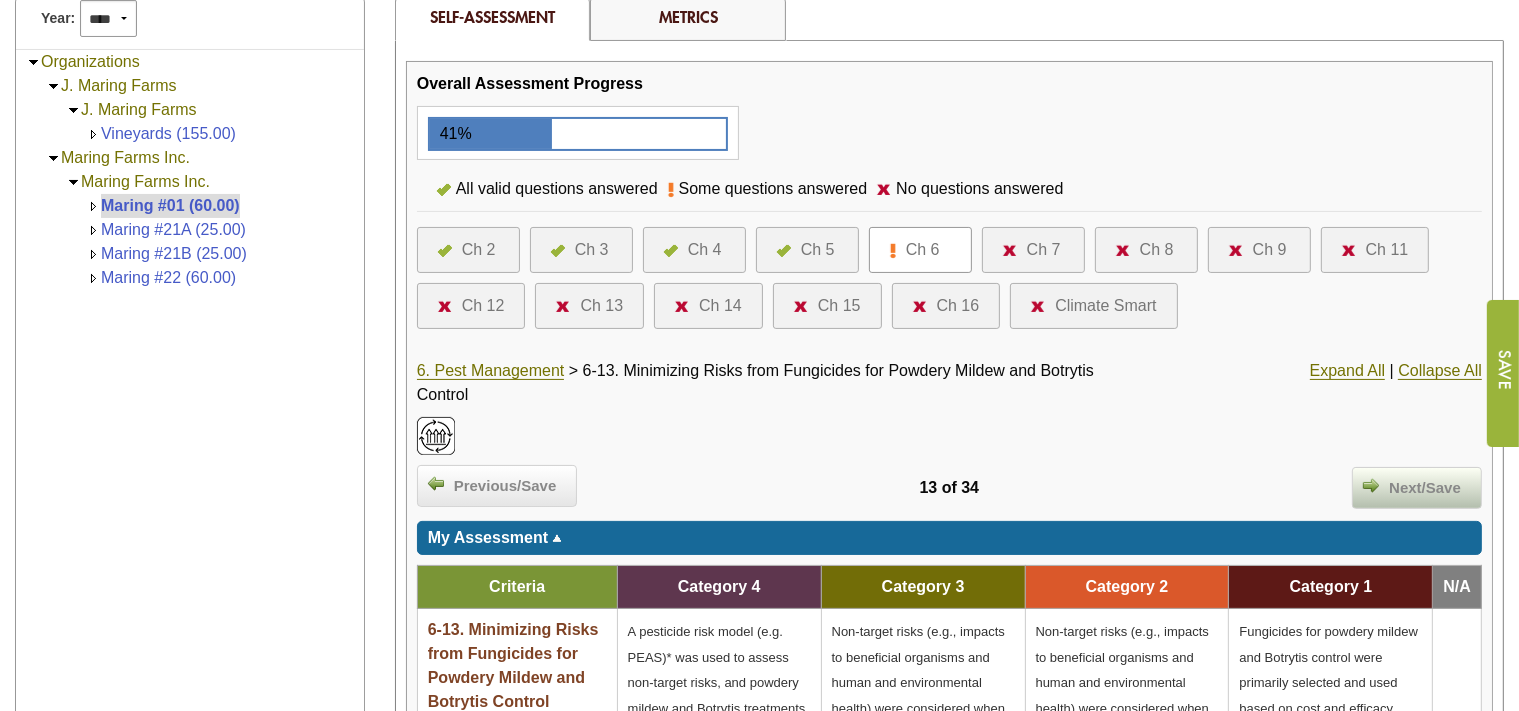 click on "Next/Save" at bounding box center [1425, 488] 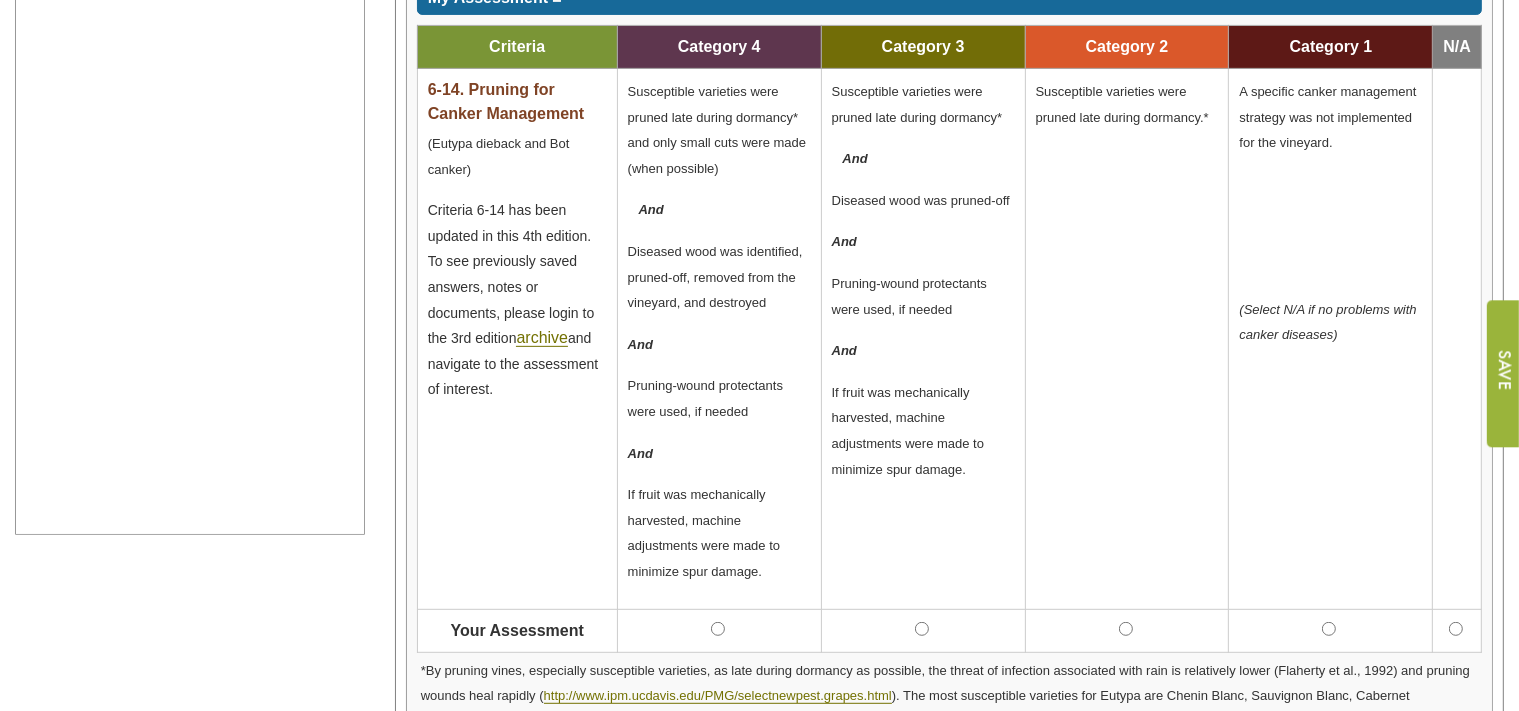 scroll, scrollTop: 950, scrollLeft: 0, axis: vertical 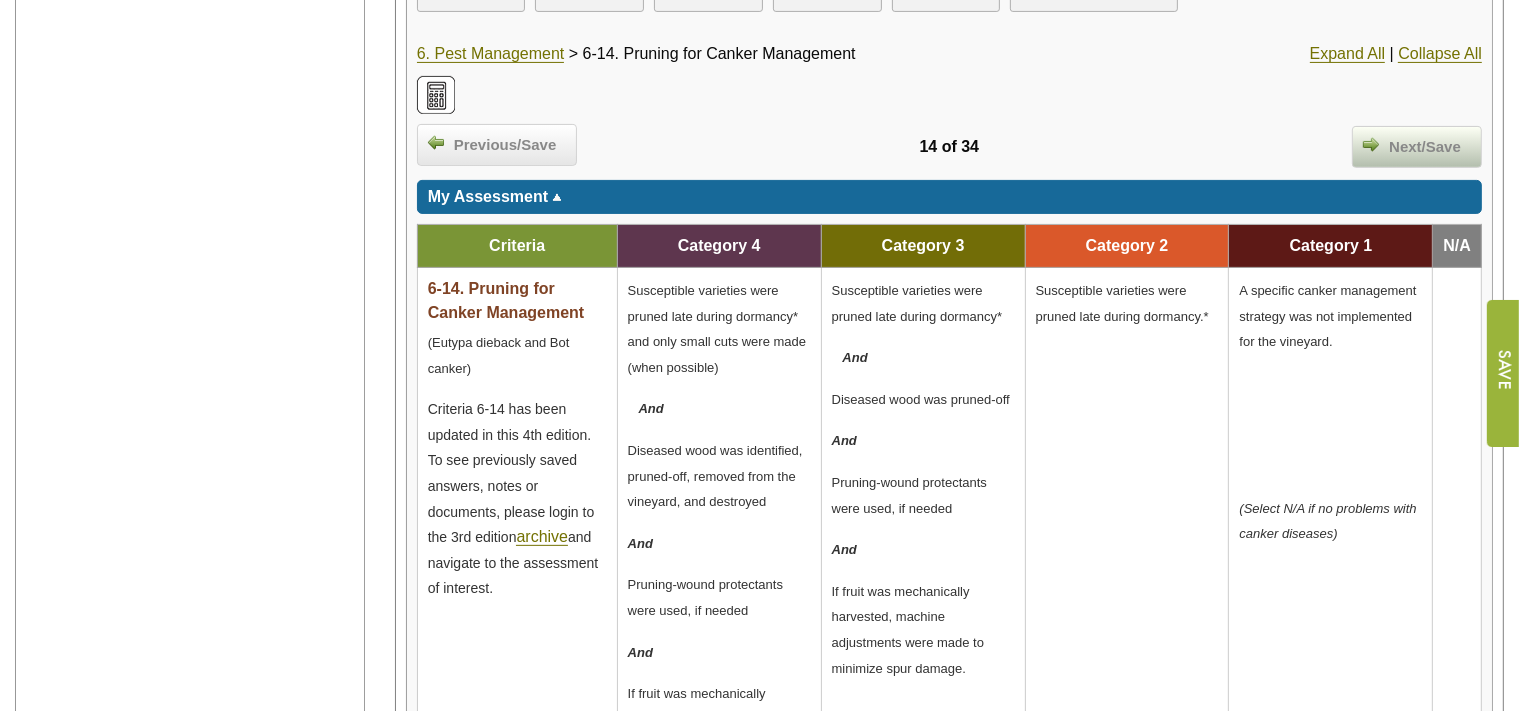 click on "Next/Save" at bounding box center (1425, 147) 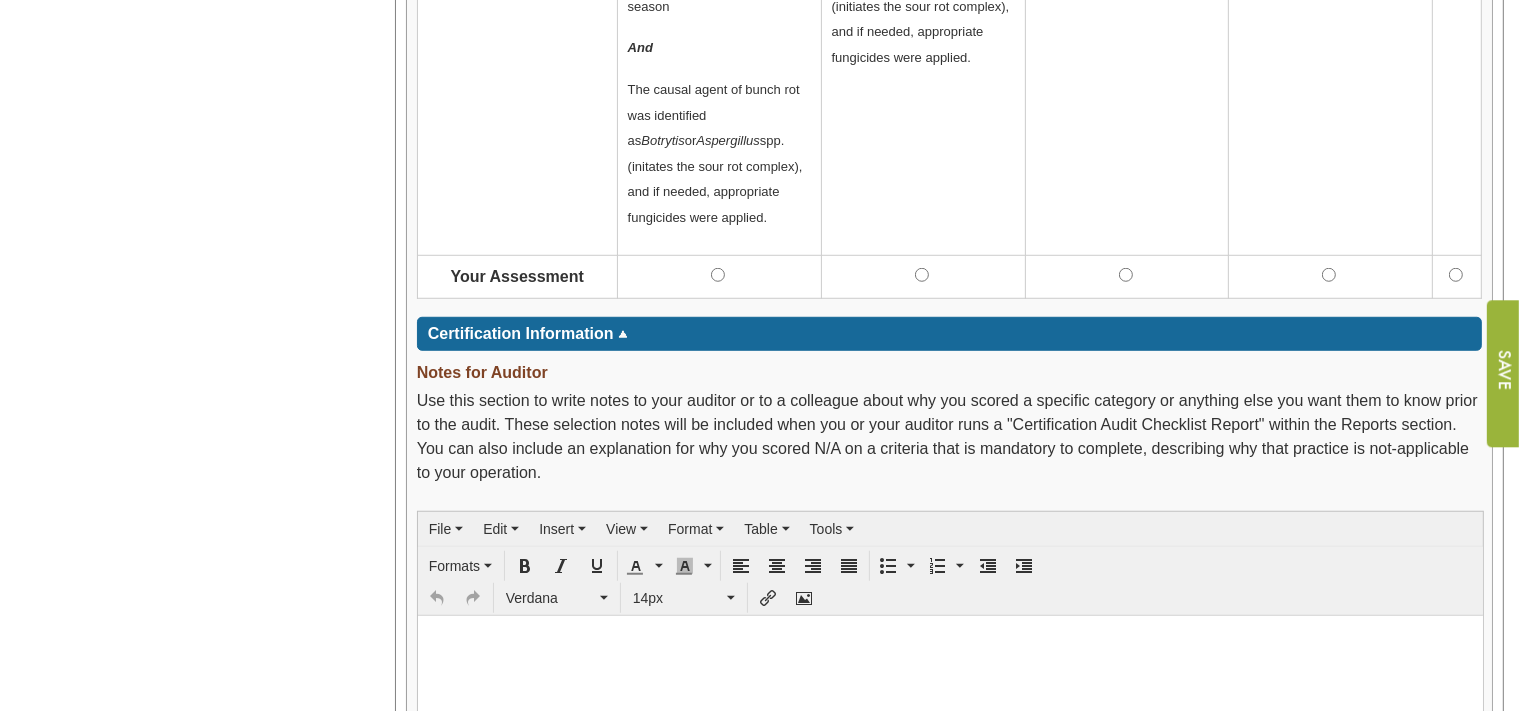 scroll, scrollTop: 1478, scrollLeft: 0, axis: vertical 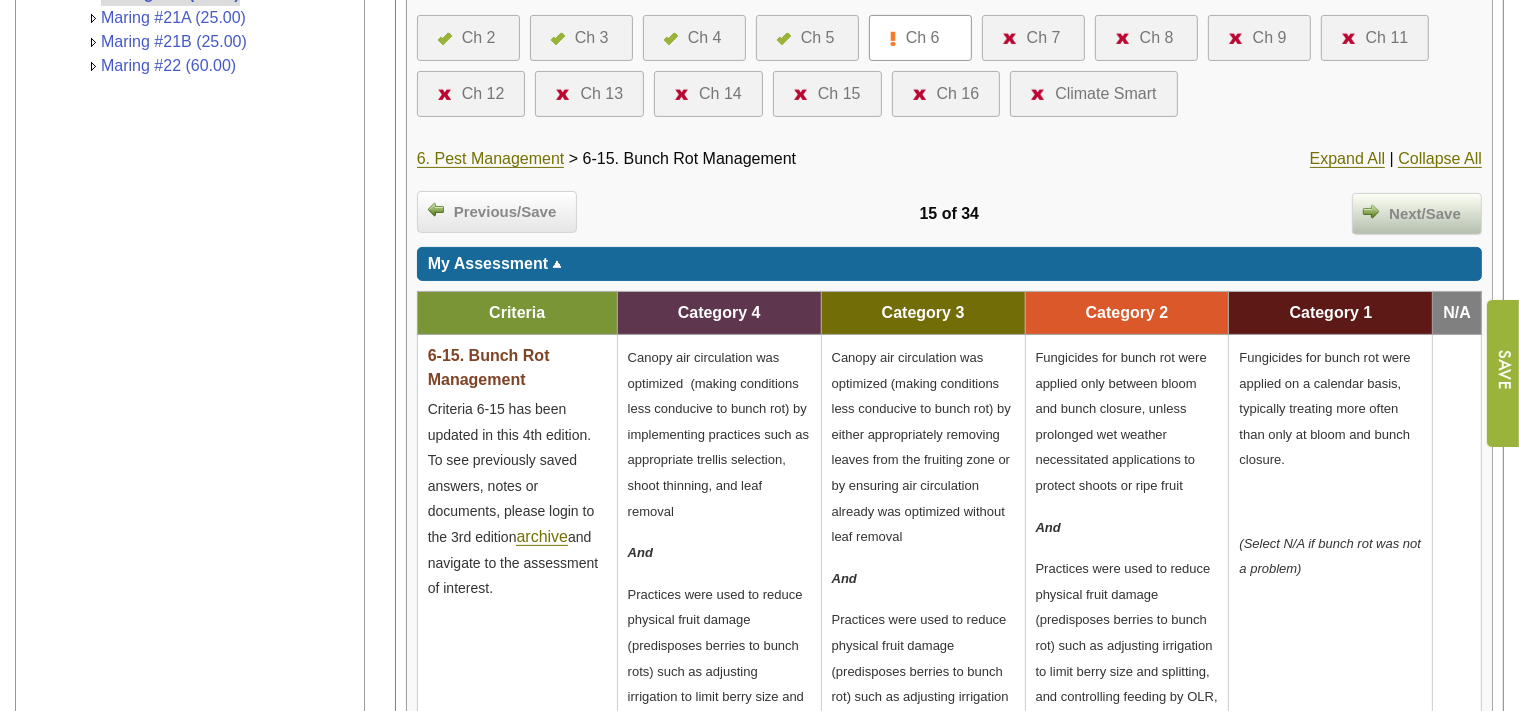 click on "Next/Save" at bounding box center [1425, 214] 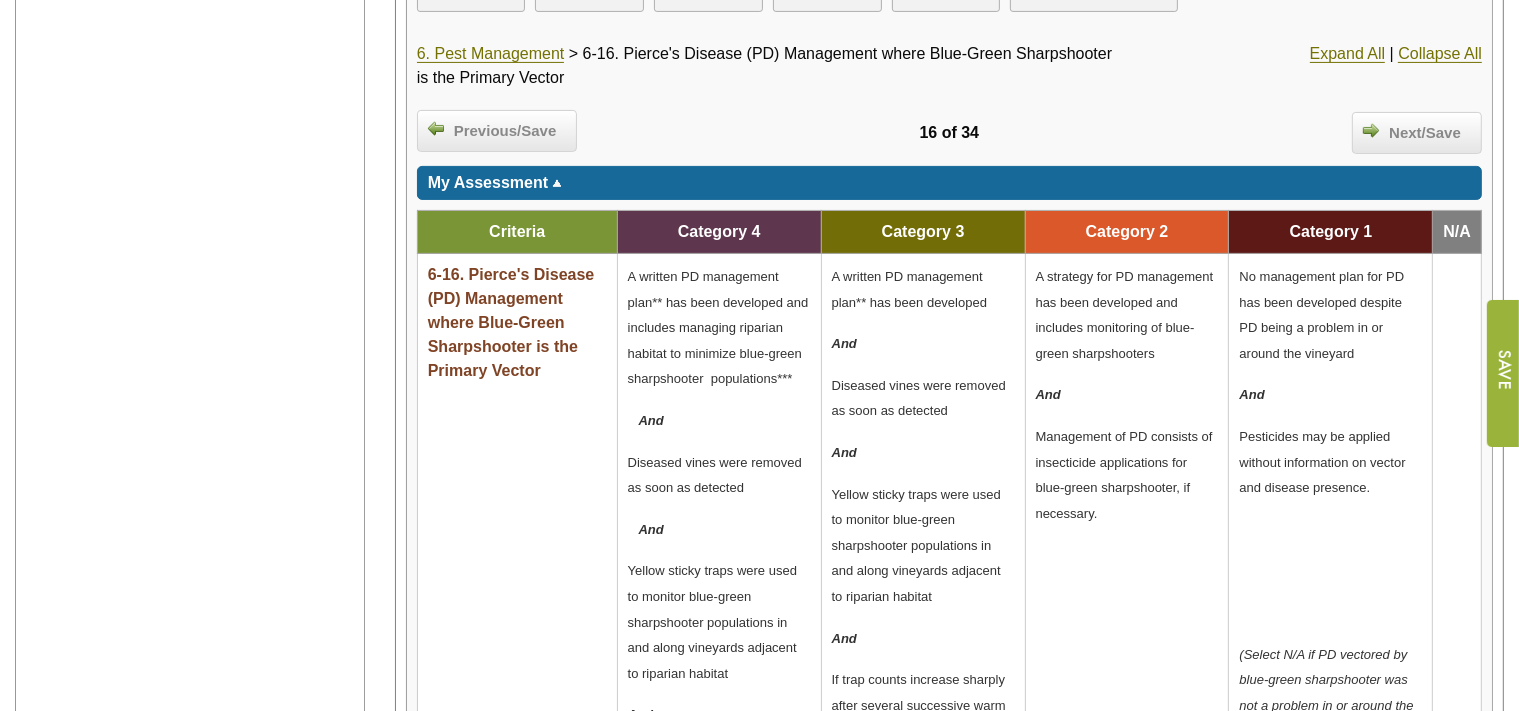 scroll, scrollTop: 1267, scrollLeft: 0, axis: vertical 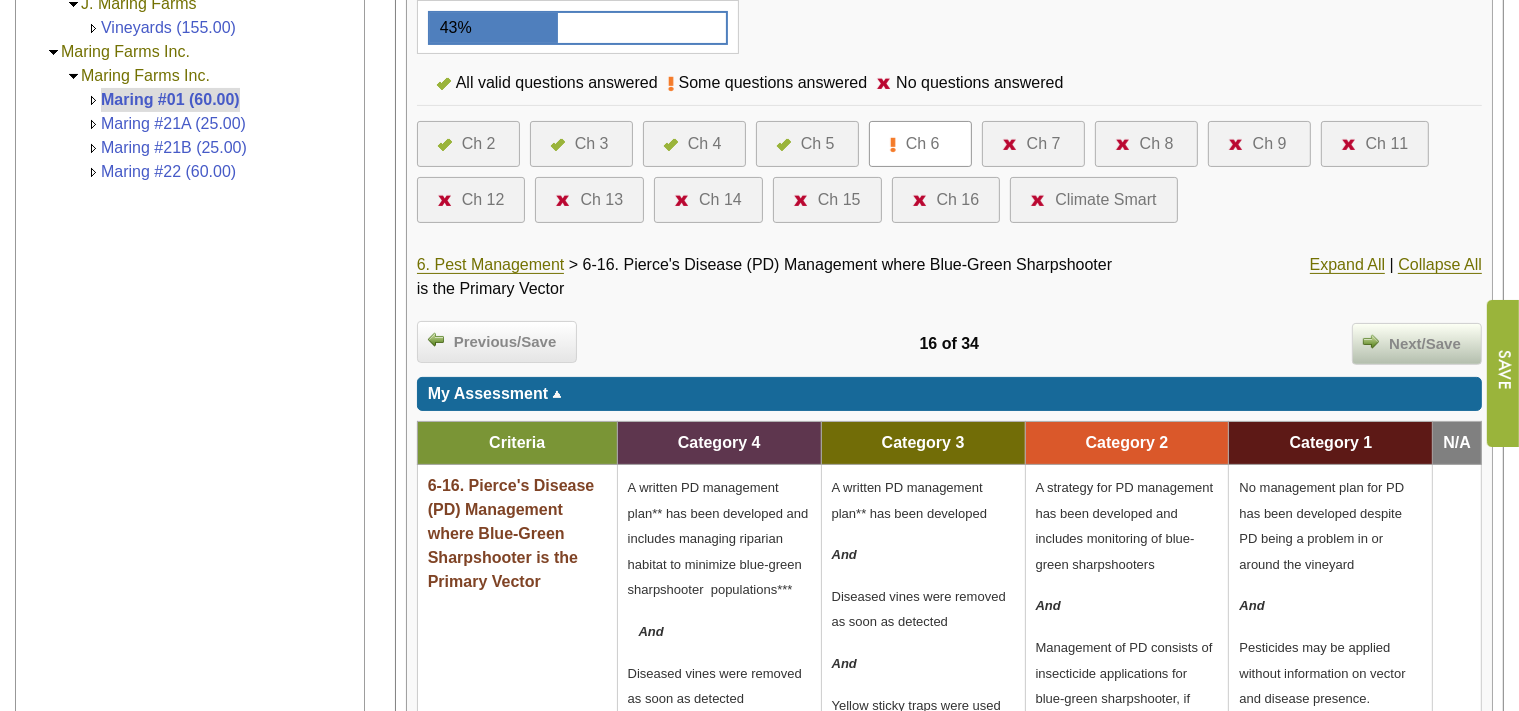 click on "Next/Save" at bounding box center [1425, 344] 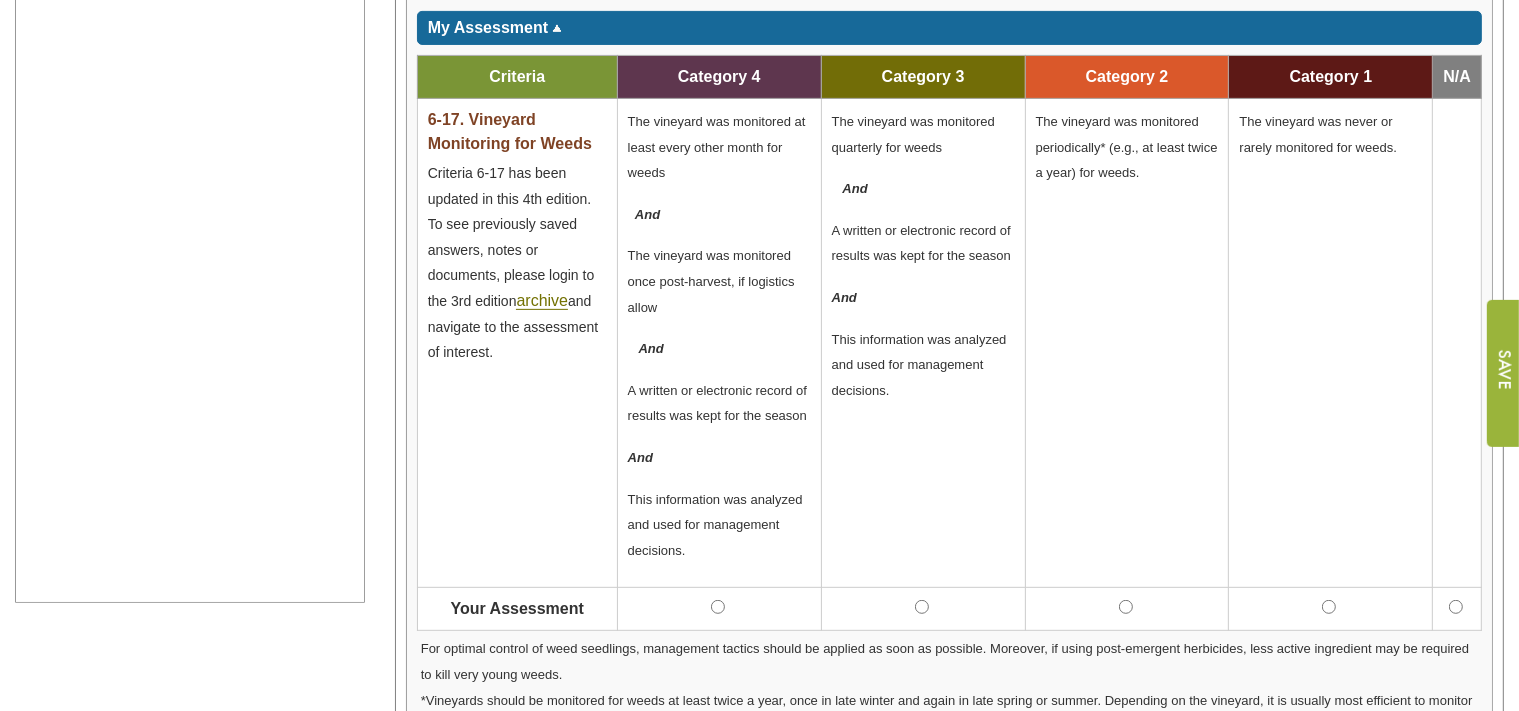 scroll, scrollTop: 844, scrollLeft: 0, axis: vertical 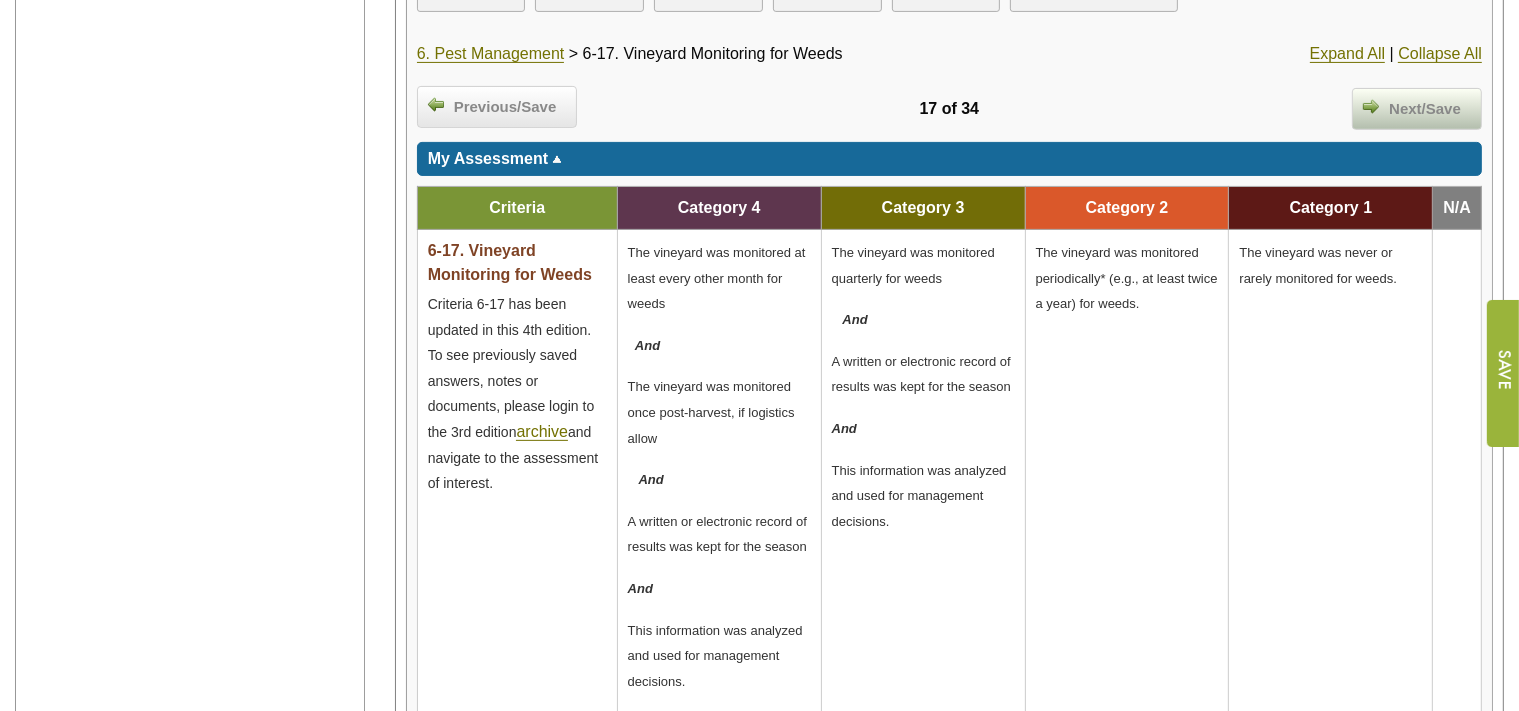 click on "Next/Save" at bounding box center (1425, 109) 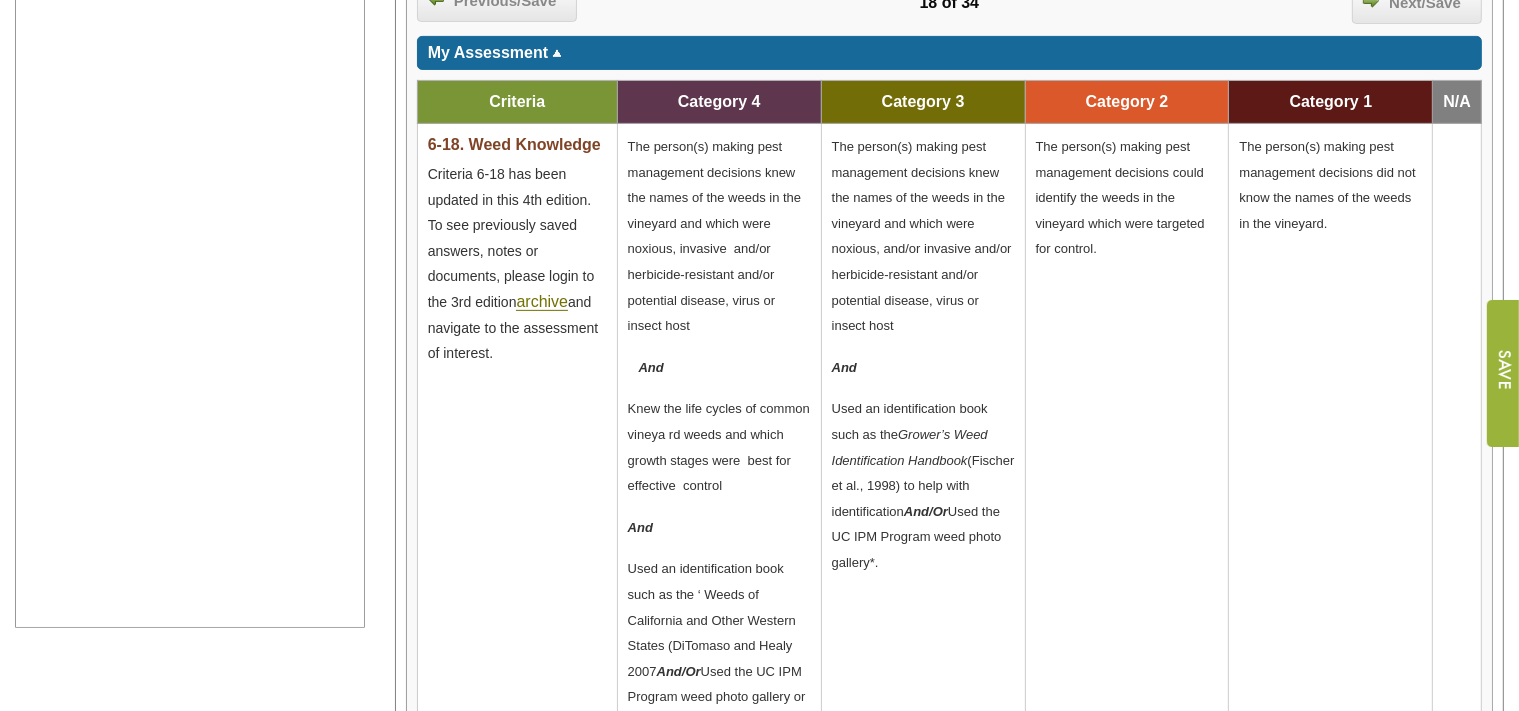 scroll, scrollTop: 1161, scrollLeft: 0, axis: vertical 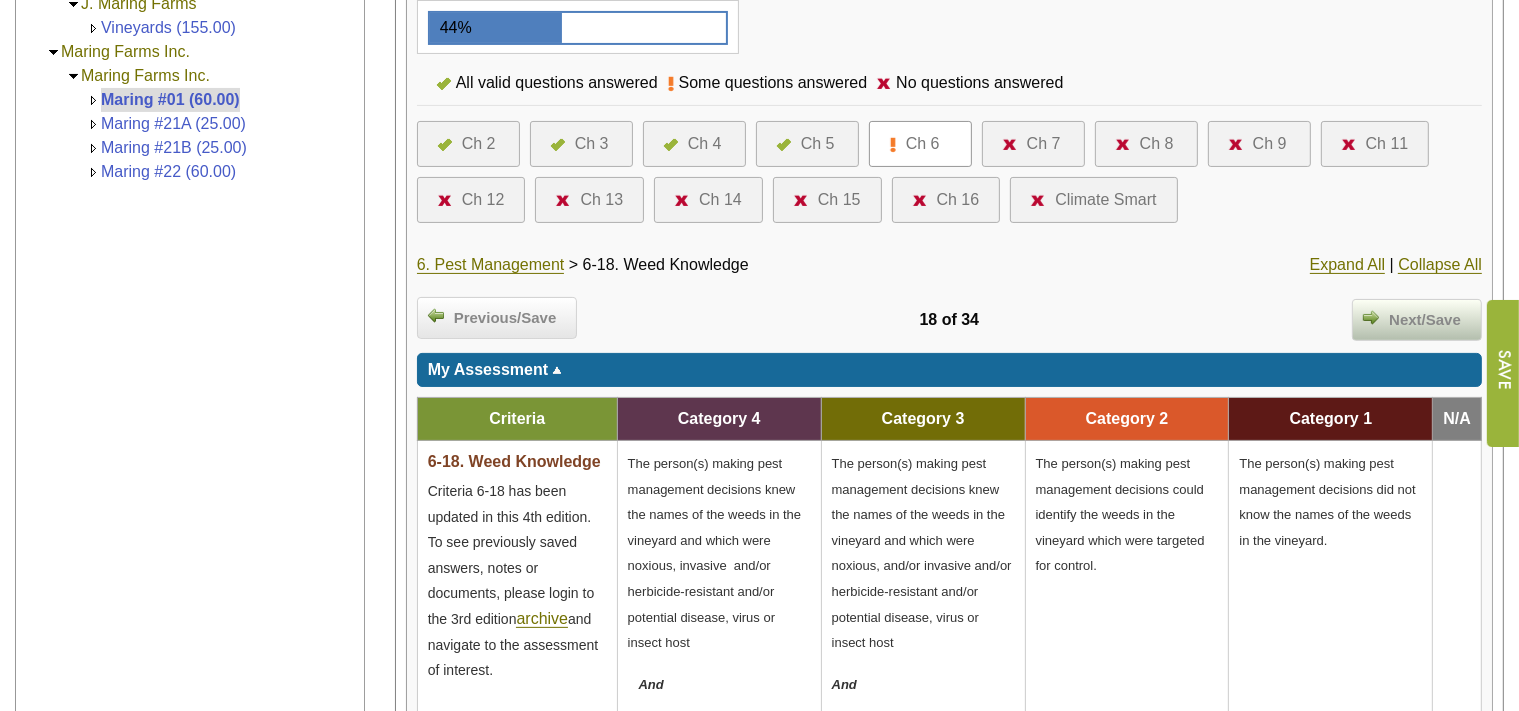 click on "Next/Save" at bounding box center (1425, 320) 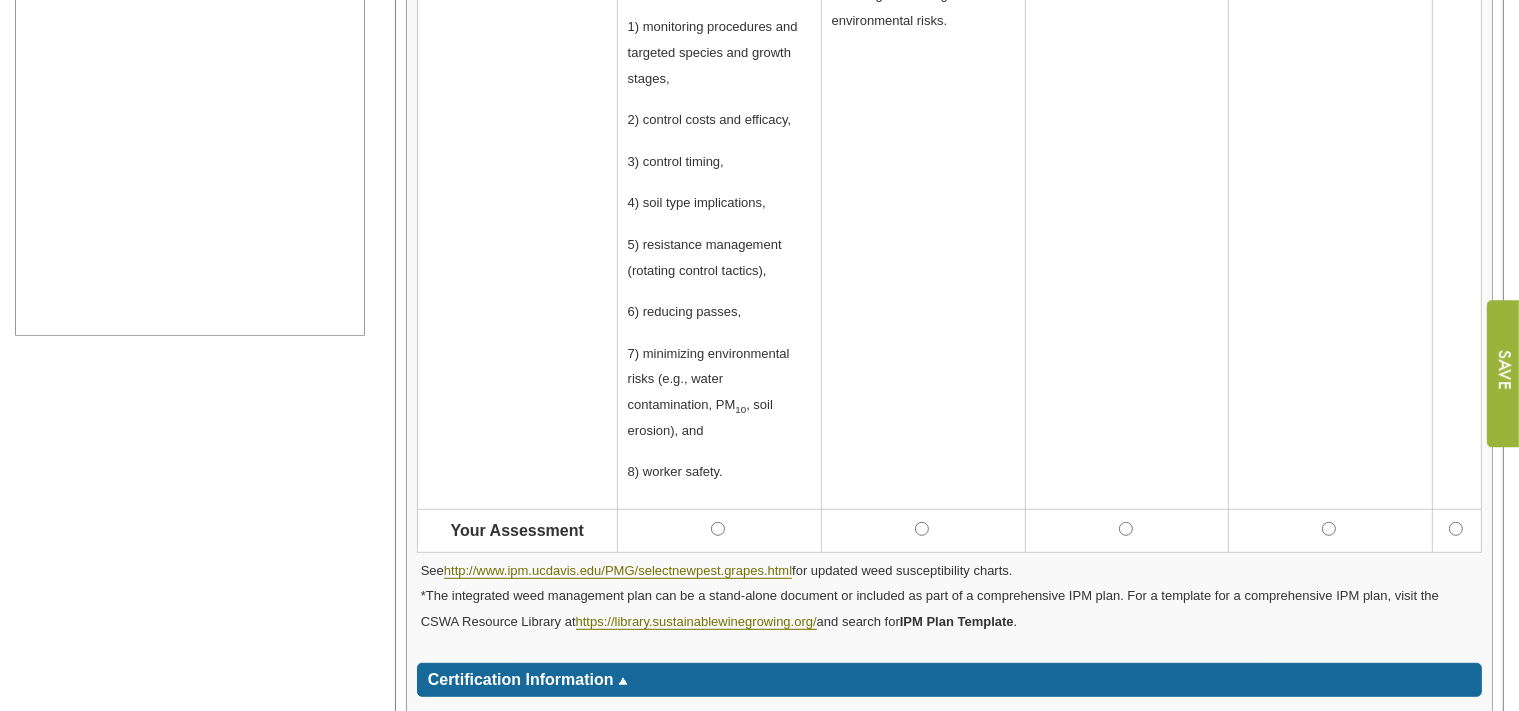 scroll, scrollTop: 1056, scrollLeft: 0, axis: vertical 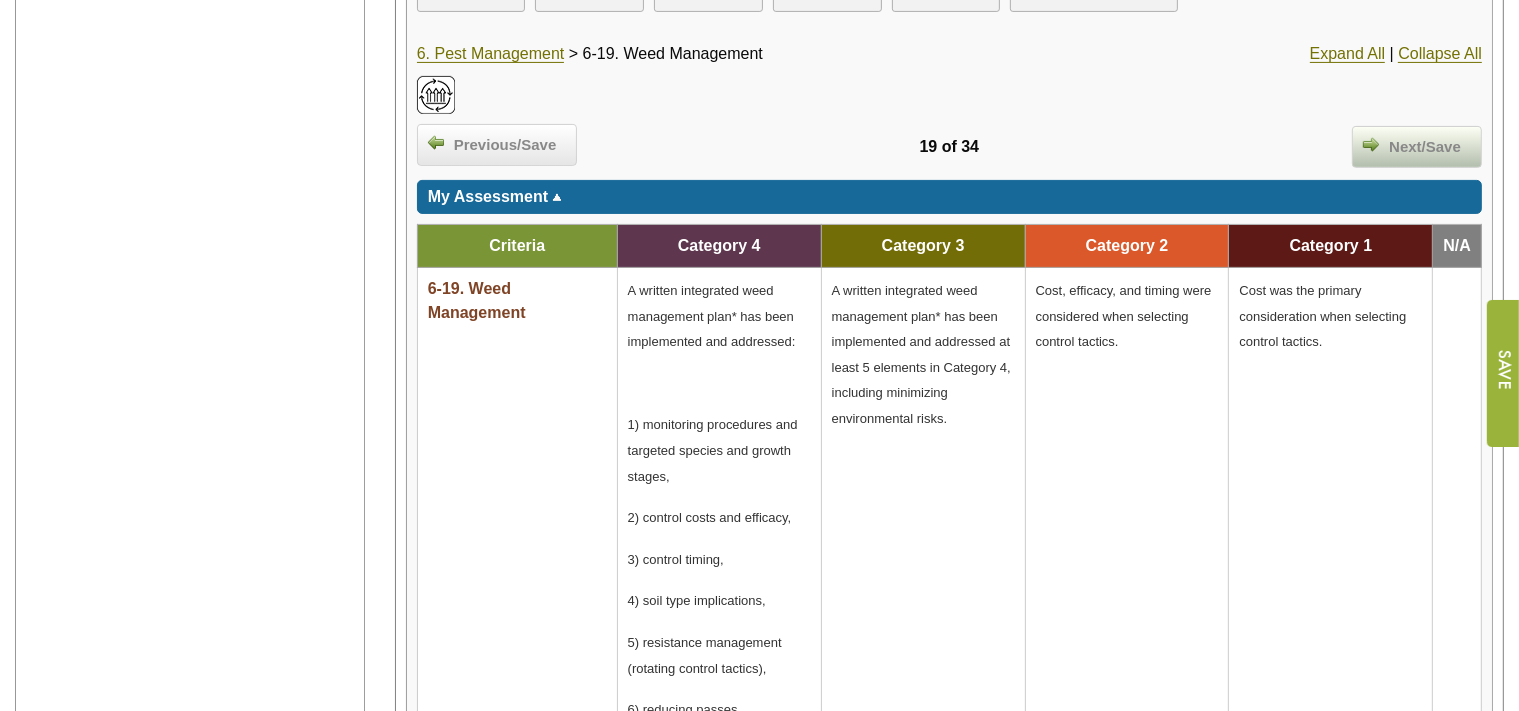 click on "Next/Save" at bounding box center (1425, 147) 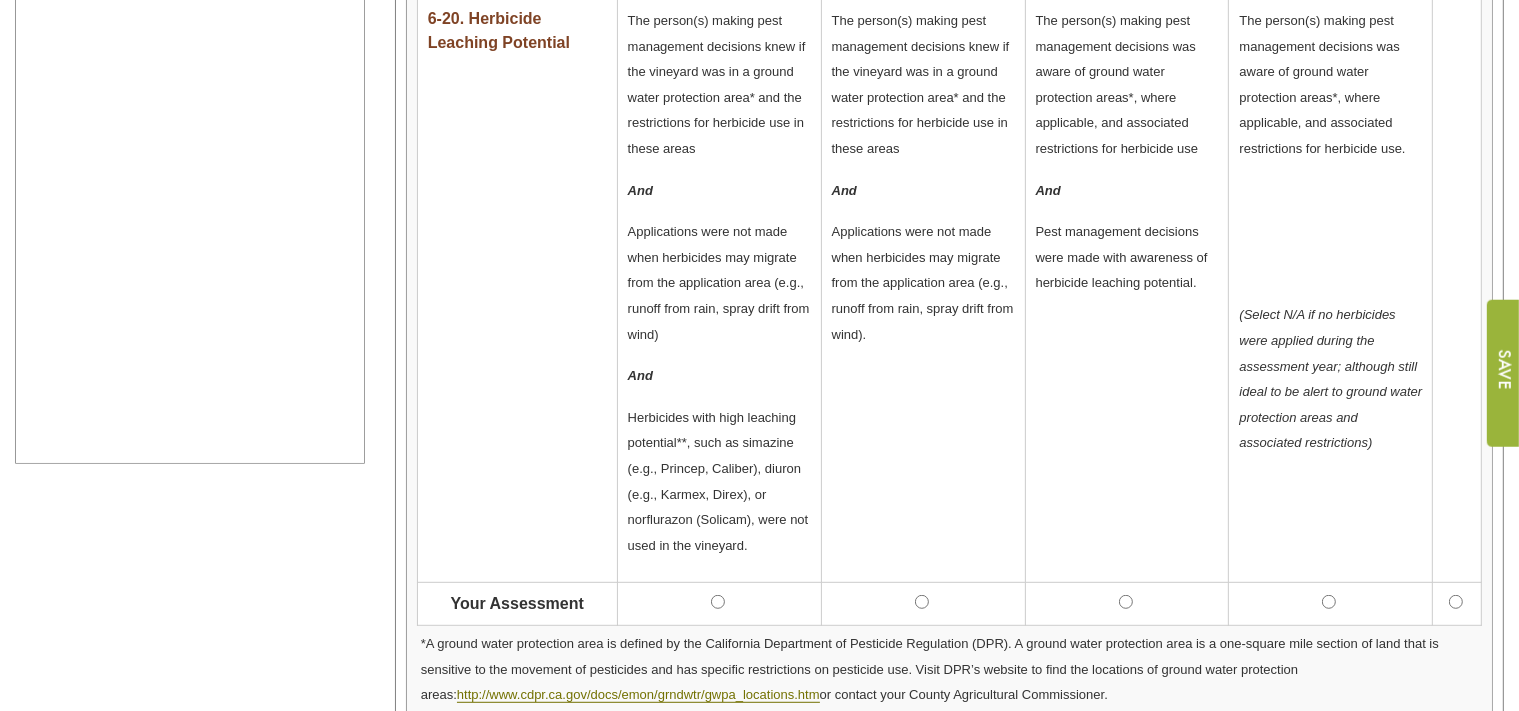 scroll, scrollTop: 950, scrollLeft: 0, axis: vertical 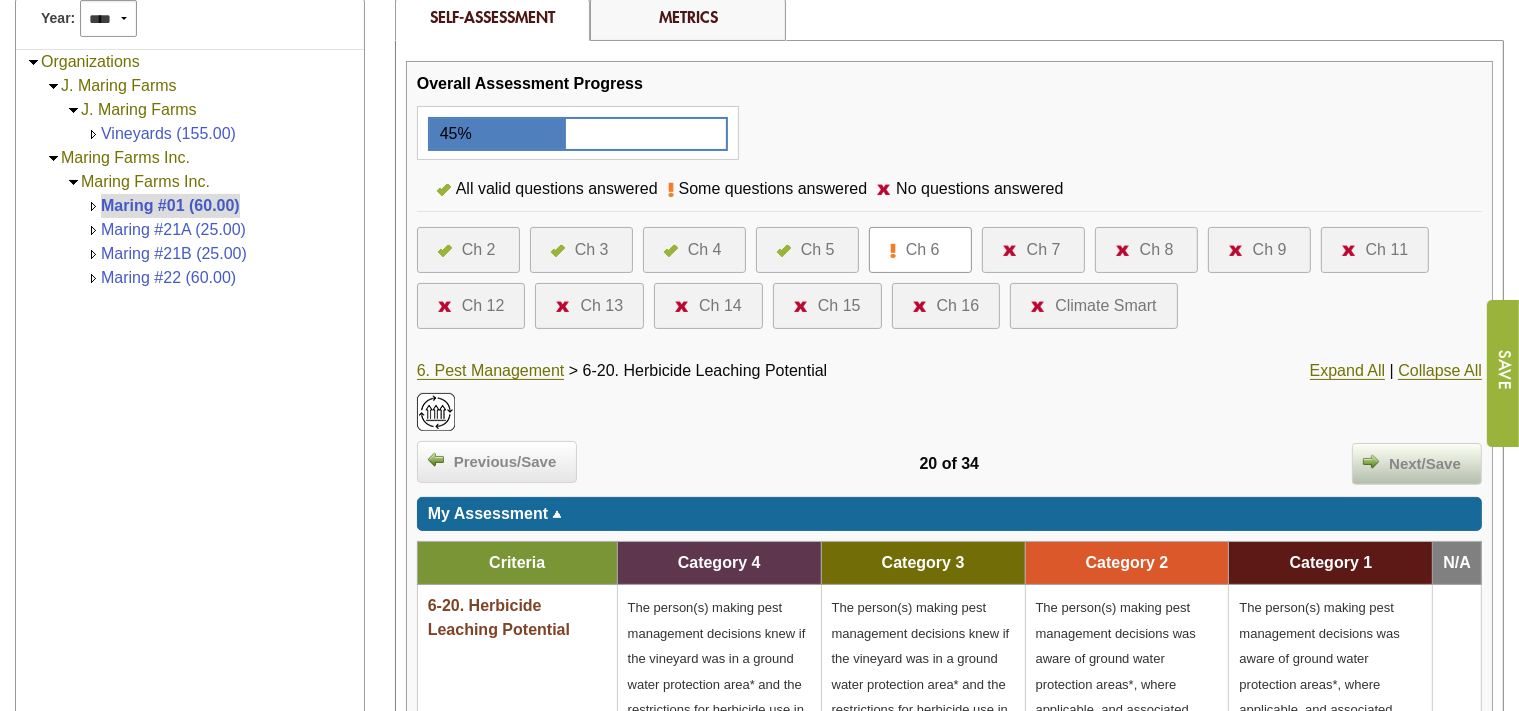 click on "Next/Save" at bounding box center (1425, 464) 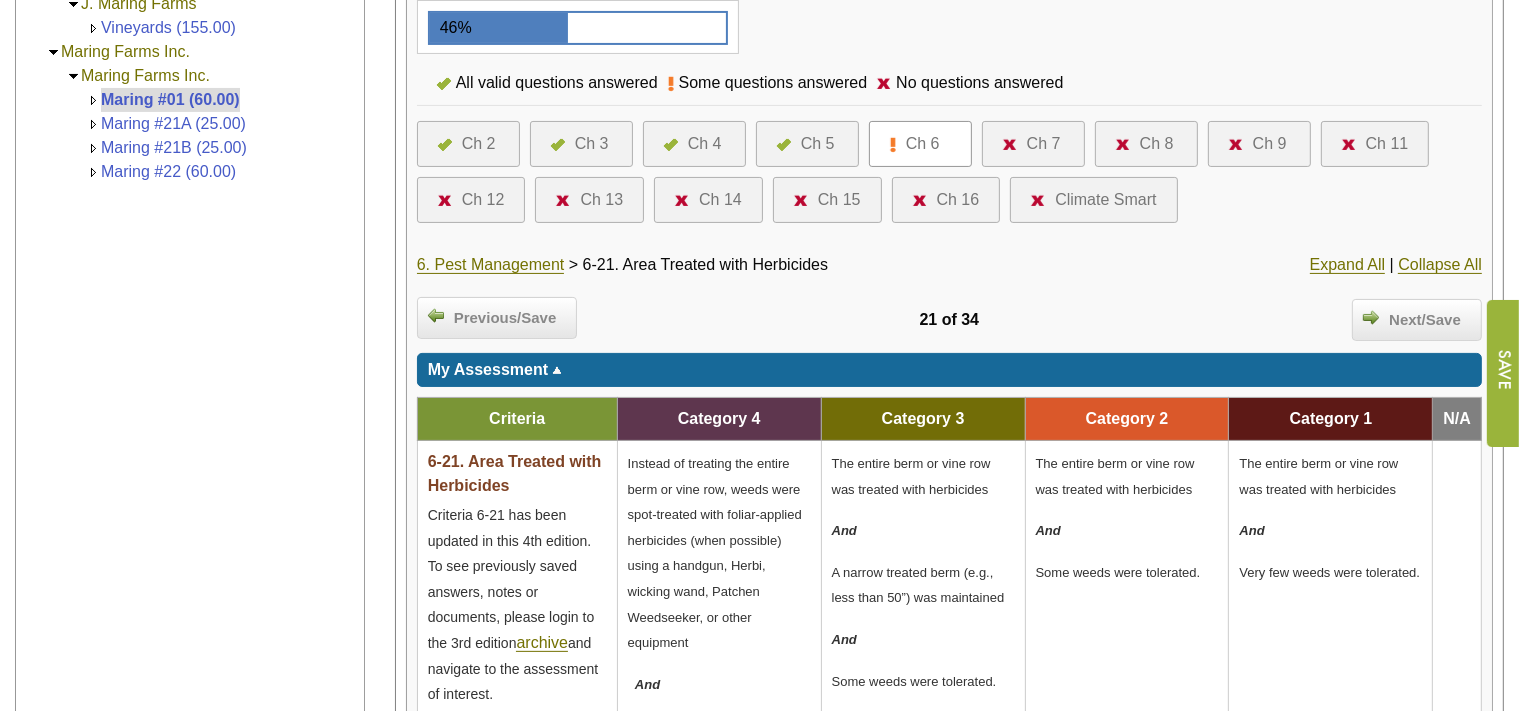 scroll, scrollTop: 739, scrollLeft: 0, axis: vertical 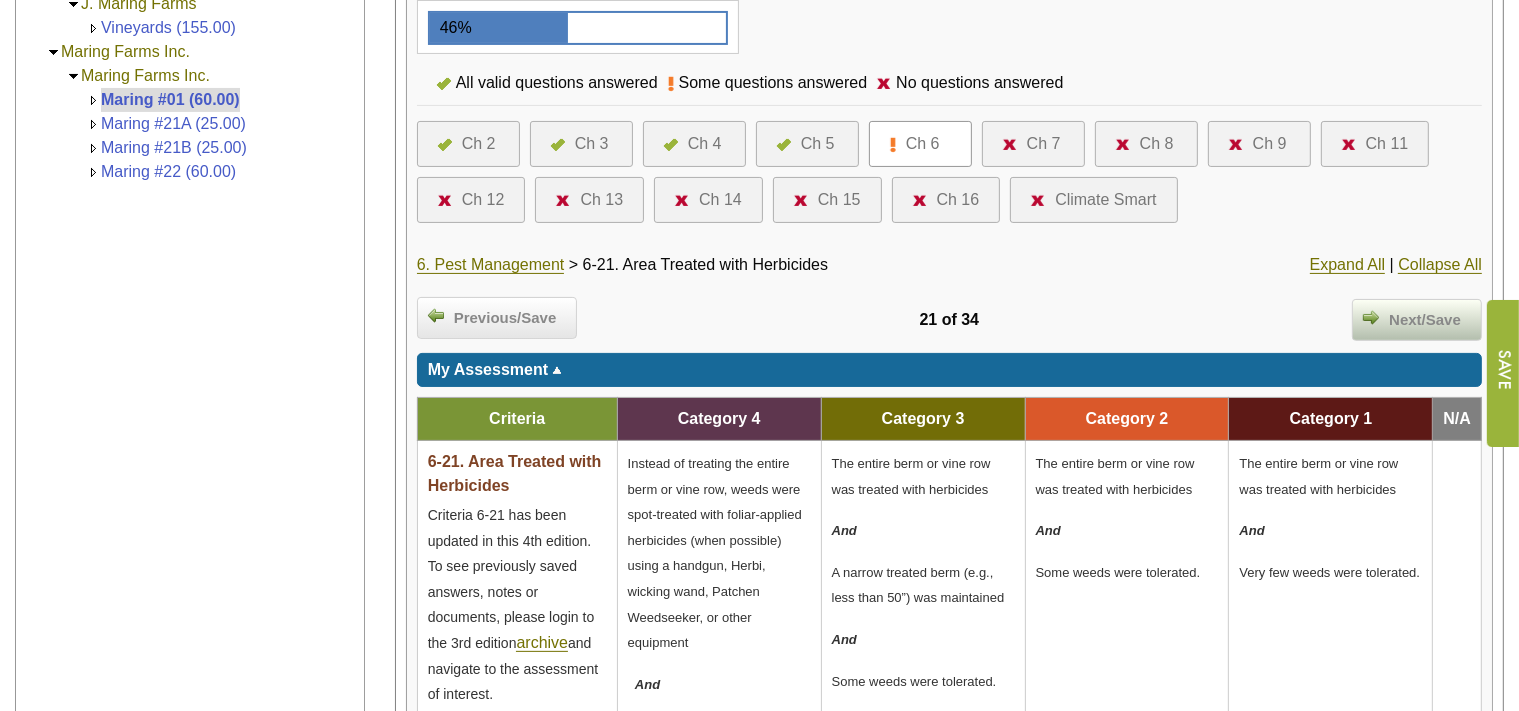 click on "Next/Save" at bounding box center [1417, 320] 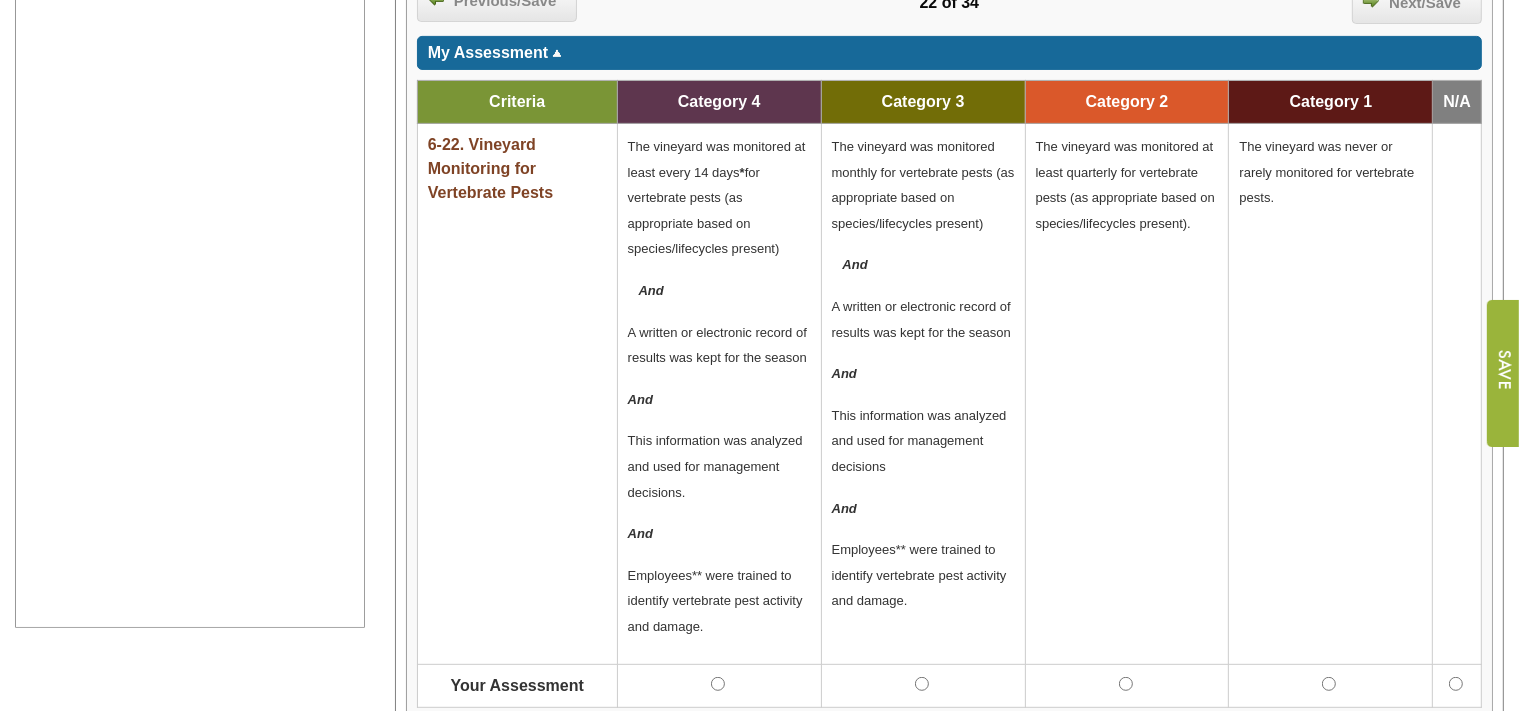 scroll, scrollTop: 844, scrollLeft: 0, axis: vertical 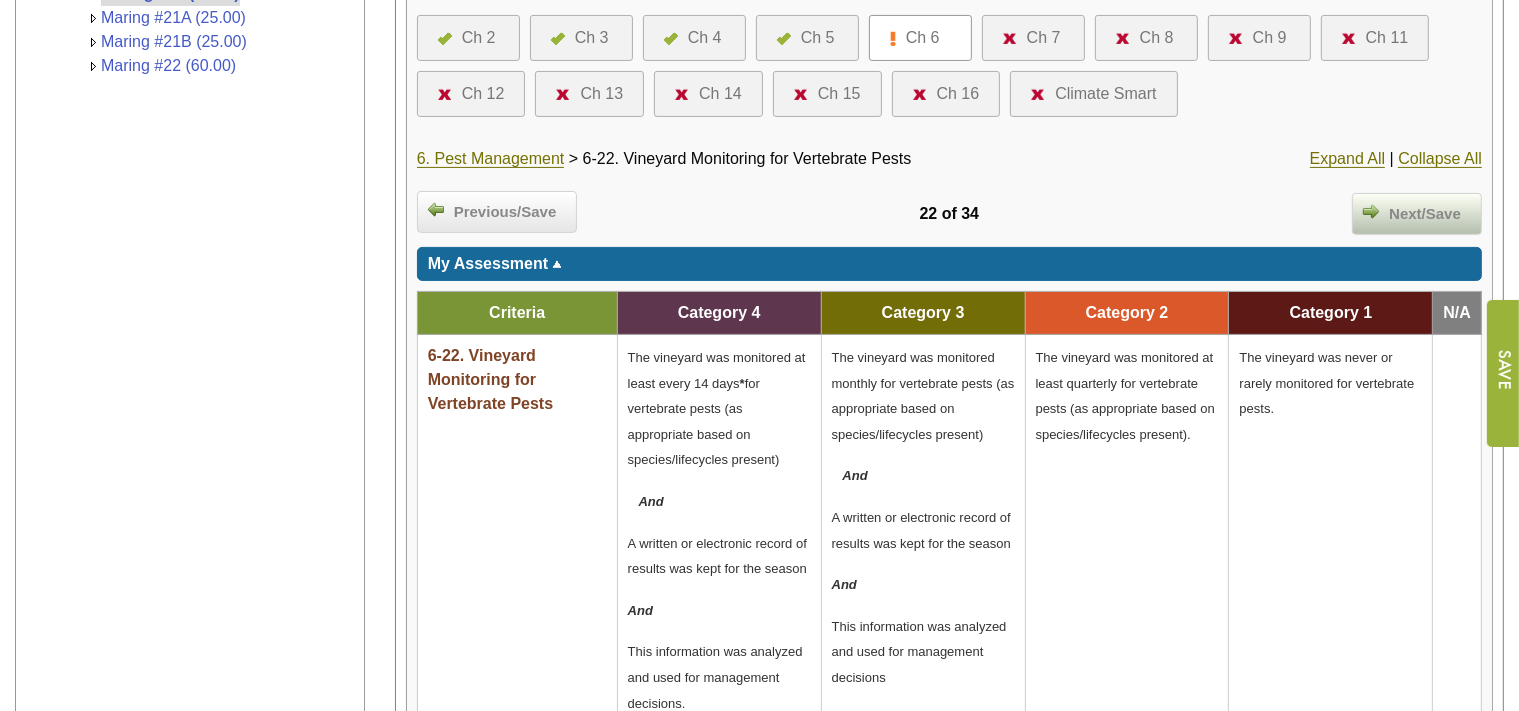 click on "Next/Save" at bounding box center [1425, 214] 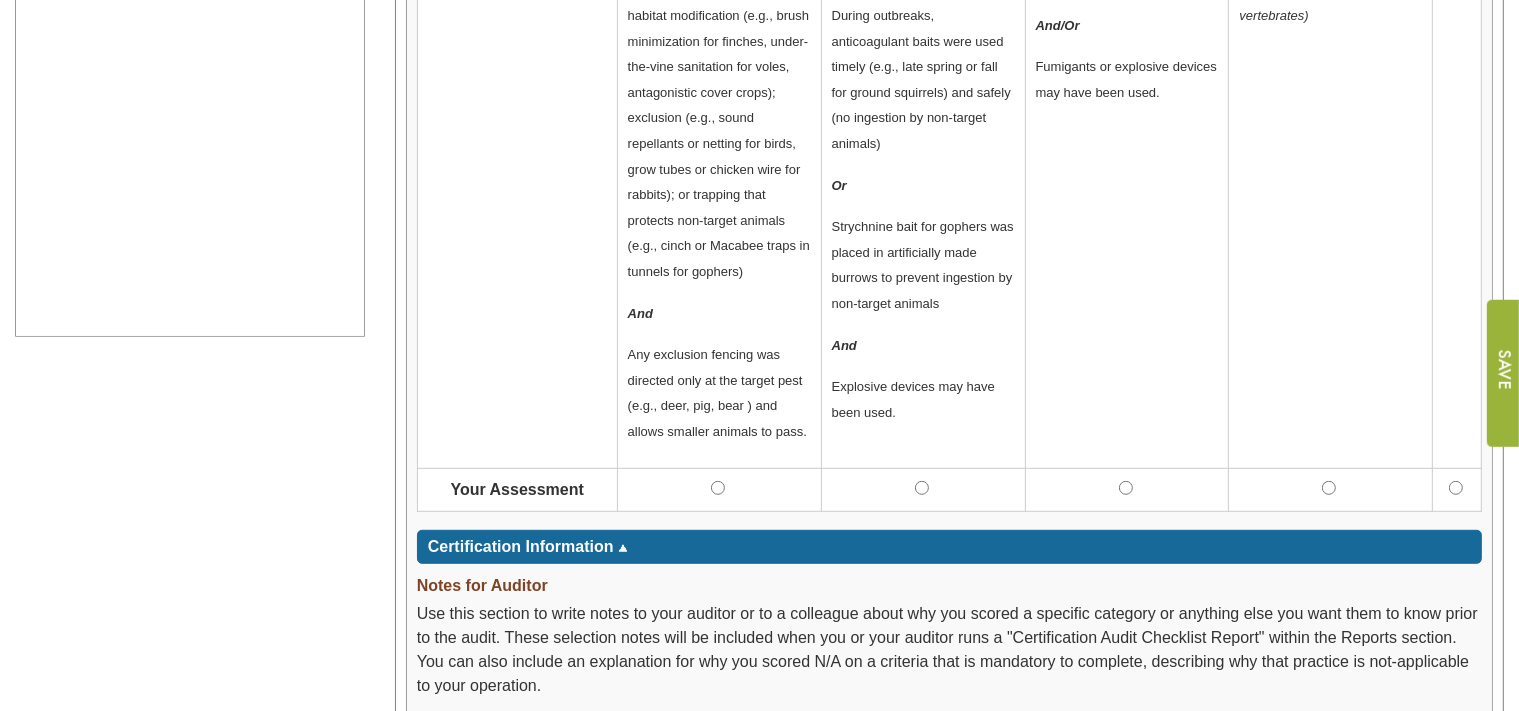 scroll, scrollTop: 1056, scrollLeft: 0, axis: vertical 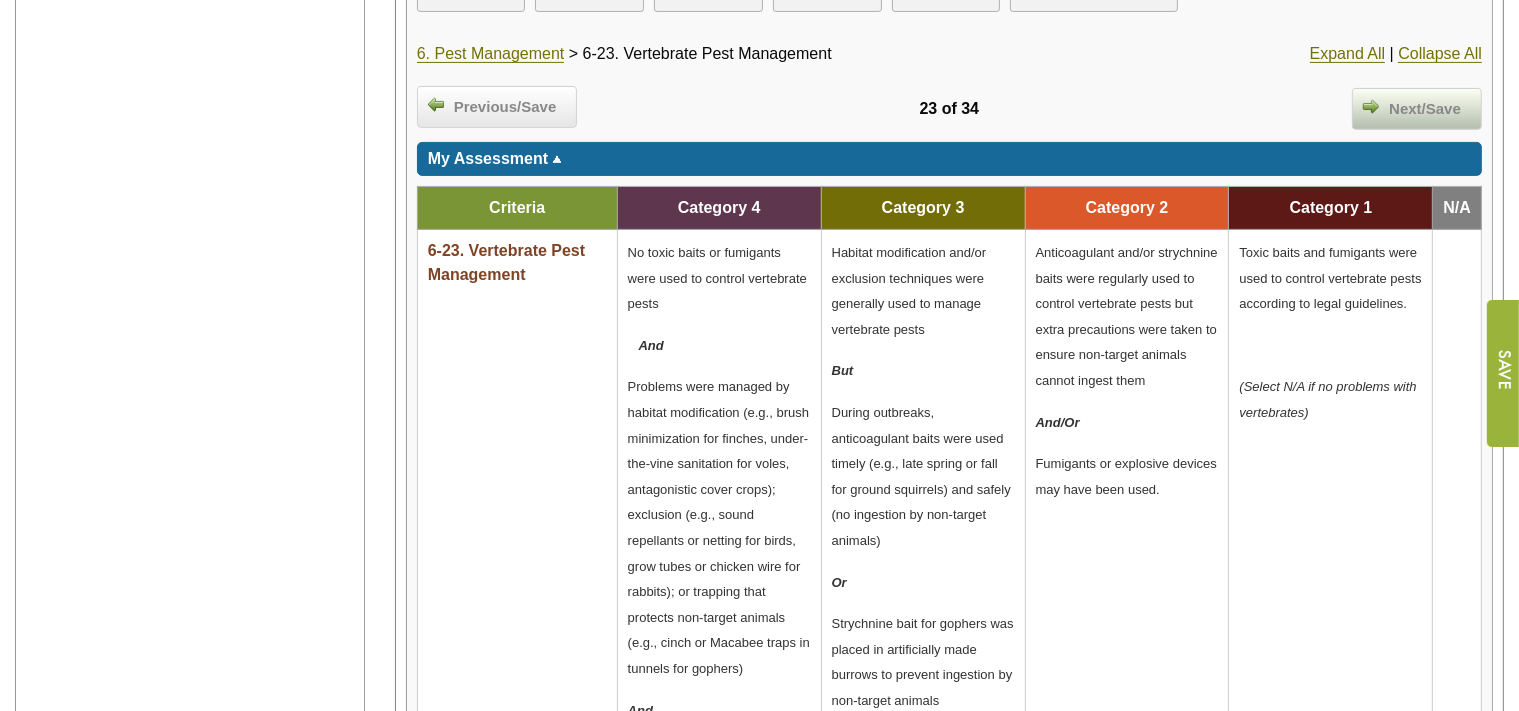 click on "Next/Save" at bounding box center [1425, 109] 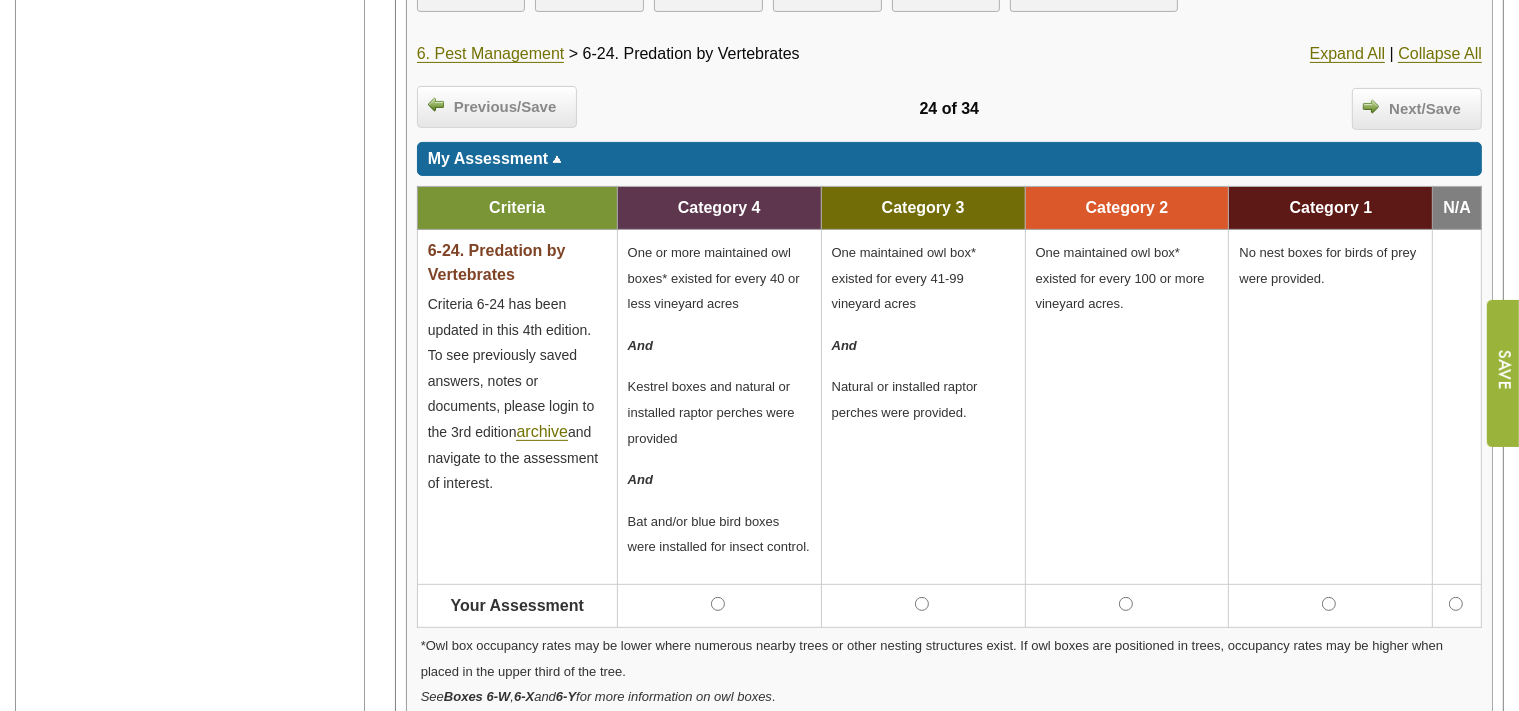 scroll, scrollTop: 739, scrollLeft: 0, axis: vertical 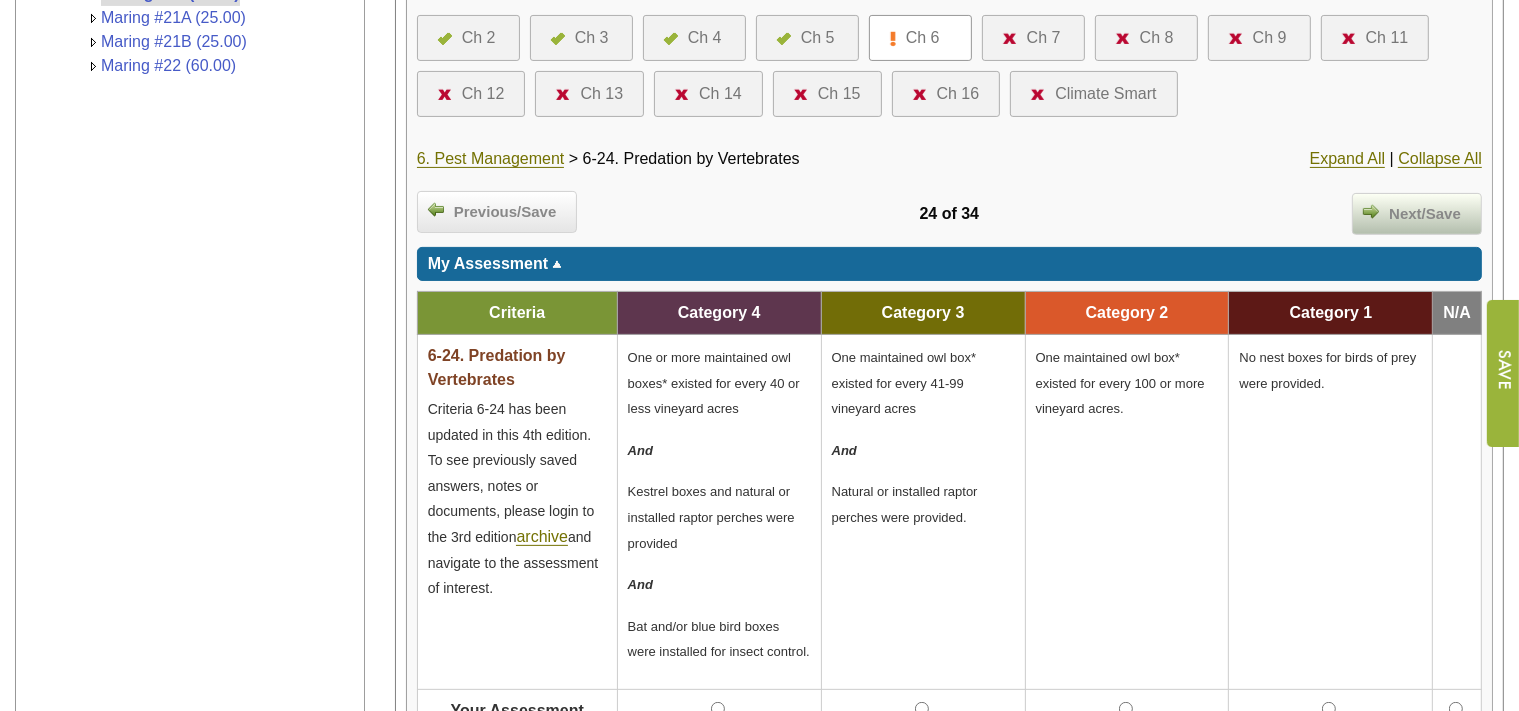 click on "Next/Save" at bounding box center (1425, 214) 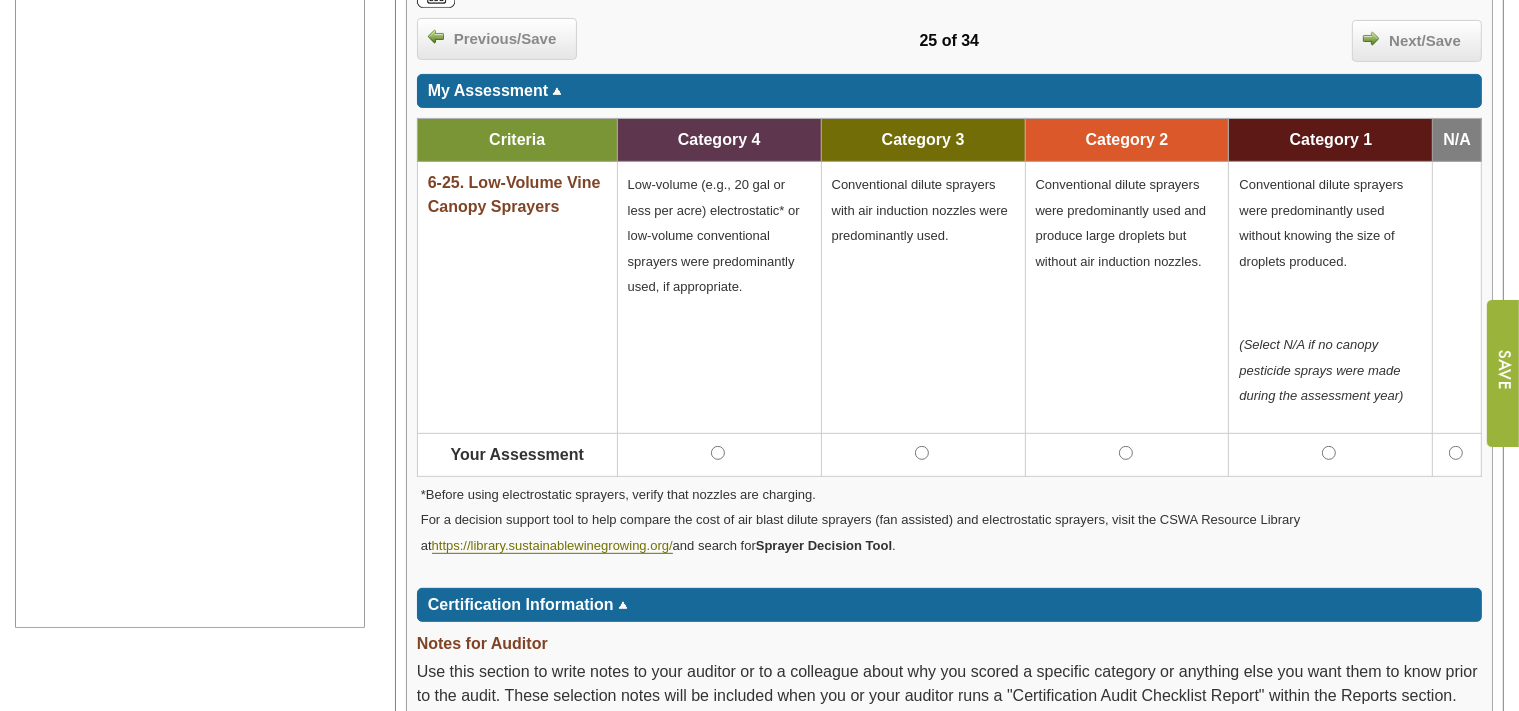 scroll, scrollTop: 0, scrollLeft: 0, axis: both 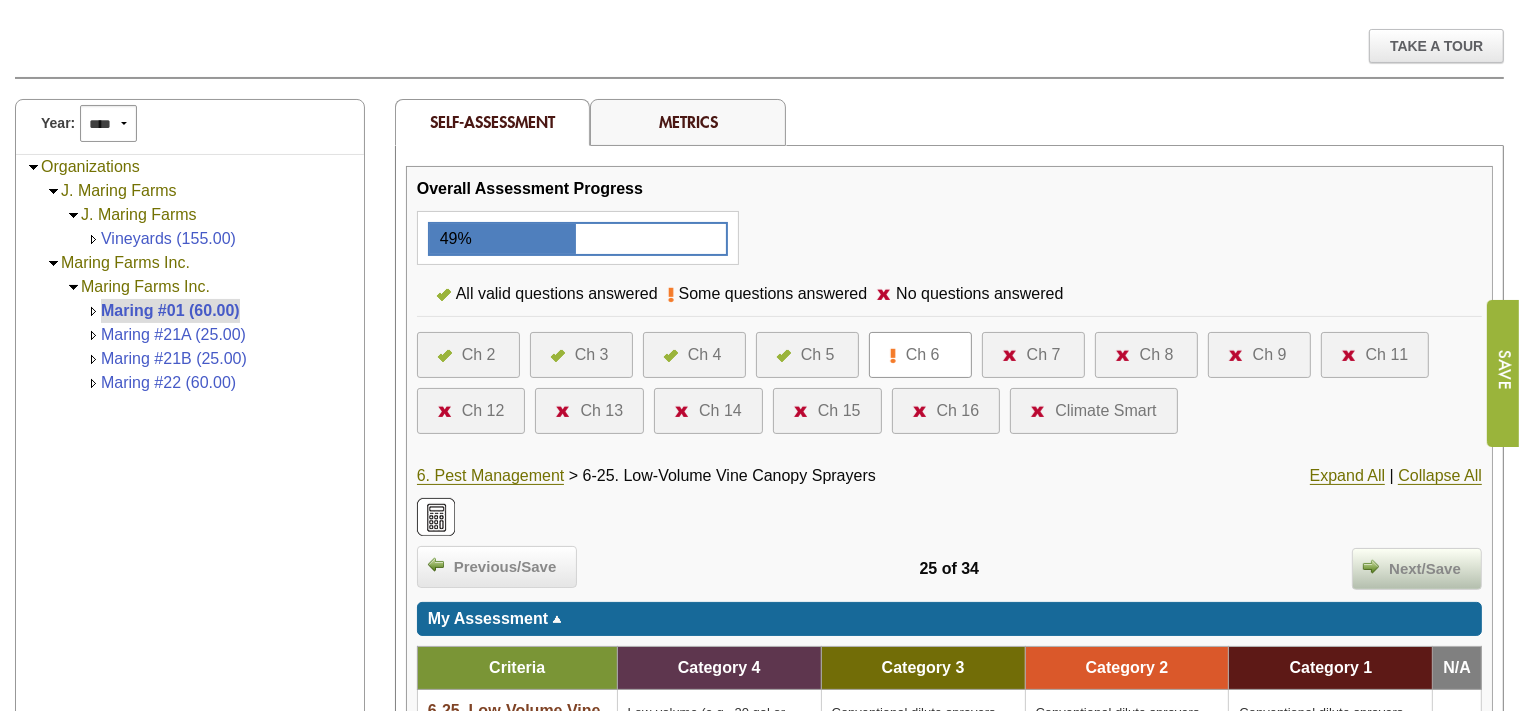 click on "Next/Save" at bounding box center (1425, 569) 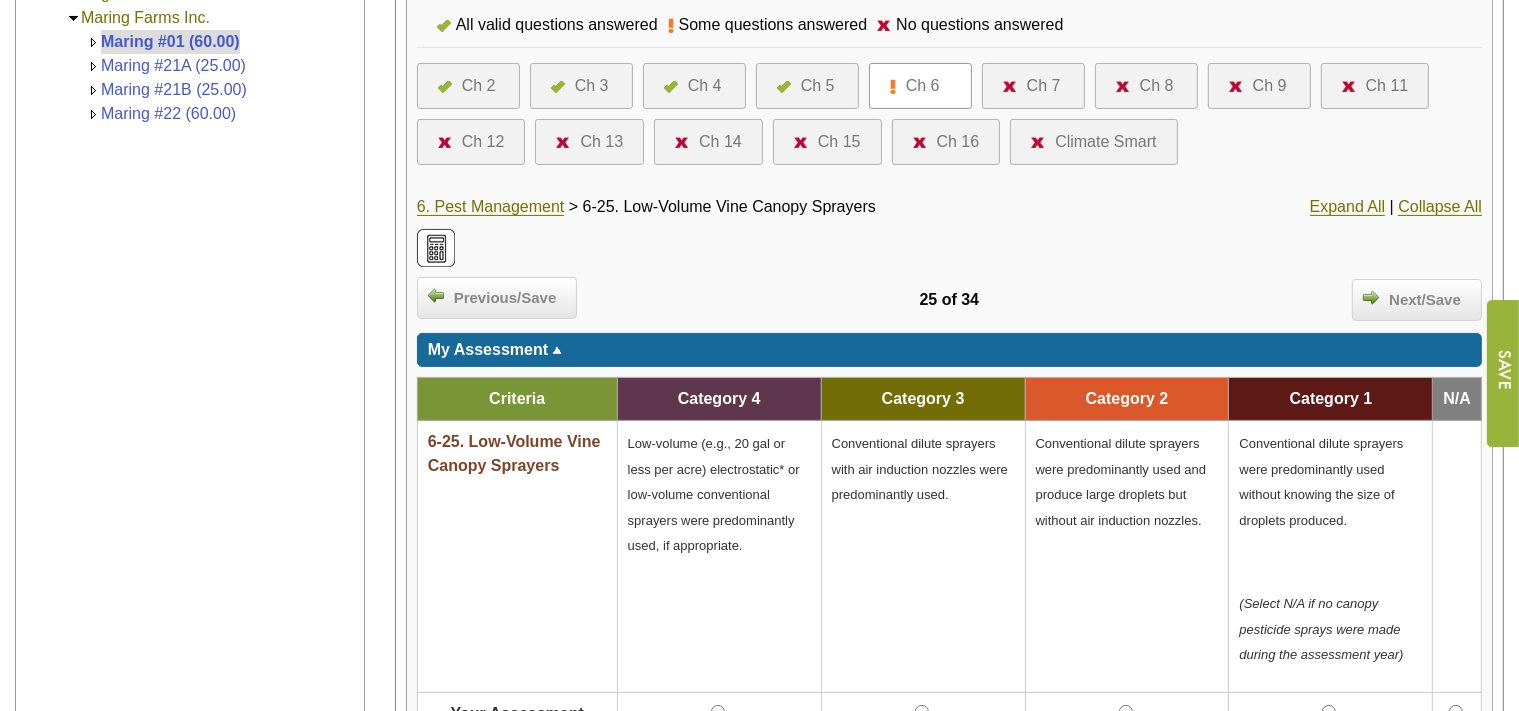 scroll, scrollTop: 528, scrollLeft: 0, axis: vertical 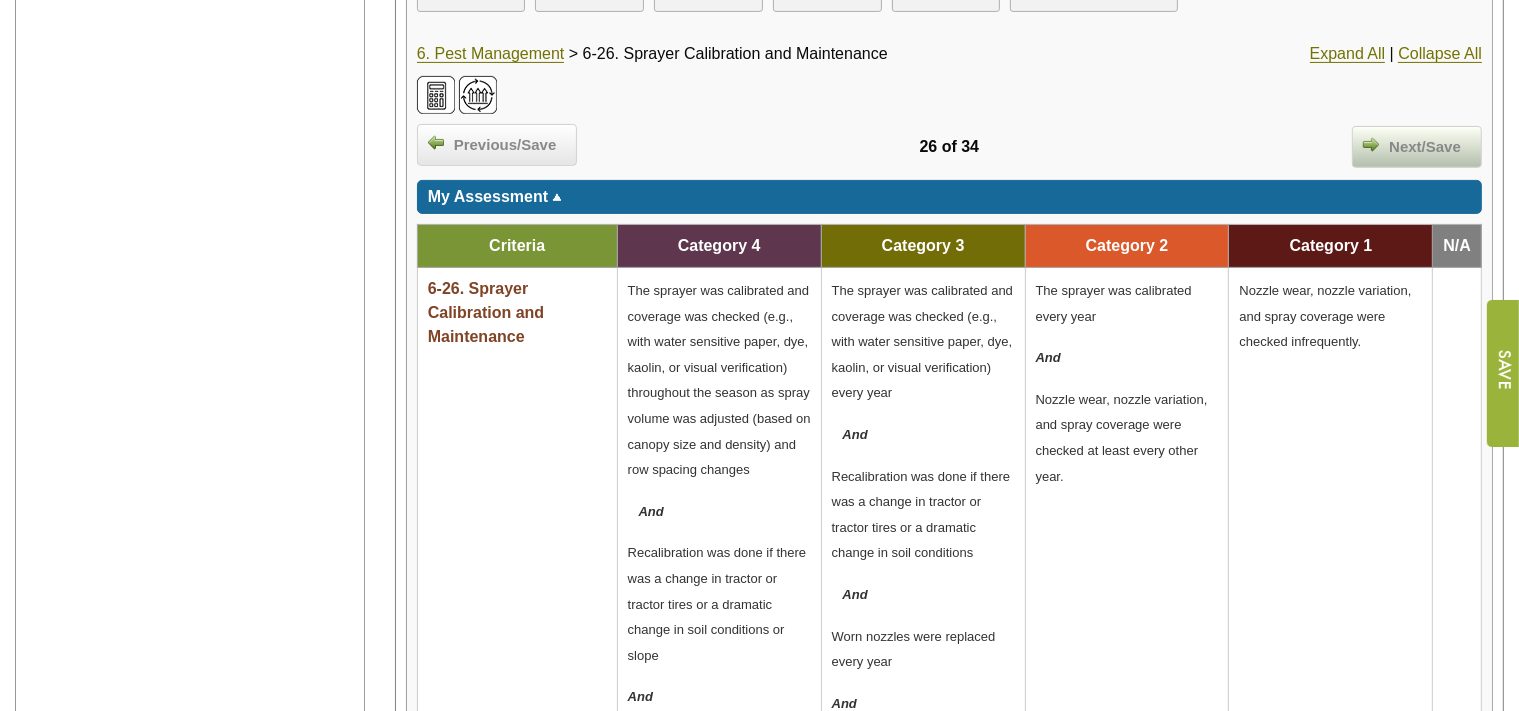 click on "Next/Save" at bounding box center (1425, 147) 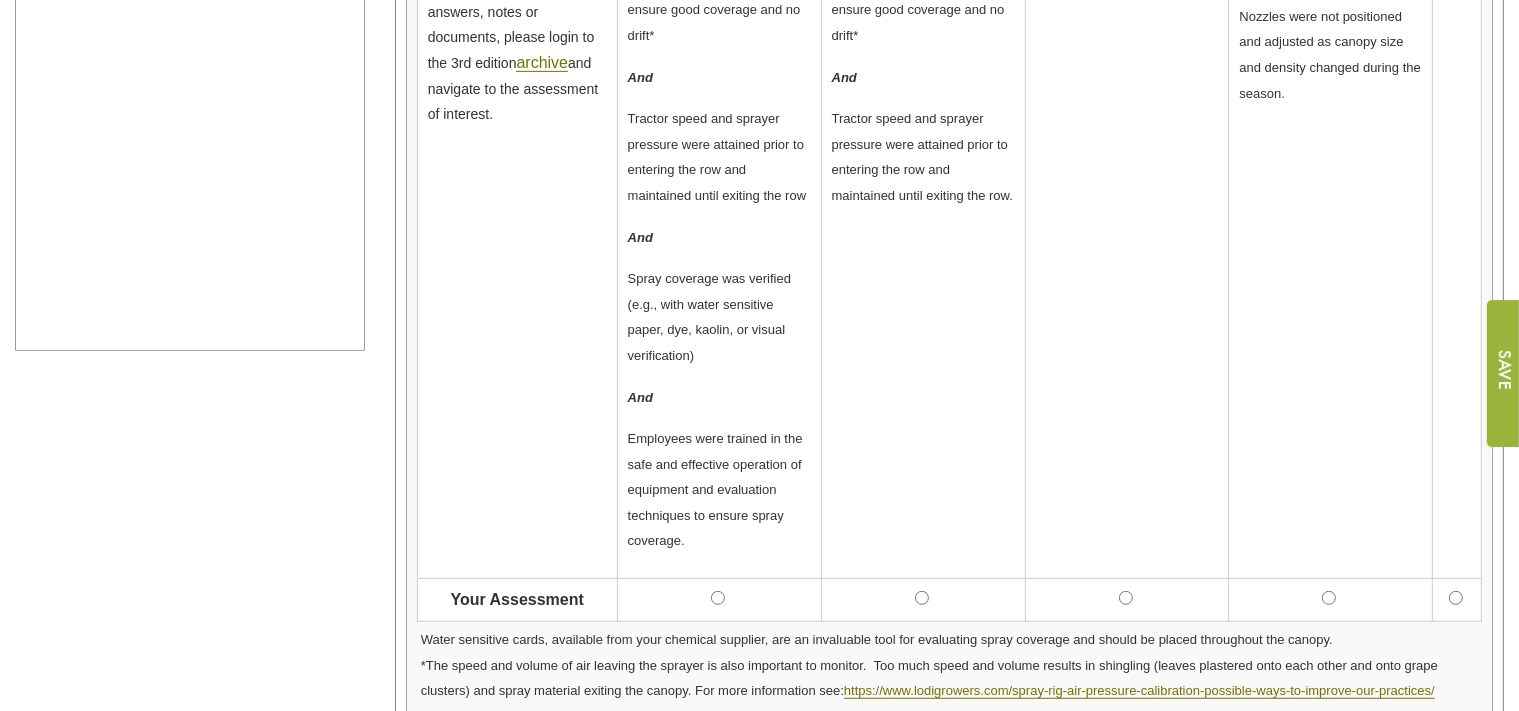 scroll, scrollTop: 1056, scrollLeft: 0, axis: vertical 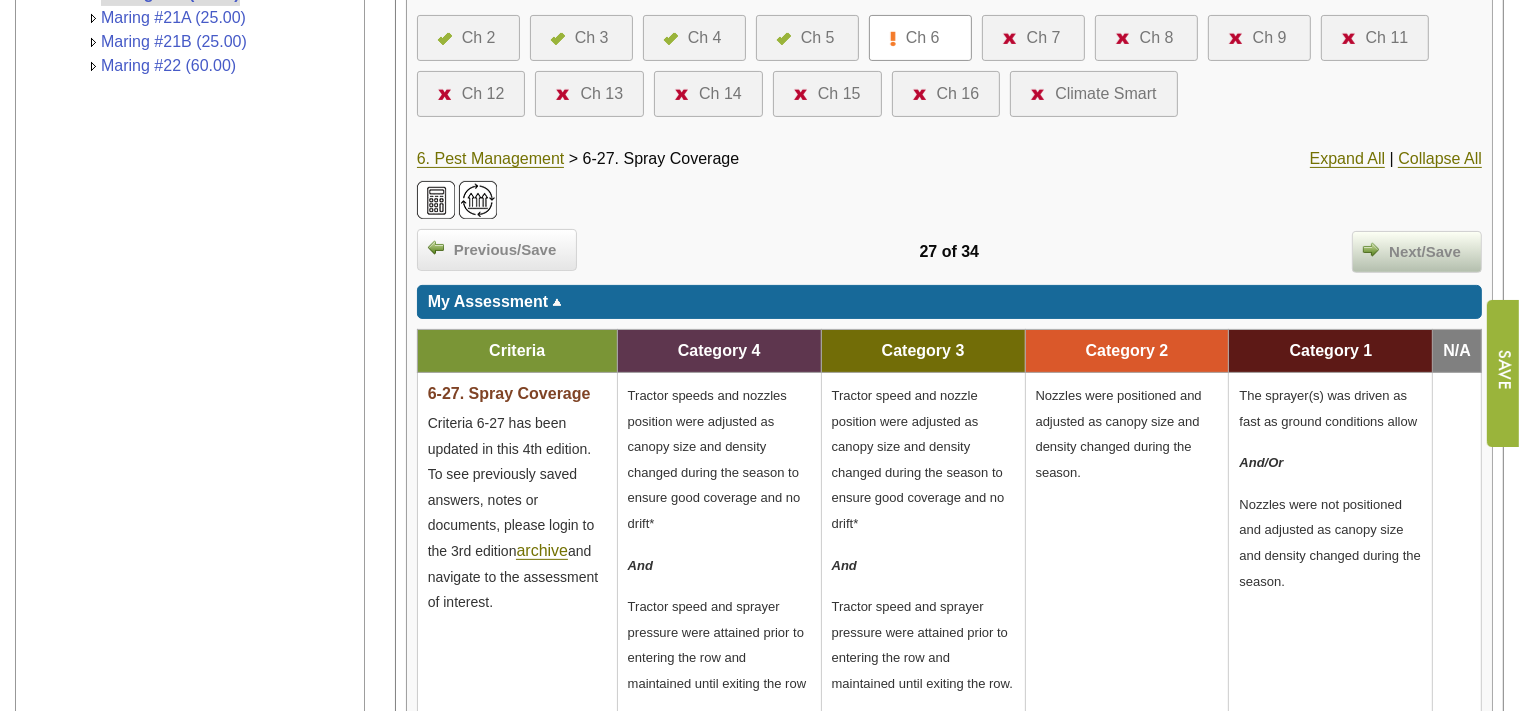 click on "Next/Save" at bounding box center (1425, 252) 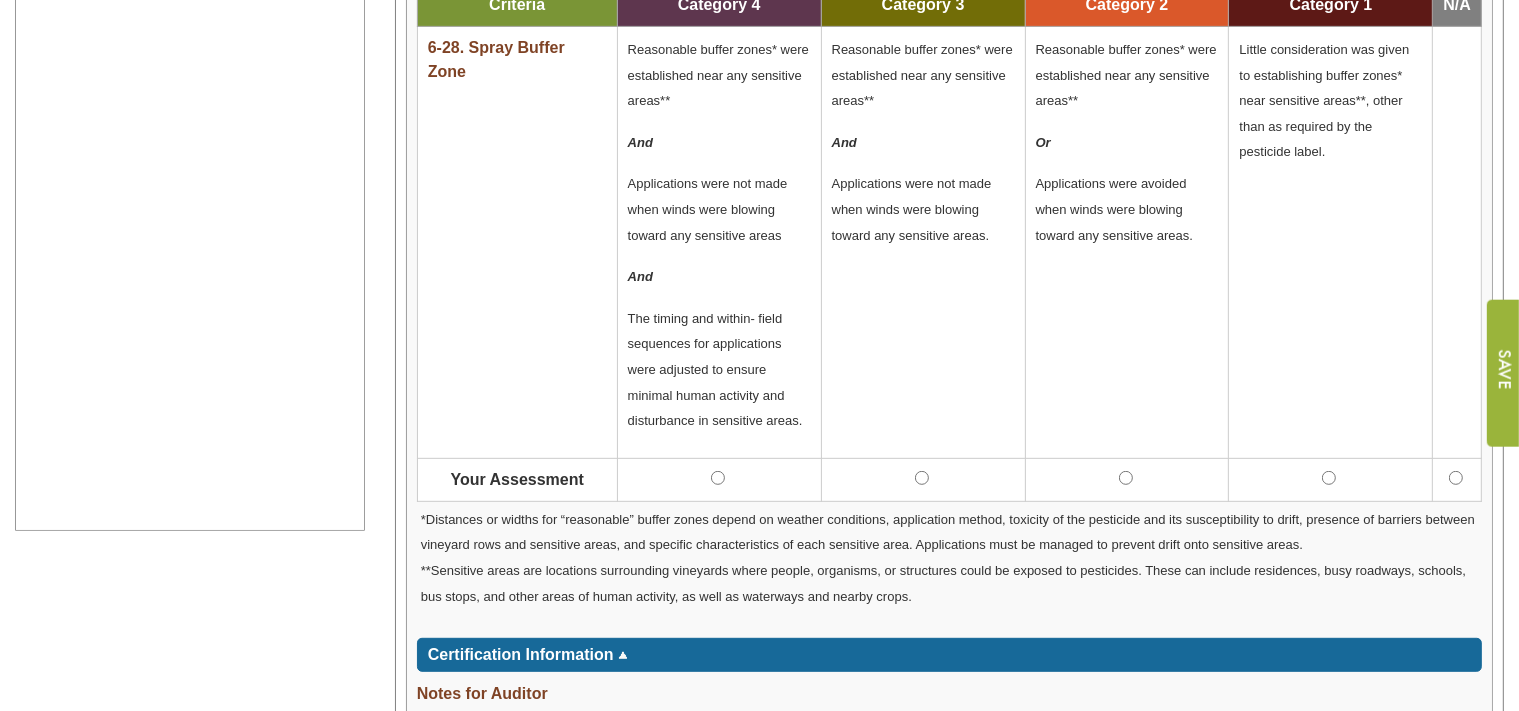 scroll, scrollTop: 844, scrollLeft: 0, axis: vertical 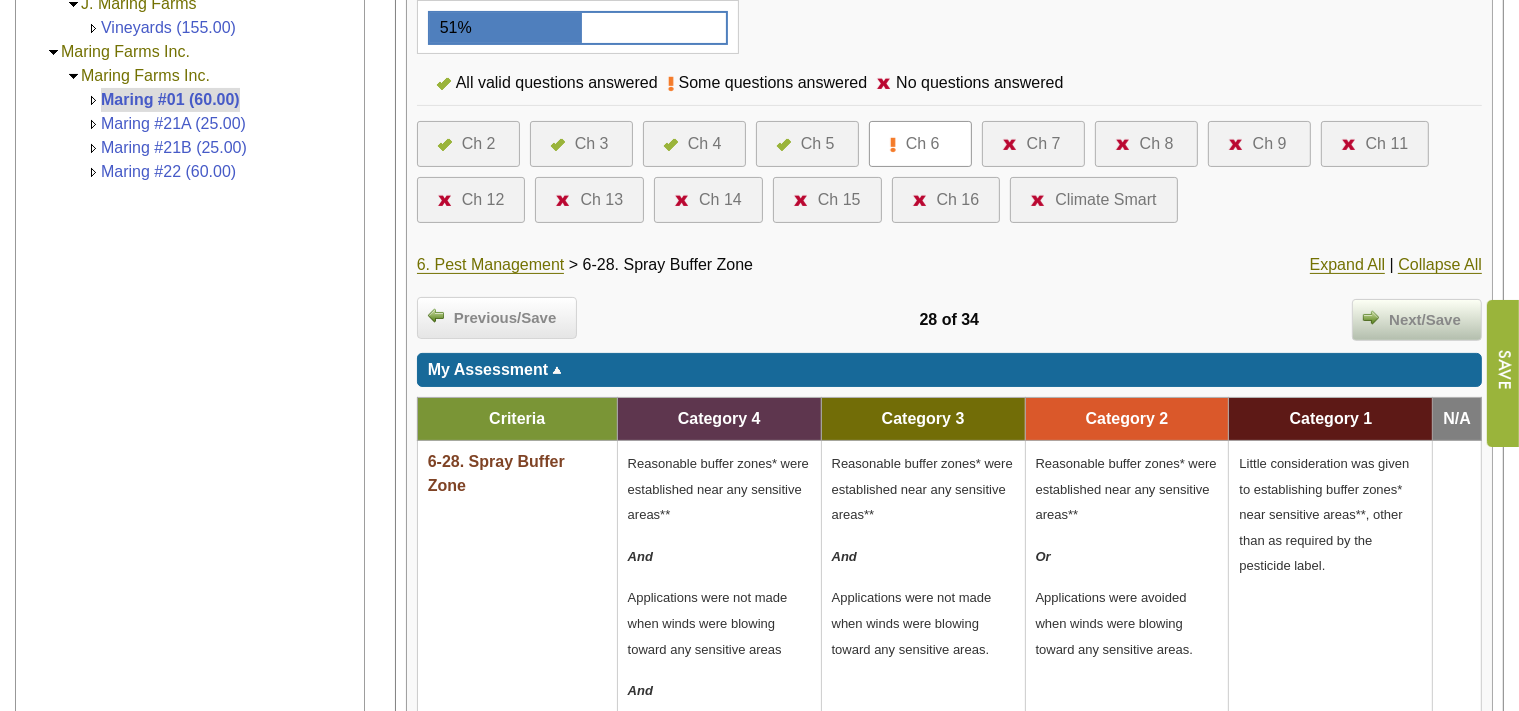 click on "Next/Save" at bounding box center [1425, 320] 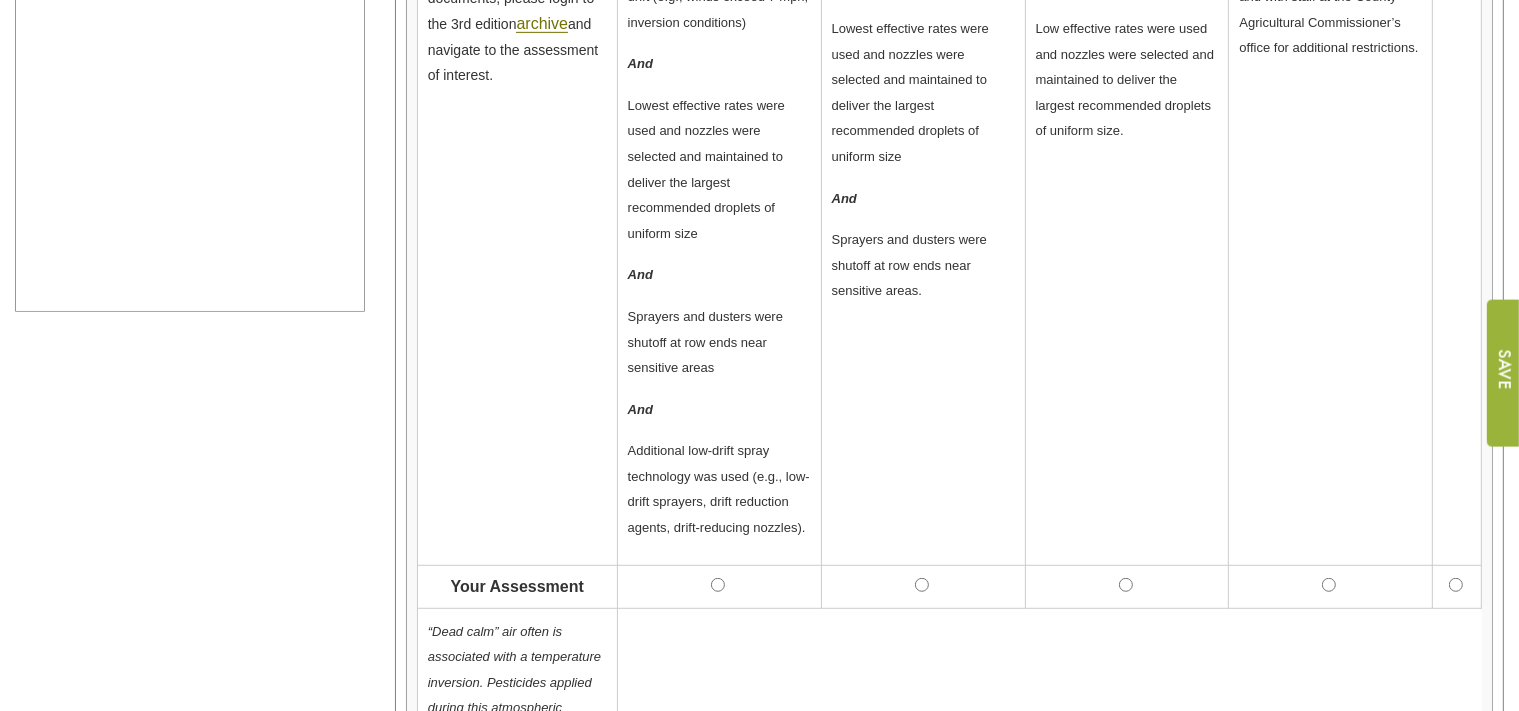 scroll, scrollTop: 1056, scrollLeft: 0, axis: vertical 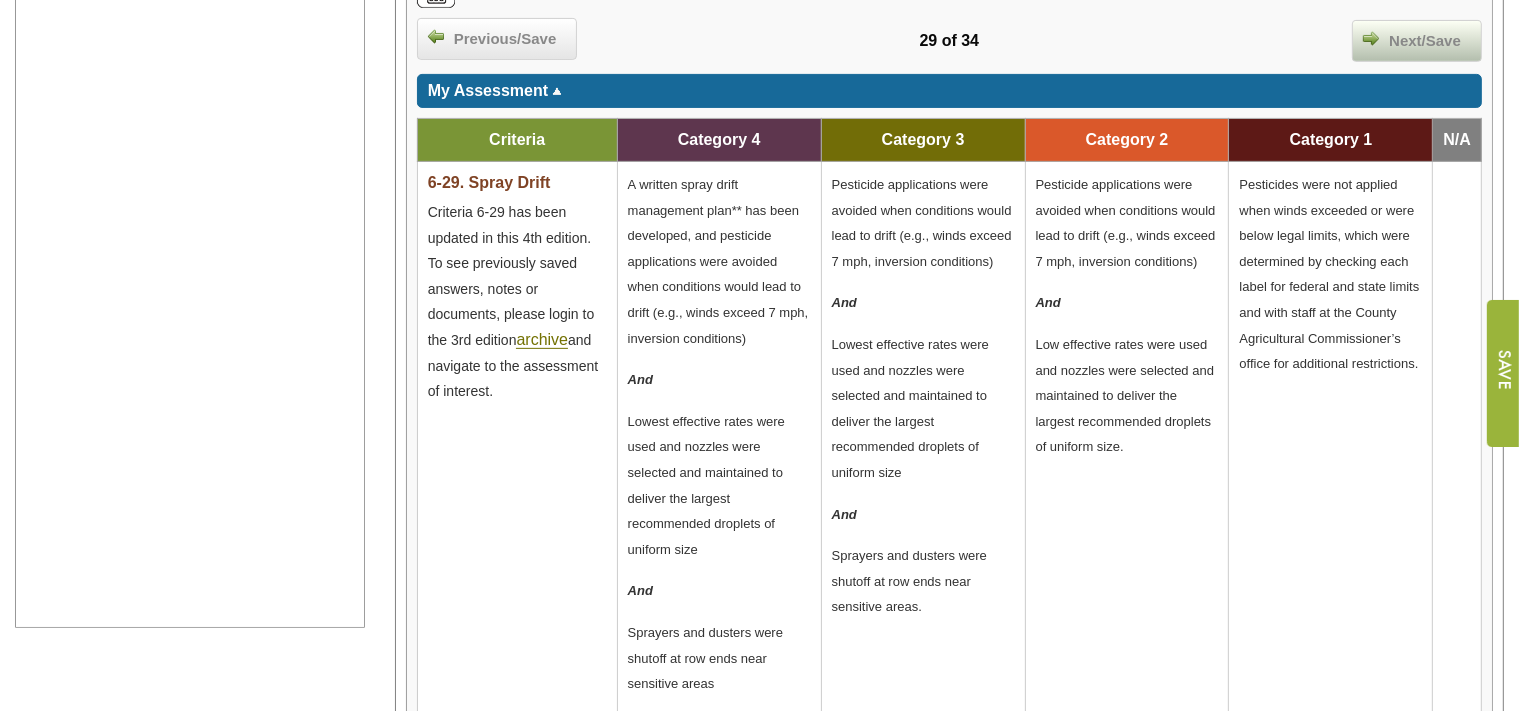 click on "Next/Save" at bounding box center (1425, 41) 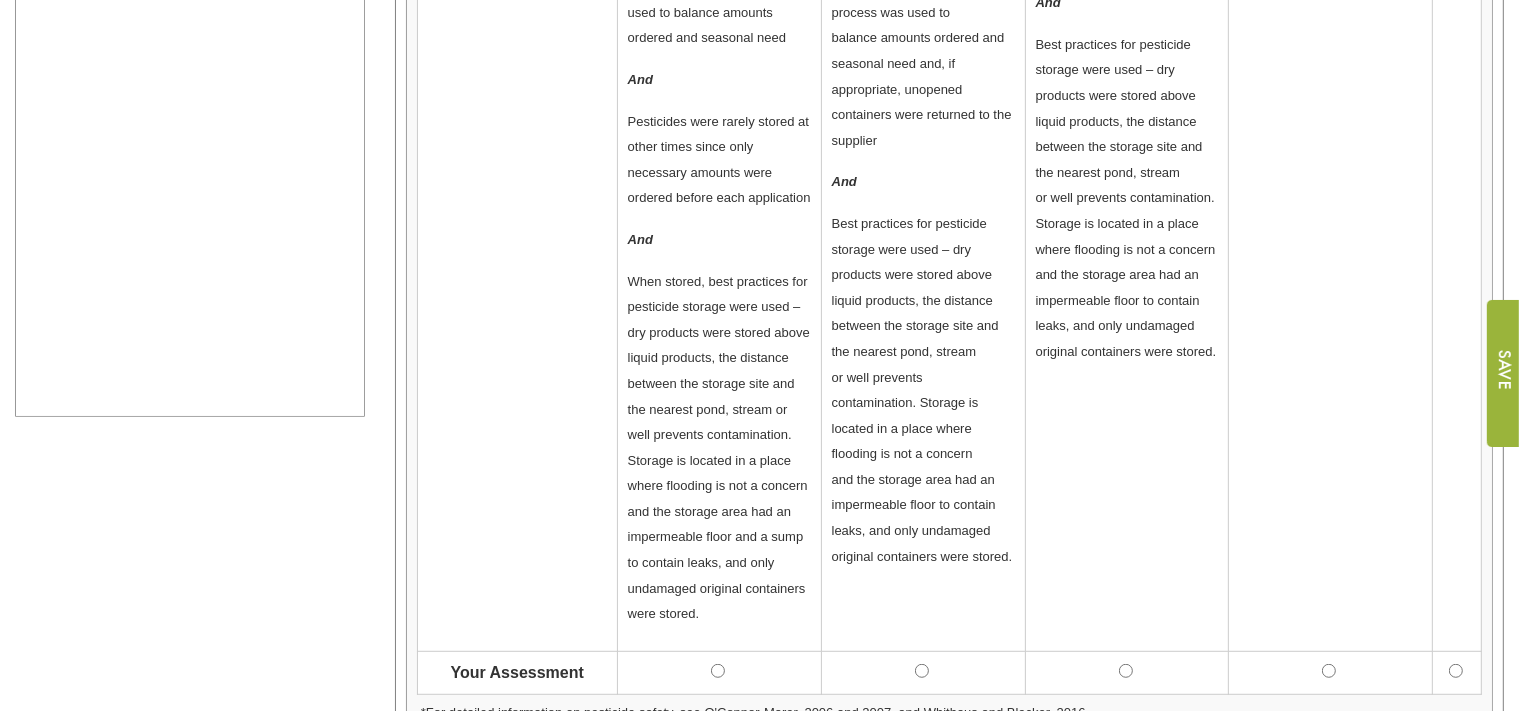 scroll, scrollTop: 1267, scrollLeft: 0, axis: vertical 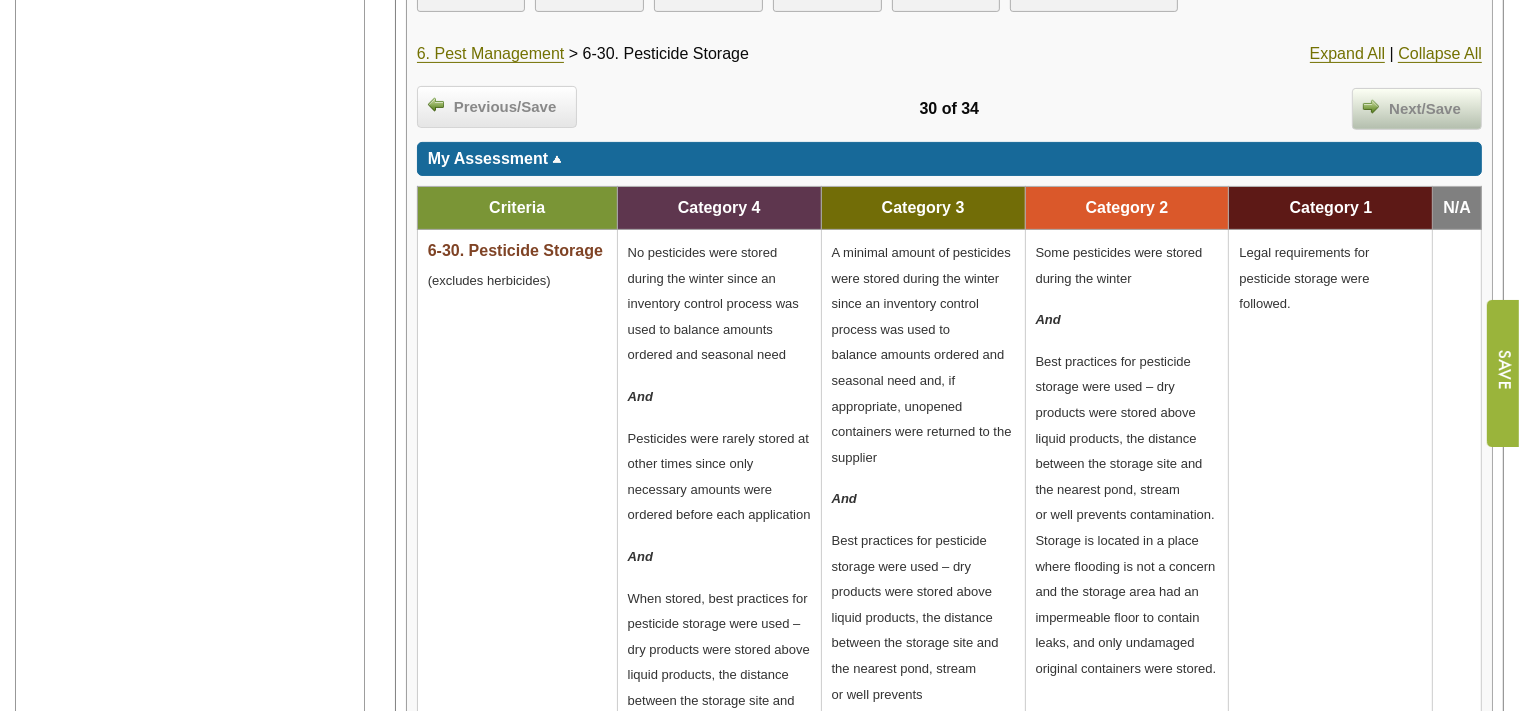 click on "Next/Save" at bounding box center (1425, 109) 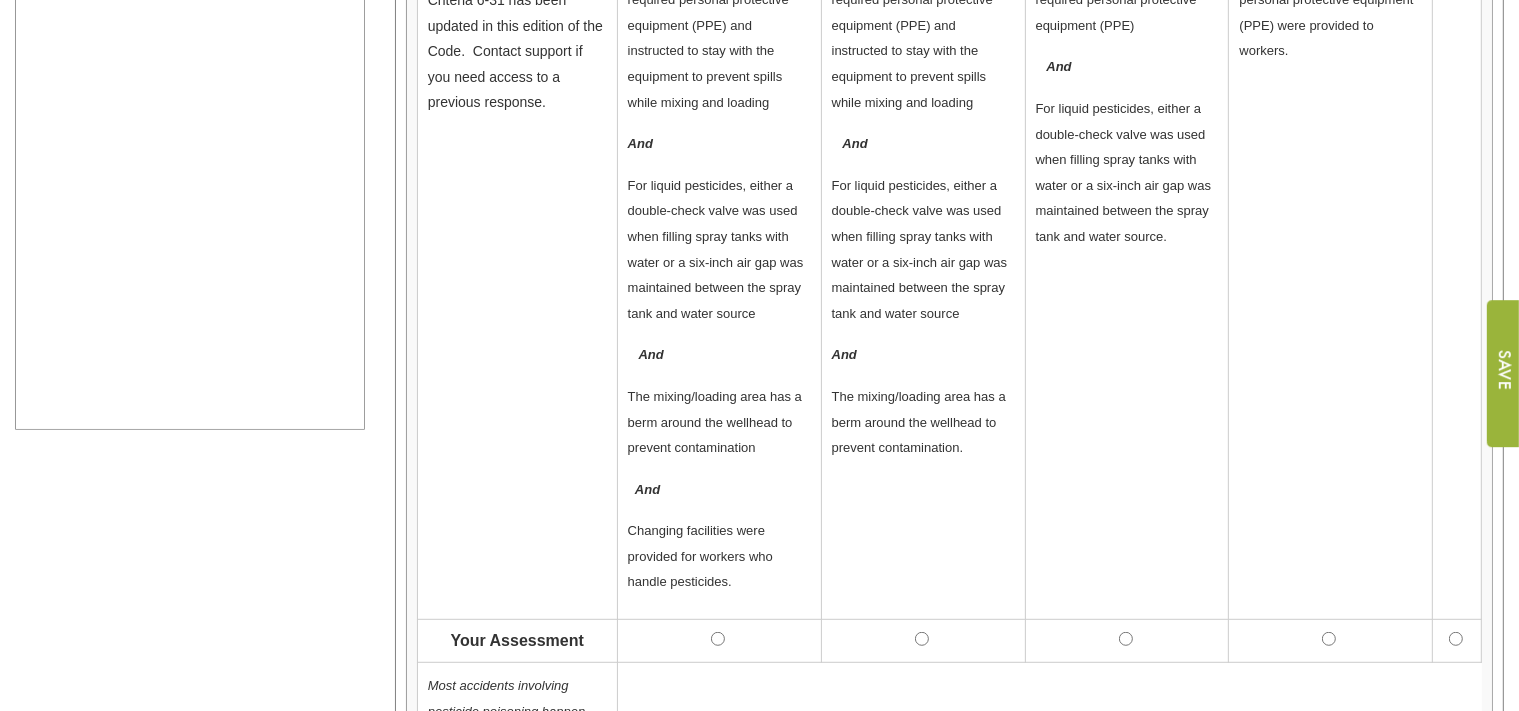 scroll, scrollTop: 1056, scrollLeft: 0, axis: vertical 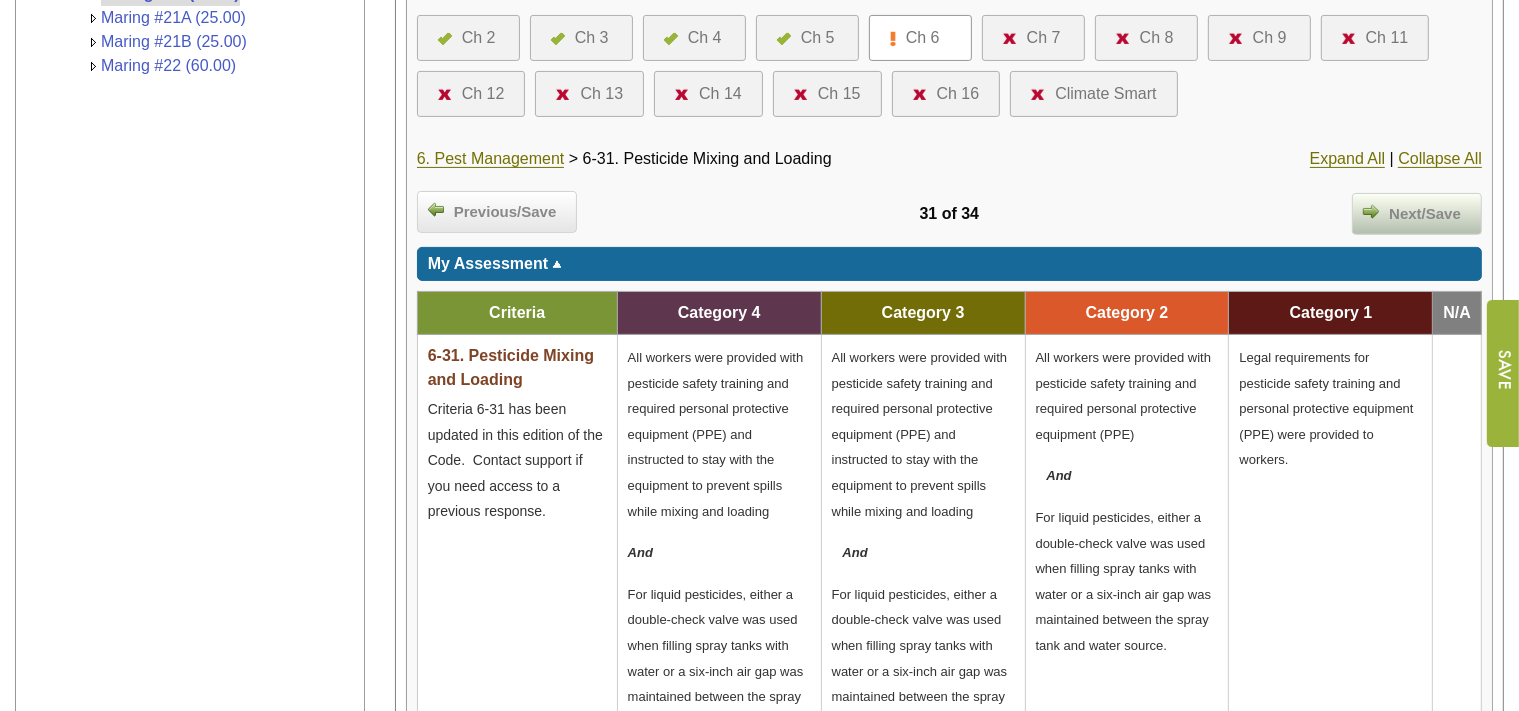click on "Next/Save" at bounding box center (1425, 214) 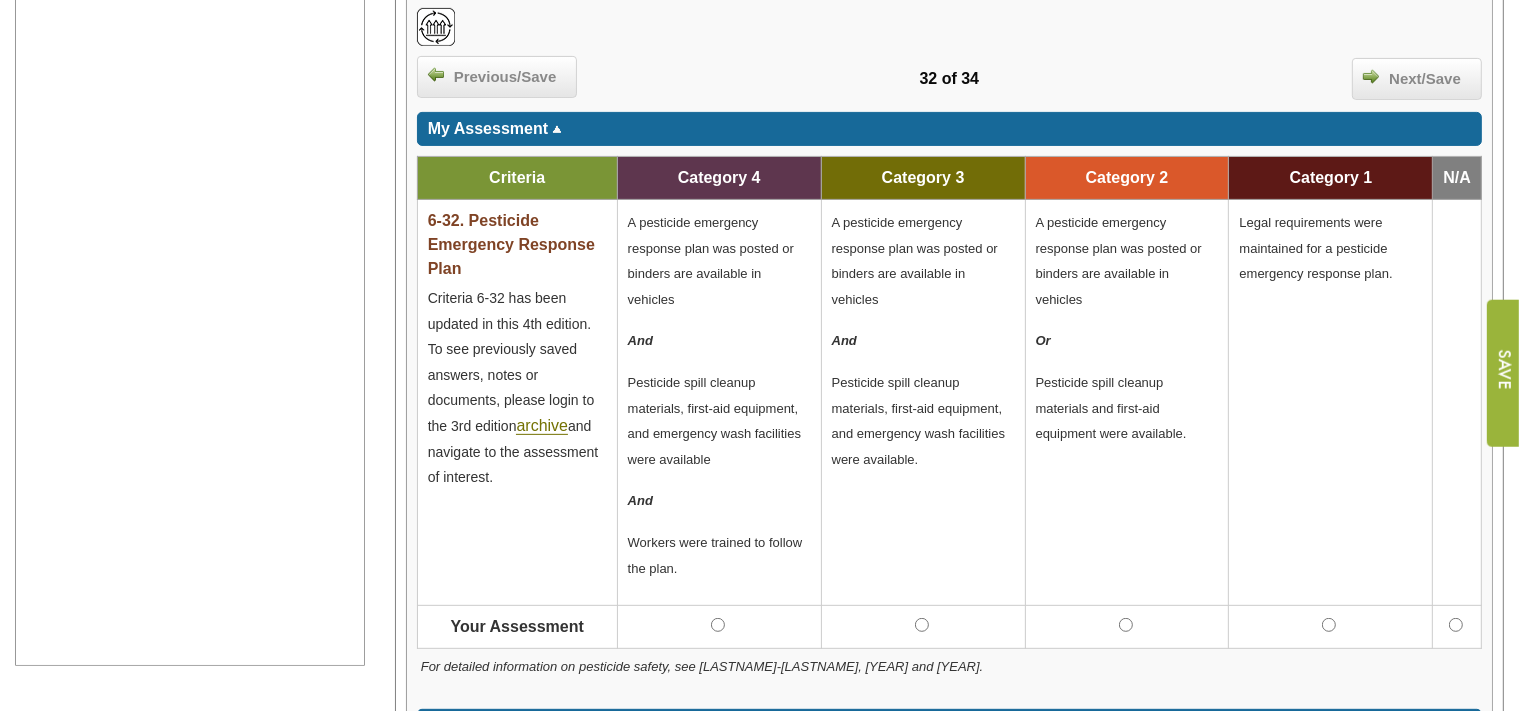 scroll, scrollTop: 739, scrollLeft: 0, axis: vertical 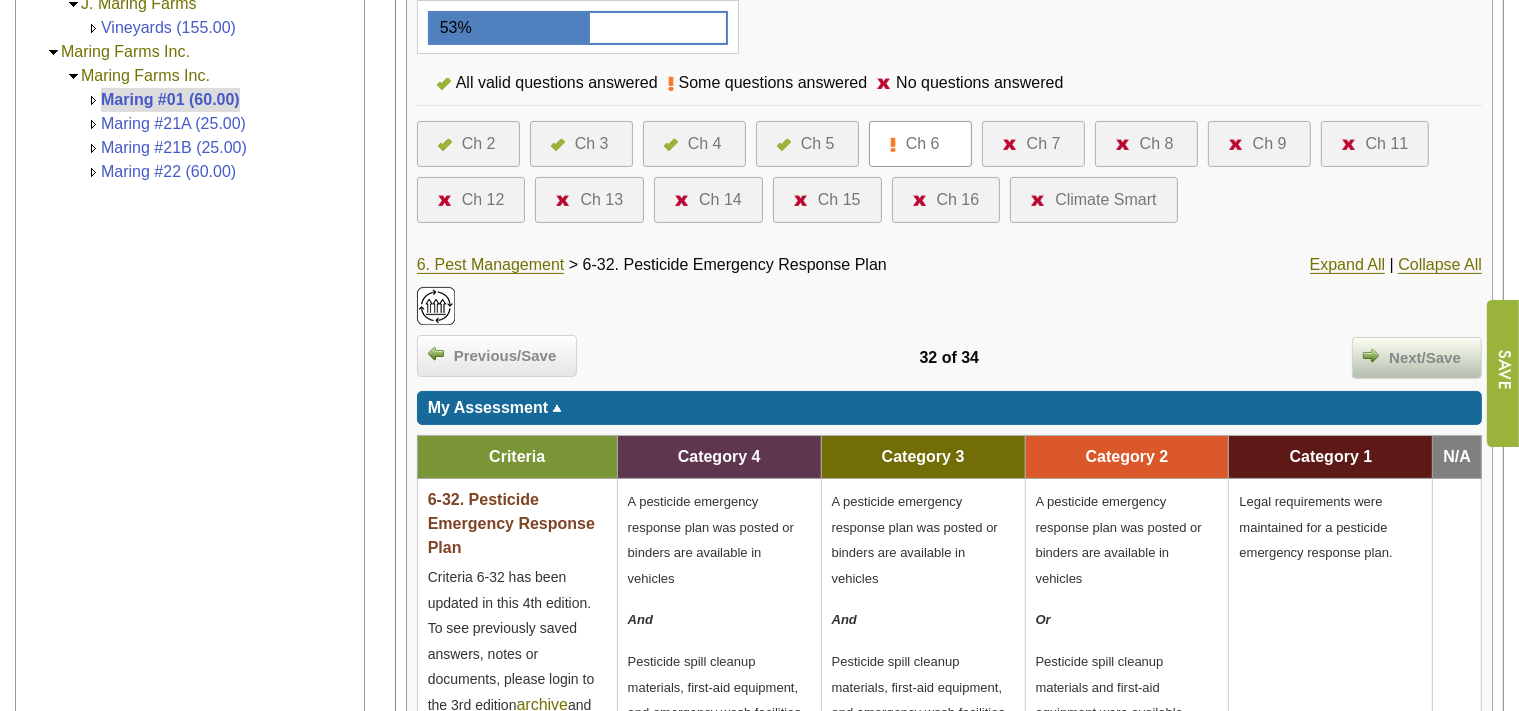 click on "Next/Save" at bounding box center (1425, 358) 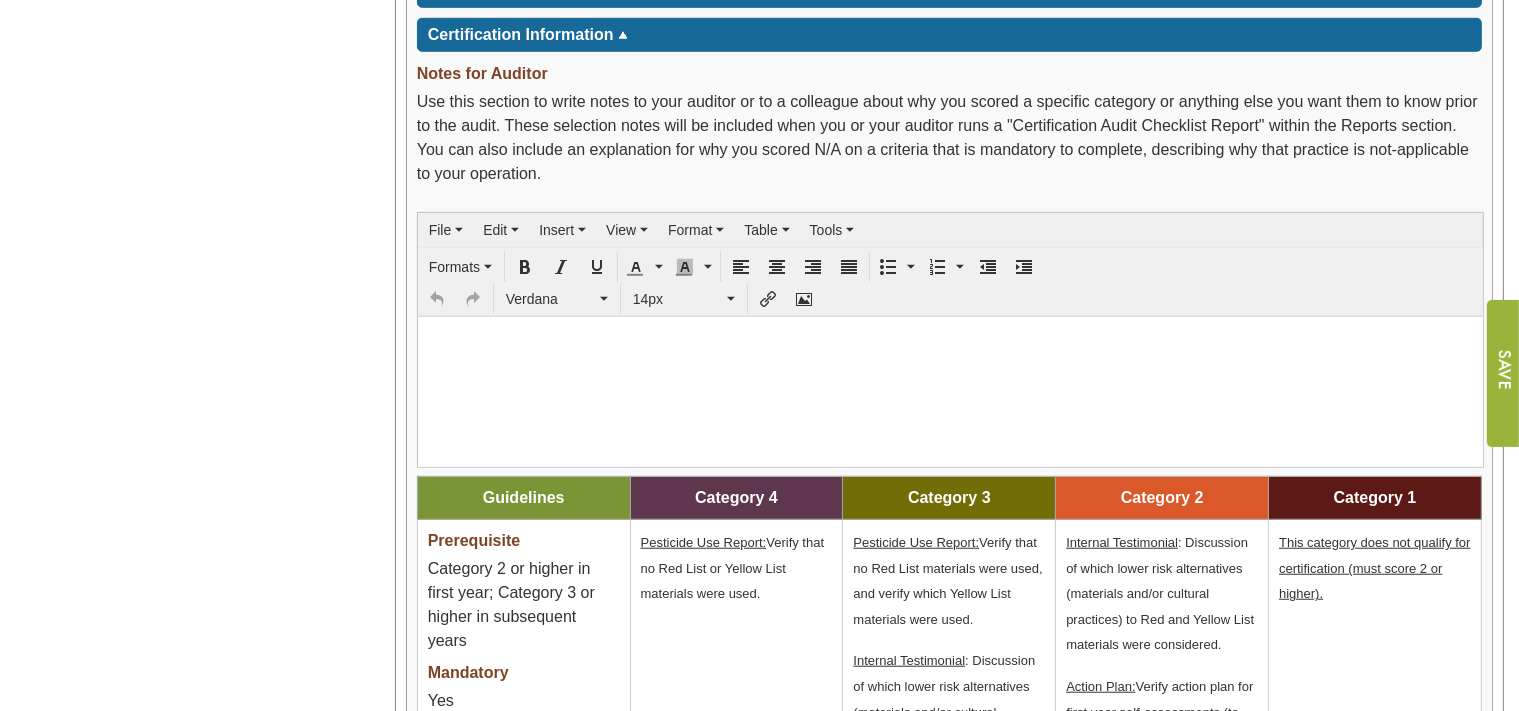 scroll, scrollTop: 1212, scrollLeft: 0, axis: vertical 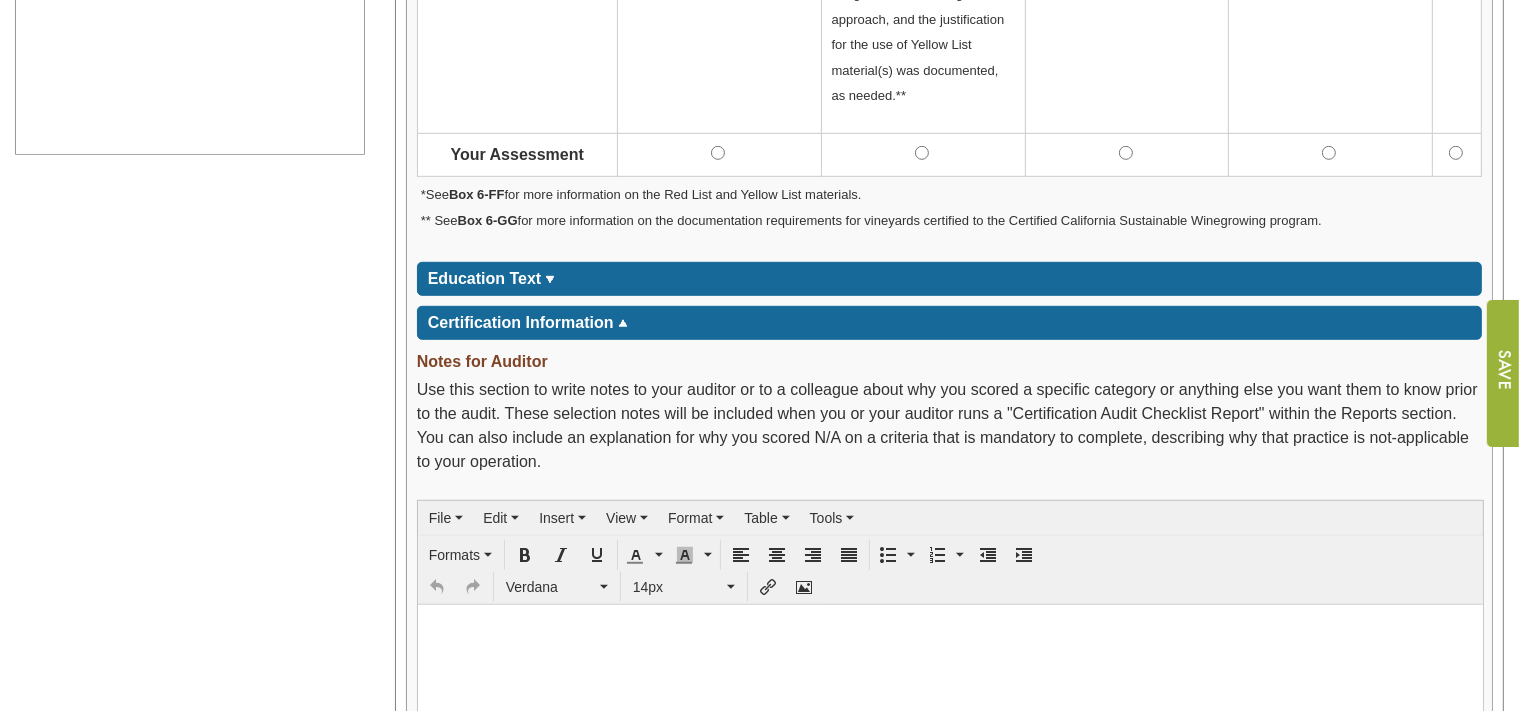 click on "Education Text" at bounding box center (485, 278) 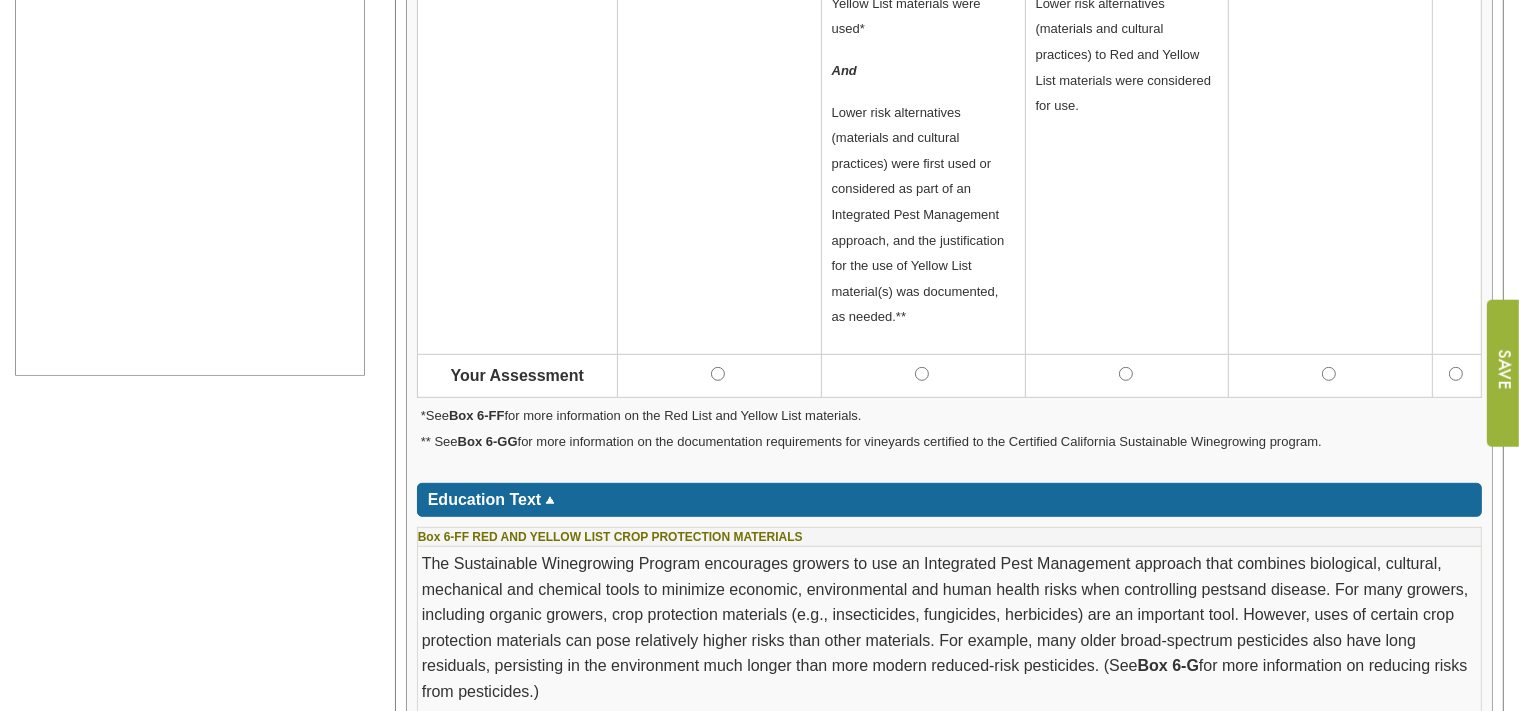 scroll, scrollTop: 1000, scrollLeft: 0, axis: vertical 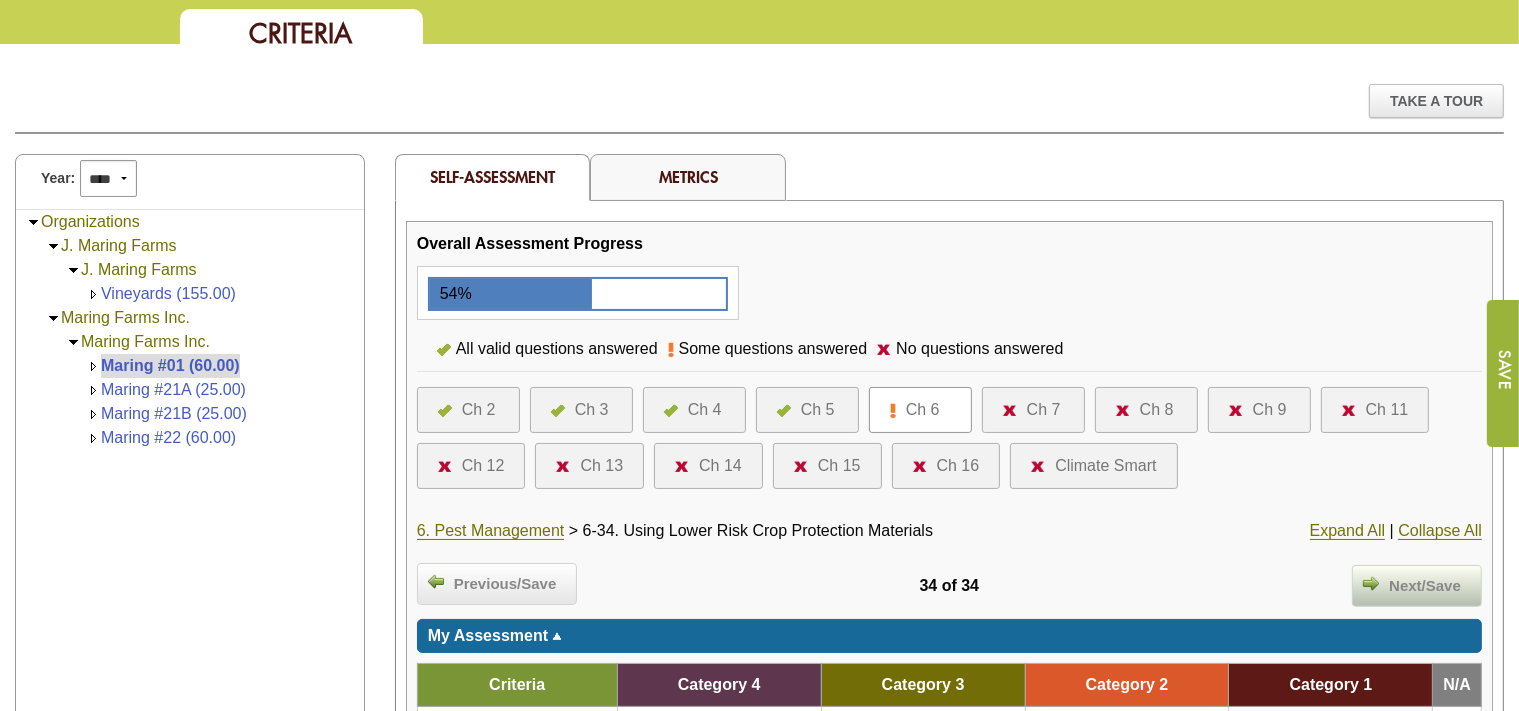 click on "Next/Save" at bounding box center [1425, 586] 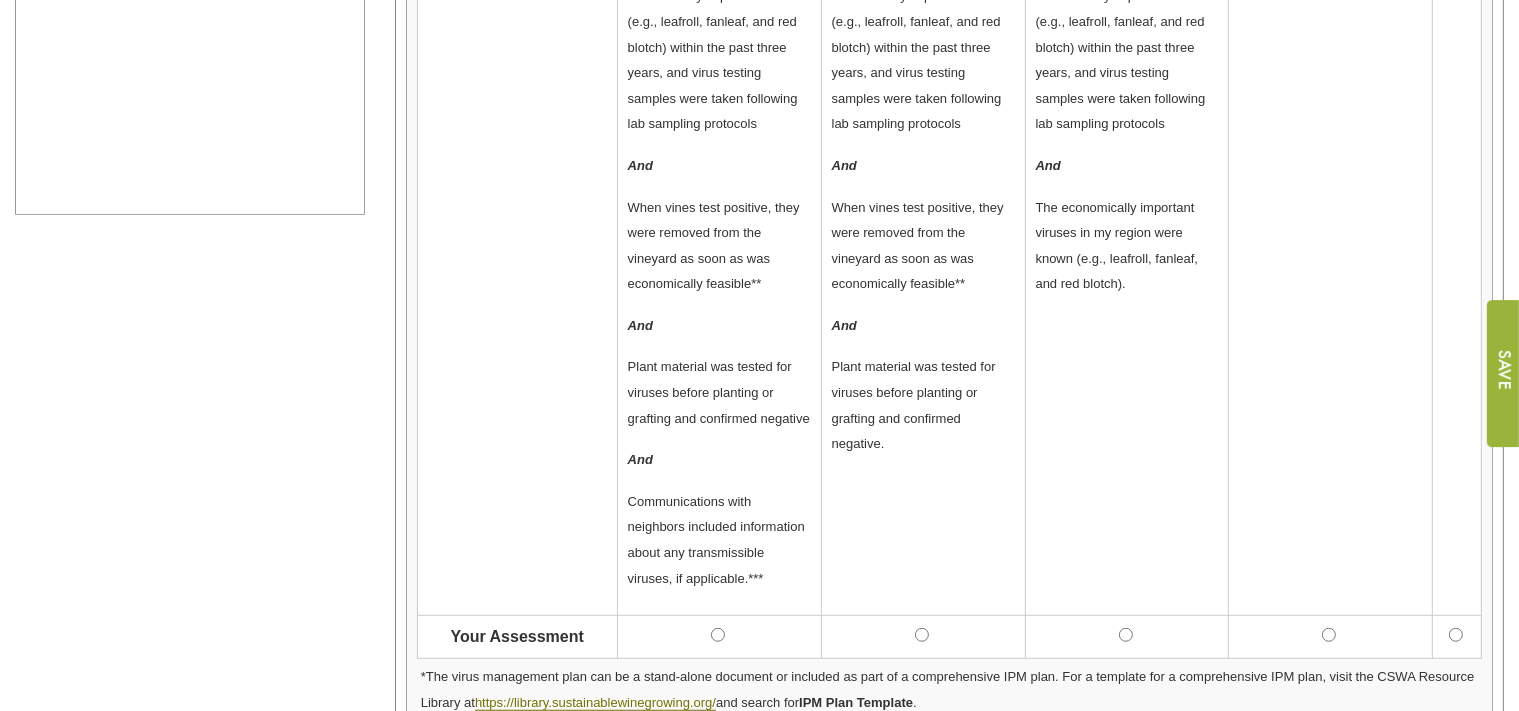 scroll, scrollTop: 1267, scrollLeft: 0, axis: vertical 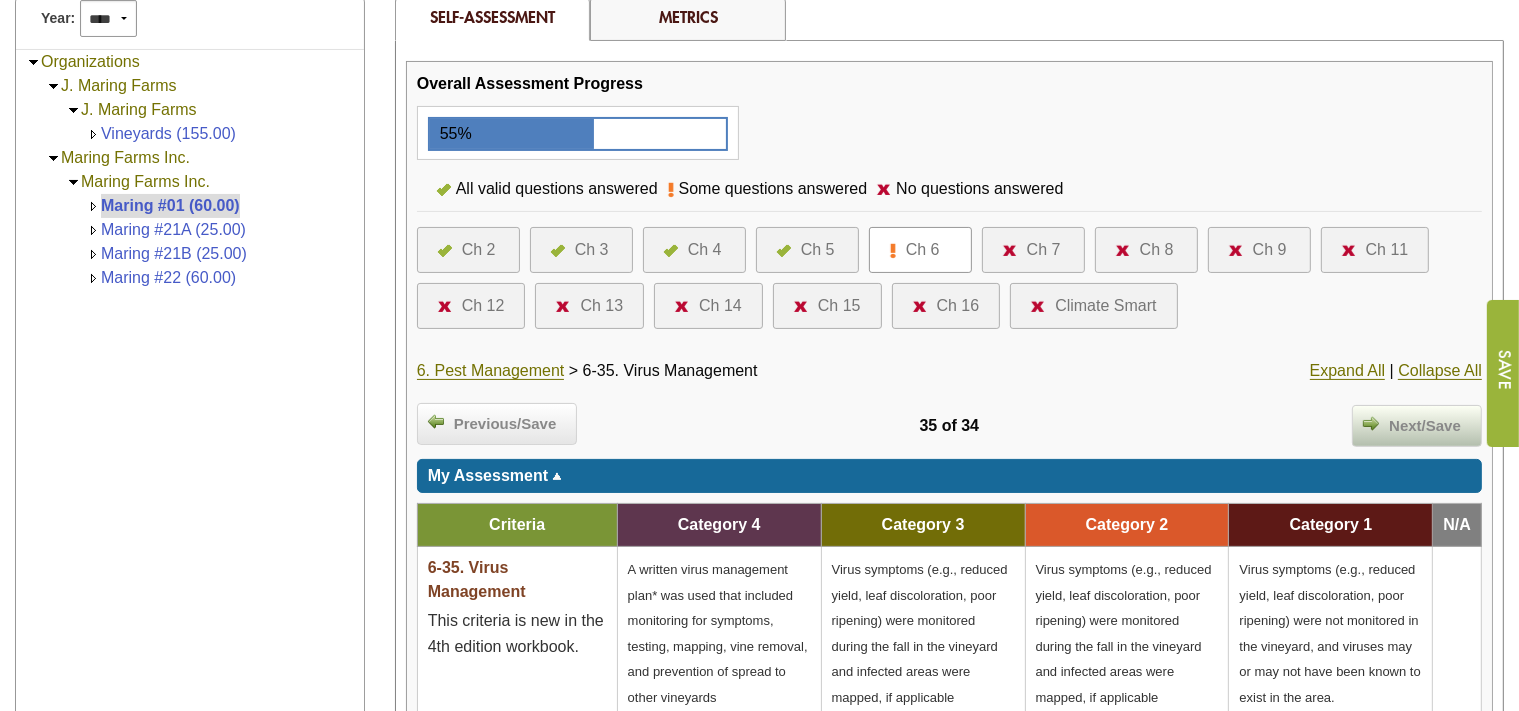 click on "Next/Save" at bounding box center (1425, 426) 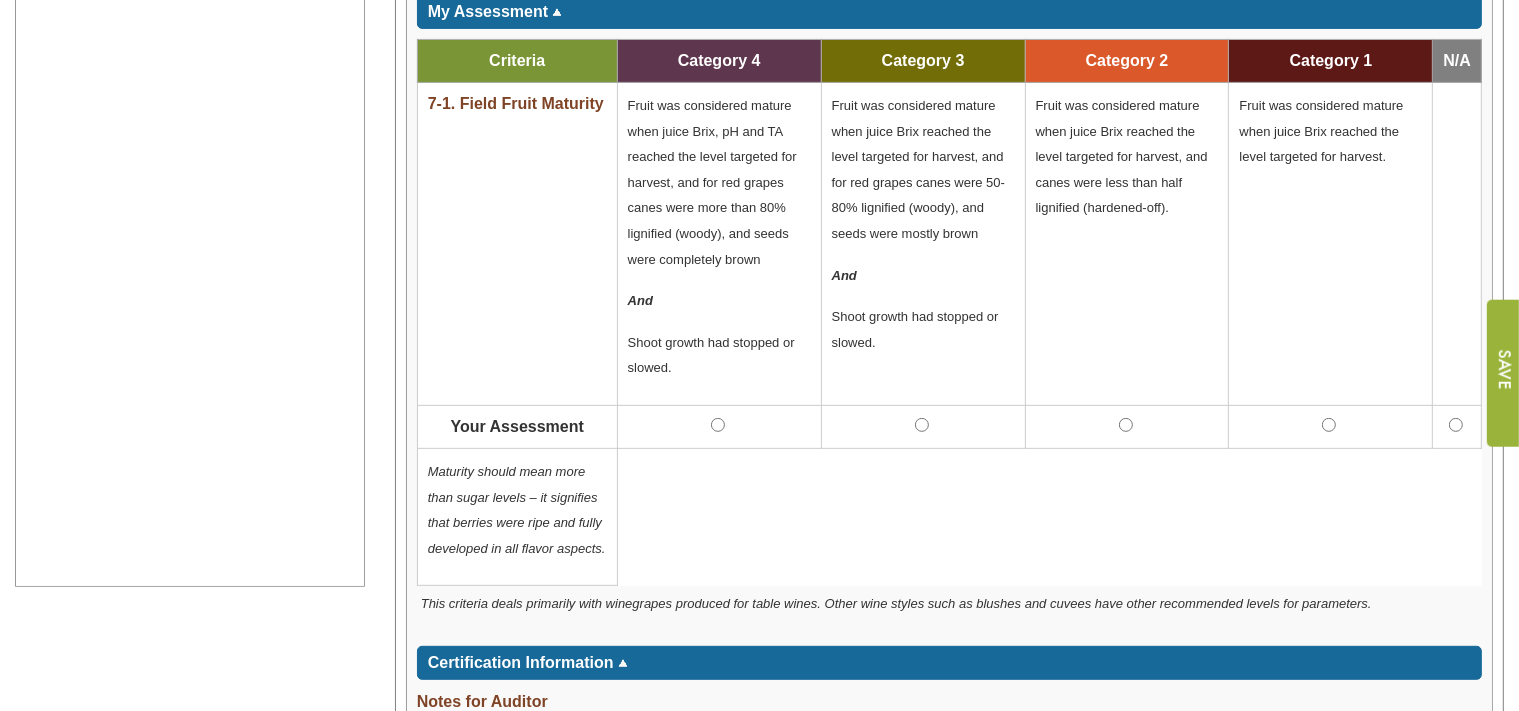 scroll, scrollTop: 633, scrollLeft: 0, axis: vertical 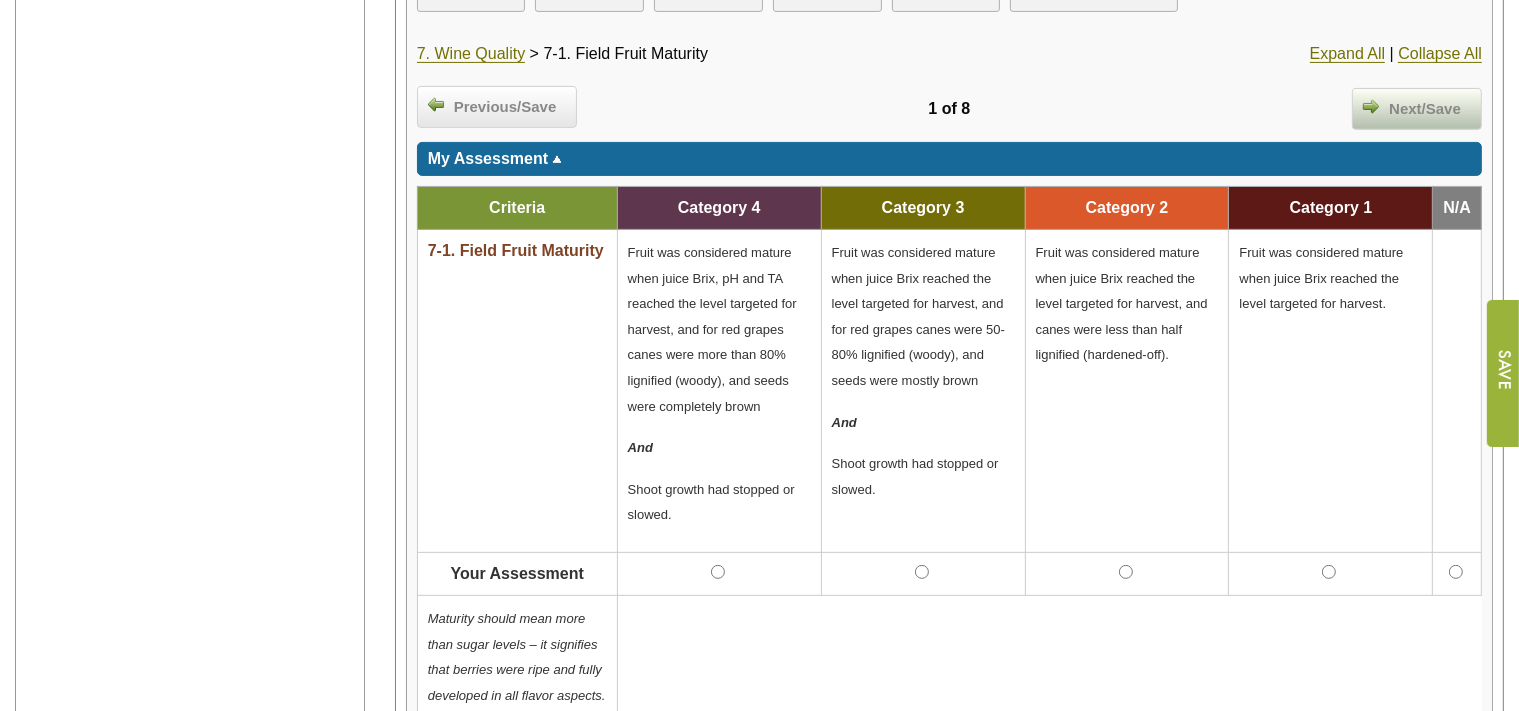 click on "Next/Save" at bounding box center (1425, 109) 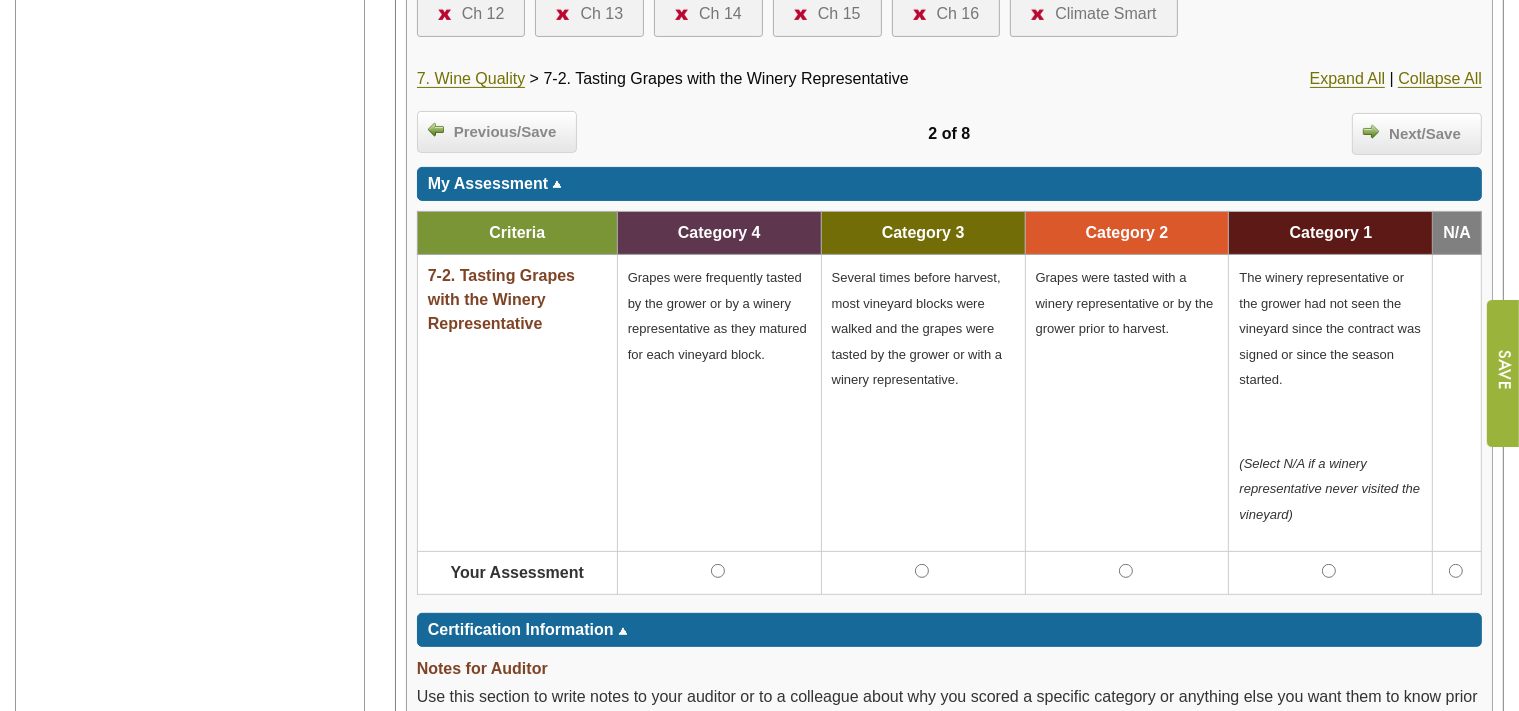 scroll, scrollTop: 633, scrollLeft: 0, axis: vertical 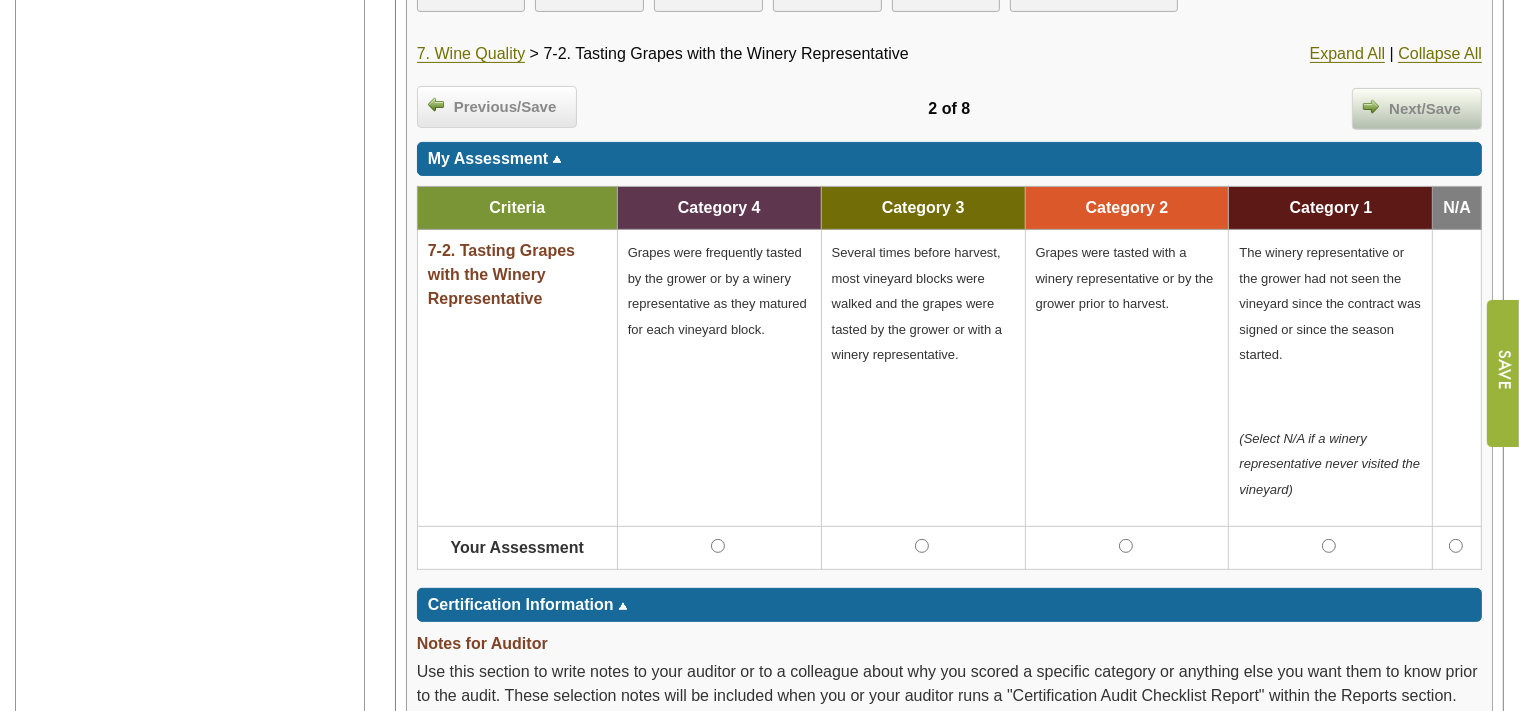 click on "Next/Save" at bounding box center (1425, 109) 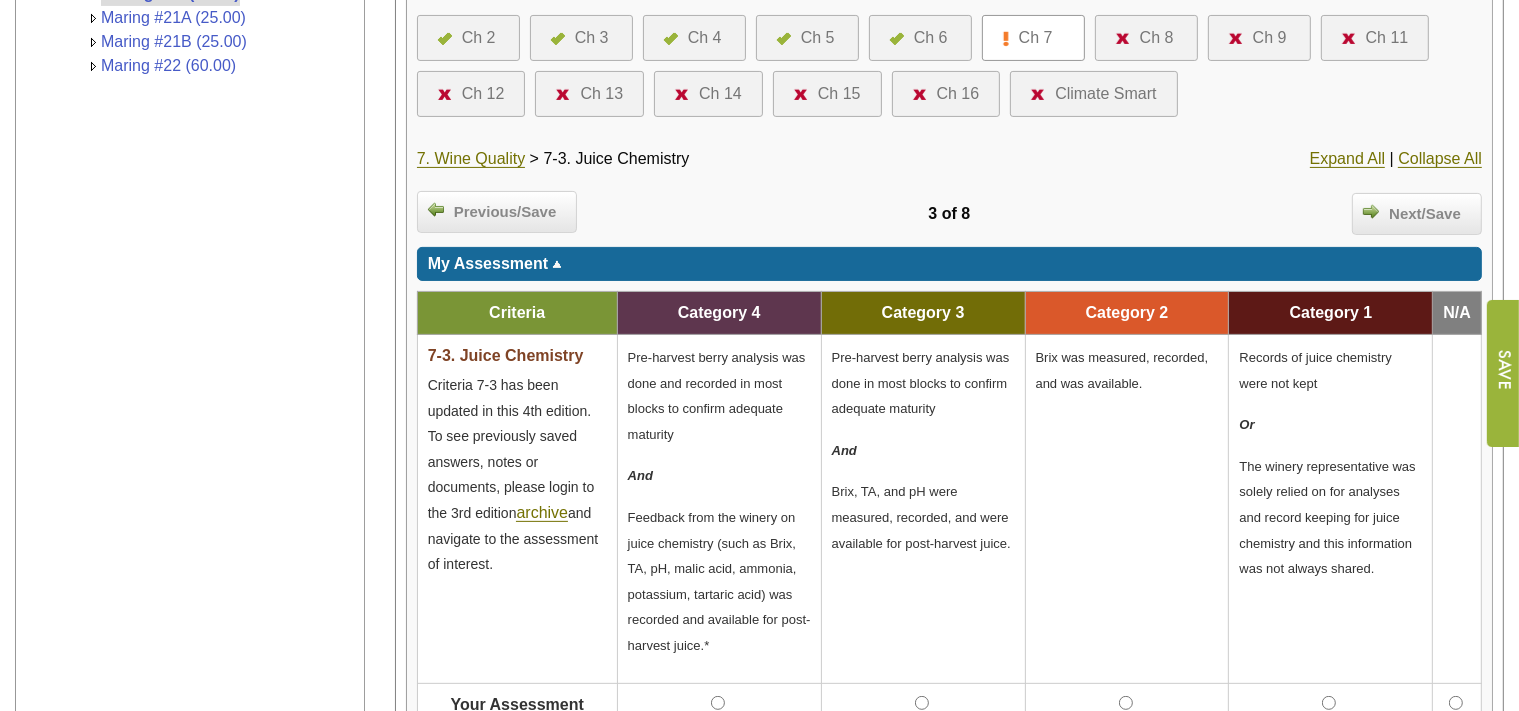 scroll, scrollTop: 844, scrollLeft: 0, axis: vertical 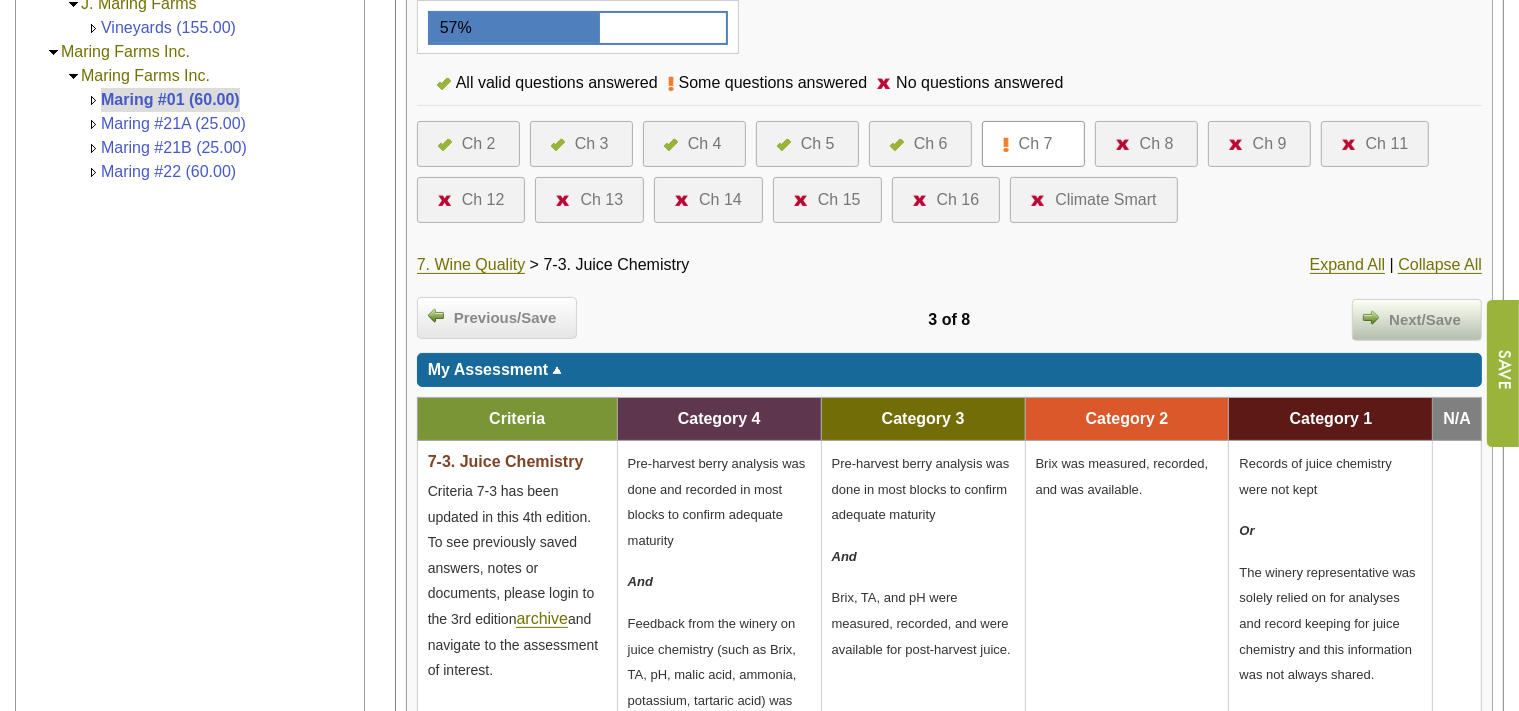 click on "Next/Save" at bounding box center (1425, 320) 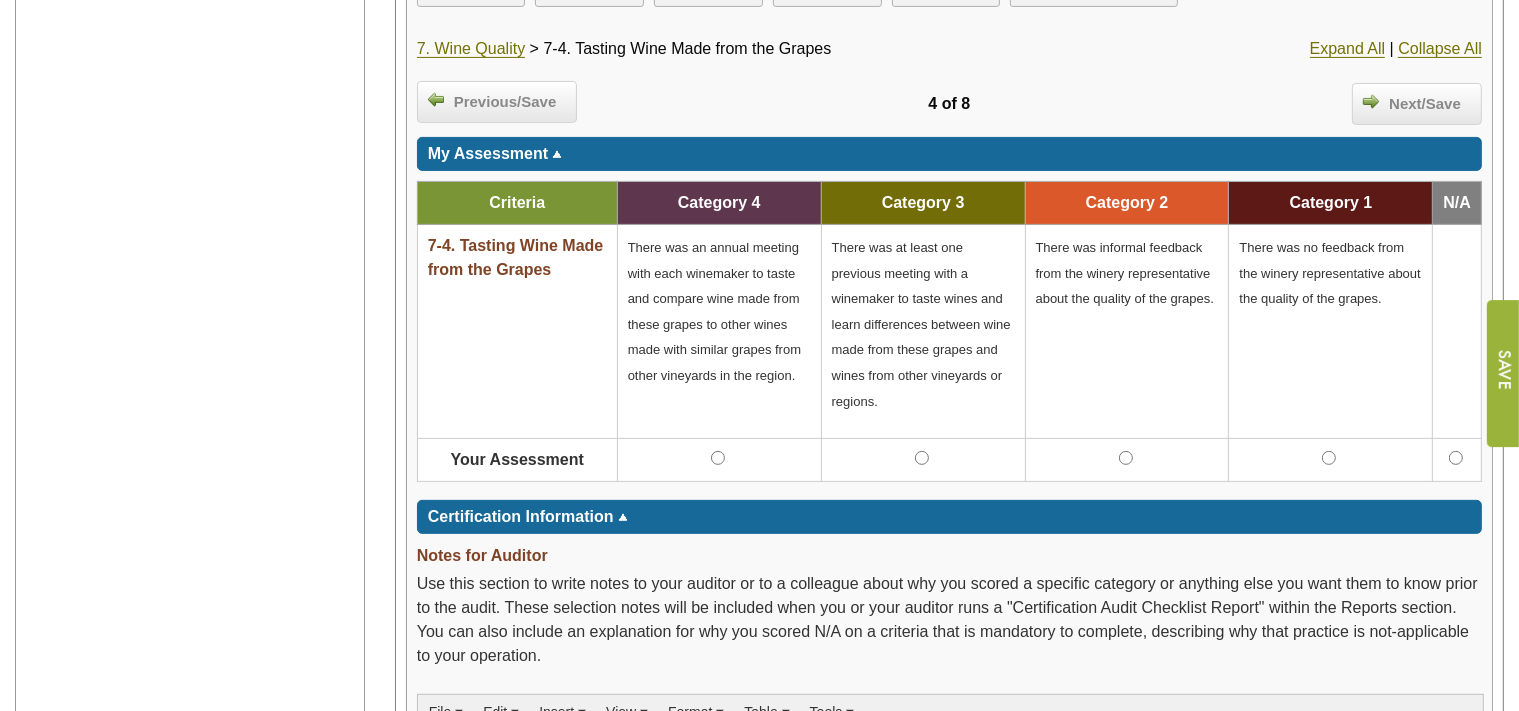 scroll, scrollTop: 633, scrollLeft: 0, axis: vertical 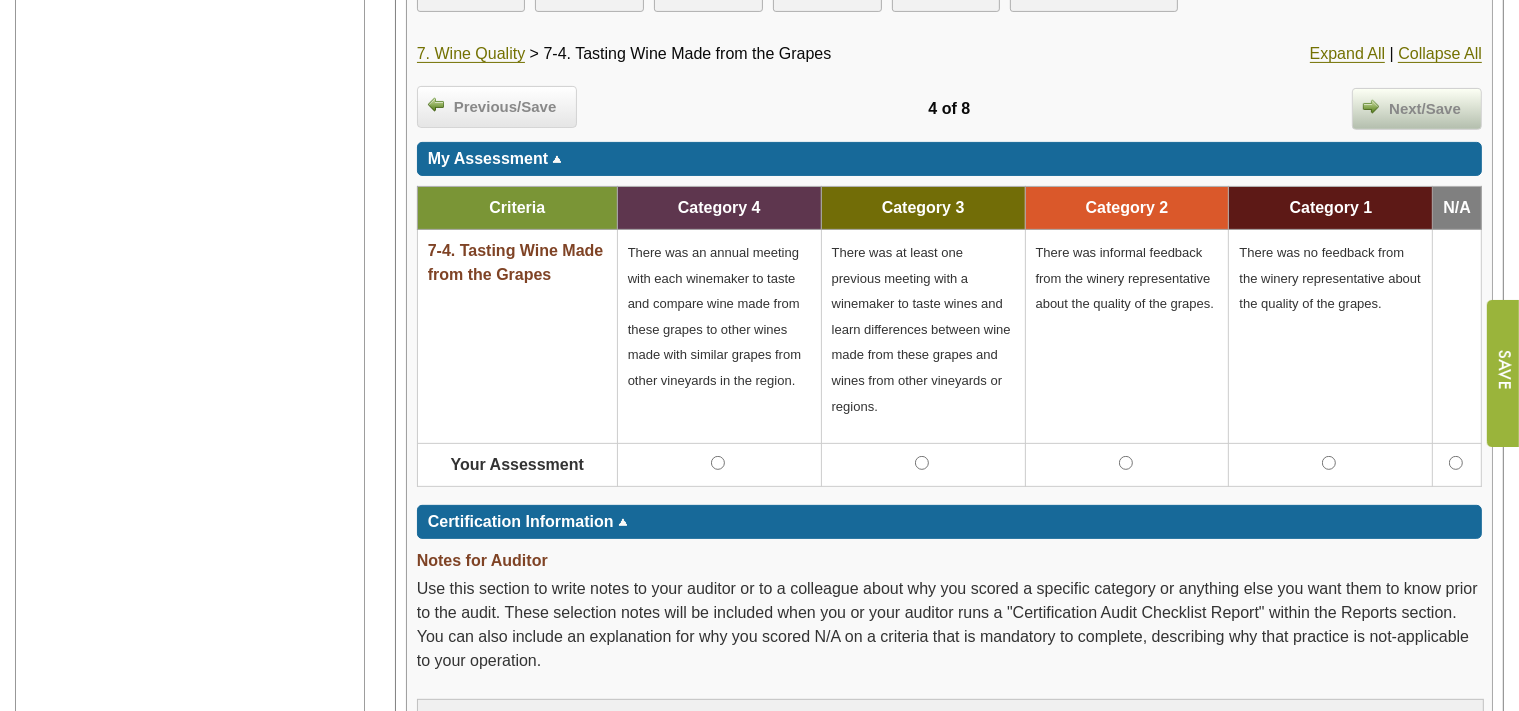 click on "Next/Save" at bounding box center [1425, 109] 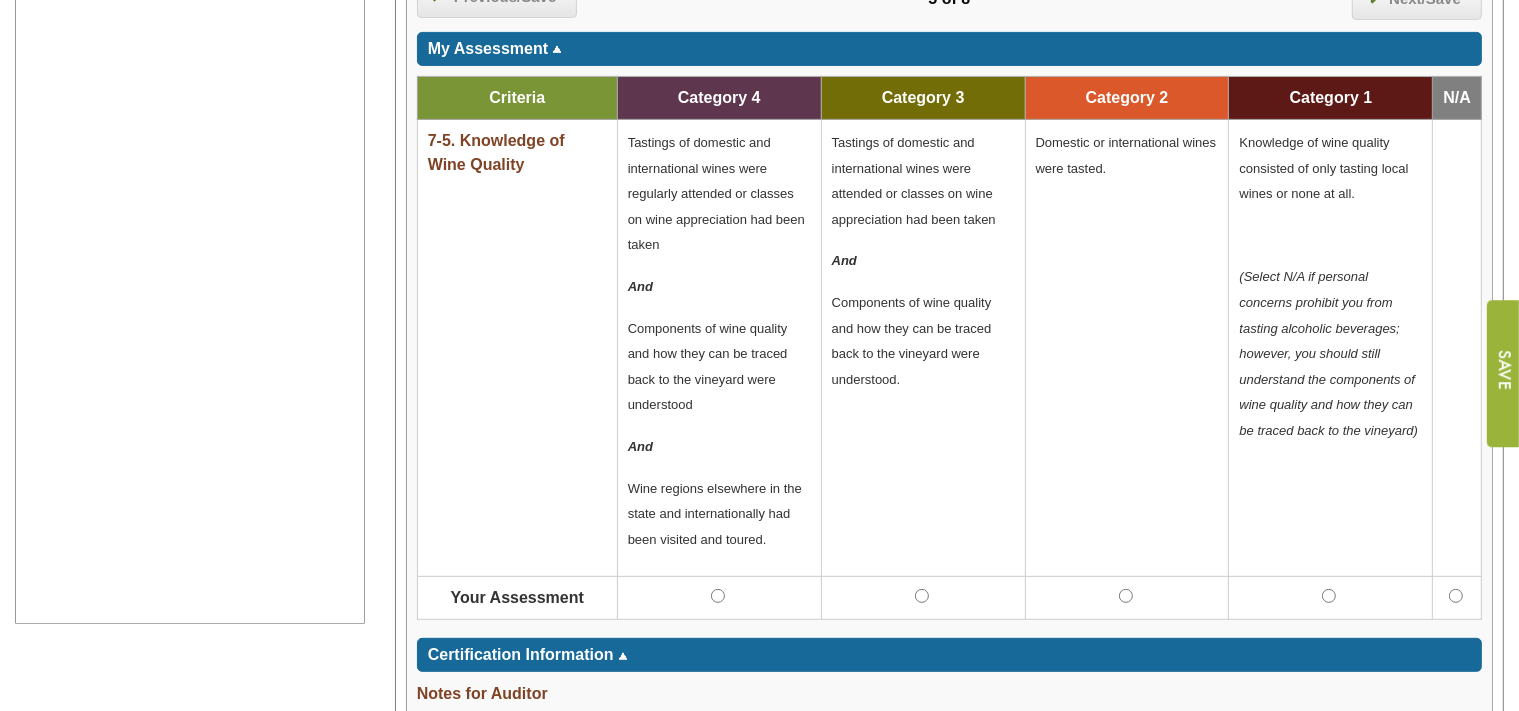 scroll, scrollTop: 739, scrollLeft: 0, axis: vertical 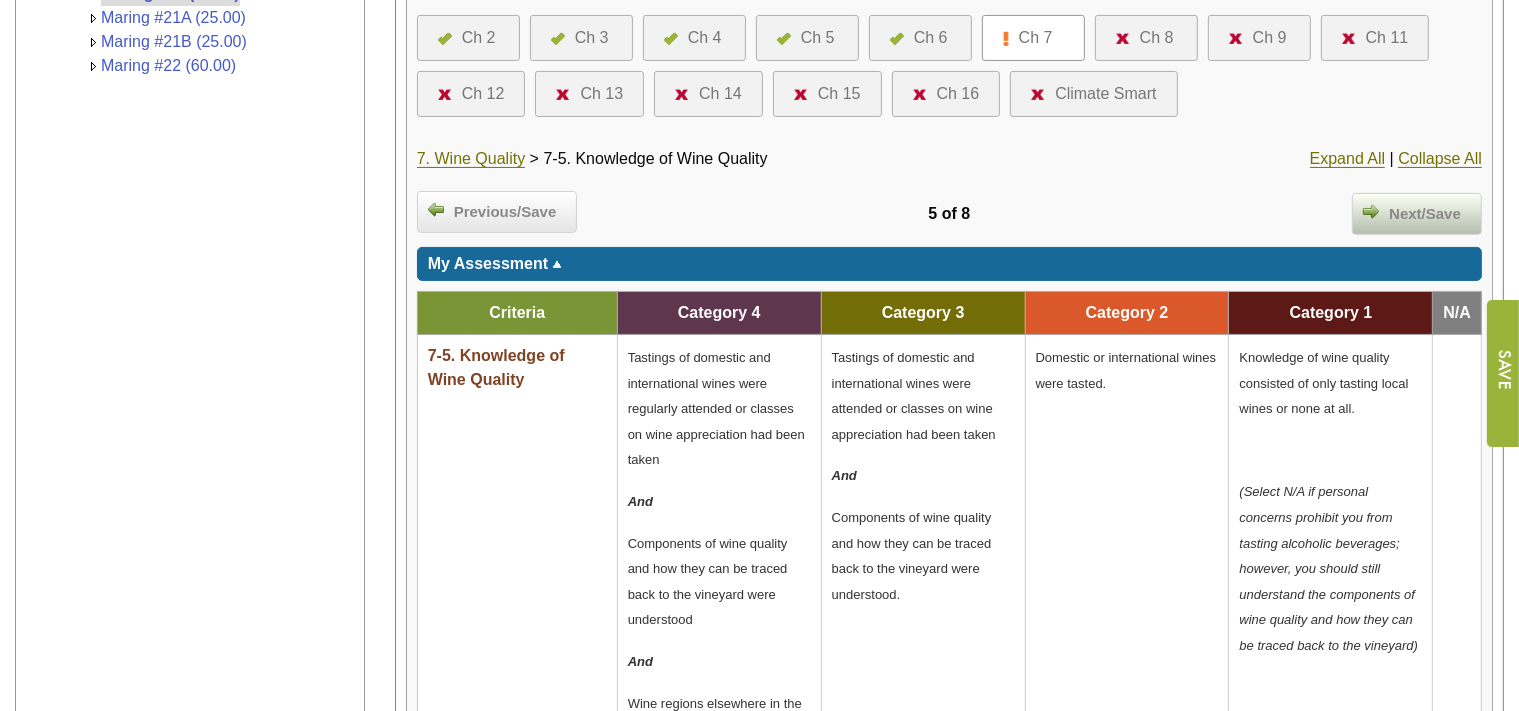 click on "Next/Save" at bounding box center [1425, 214] 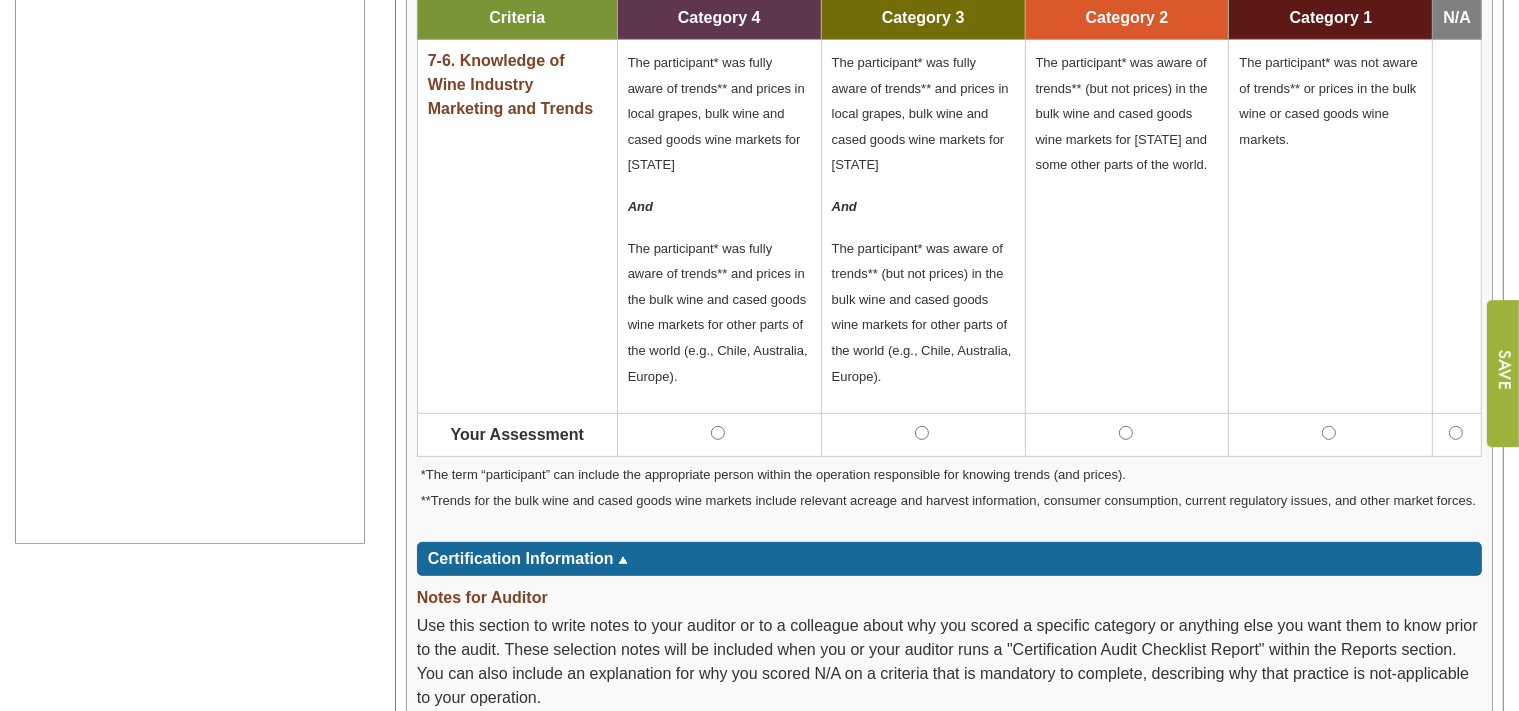 scroll, scrollTop: 739, scrollLeft: 0, axis: vertical 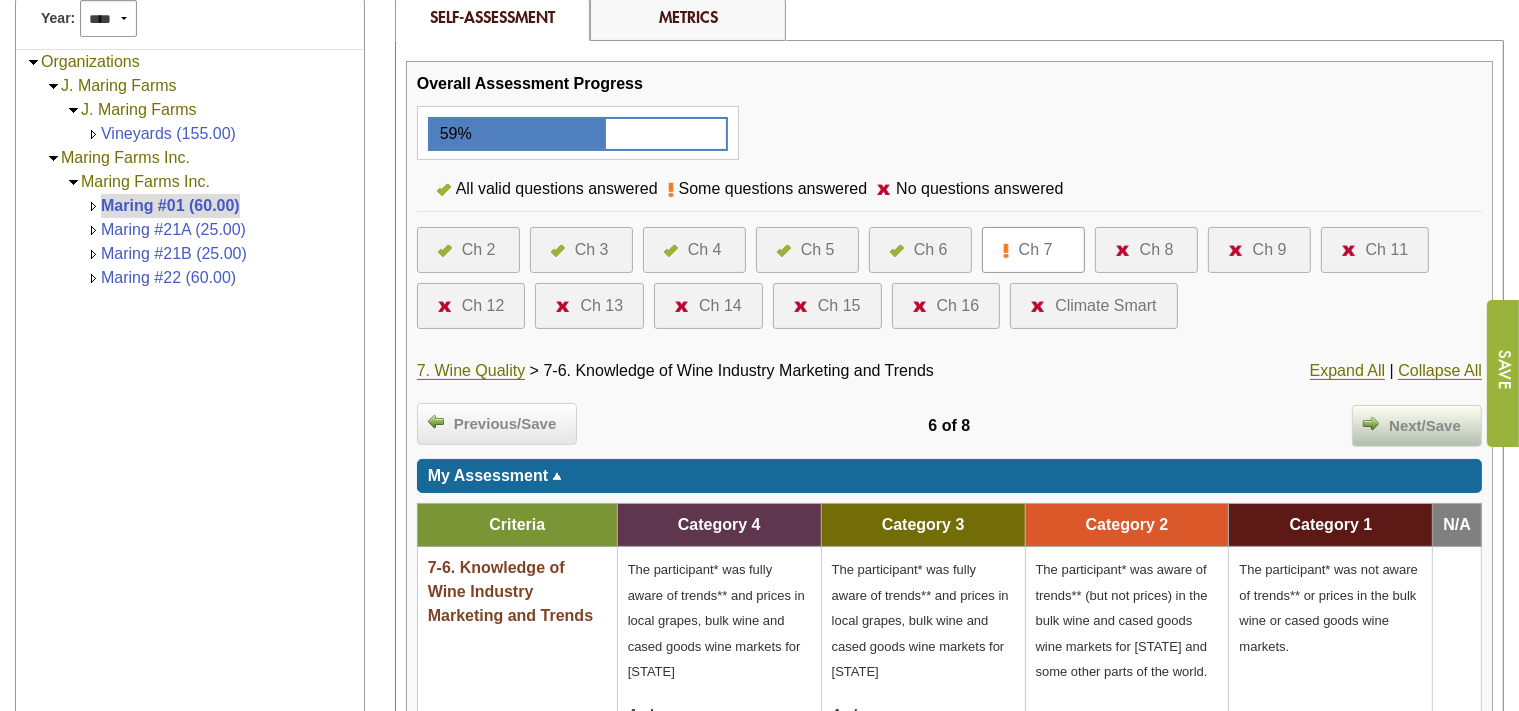 click on "Next/Save" at bounding box center (1425, 426) 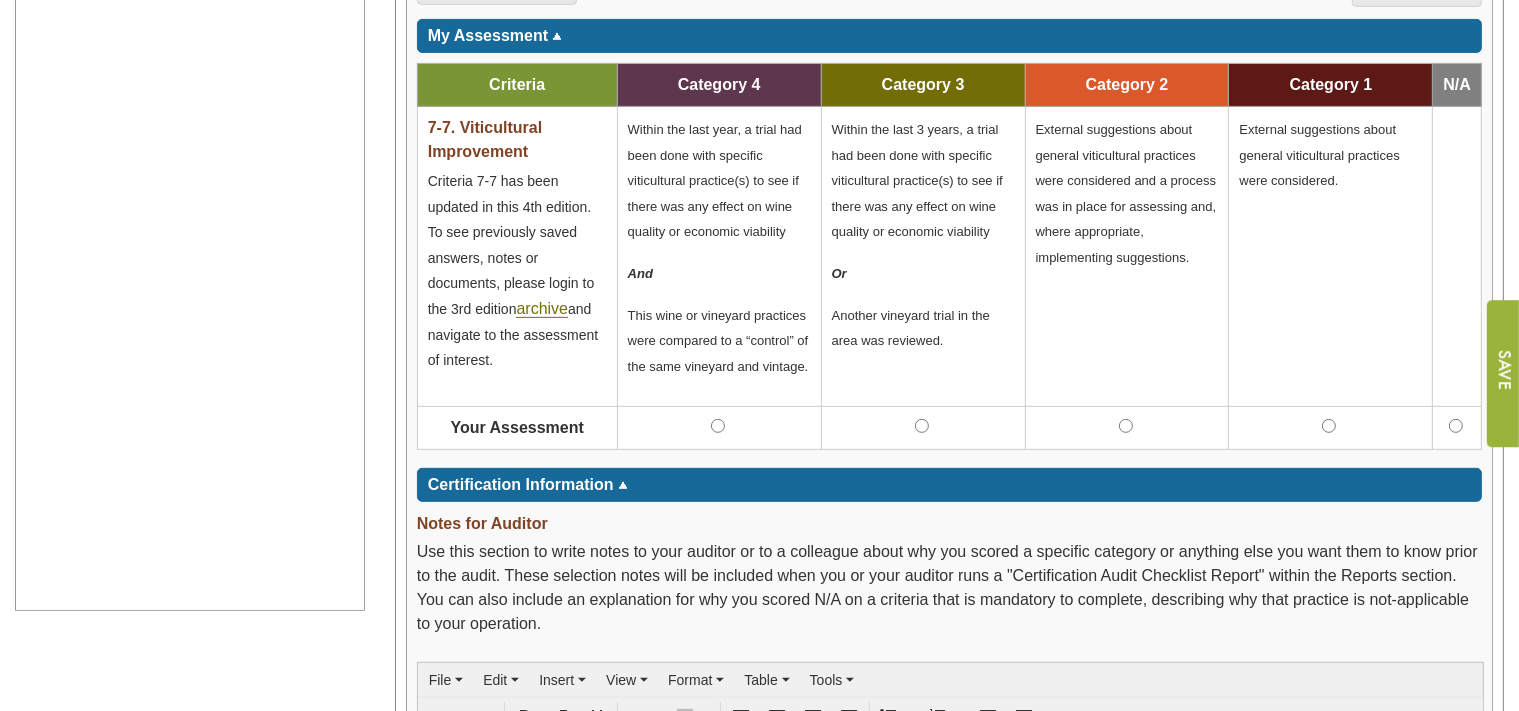scroll, scrollTop: 633, scrollLeft: 0, axis: vertical 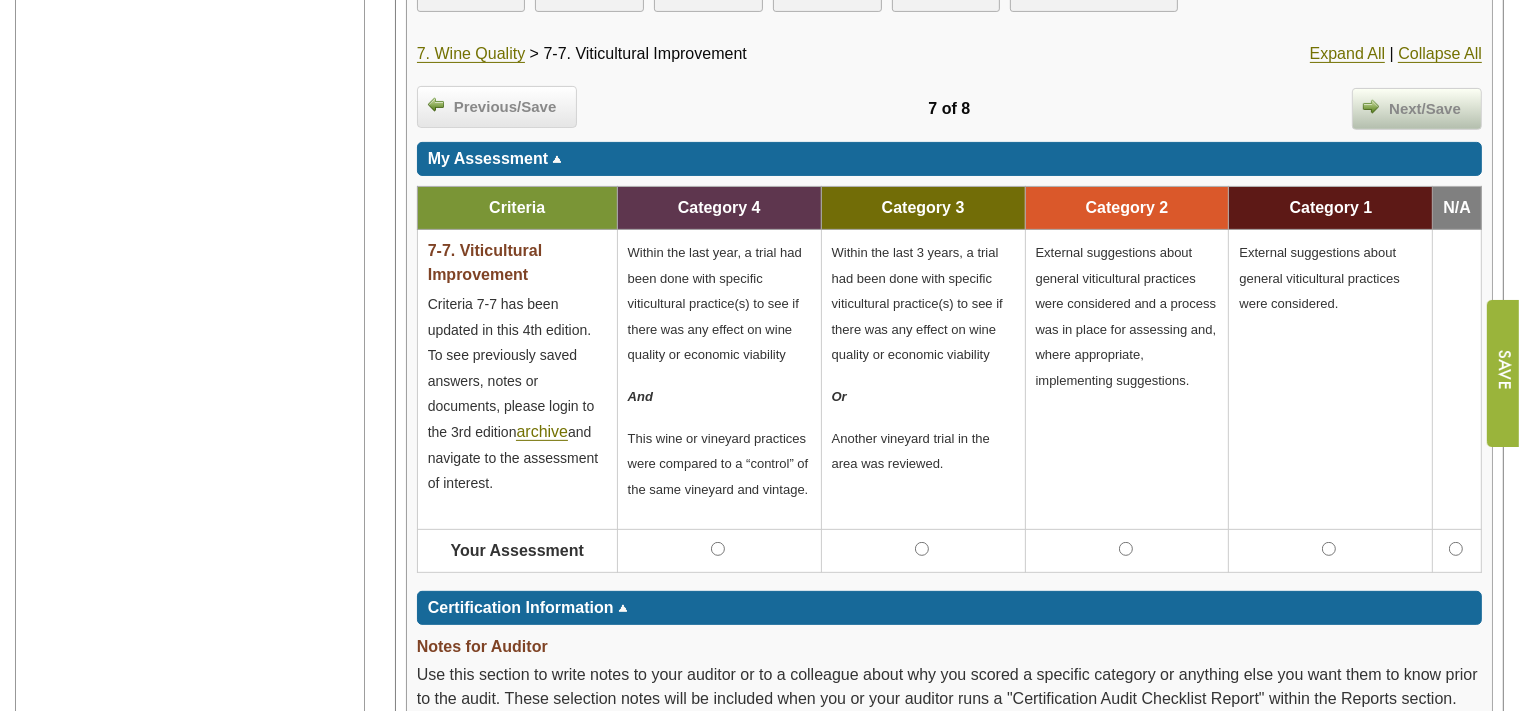 click on "Next/Save" at bounding box center [1425, 109] 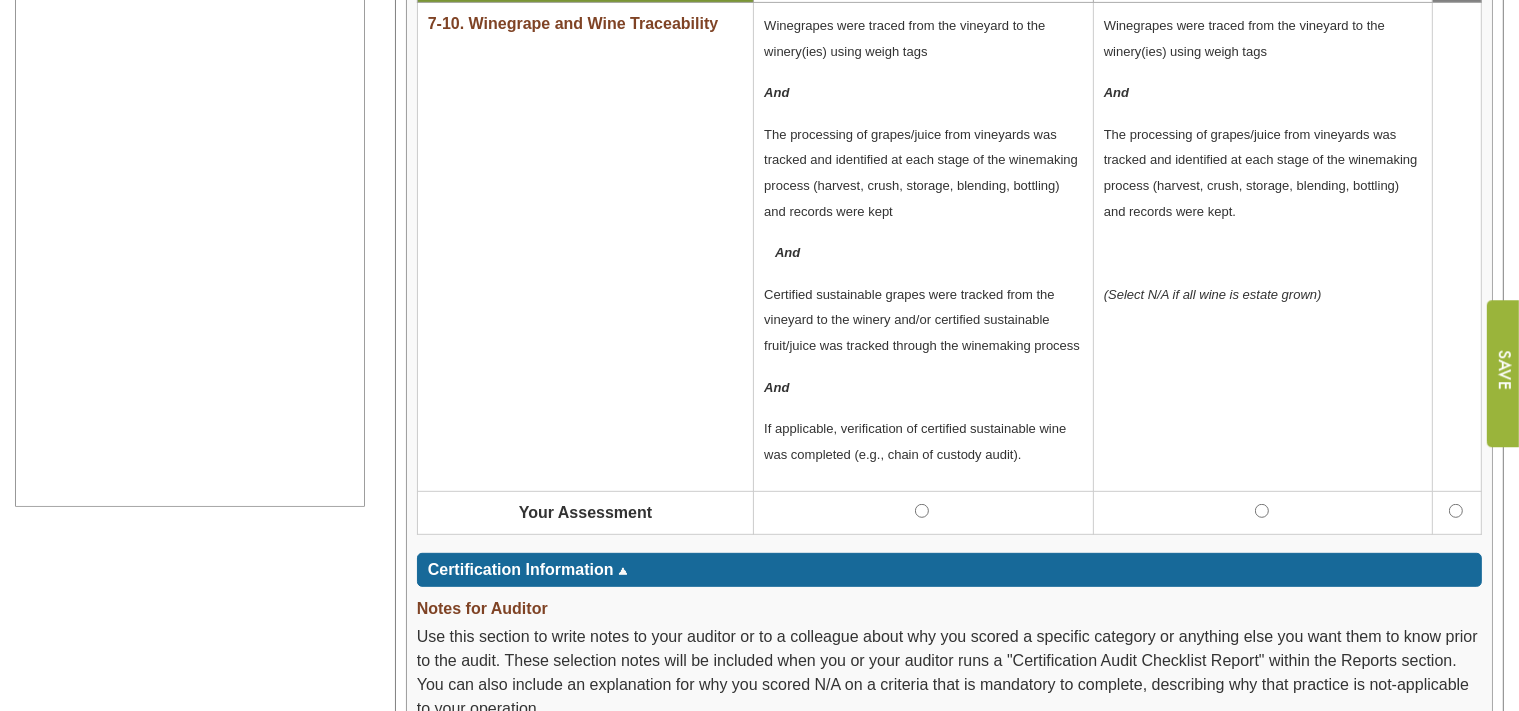 scroll, scrollTop: 739, scrollLeft: 0, axis: vertical 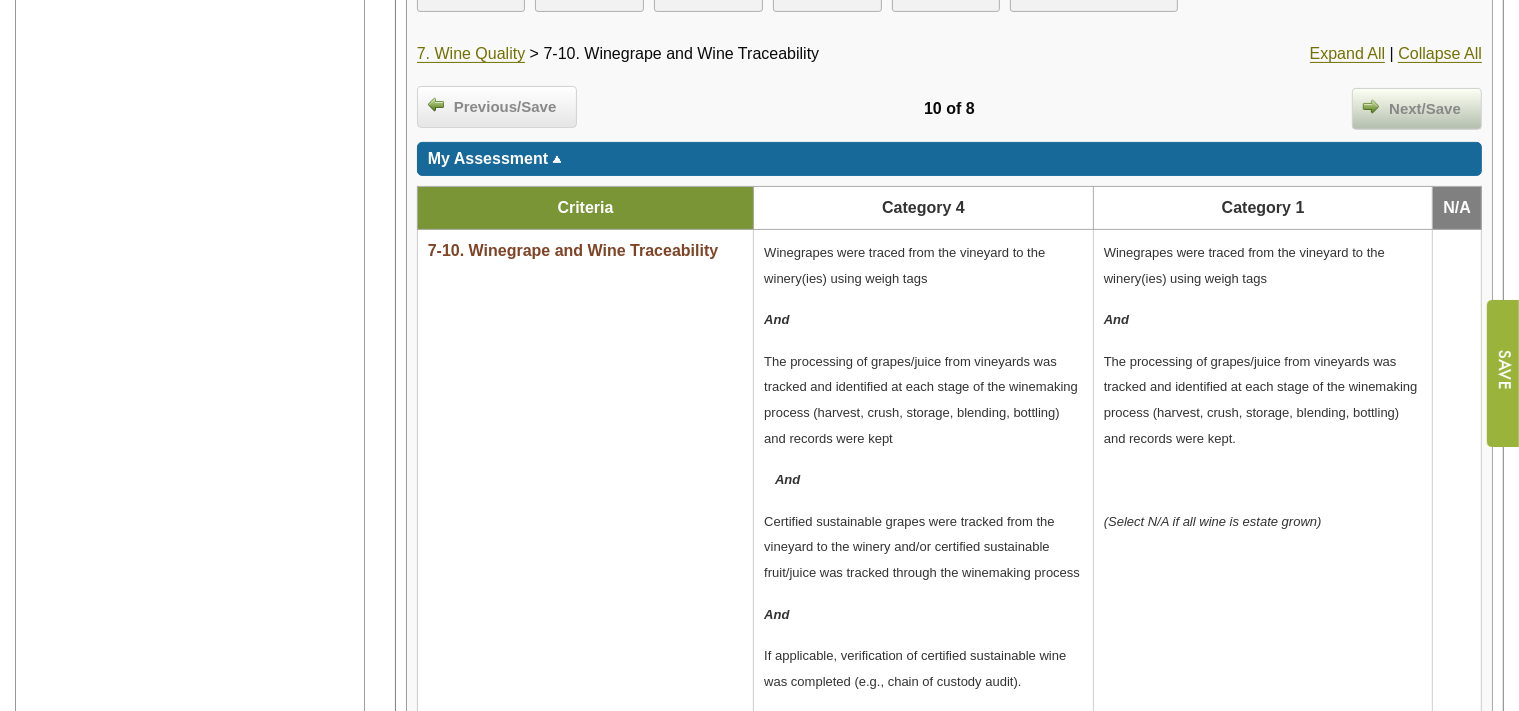 click on "Next/Save" at bounding box center [1425, 109] 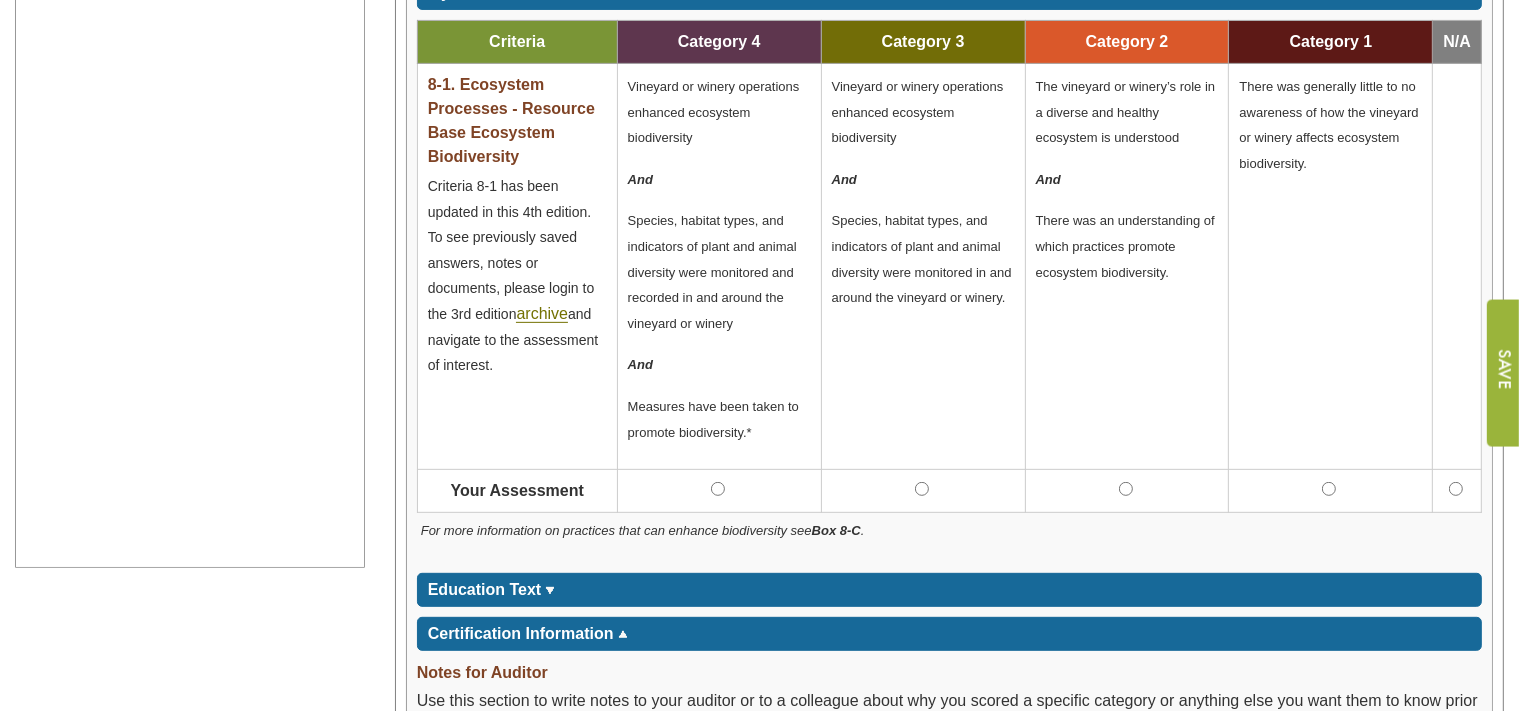 scroll, scrollTop: 739, scrollLeft: 0, axis: vertical 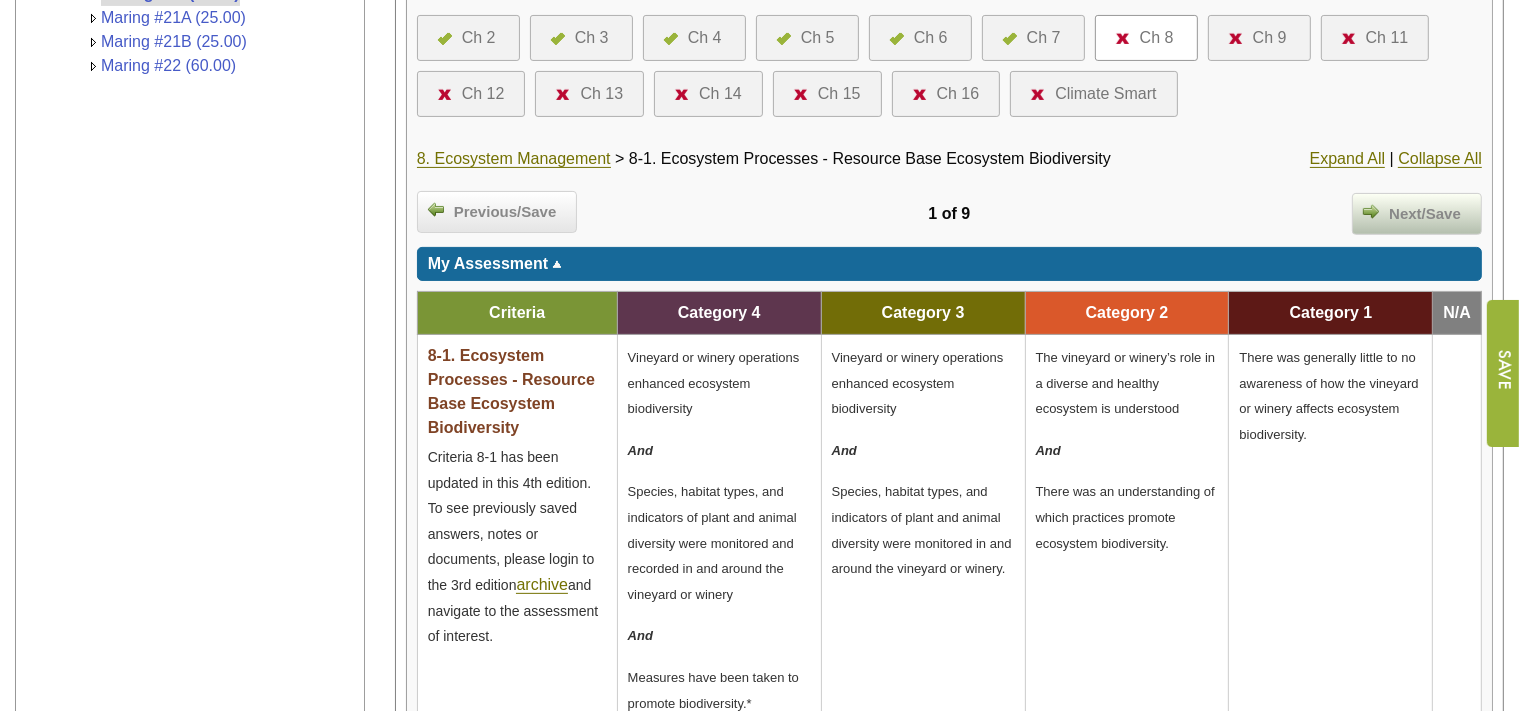 click on "Next/Save" at bounding box center [1425, 214] 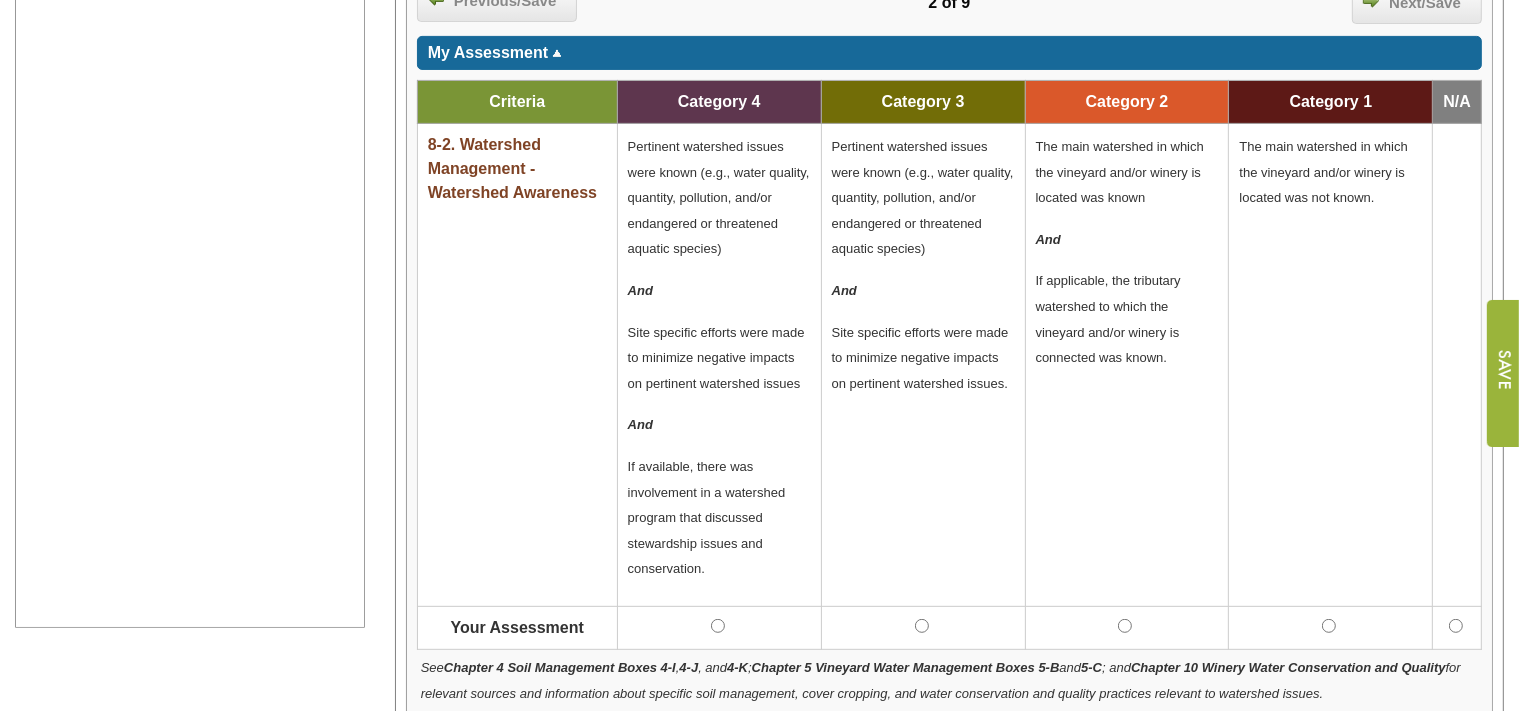 scroll, scrollTop: 844, scrollLeft: 0, axis: vertical 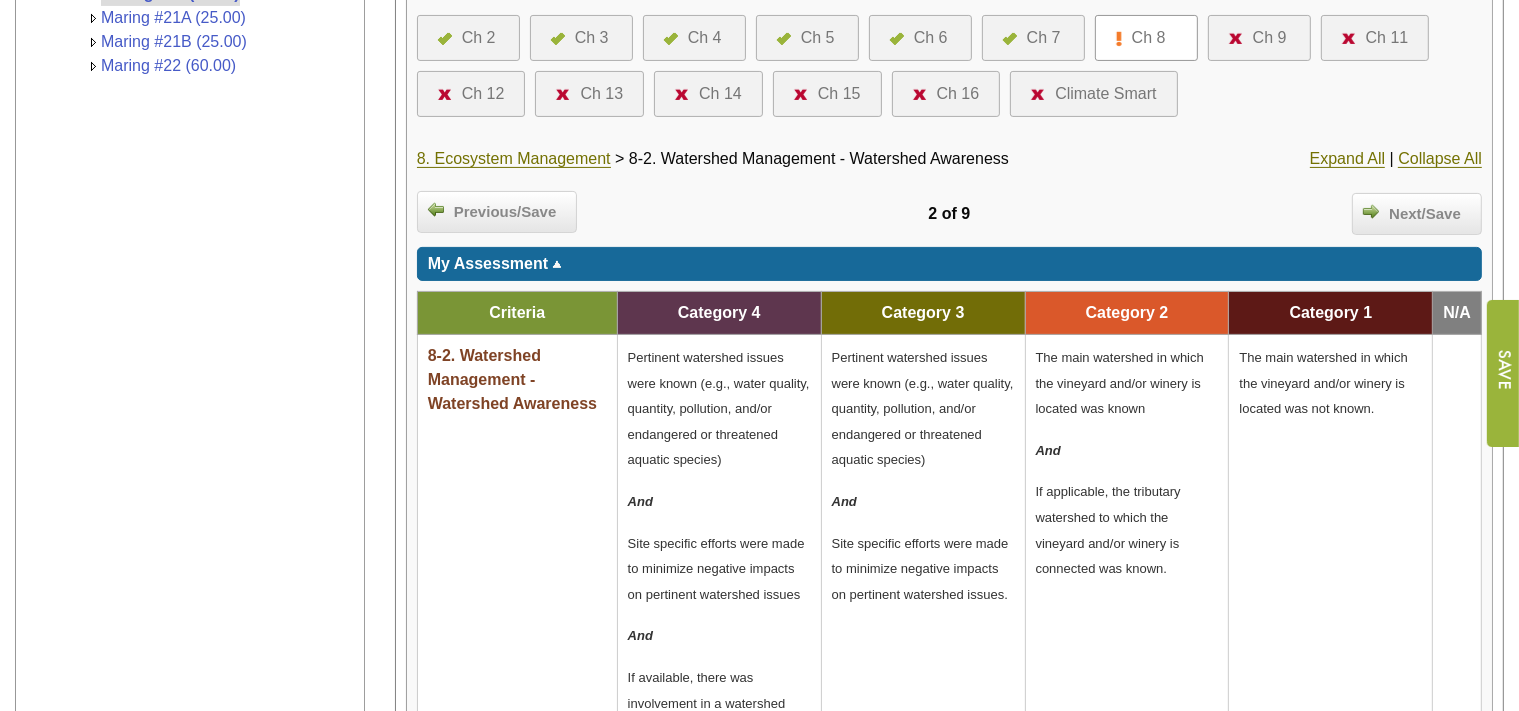 click on "Previous/Save
2 of 9
Next/Save" at bounding box center (949, 214) 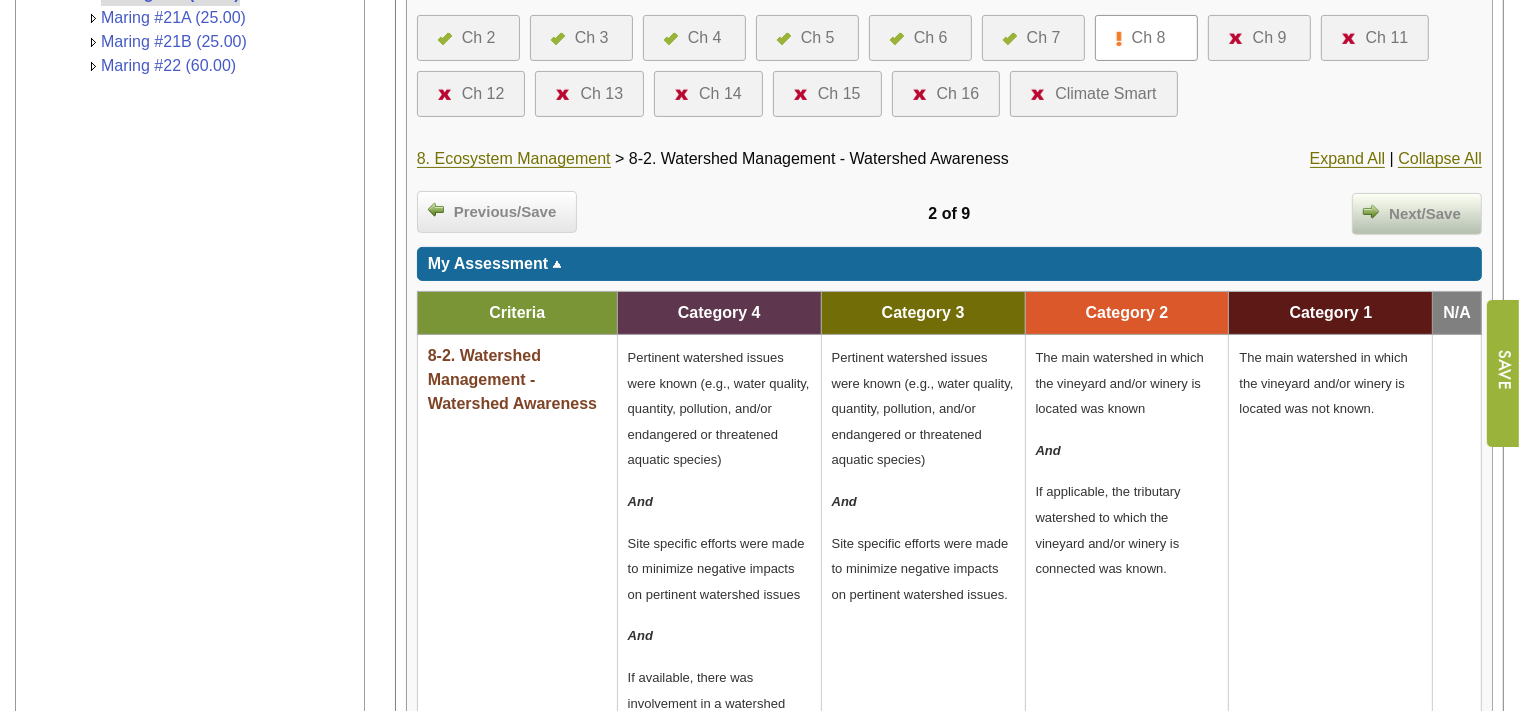 click on "Next/Save" at bounding box center [1425, 214] 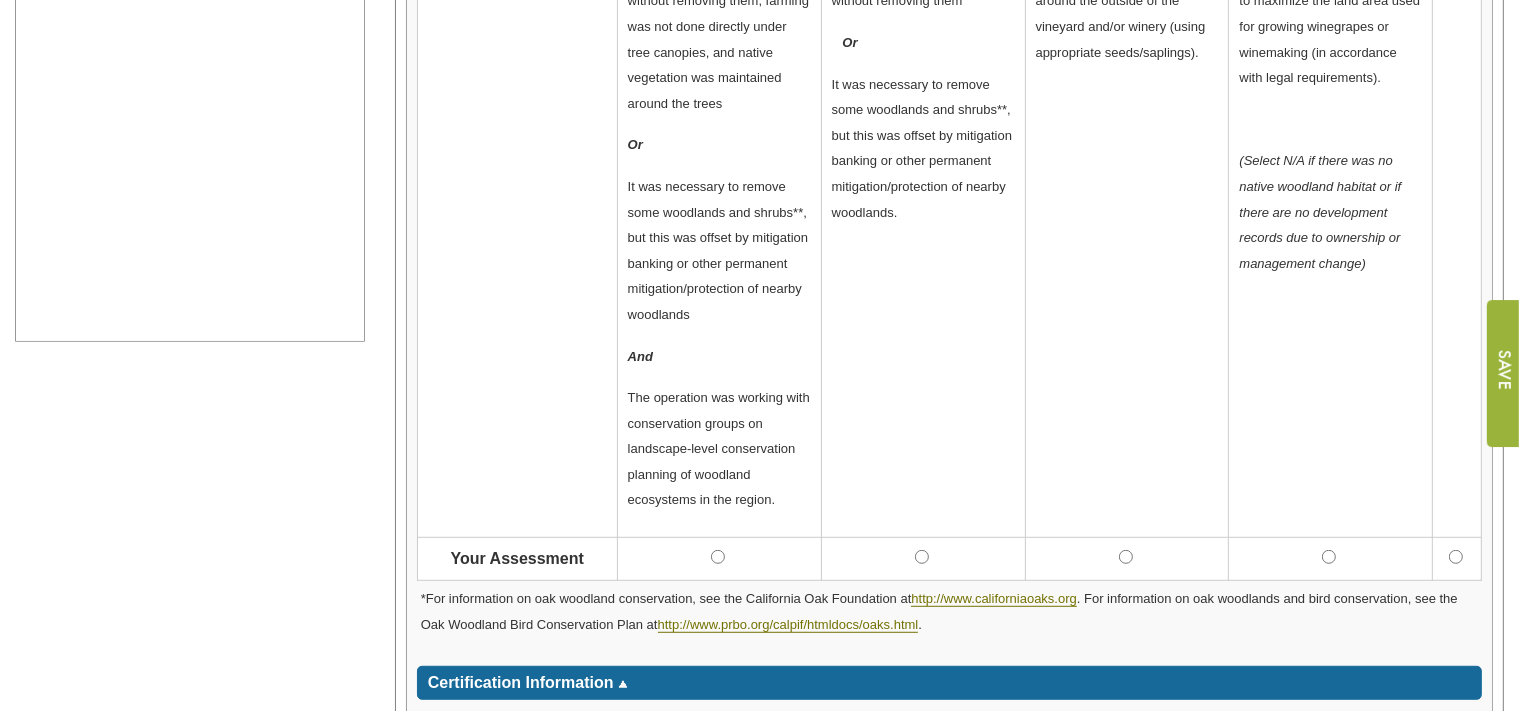 scroll, scrollTop: 1056, scrollLeft: 0, axis: vertical 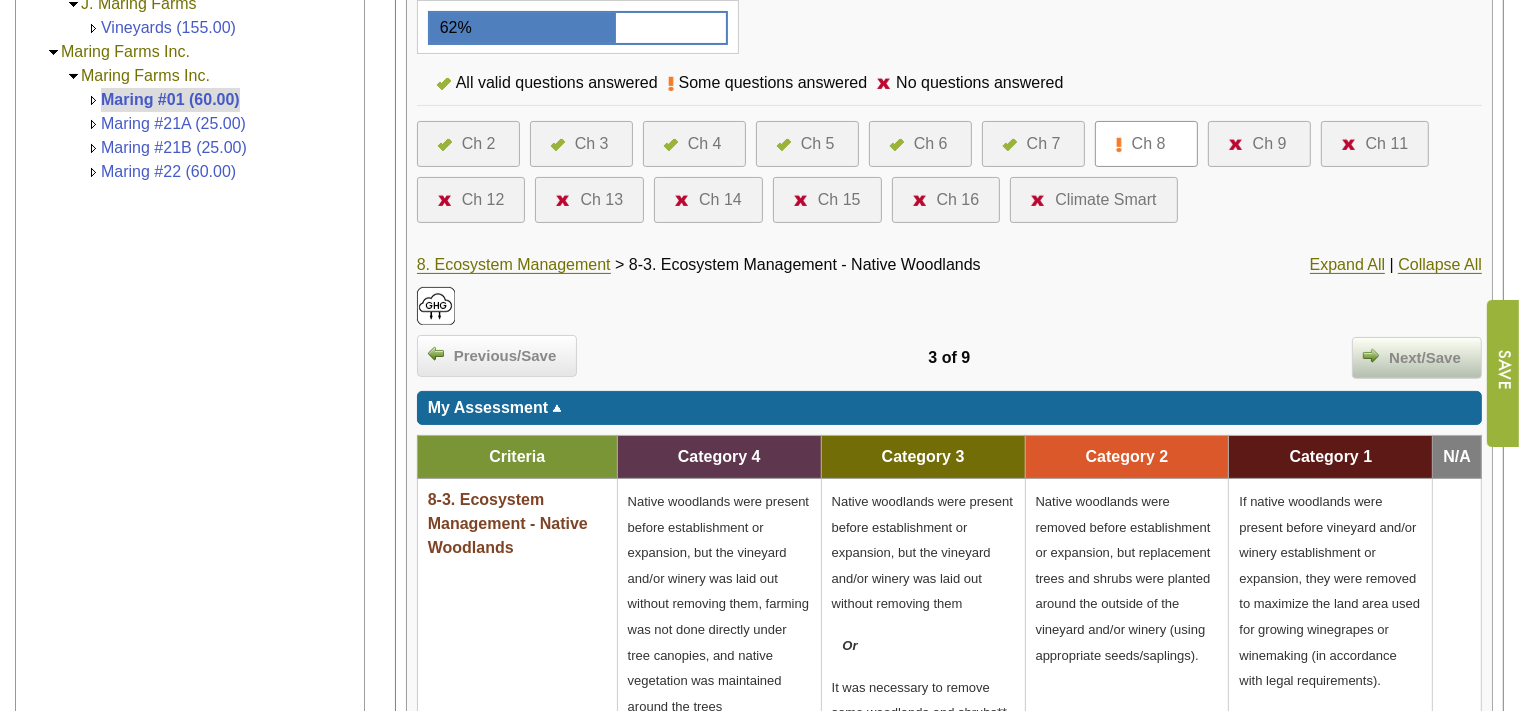 click on "Next/Save" at bounding box center [1425, 358] 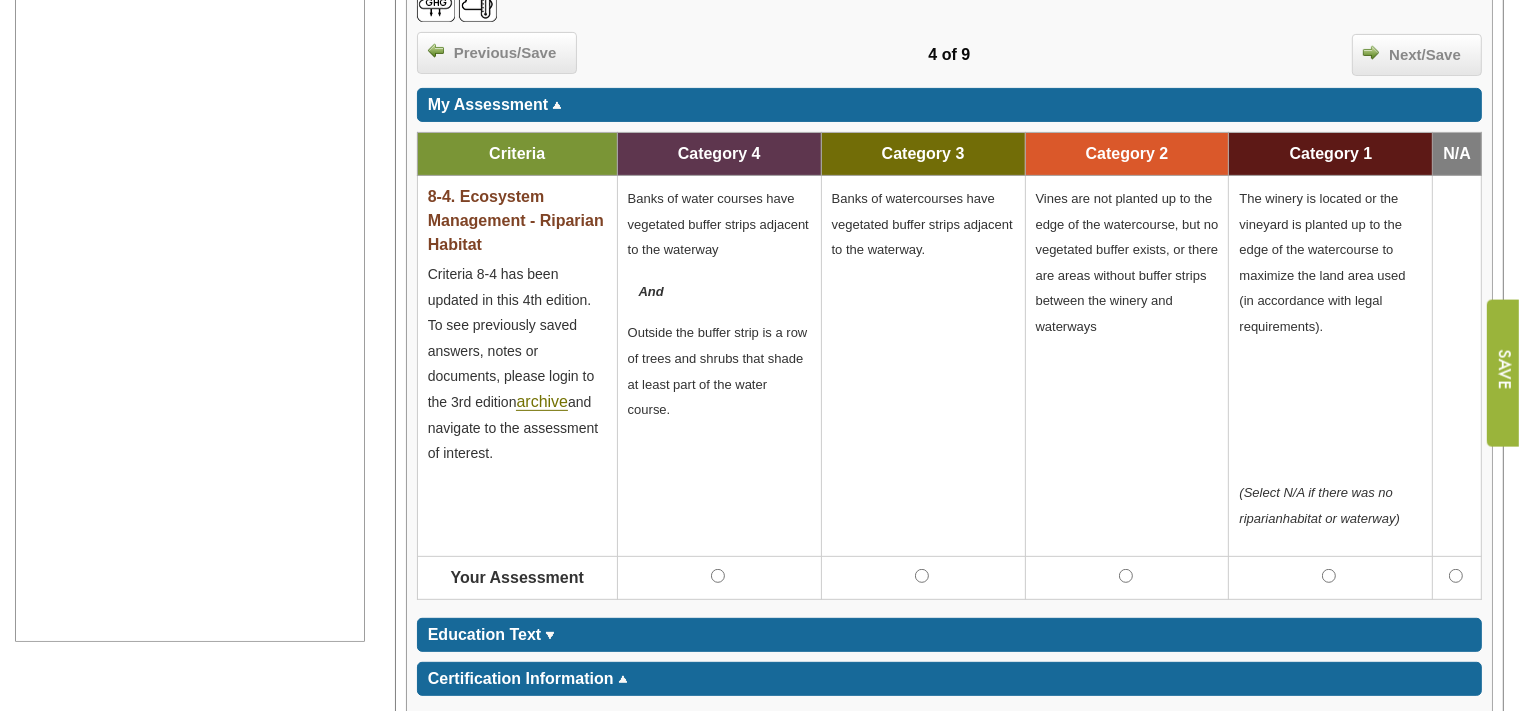 scroll, scrollTop: 739, scrollLeft: 0, axis: vertical 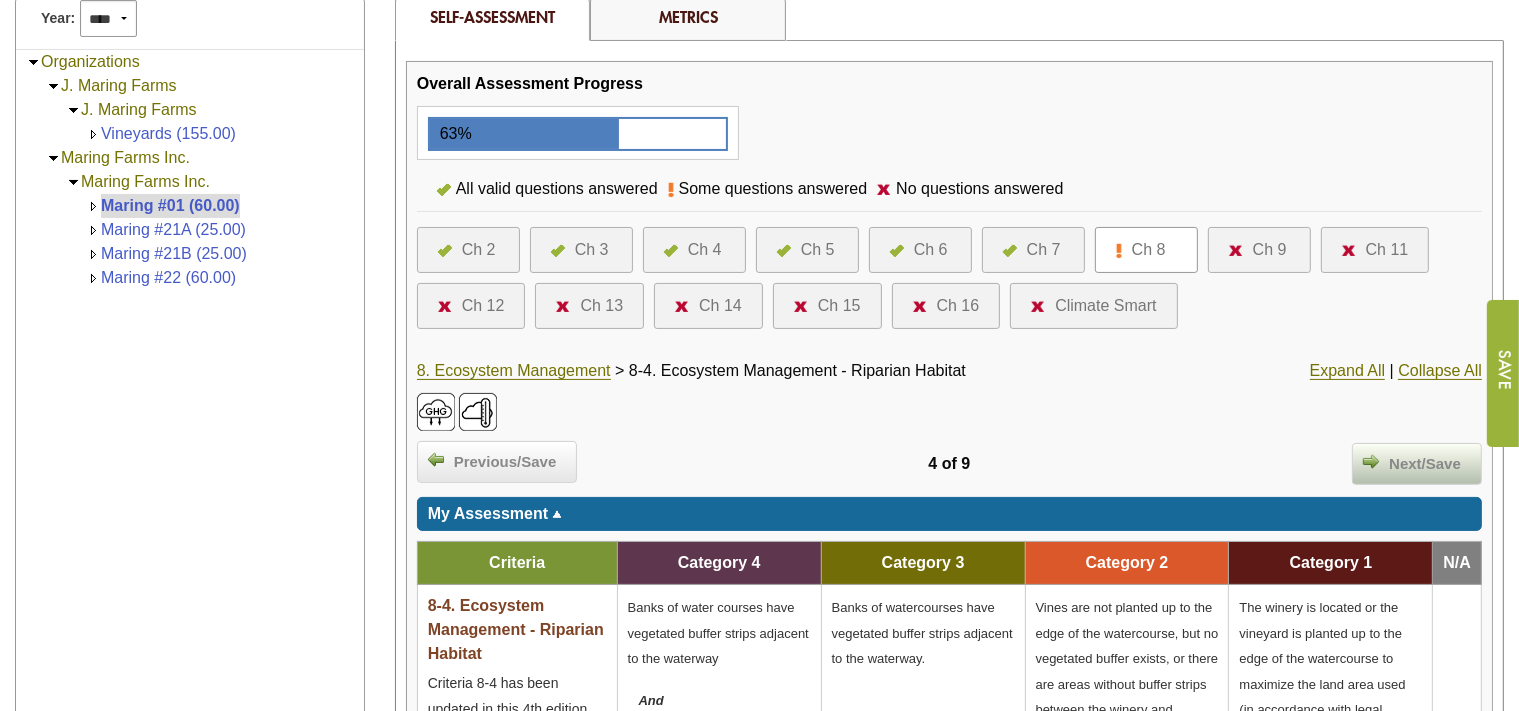 click on "Next/Save" at bounding box center (1425, 464) 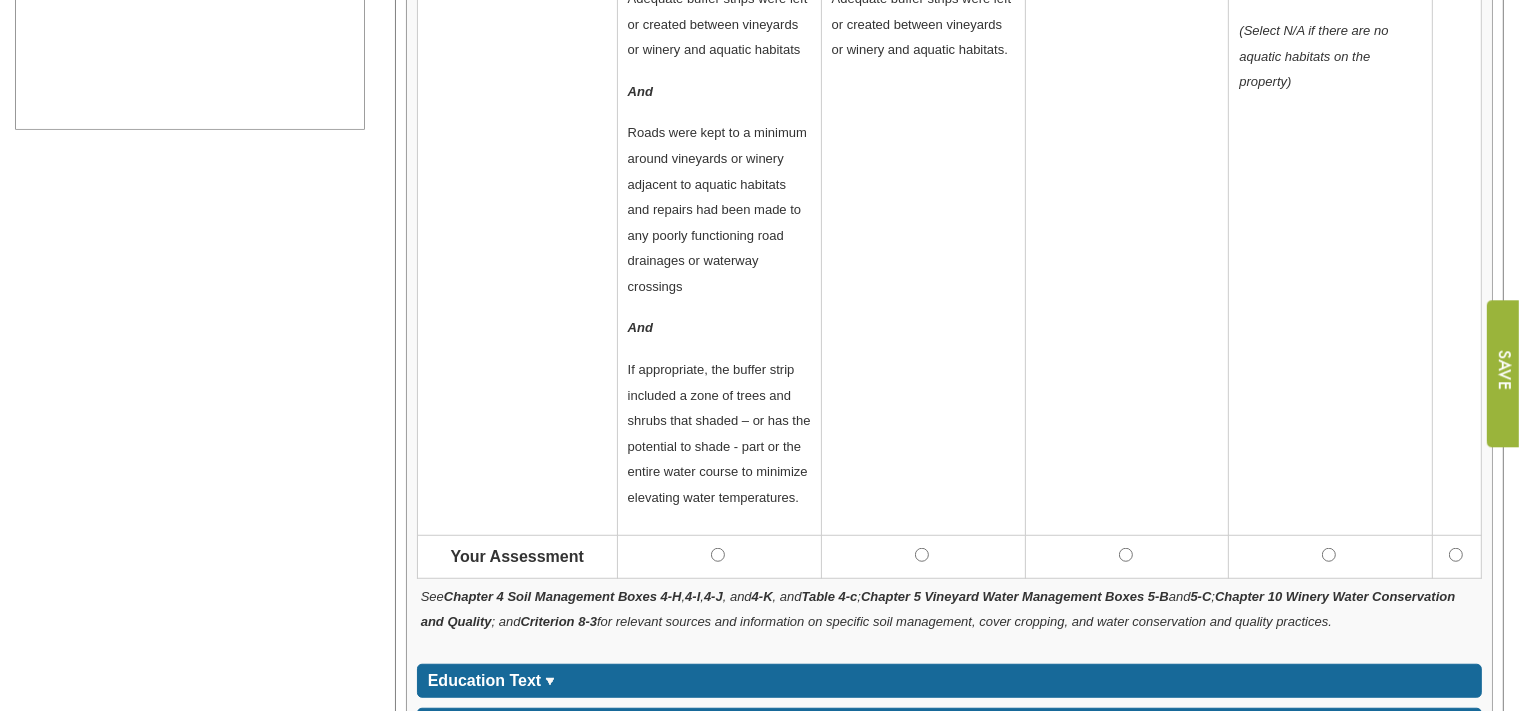 scroll, scrollTop: 1267, scrollLeft: 0, axis: vertical 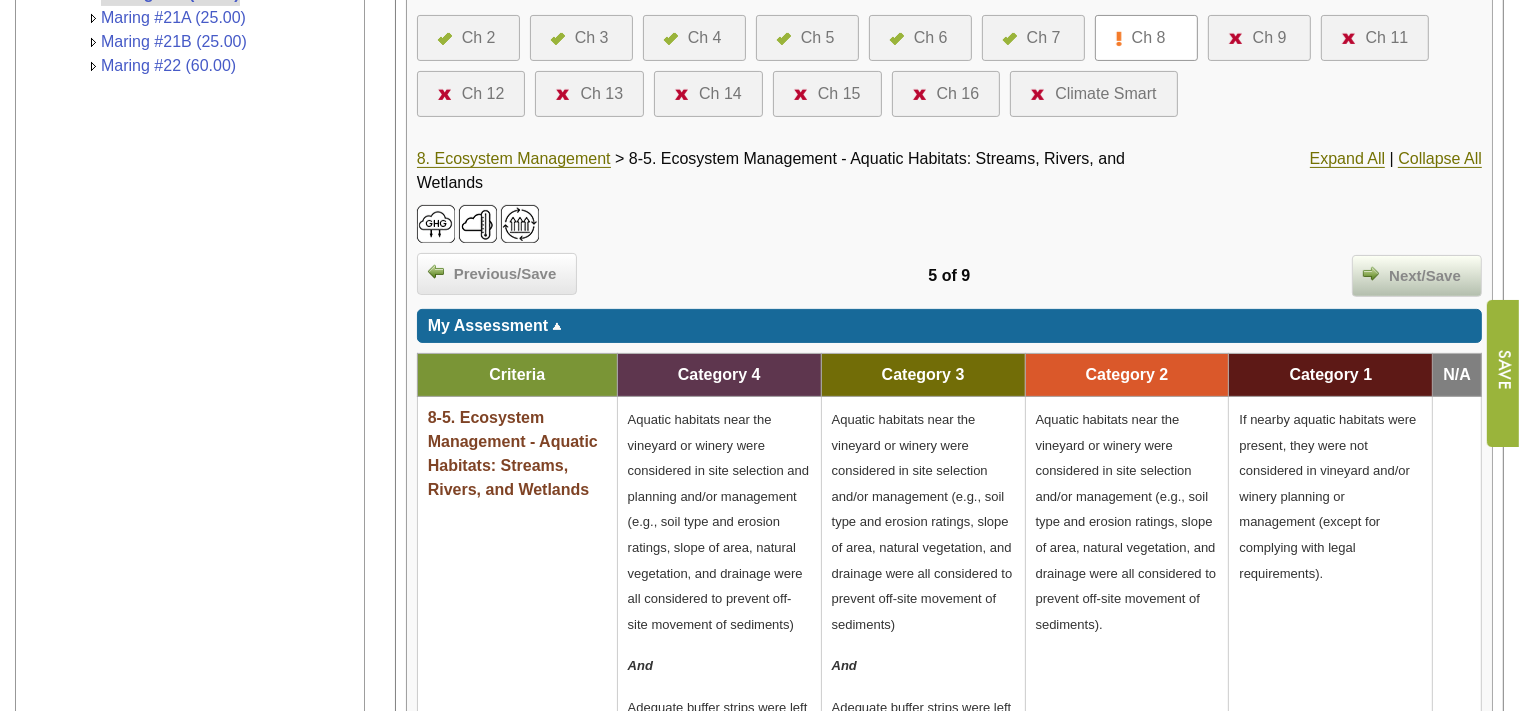 click on "Next/Save" at bounding box center (1425, 276) 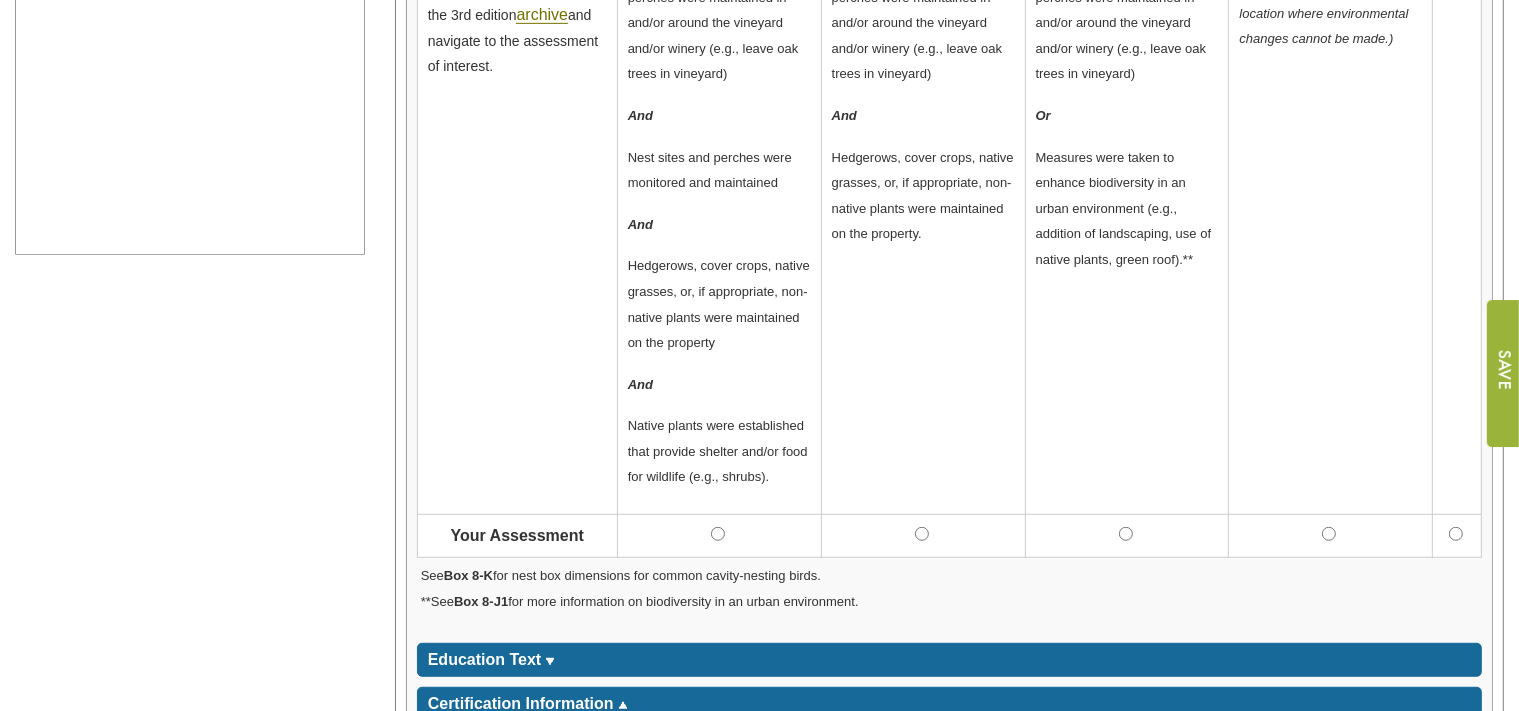 scroll, scrollTop: 1161, scrollLeft: 0, axis: vertical 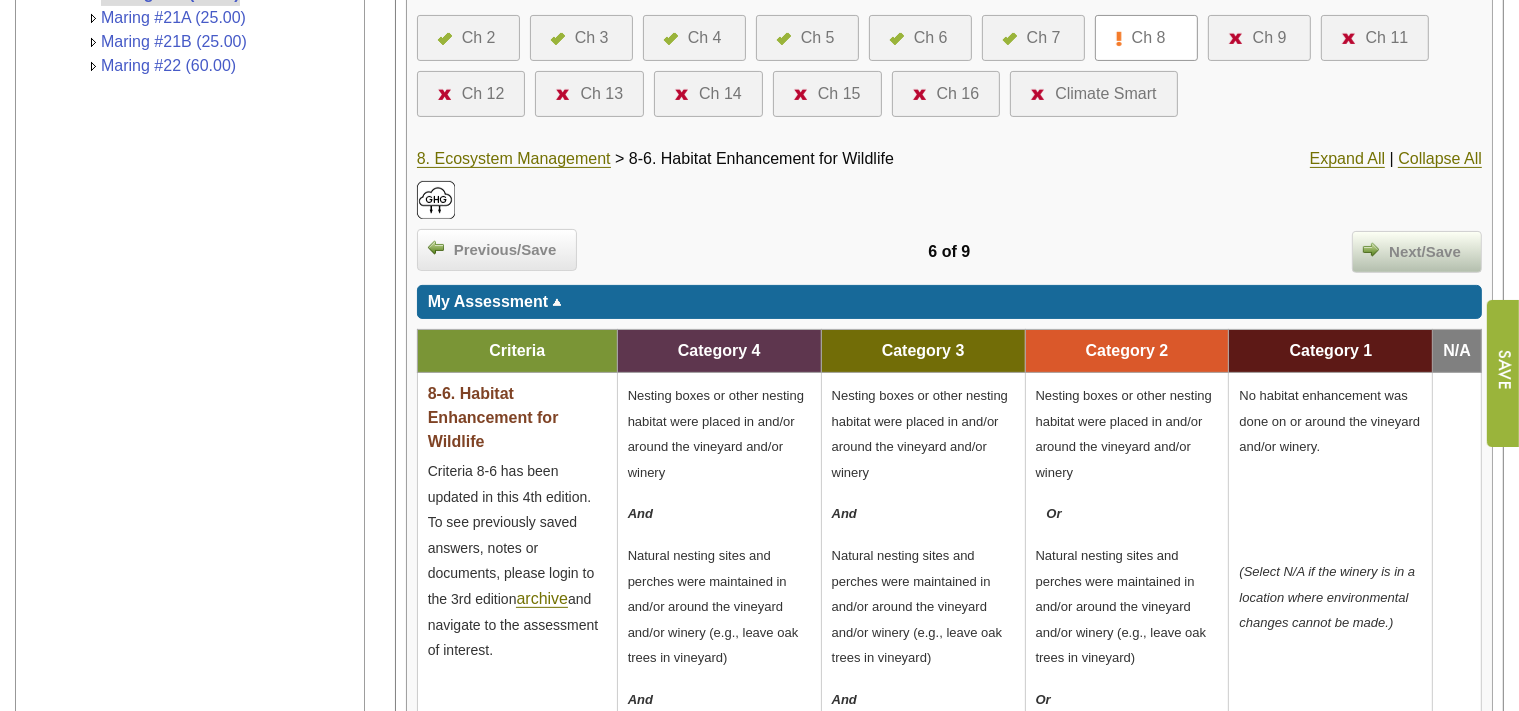 click on "Next/Save" at bounding box center [1425, 252] 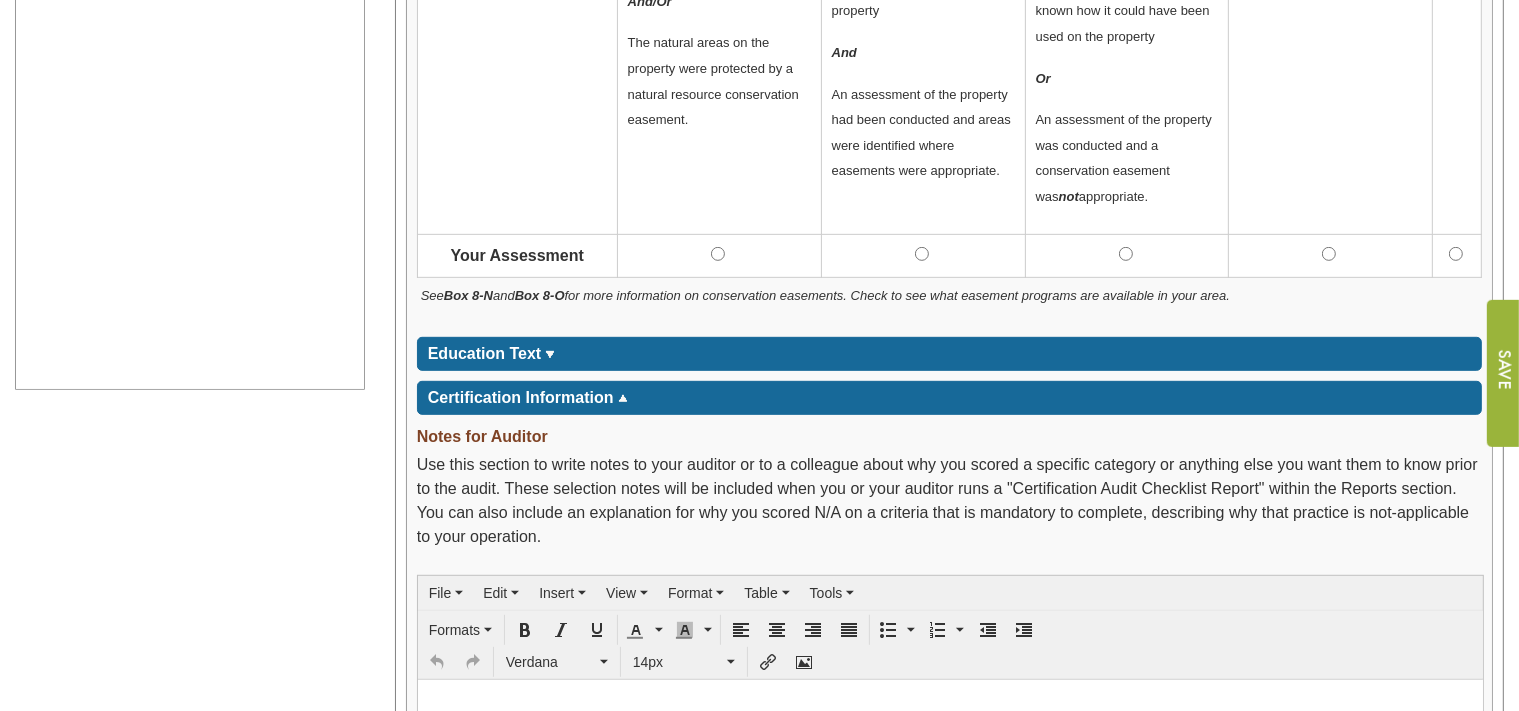 scroll, scrollTop: 844, scrollLeft: 0, axis: vertical 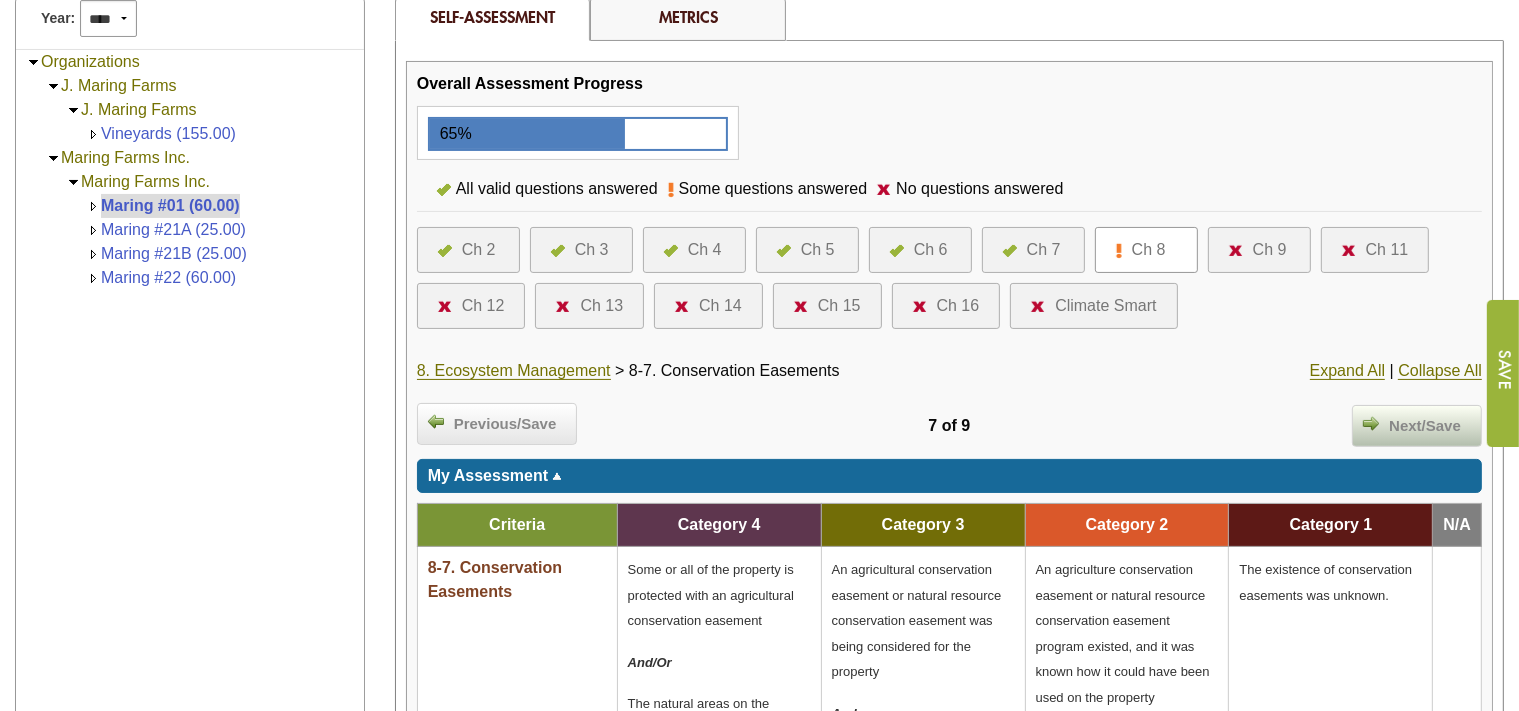 click on "Next/Save" at bounding box center [1425, 426] 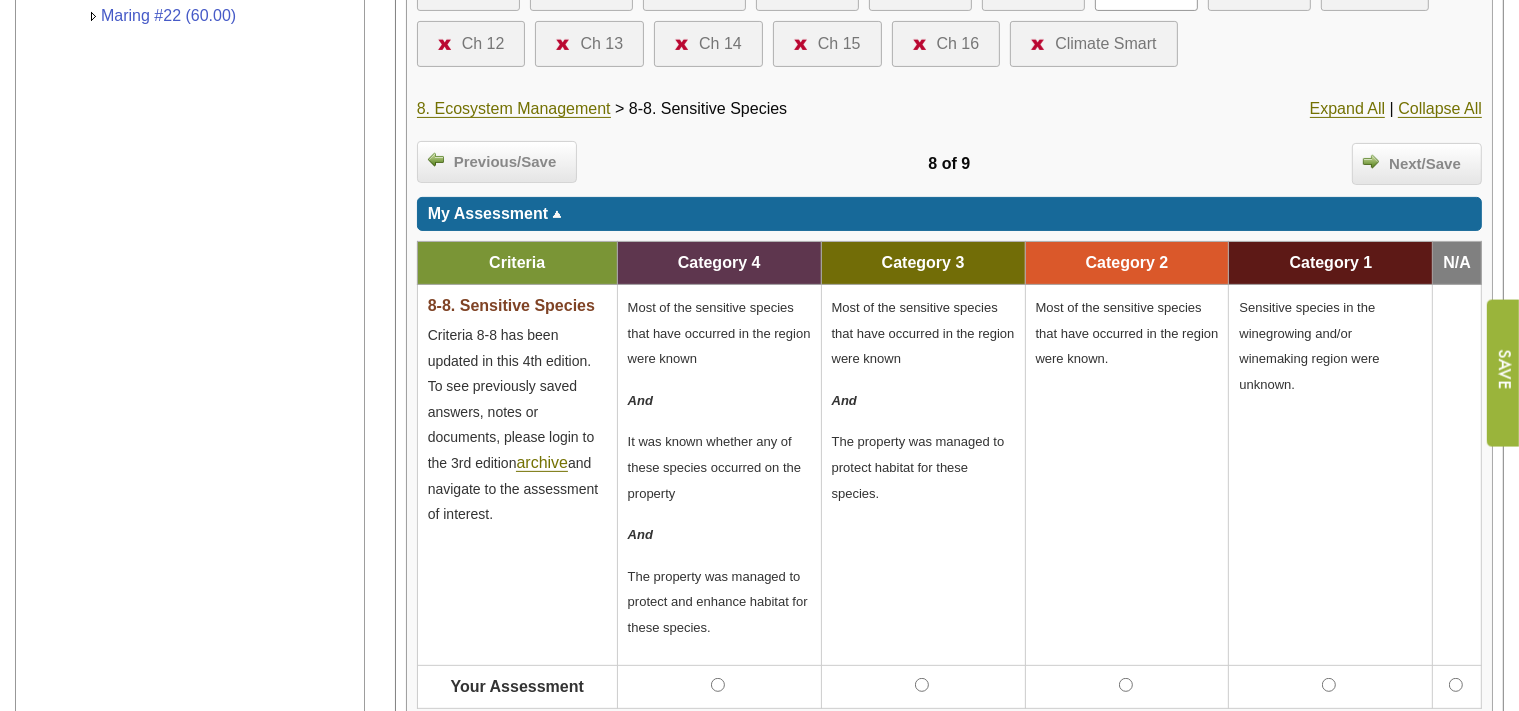 scroll, scrollTop: 1056, scrollLeft: 0, axis: vertical 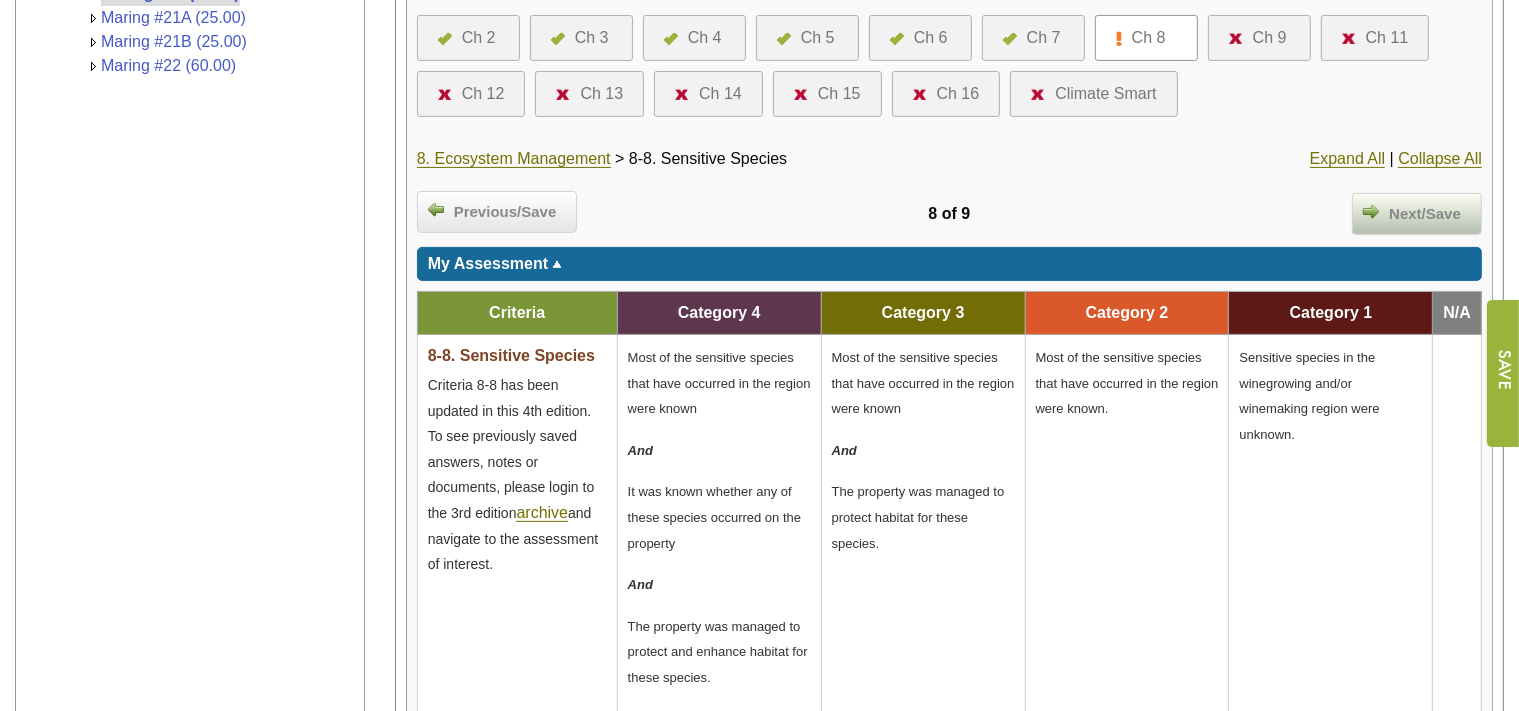 click on "Next/Save" at bounding box center [1425, 214] 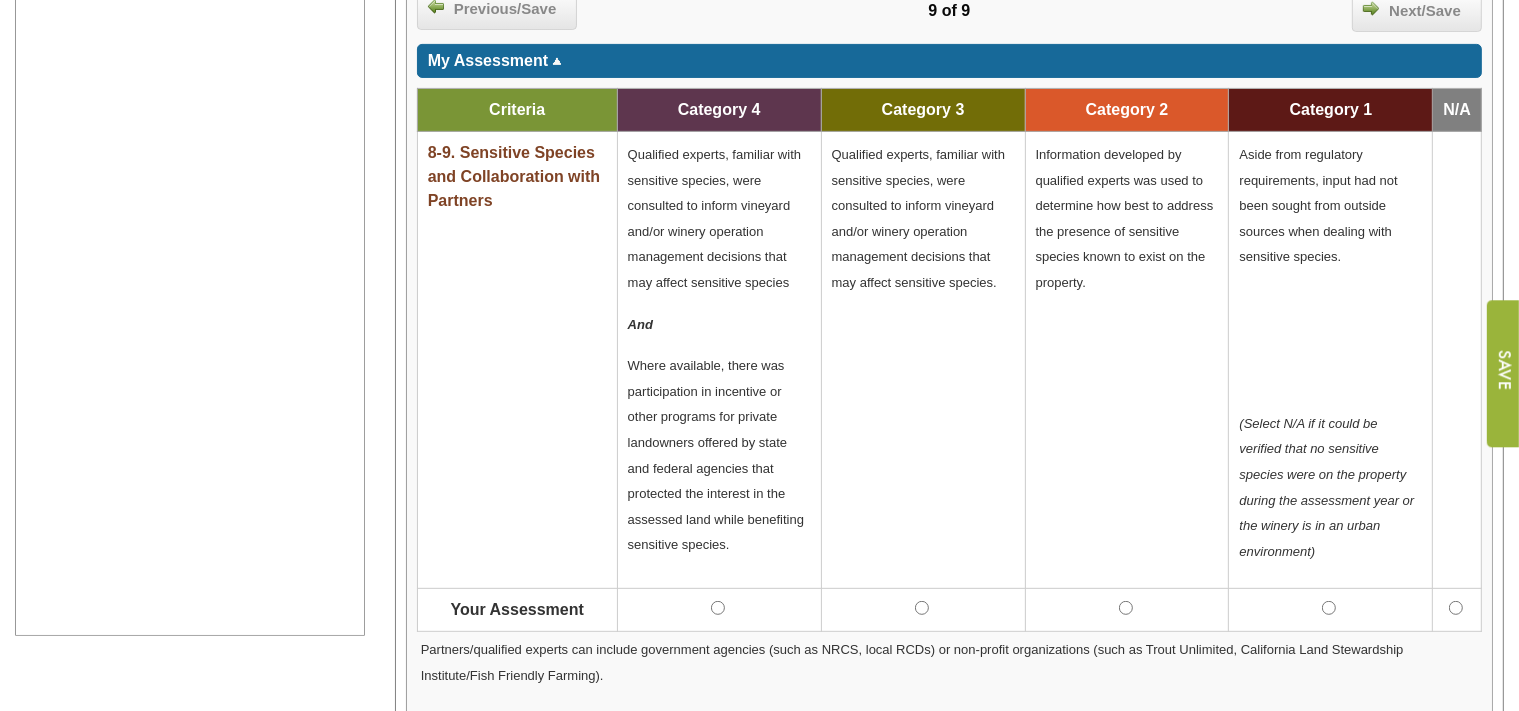 scroll, scrollTop: 844, scrollLeft: 0, axis: vertical 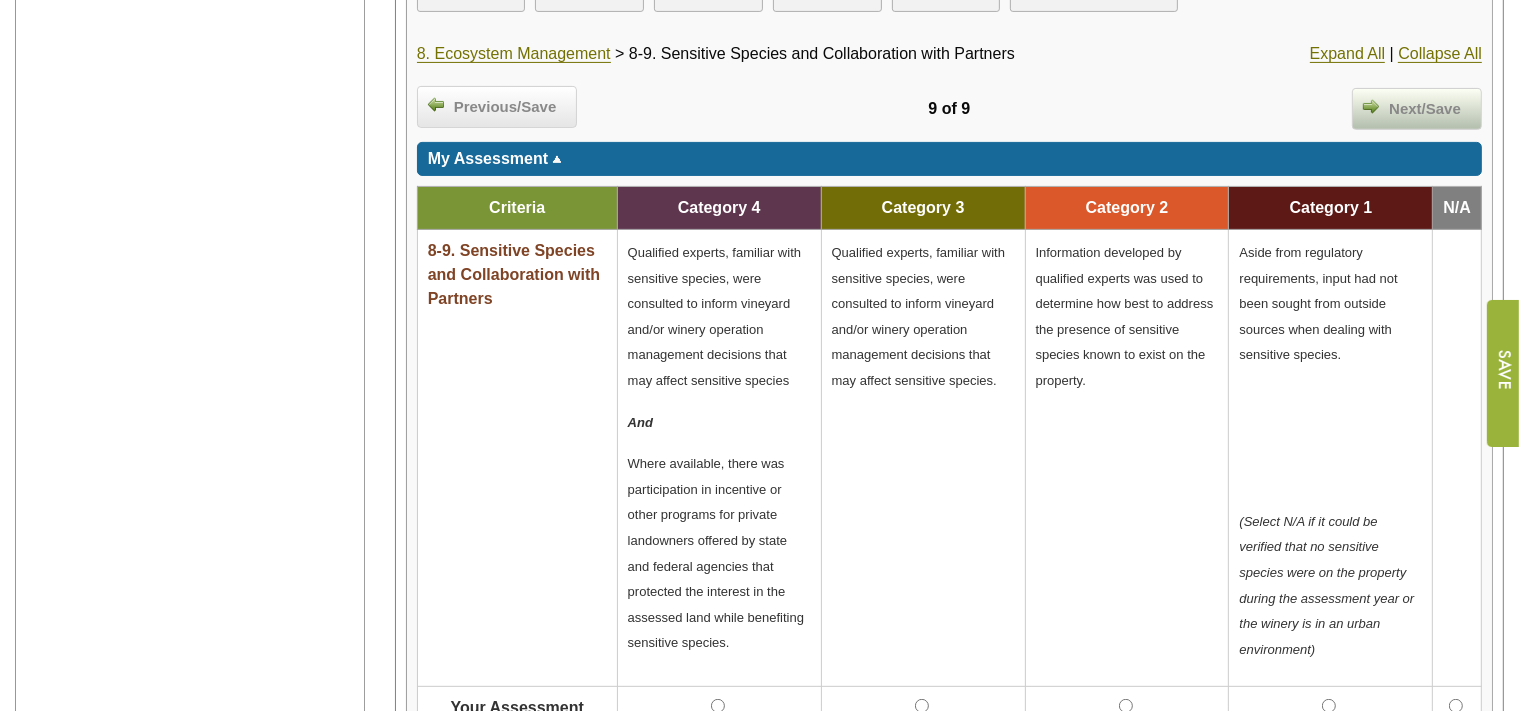click on "Next/Save" at bounding box center [1425, 109] 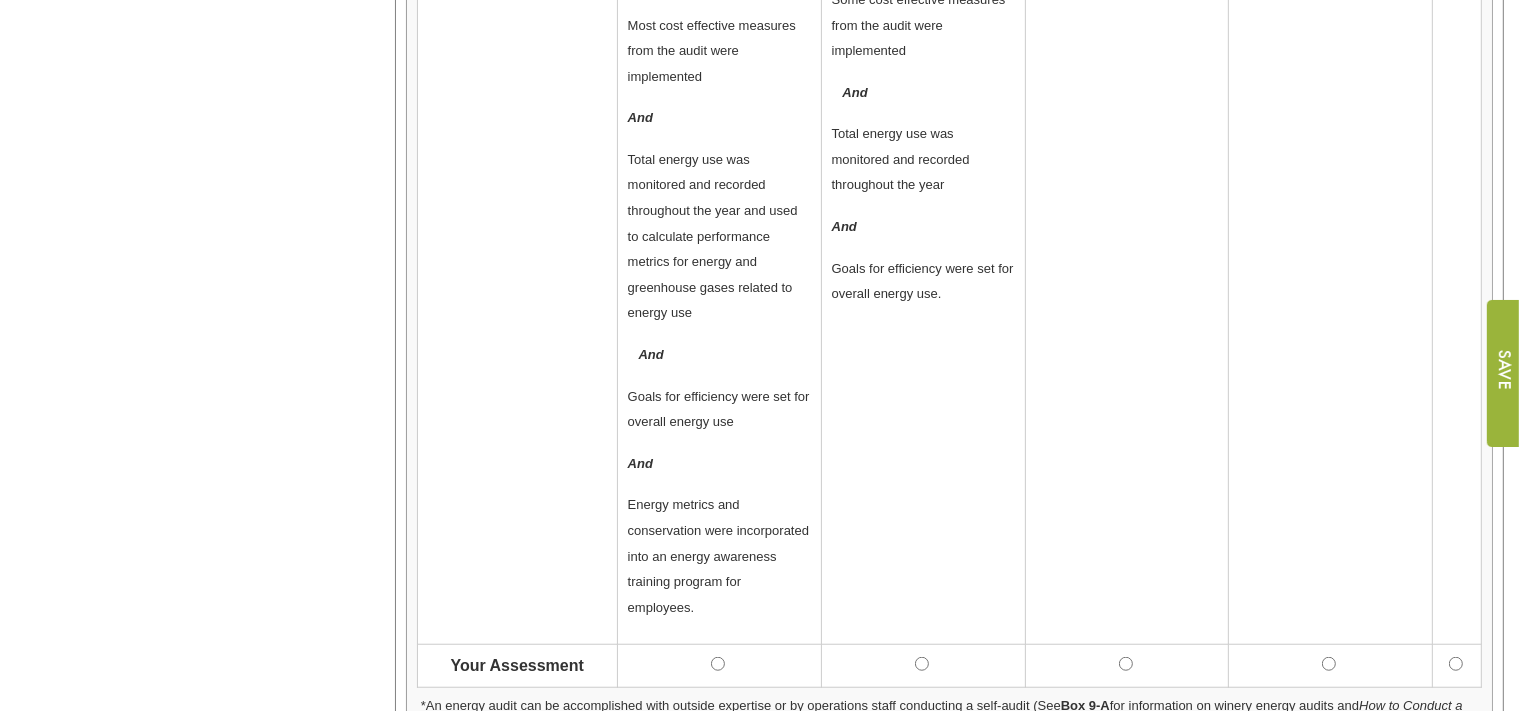 scroll, scrollTop: 1478, scrollLeft: 0, axis: vertical 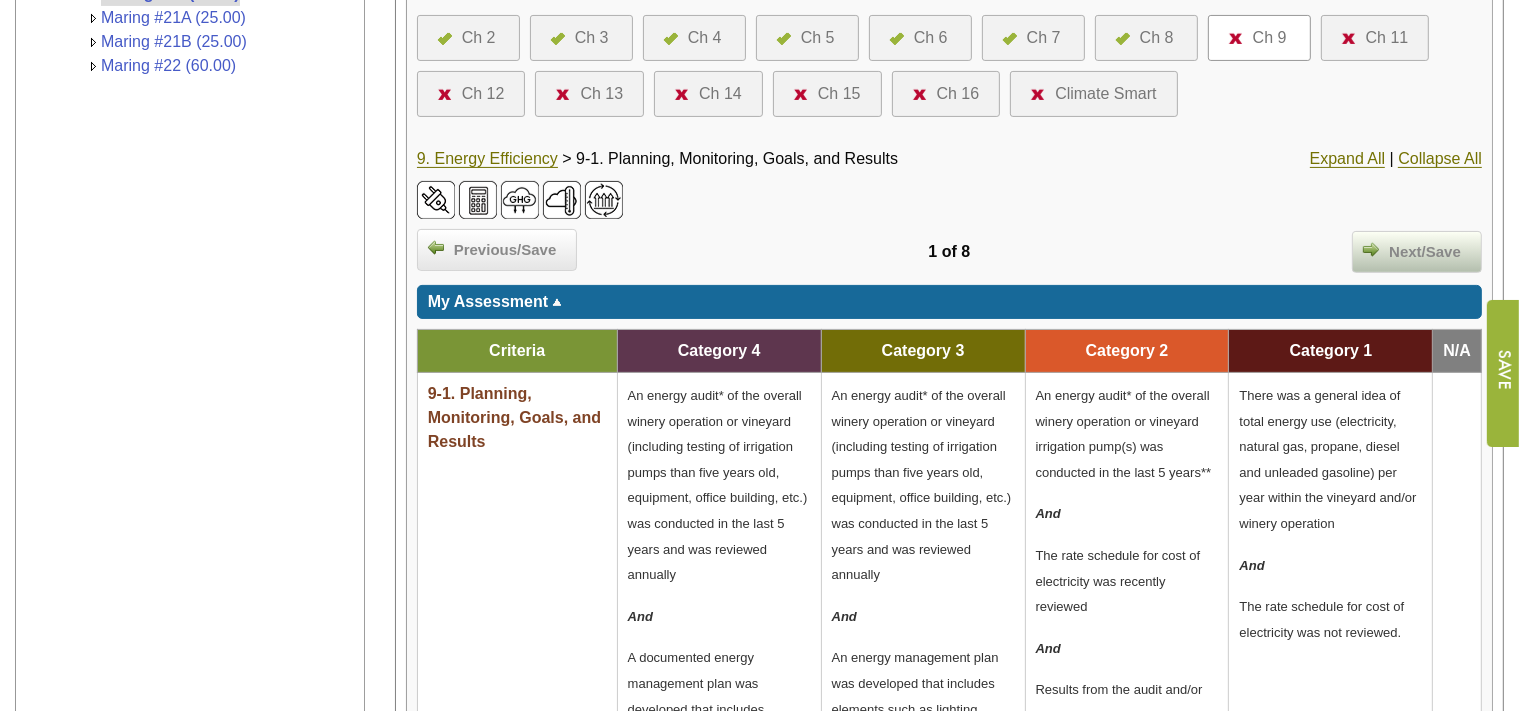 click on "Next/Save" at bounding box center [1425, 252] 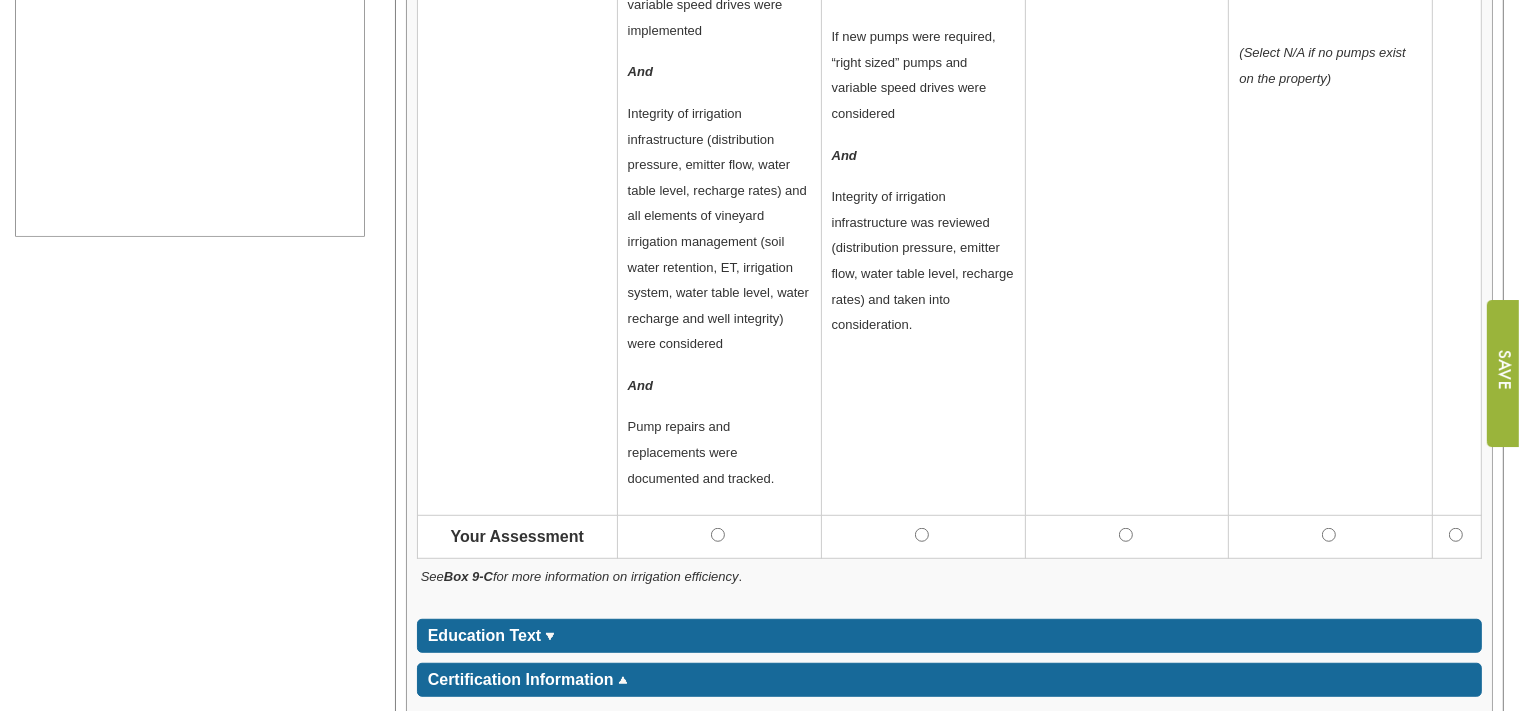 scroll, scrollTop: 1161, scrollLeft: 0, axis: vertical 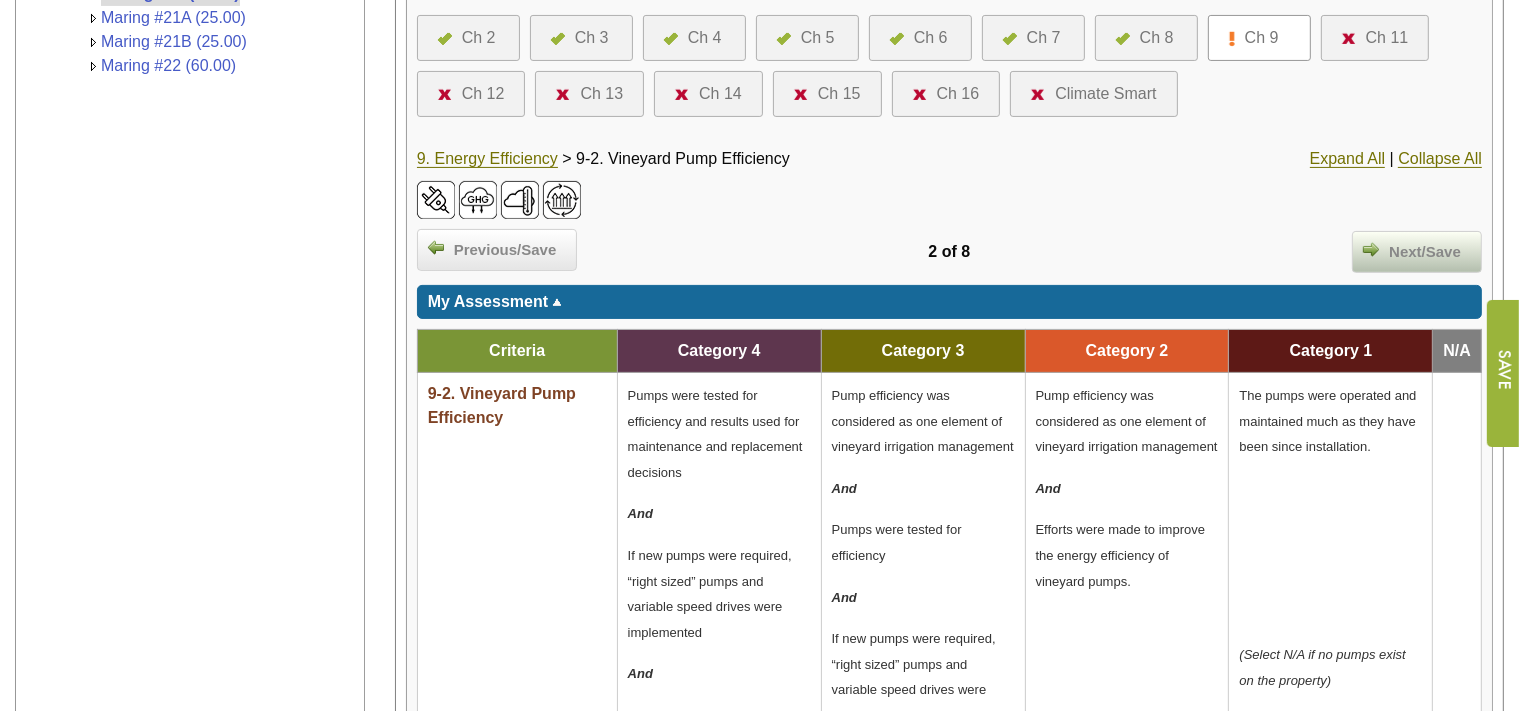 click on "Next/Save" at bounding box center [1425, 252] 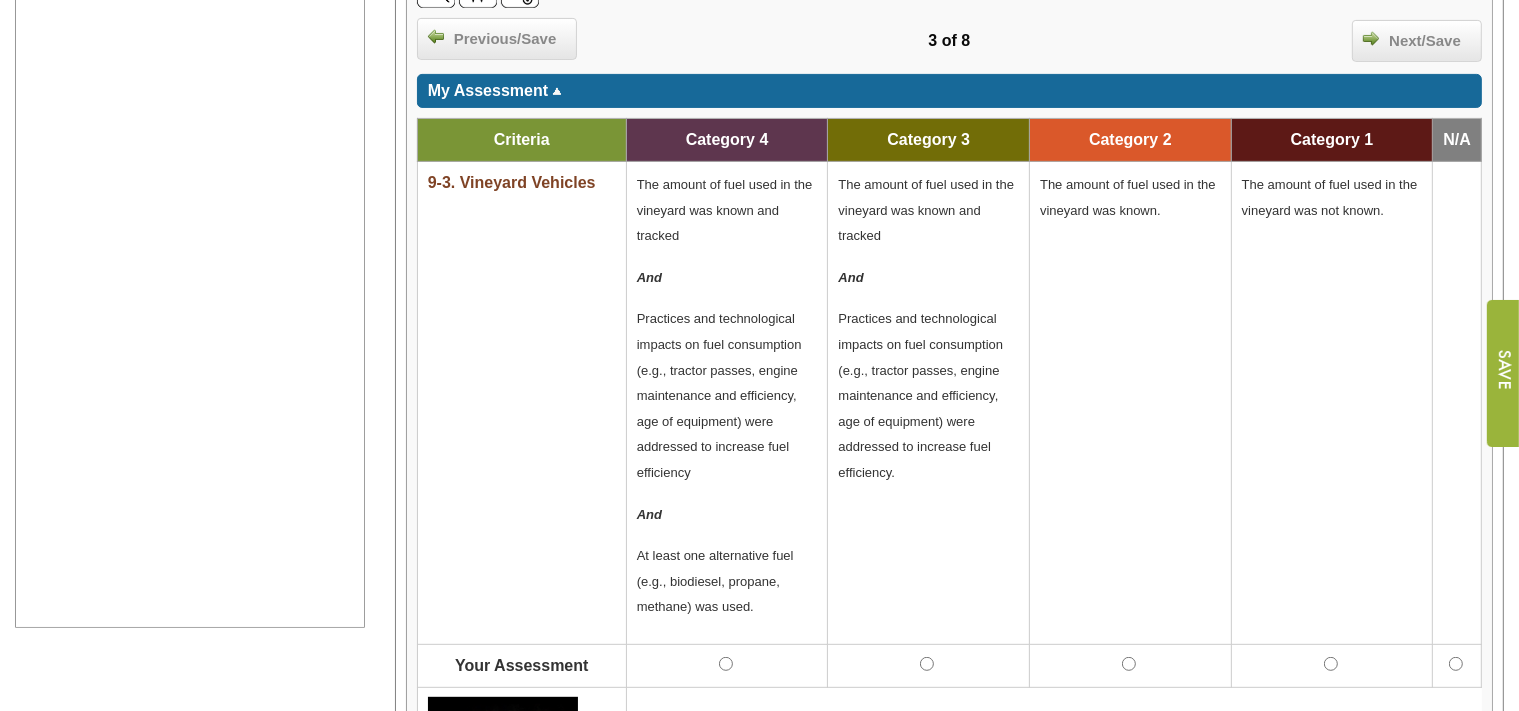 scroll, scrollTop: 844, scrollLeft: 0, axis: vertical 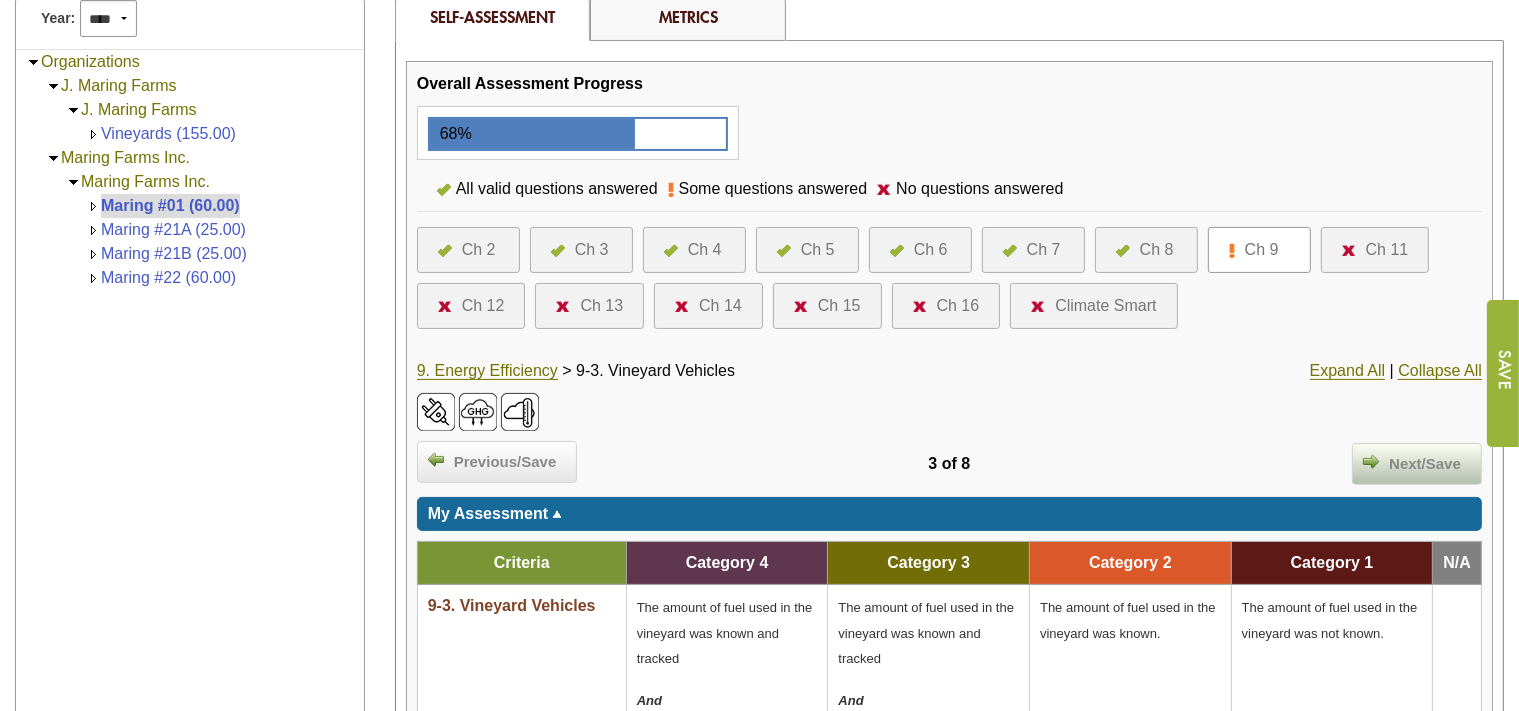 click on "Next/Save" at bounding box center [1425, 464] 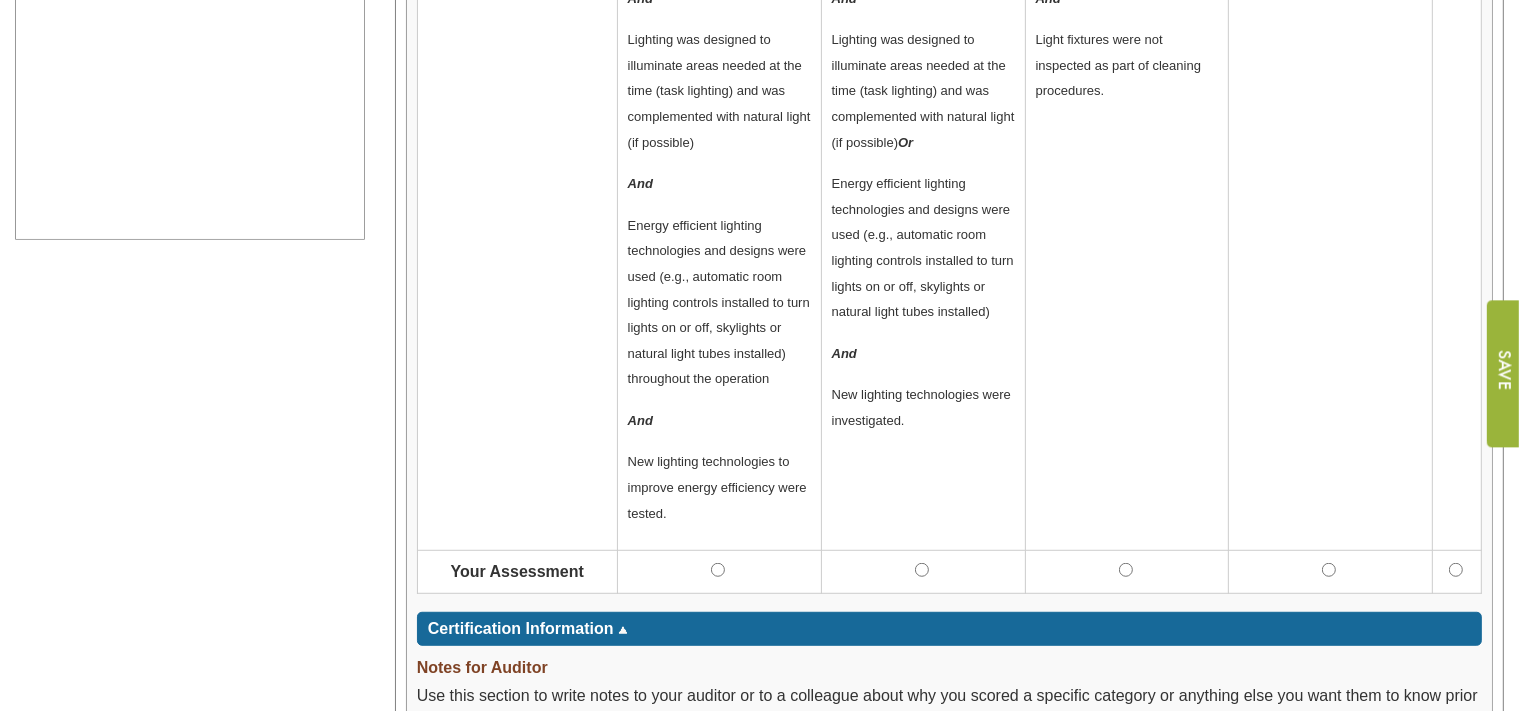 scroll, scrollTop: 1161, scrollLeft: 0, axis: vertical 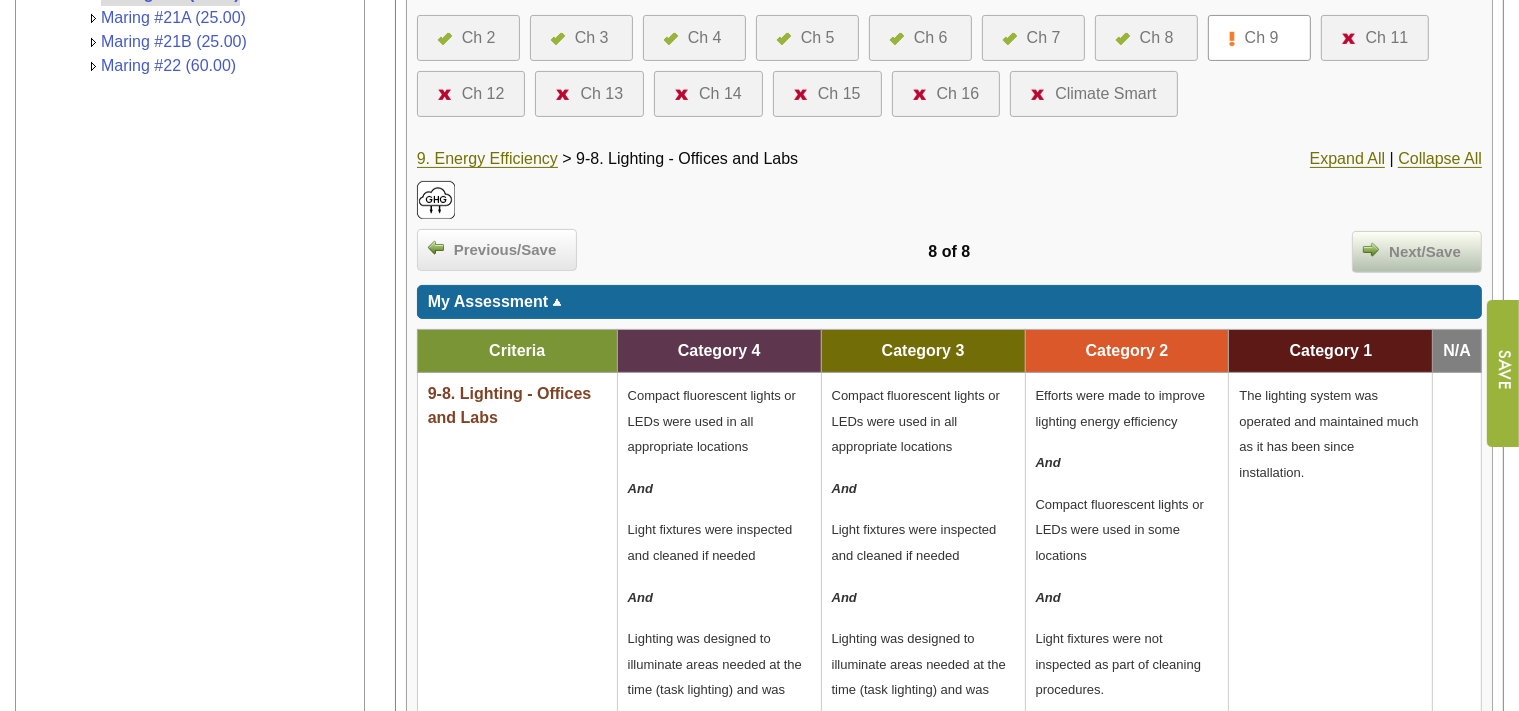 click on "Next/Save" at bounding box center (1425, 252) 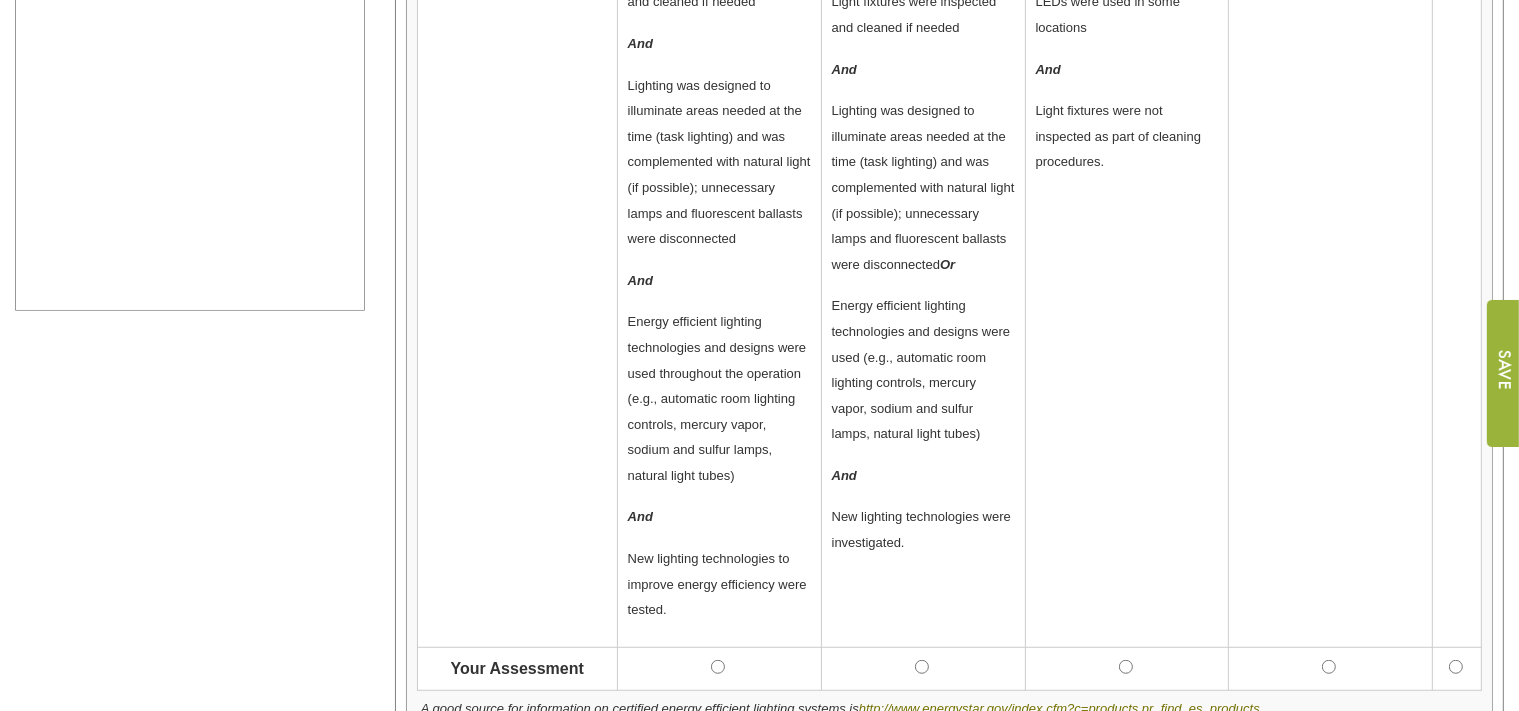 scroll, scrollTop: 1267, scrollLeft: 0, axis: vertical 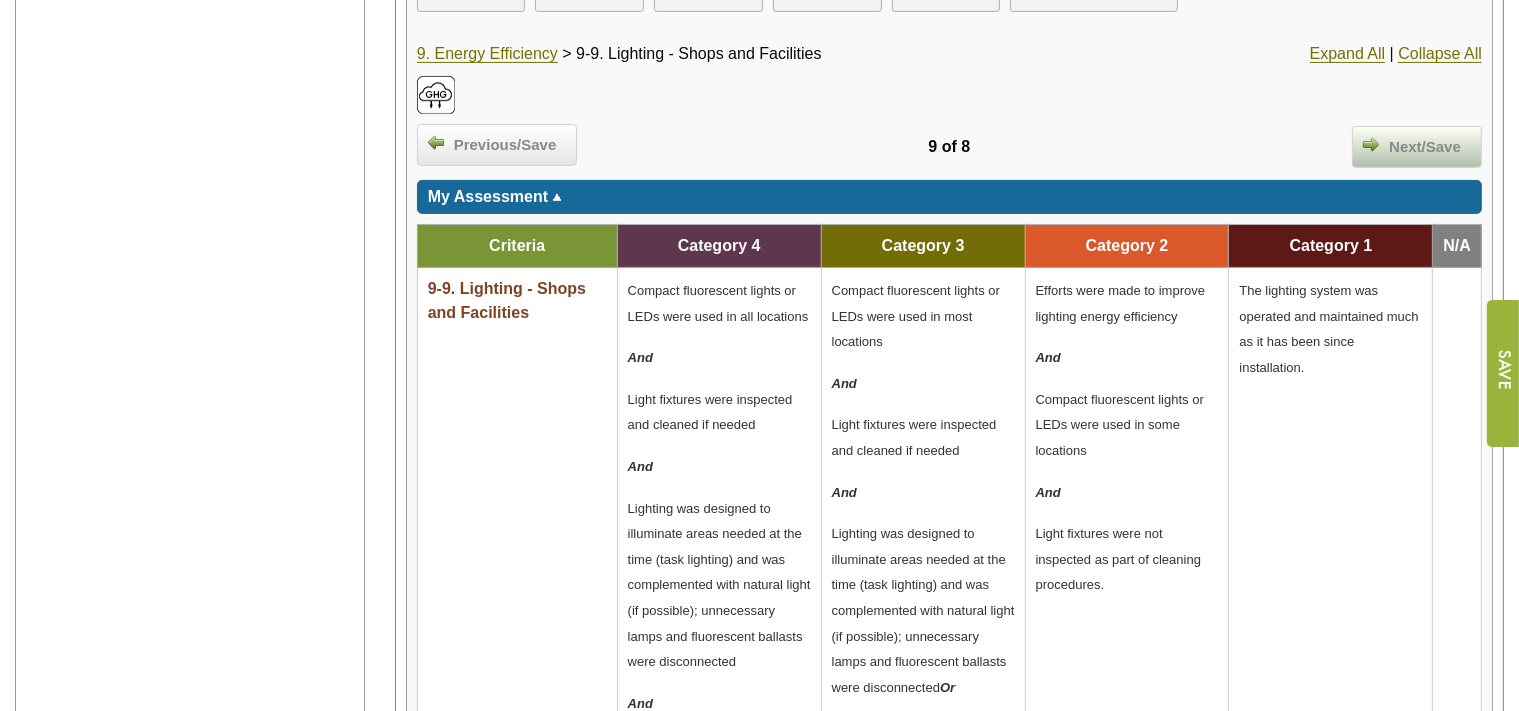 click on "Next/Save" at bounding box center [1425, 147] 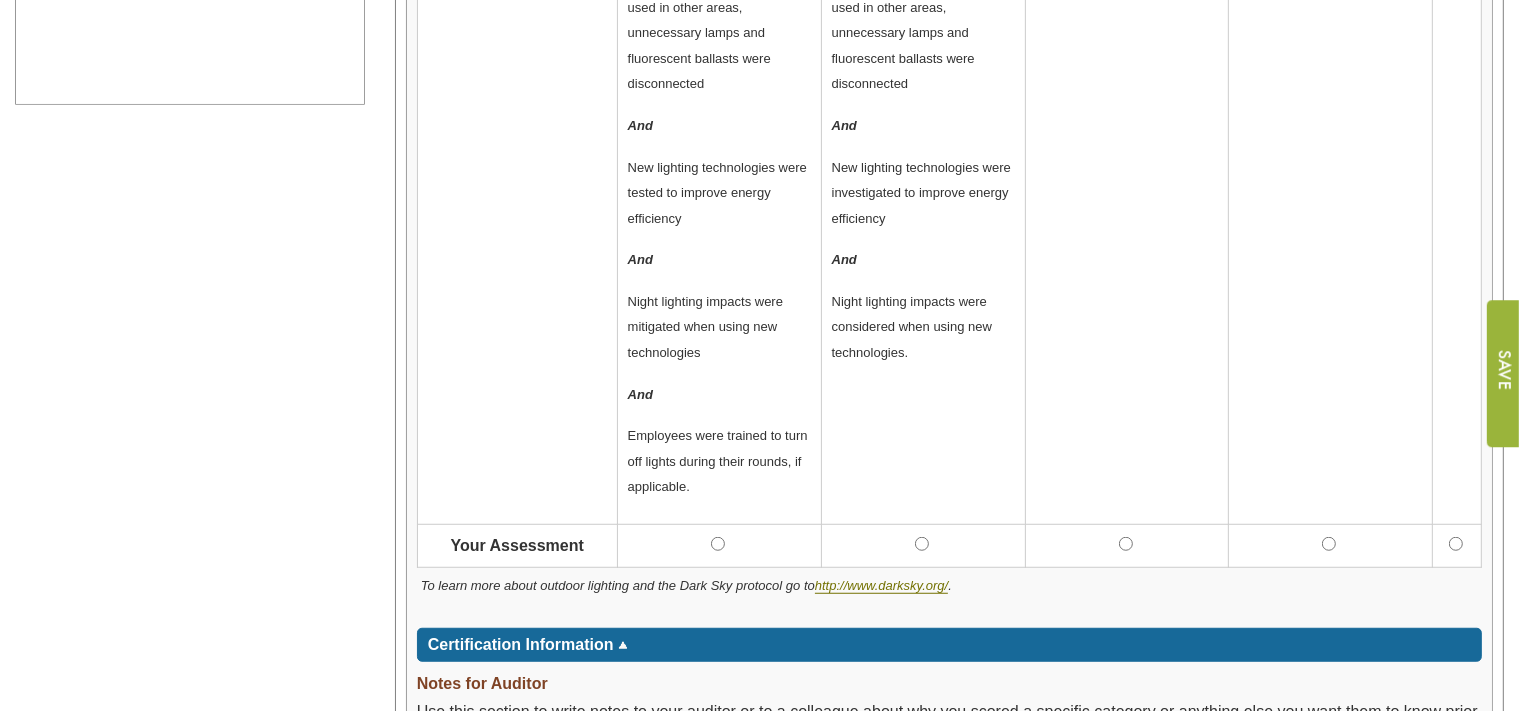 scroll, scrollTop: 1267, scrollLeft: 0, axis: vertical 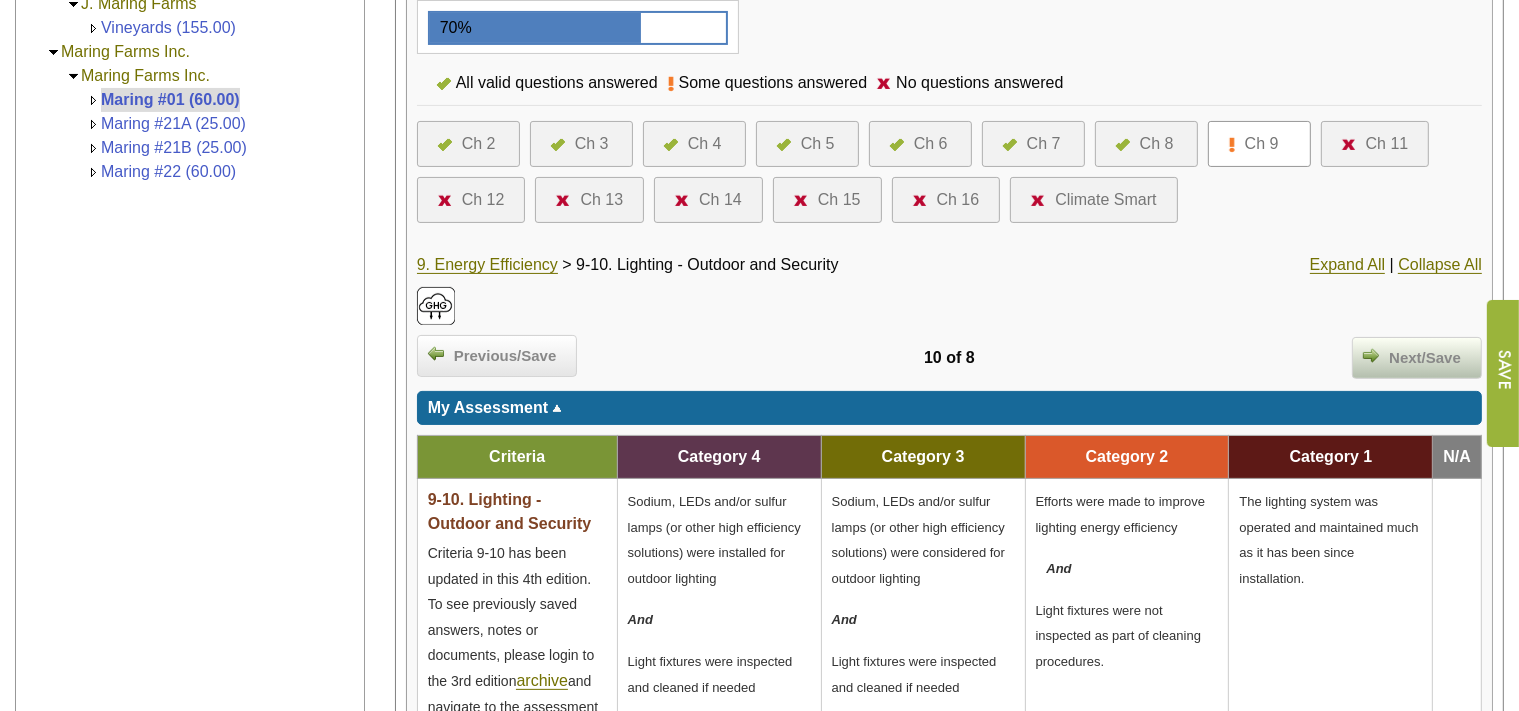 click on "Next/Save" at bounding box center [1425, 358] 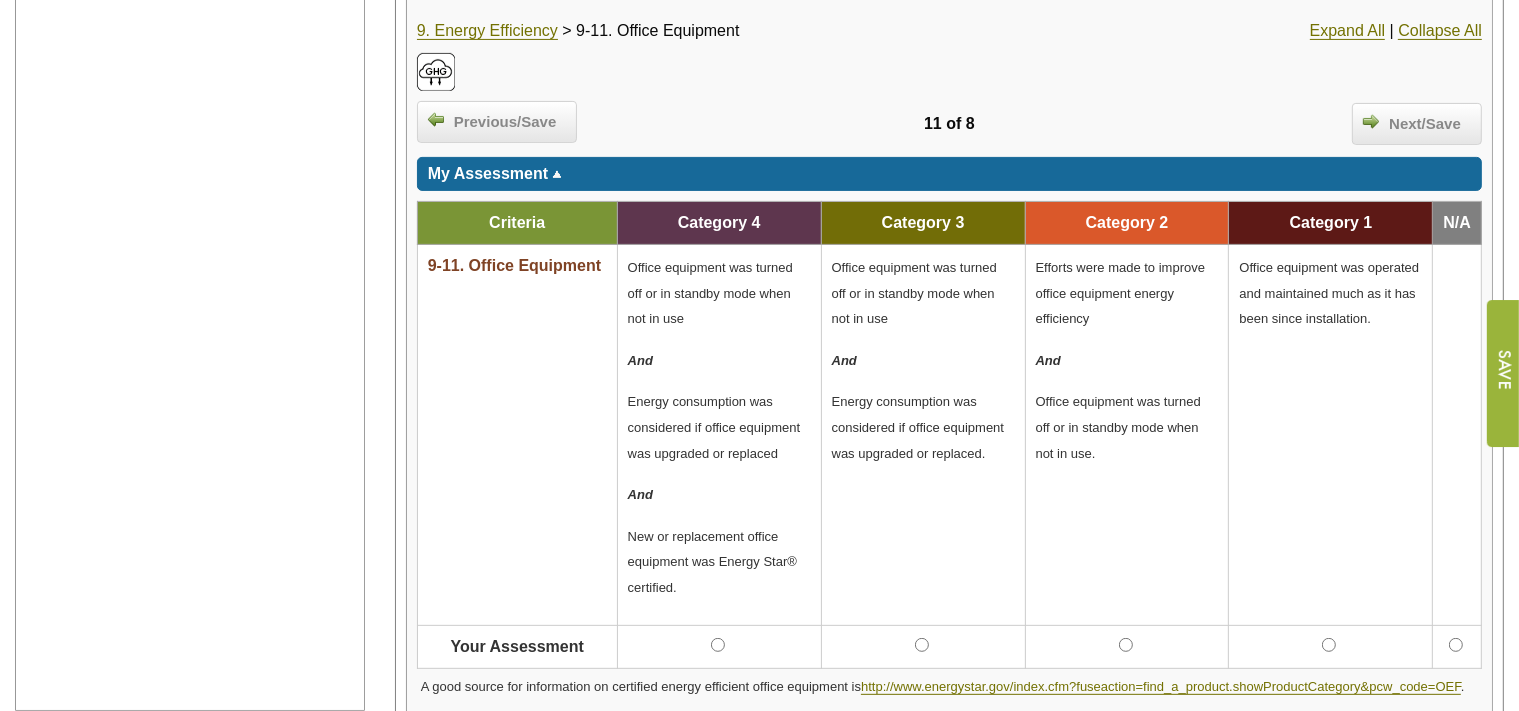 scroll, scrollTop: 739, scrollLeft: 0, axis: vertical 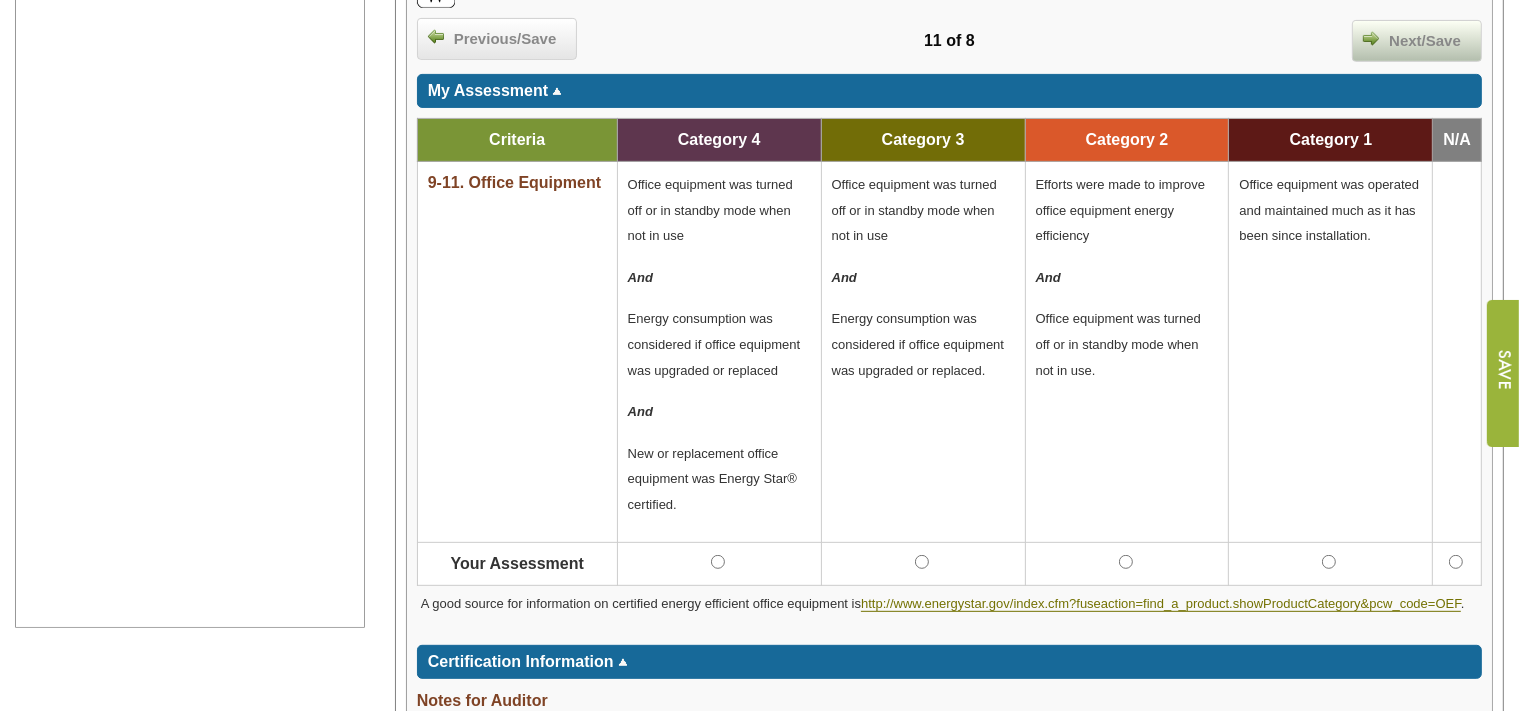 click on "Next/Save" at bounding box center (1425, 41) 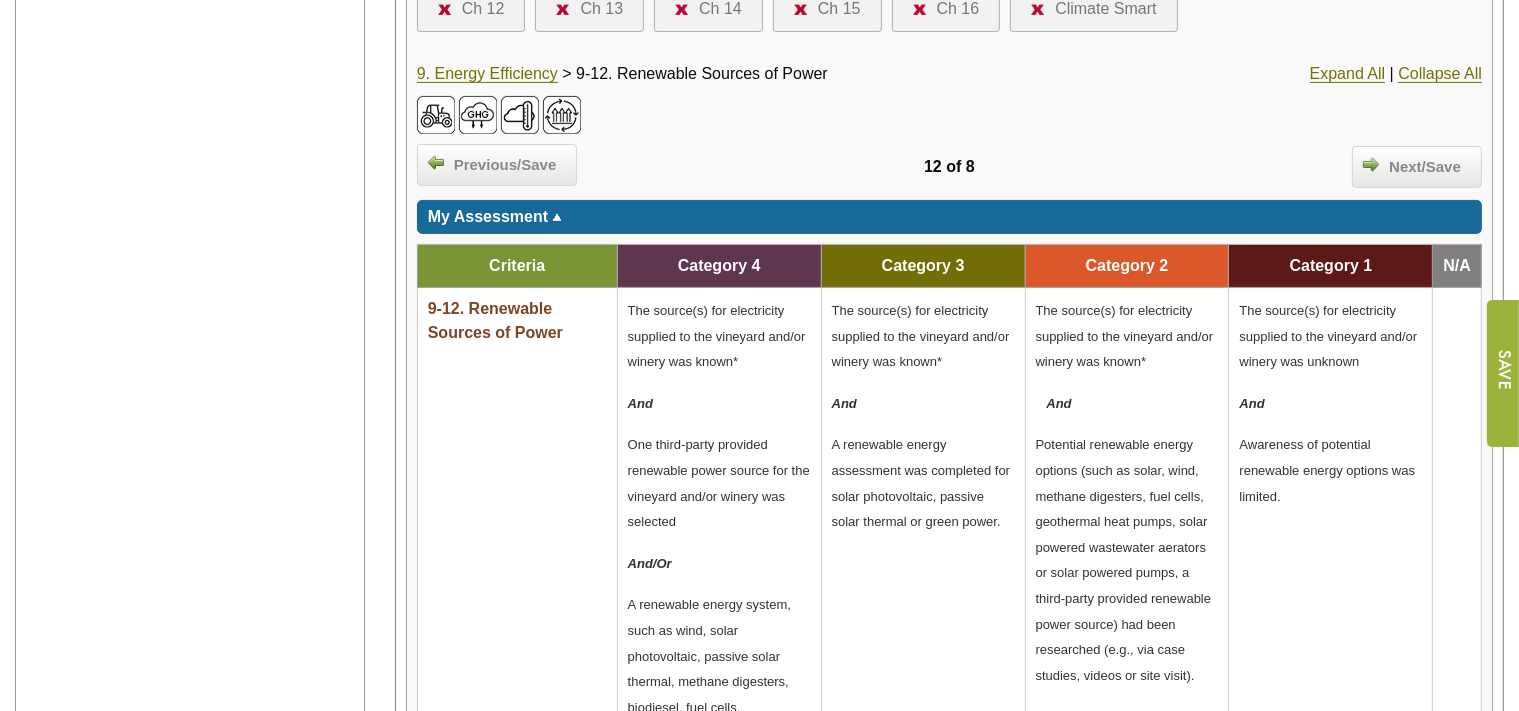 scroll, scrollTop: 950, scrollLeft: 0, axis: vertical 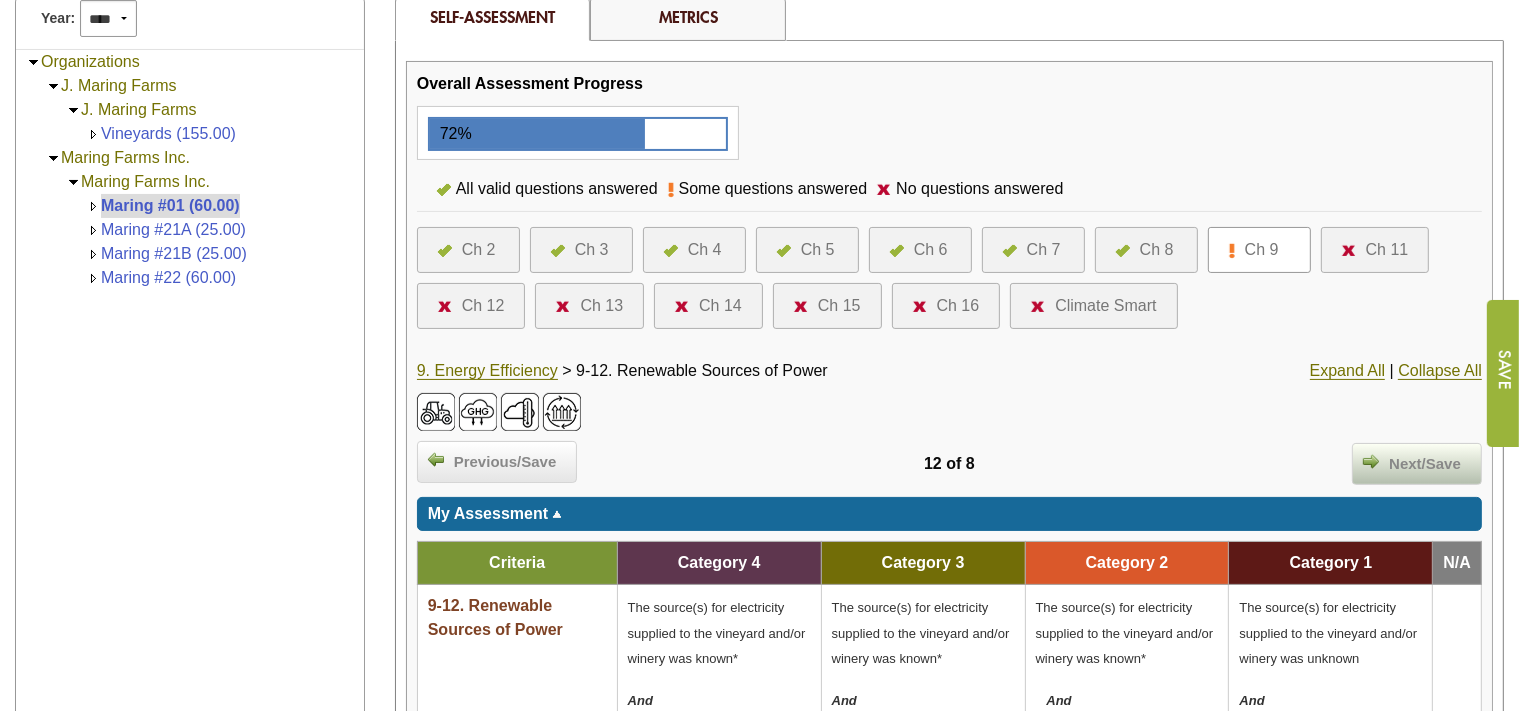 click on "Next/Save" at bounding box center (1425, 464) 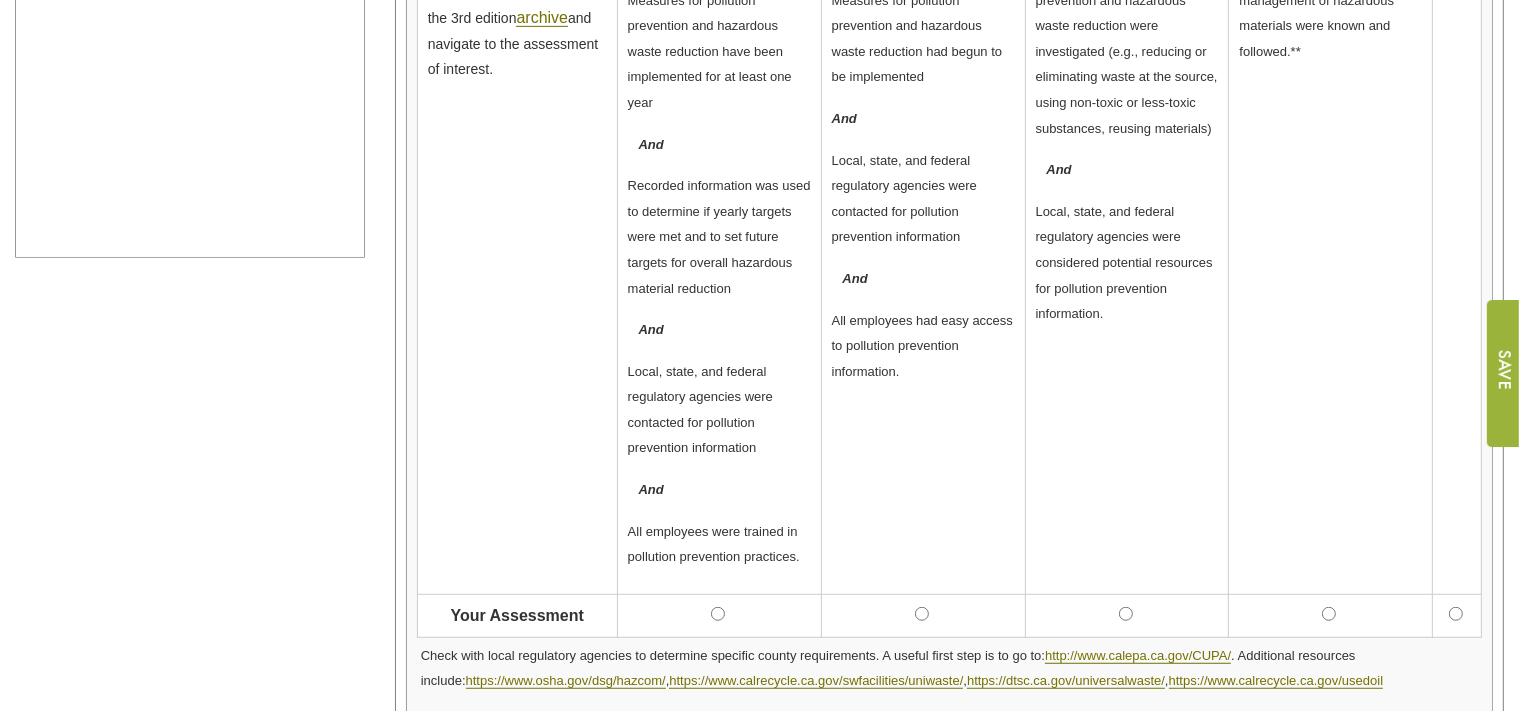 scroll, scrollTop: 1161, scrollLeft: 0, axis: vertical 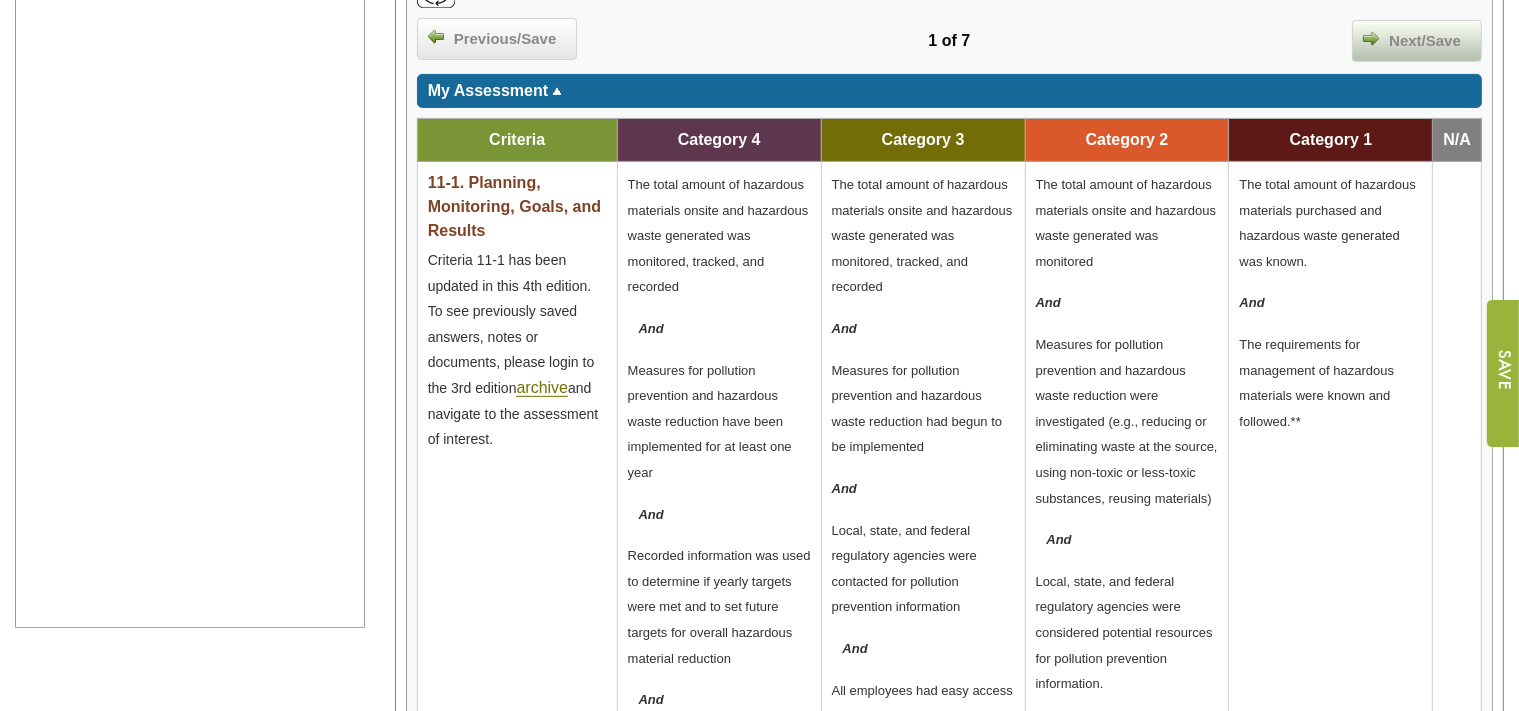 click on "Next/Save" at bounding box center [1425, 41] 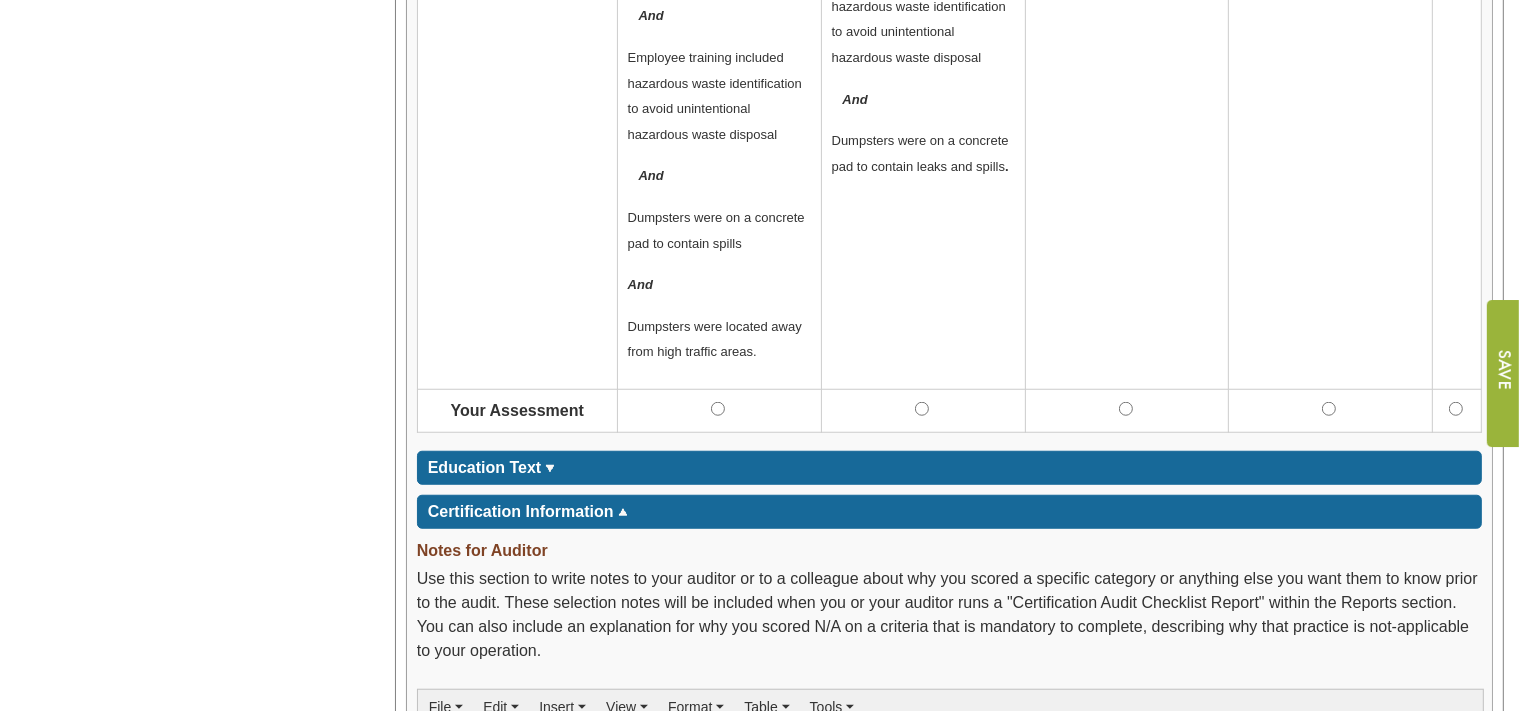 scroll, scrollTop: 1478, scrollLeft: 0, axis: vertical 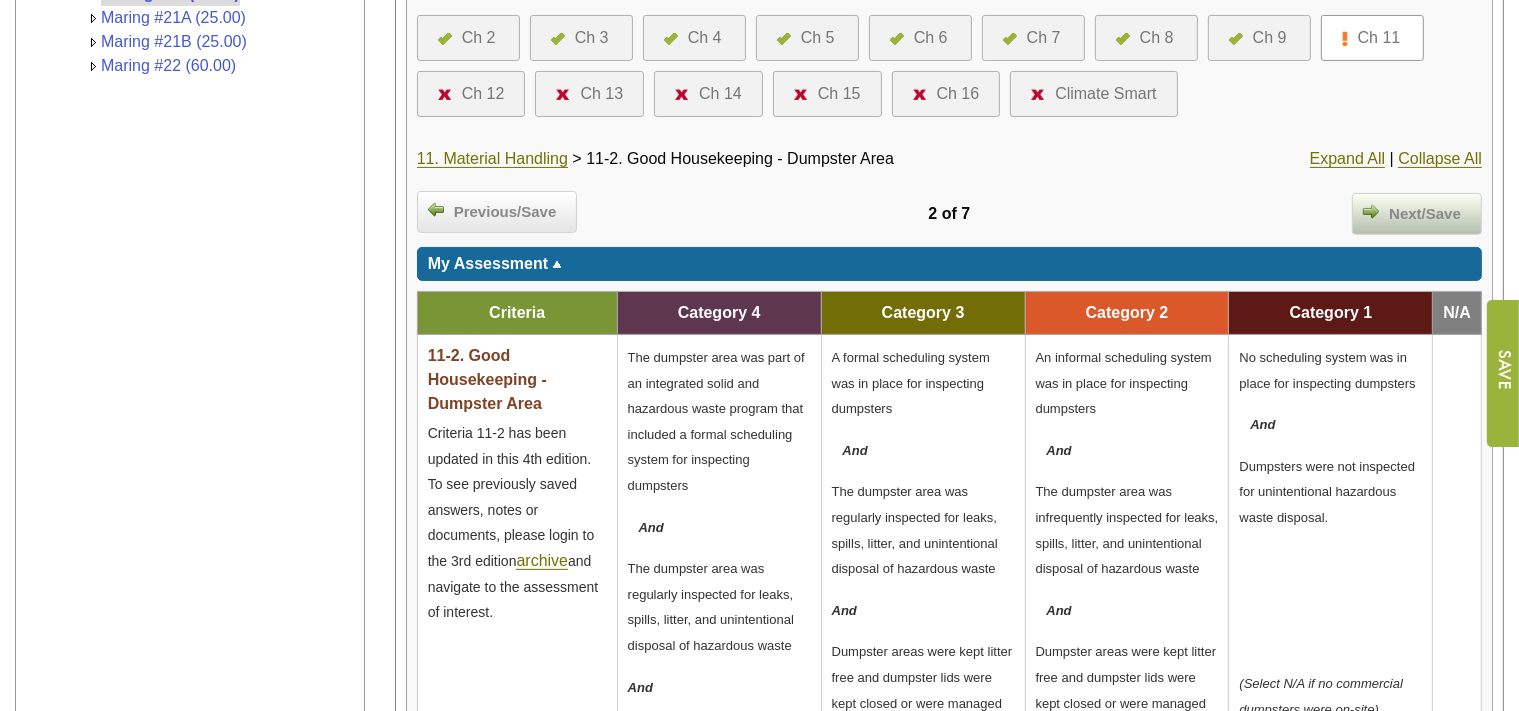 click on "Next/Save" at bounding box center (1417, 214) 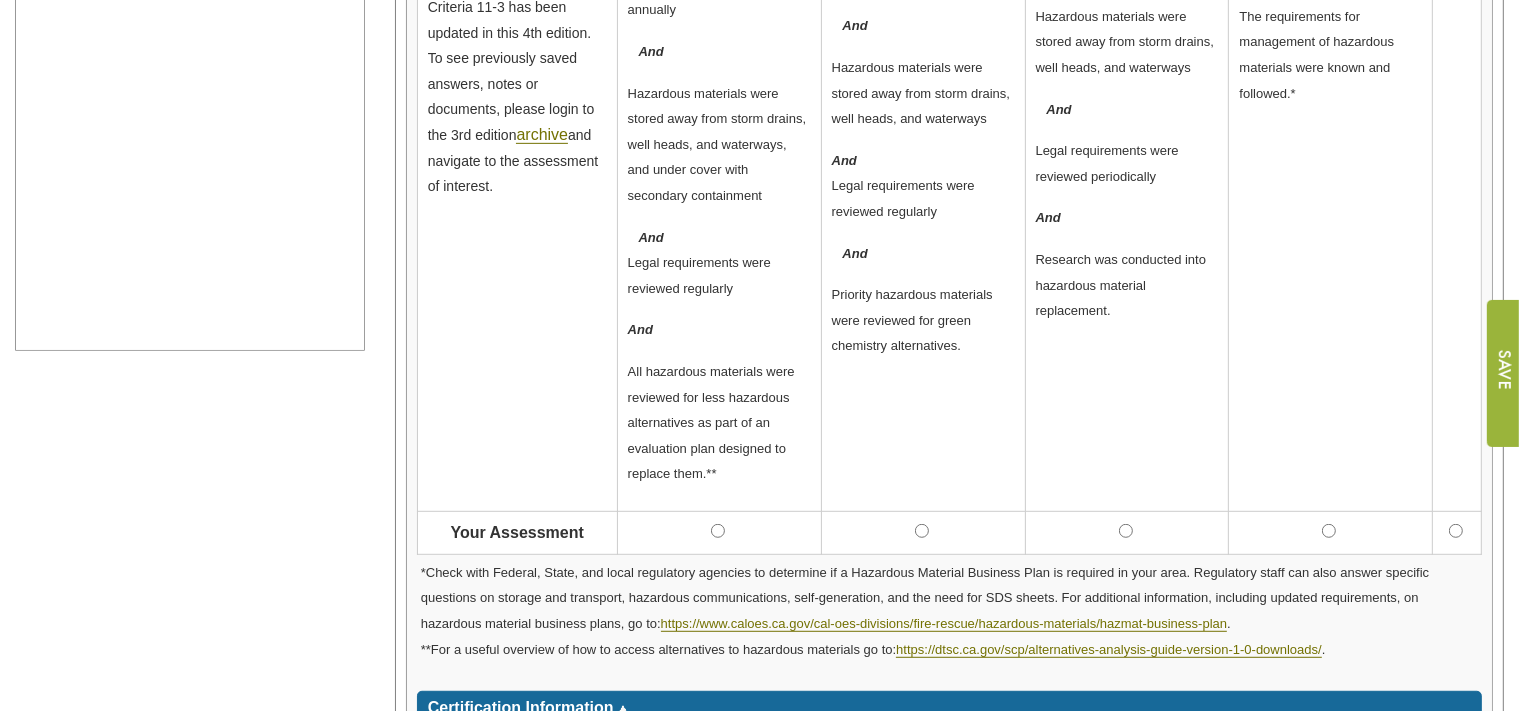scroll, scrollTop: 950, scrollLeft: 0, axis: vertical 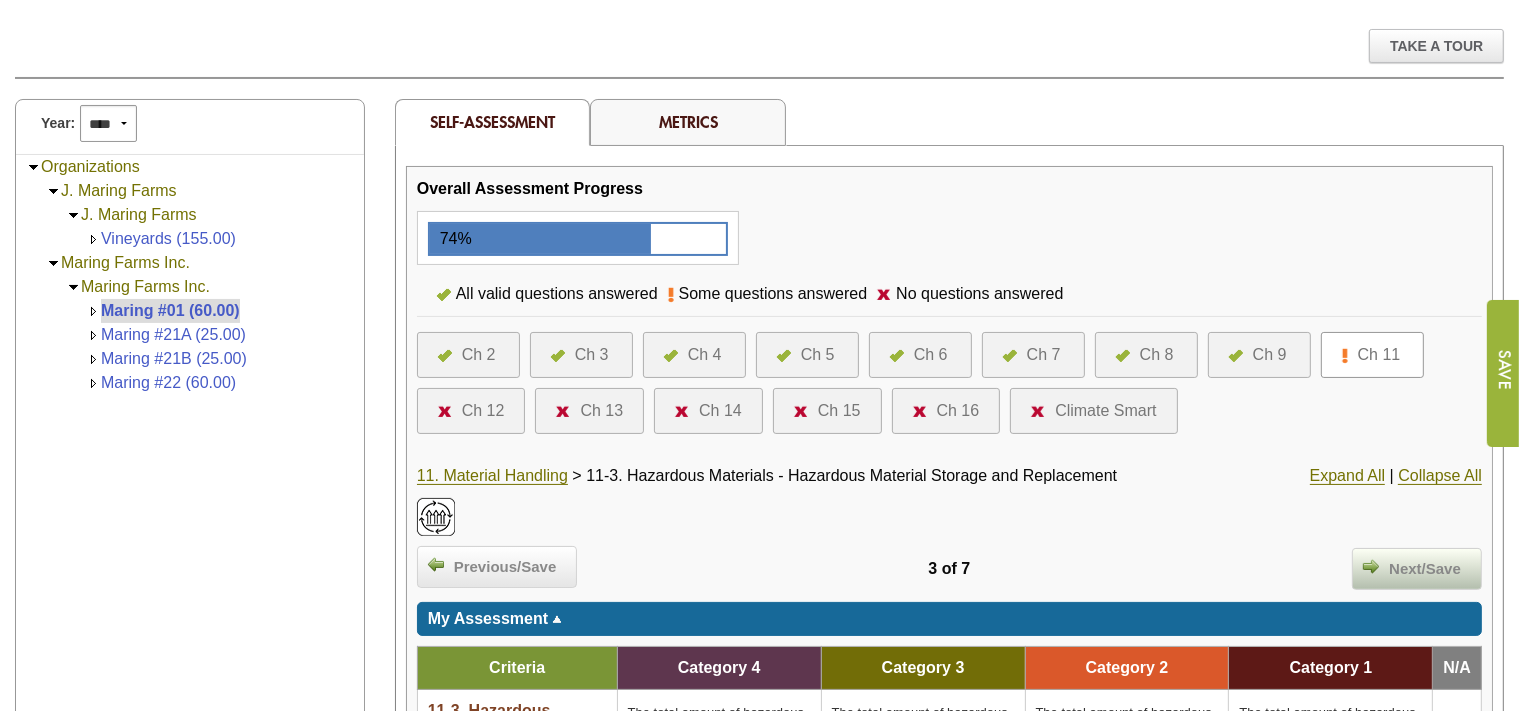 click on "Next/Save" at bounding box center [1417, 569] 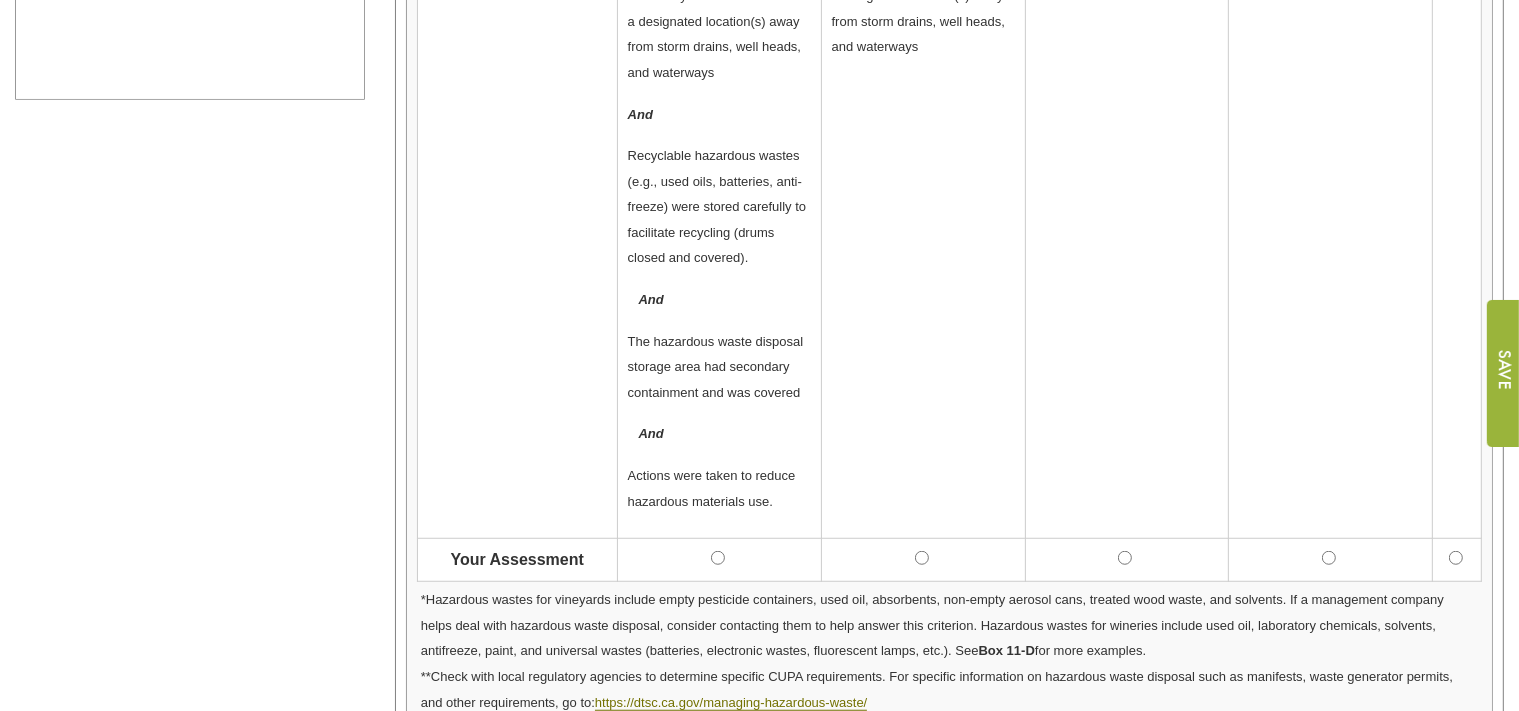 scroll, scrollTop: 1372, scrollLeft: 0, axis: vertical 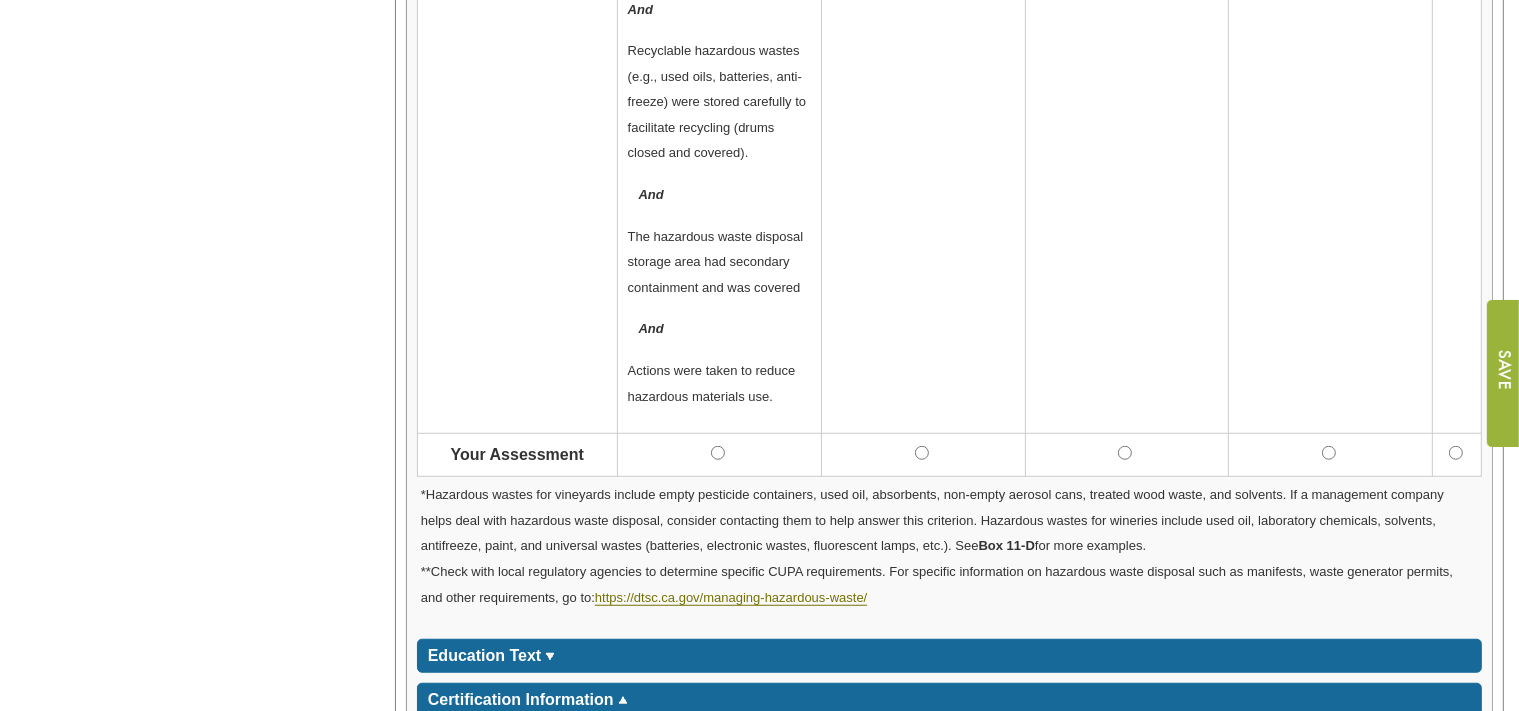 click at bounding box center (1331, 455) 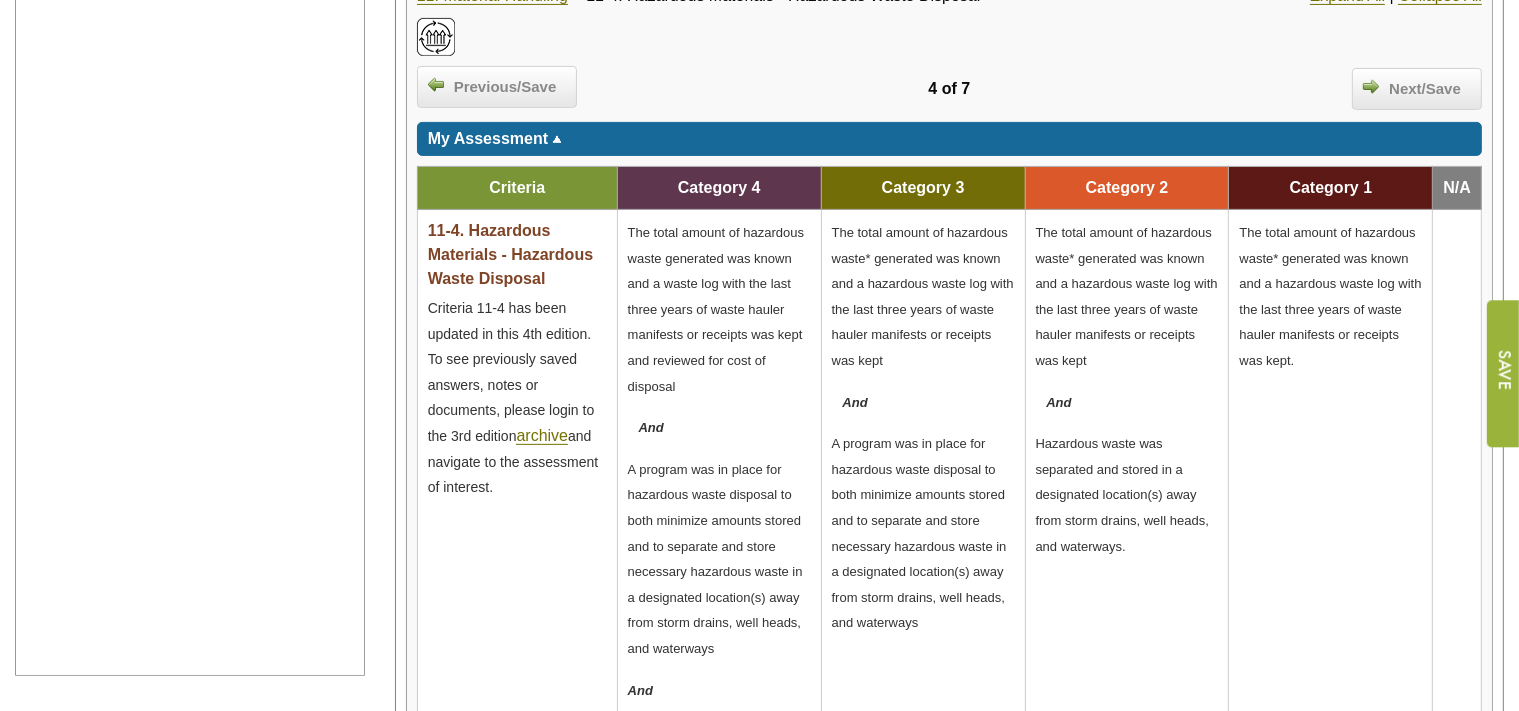 scroll, scrollTop: 422, scrollLeft: 0, axis: vertical 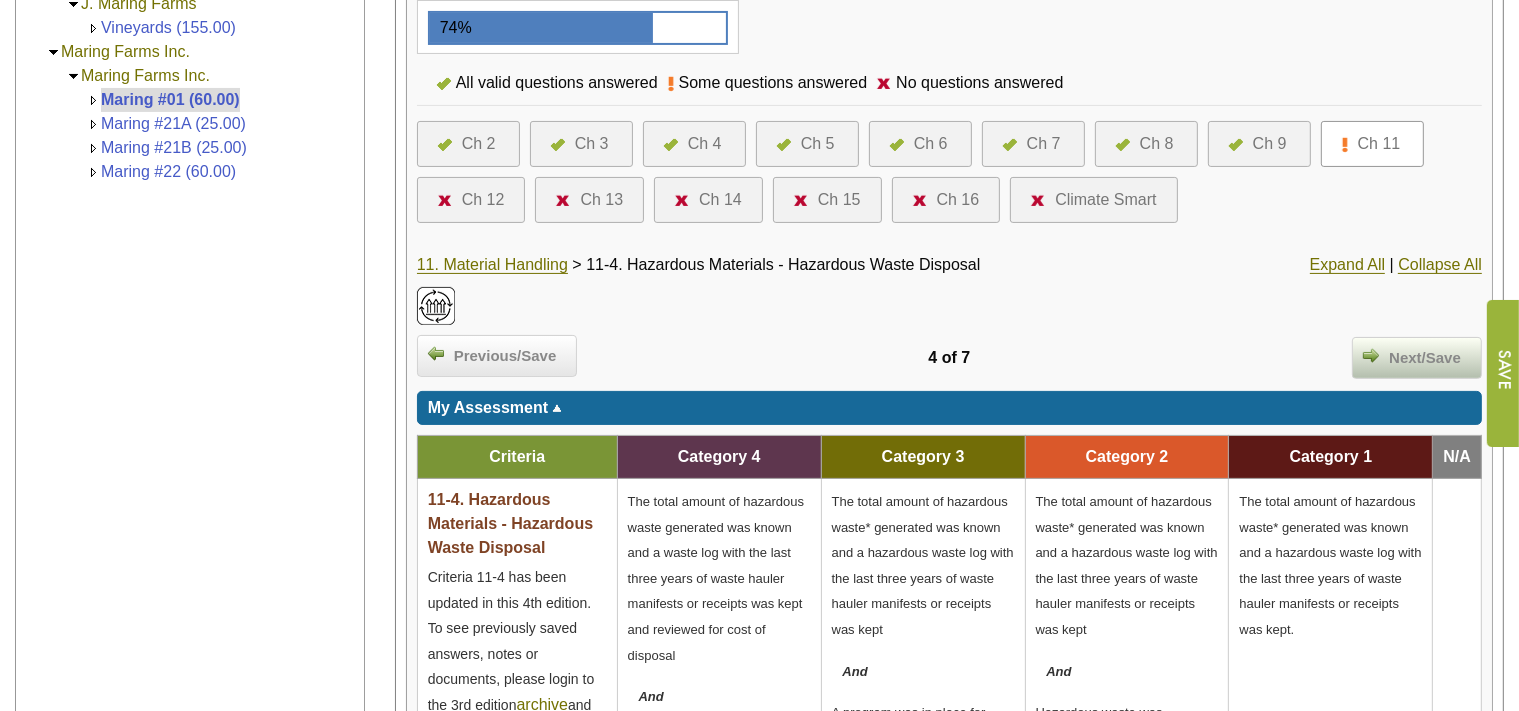 click on "Next/Save" at bounding box center [1425, 358] 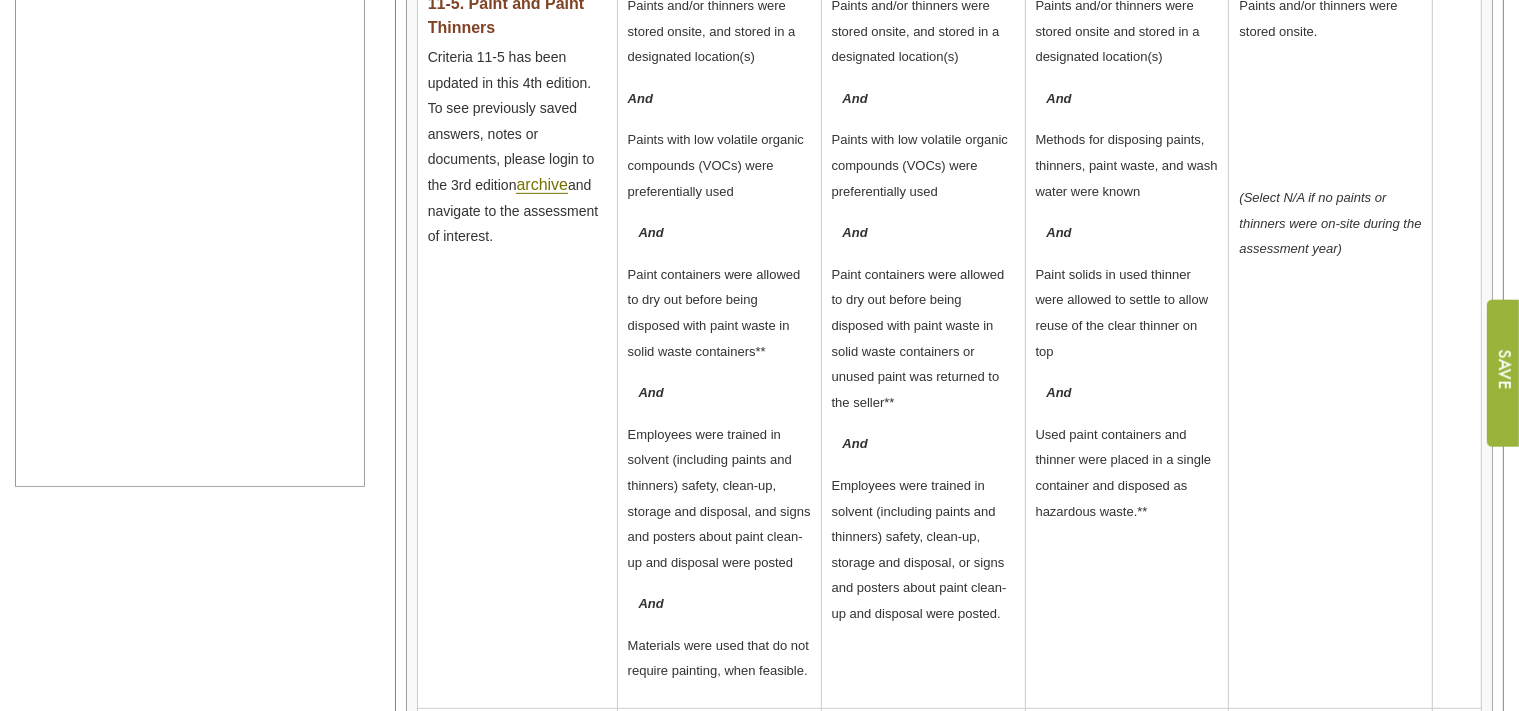 scroll, scrollTop: 1161, scrollLeft: 0, axis: vertical 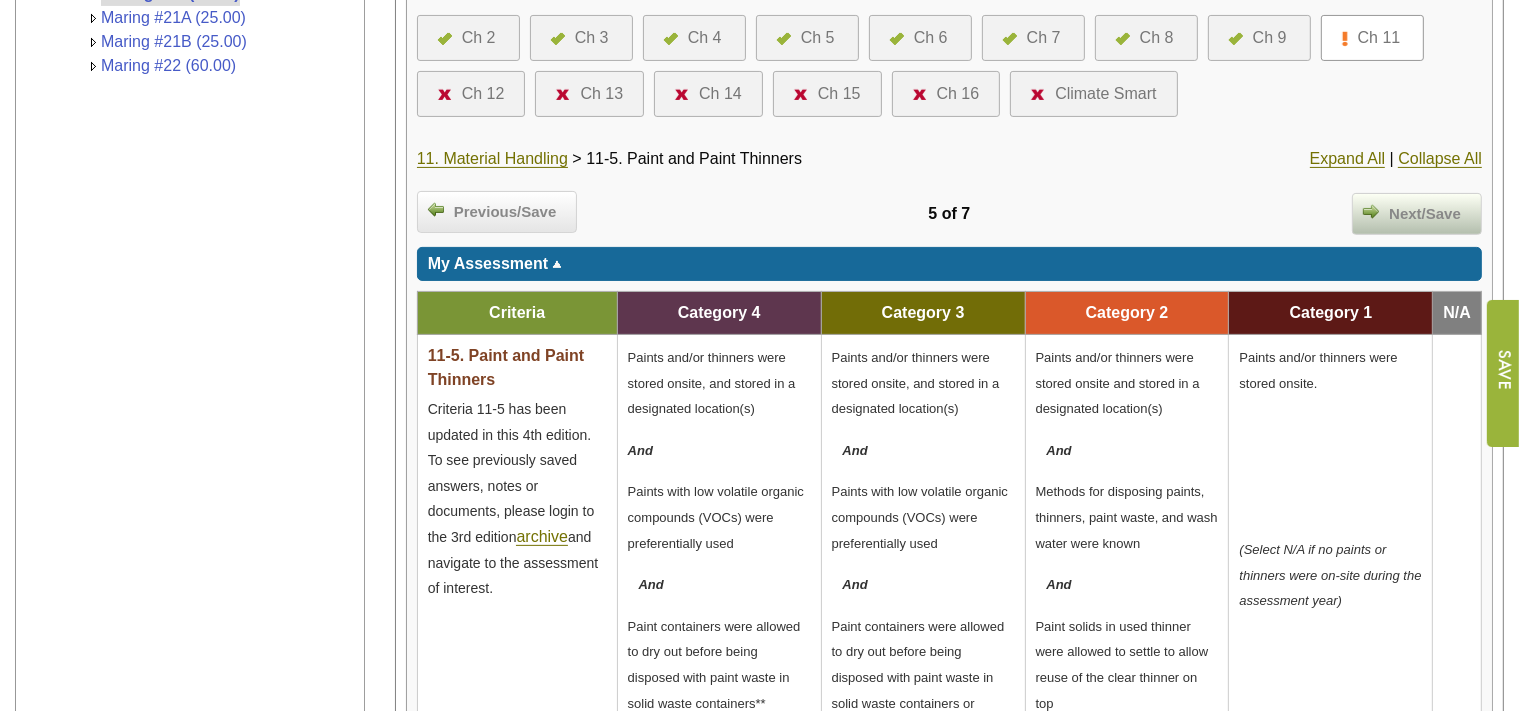 click on "Next/Save" at bounding box center (1425, 214) 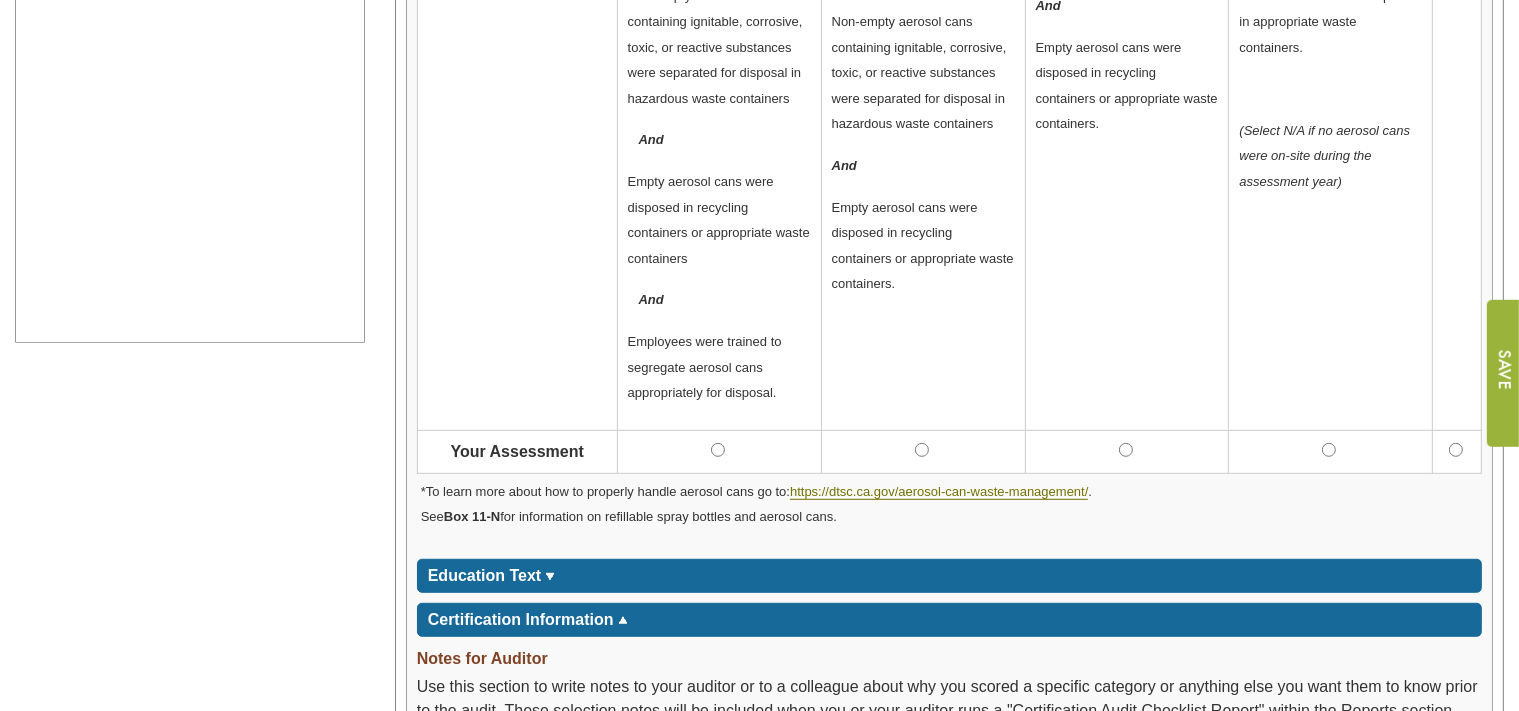 scroll, scrollTop: 1056, scrollLeft: 0, axis: vertical 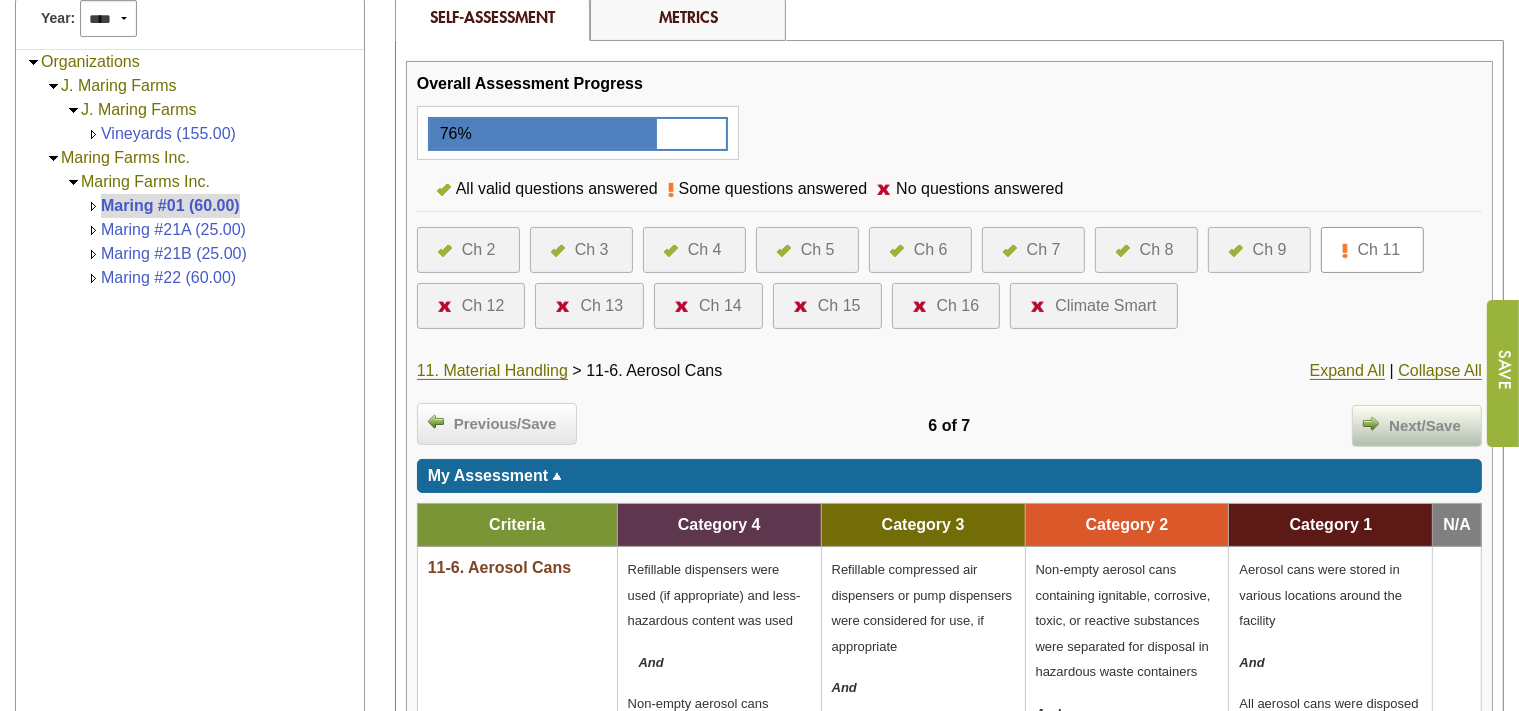 click on "Next/Save" at bounding box center [1417, 426] 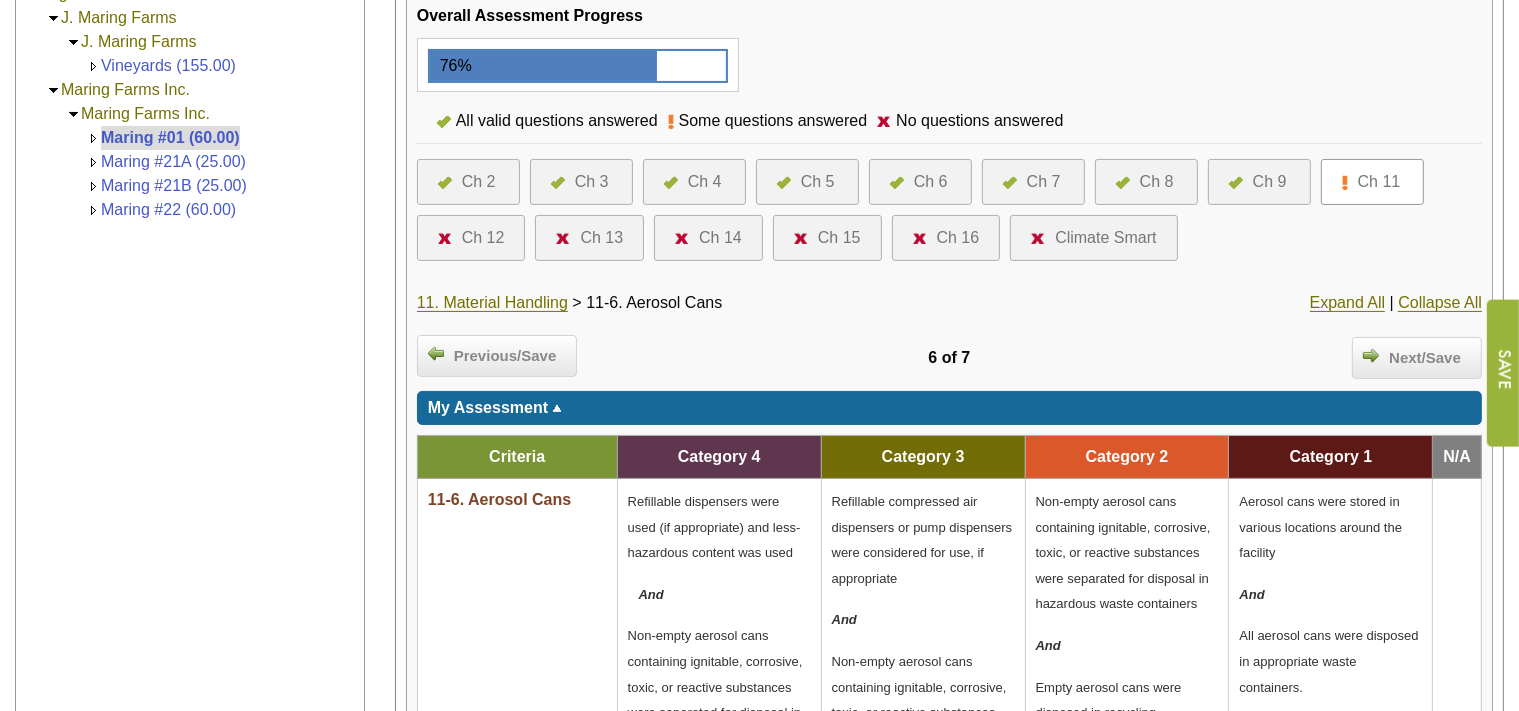 scroll, scrollTop: 422, scrollLeft: 0, axis: vertical 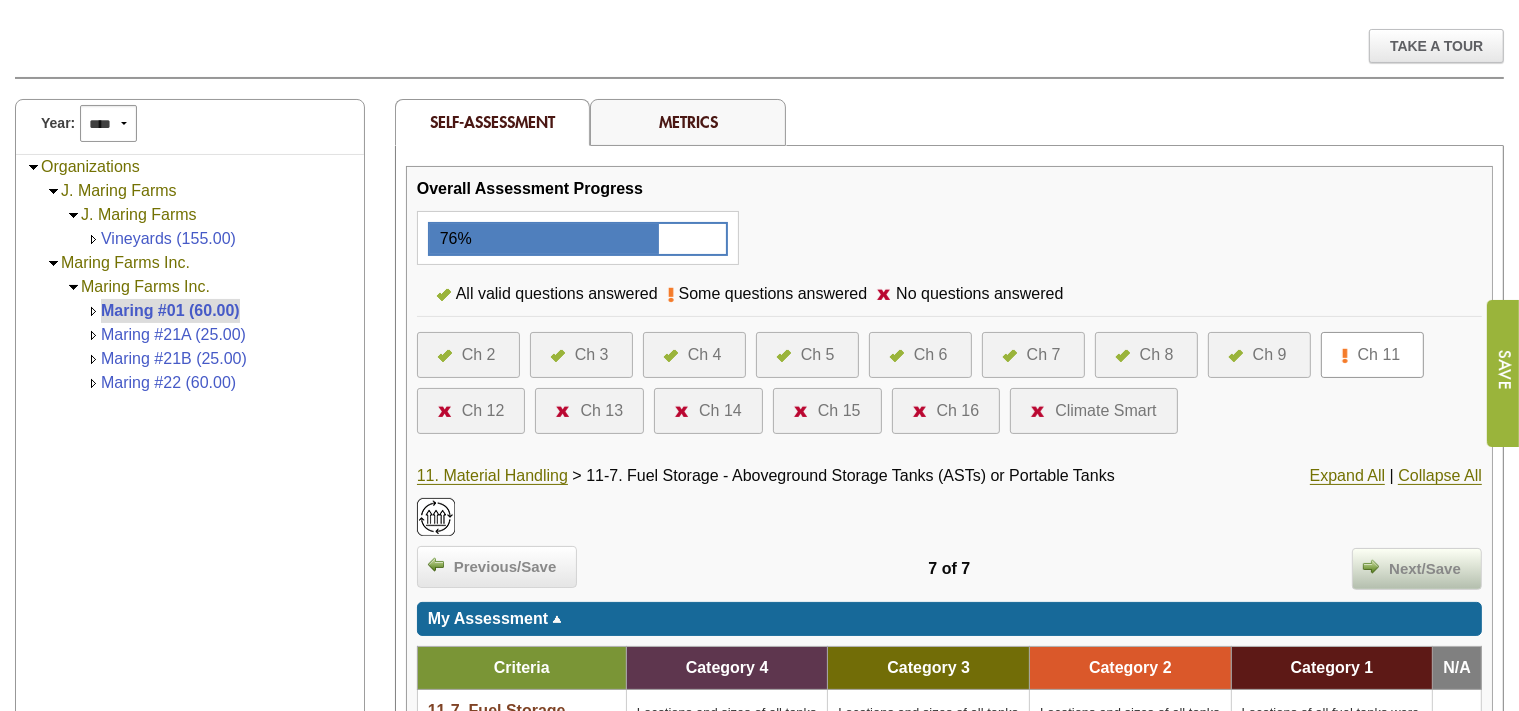 click on "Next/Save" at bounding box center [1425, 569] 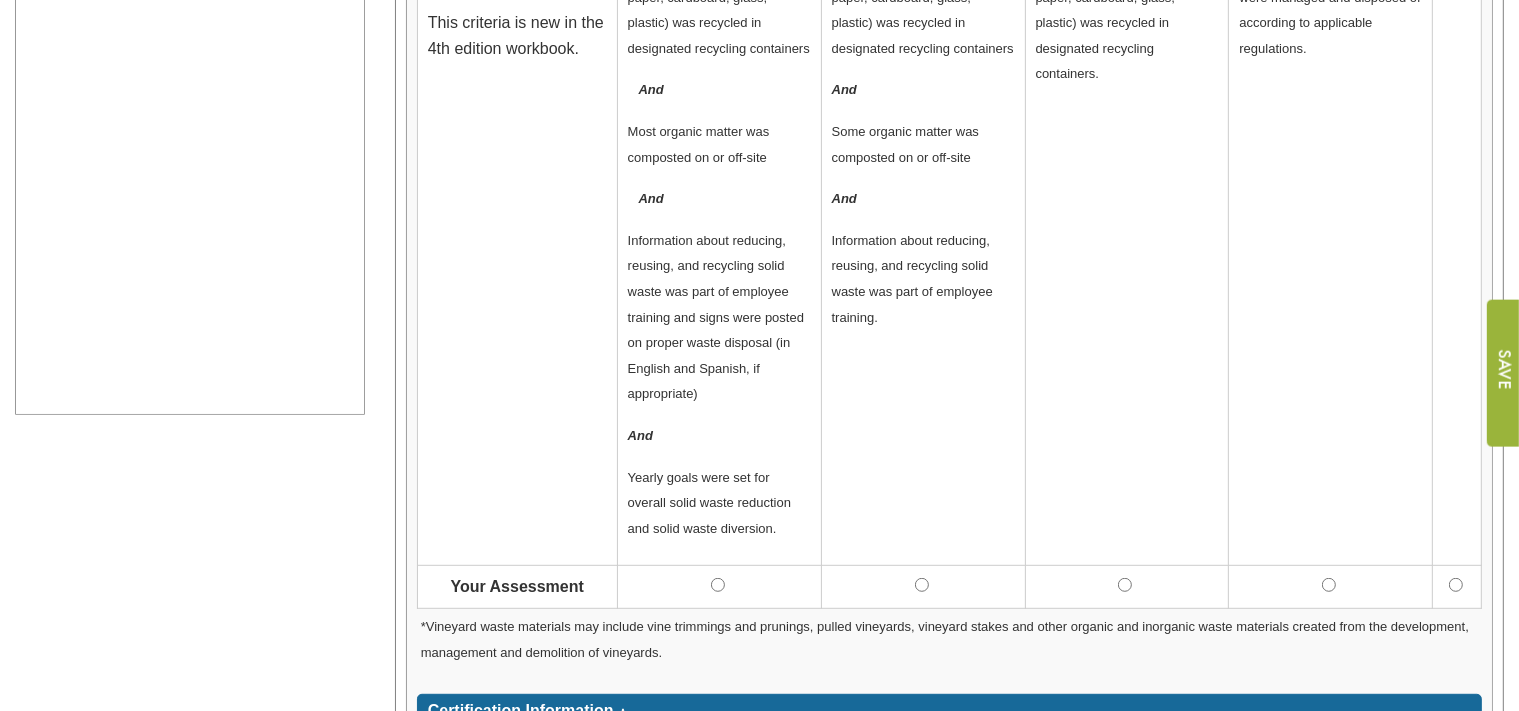 scroll, scrollTop: 950, scrollLeft: 0, axis: vertical 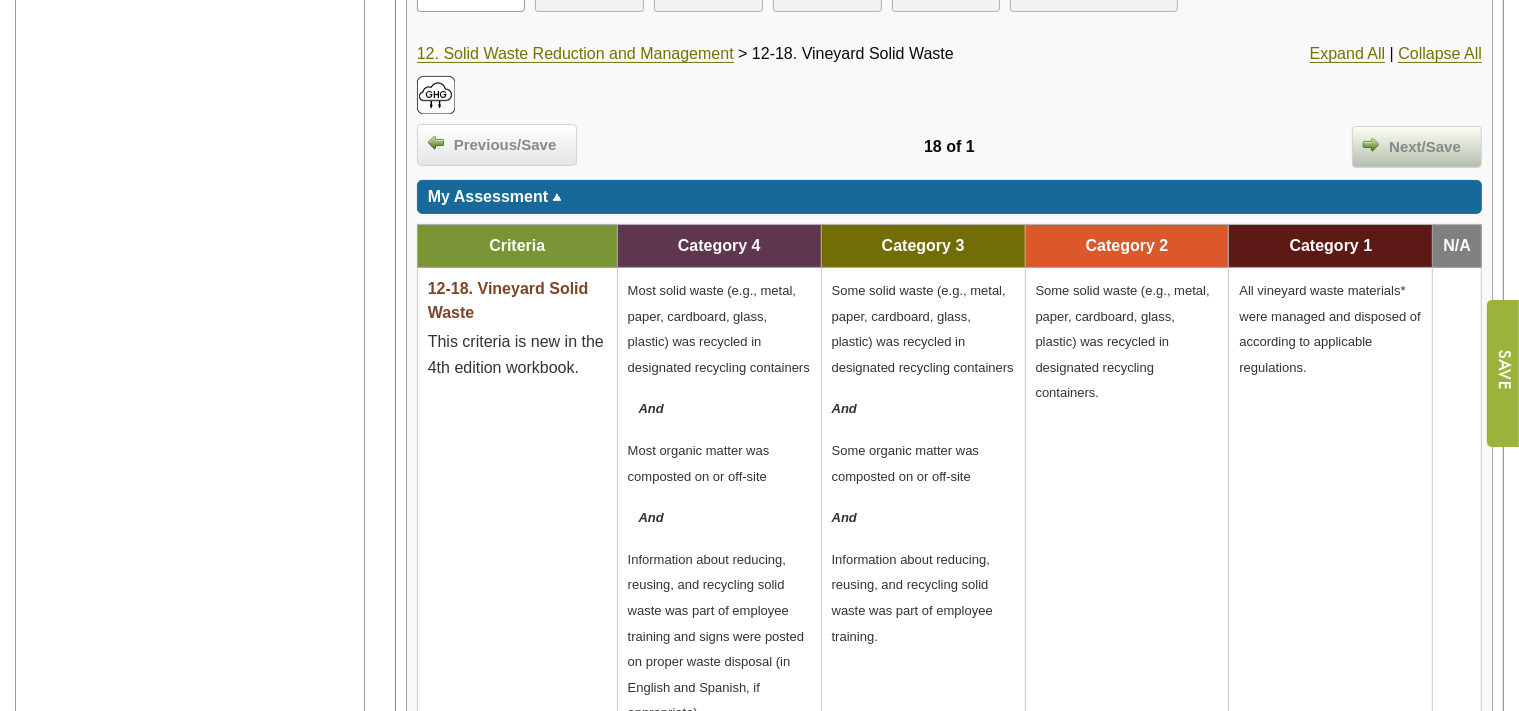 click on "Next/Save" at bounding box center [1425, 147] 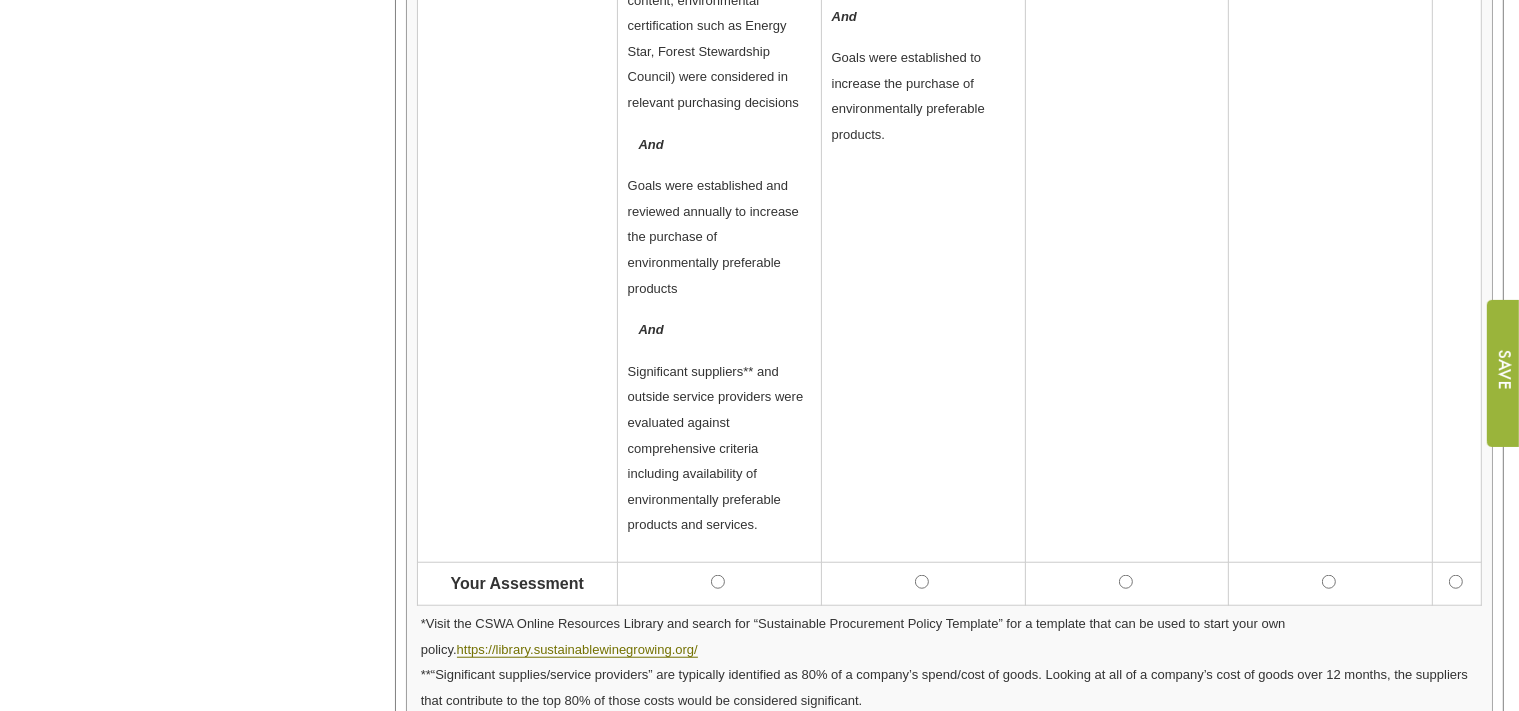 scroll, scrollTop: 1584, scrollLeft: 0, axis: vertical 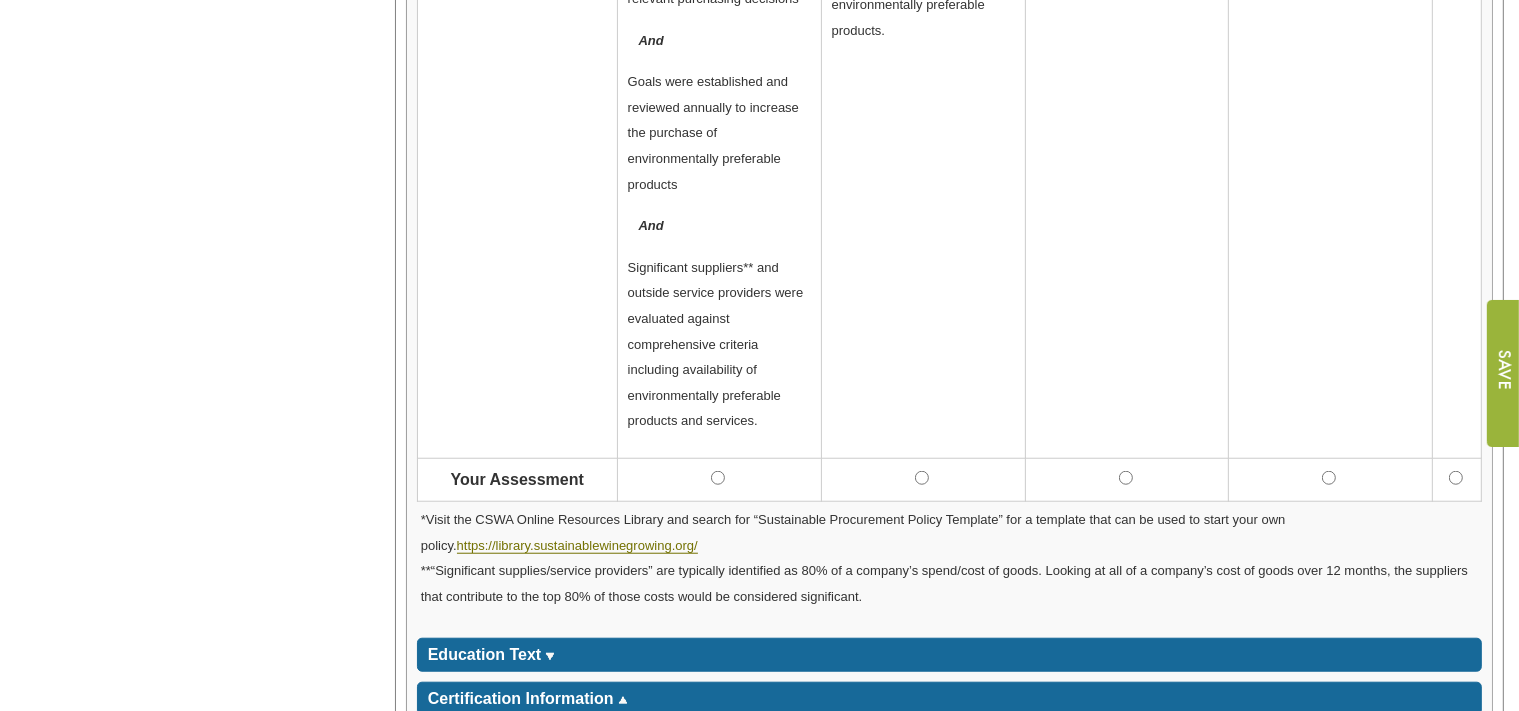 click at bounding box center (1127, 479) 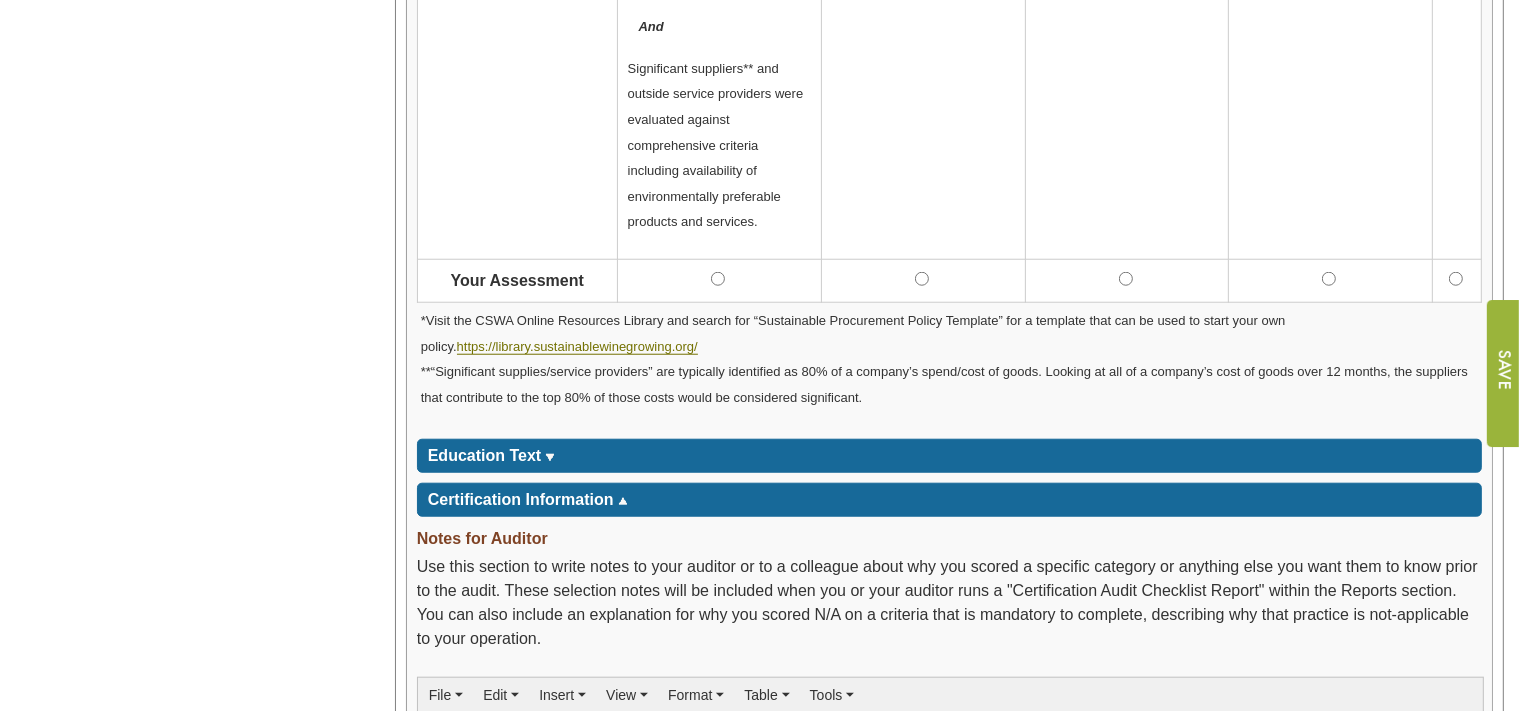 scroll, scrollTop: 1795, scrollLeft: 0, axis: vertical 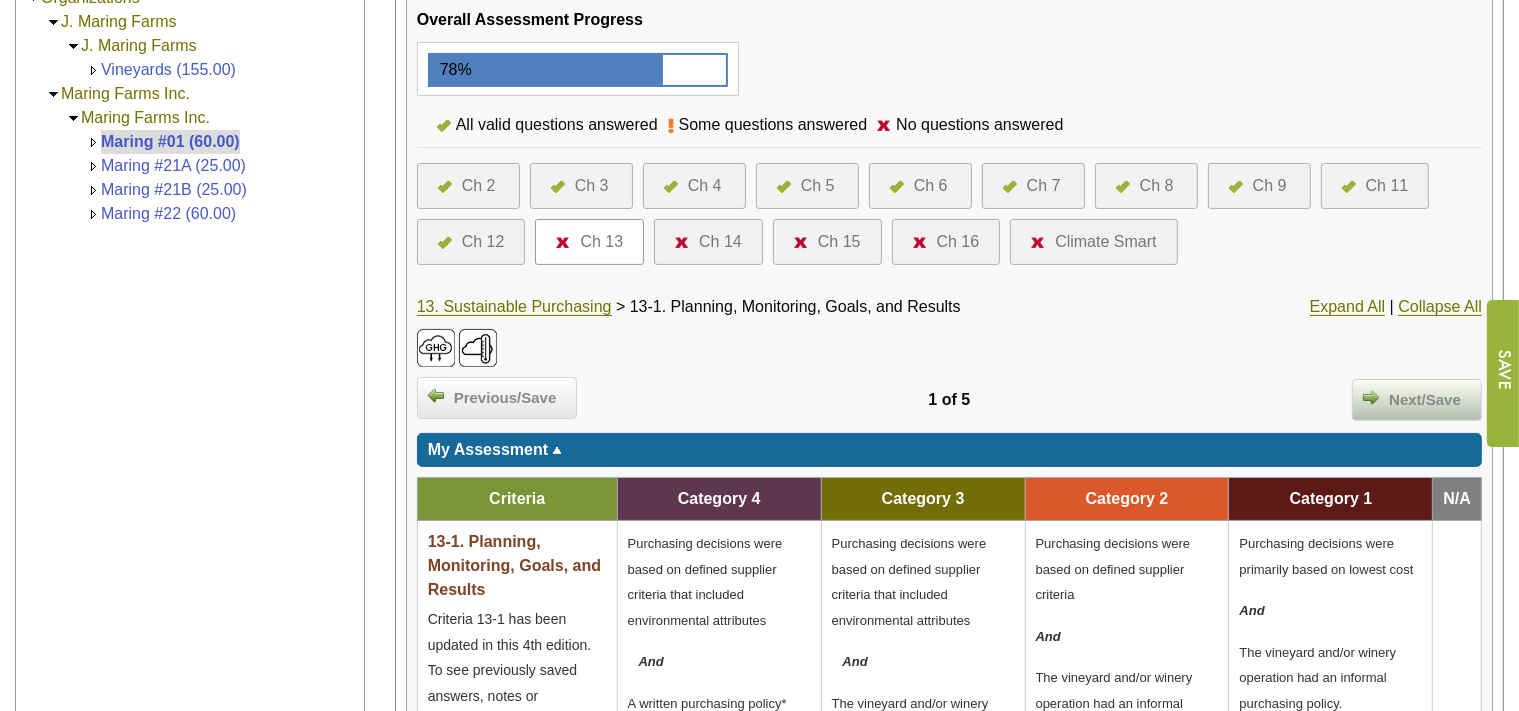 click on "Next/Save" at bounding box center (1425, 400) 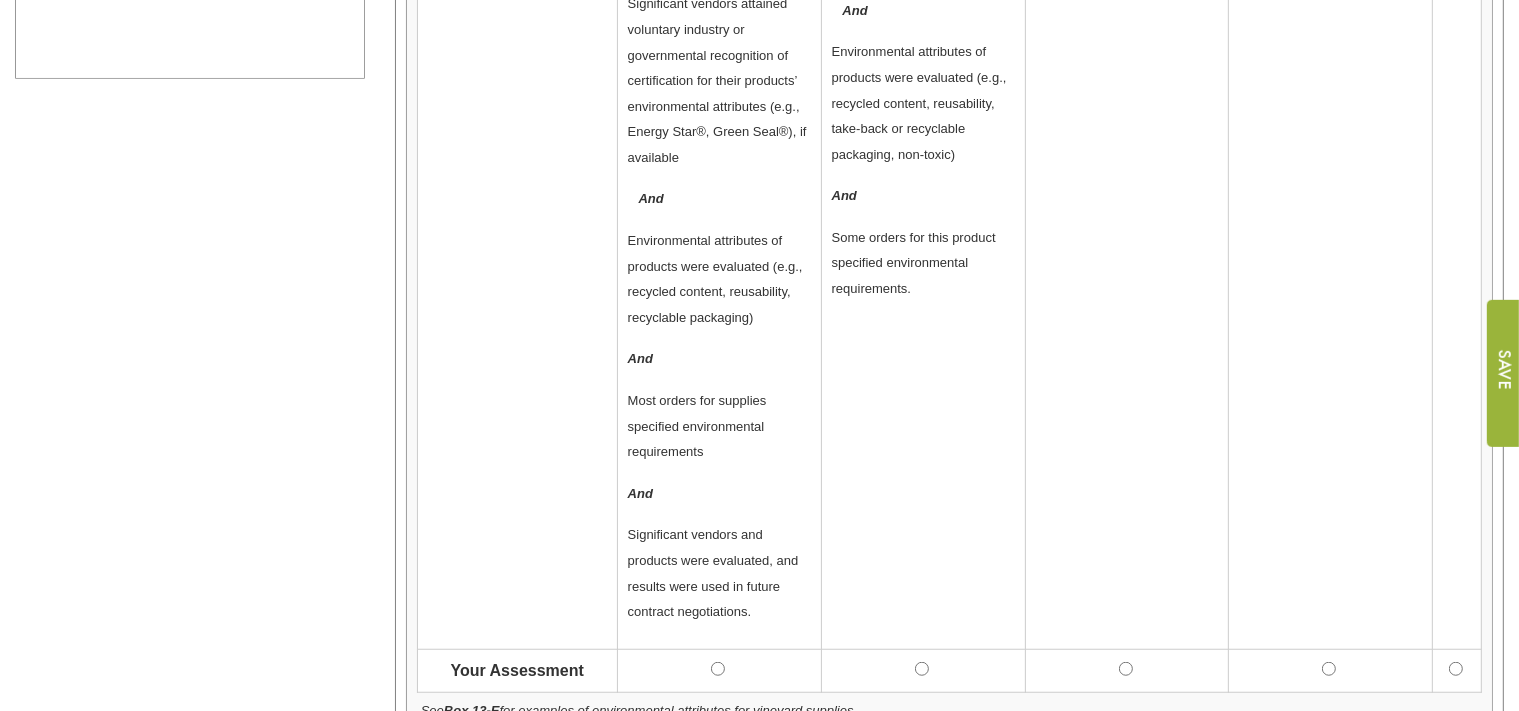 scroll, scrollTop: 1478, scrollLeft: 0, axis: vertical 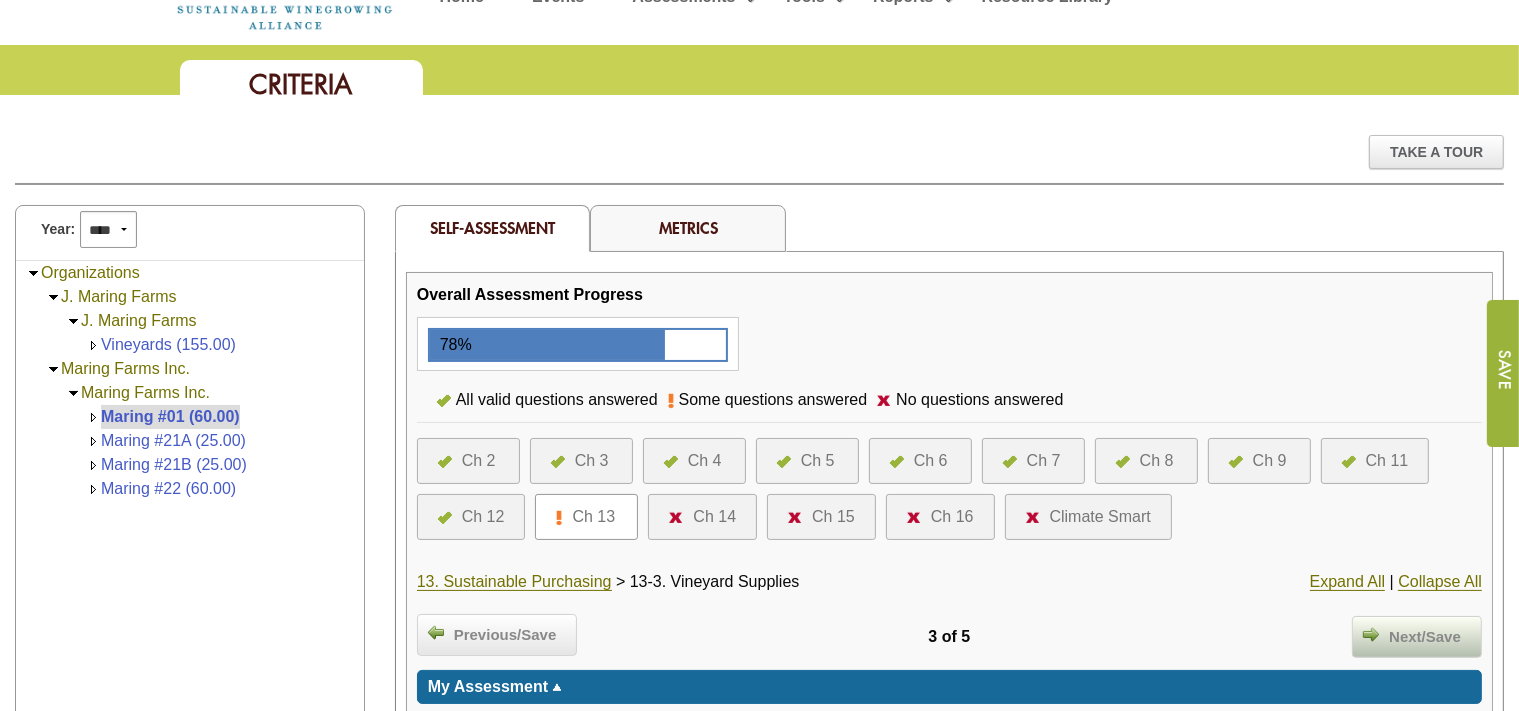 click on "Next/Save" at bounding box center [1425, 637] 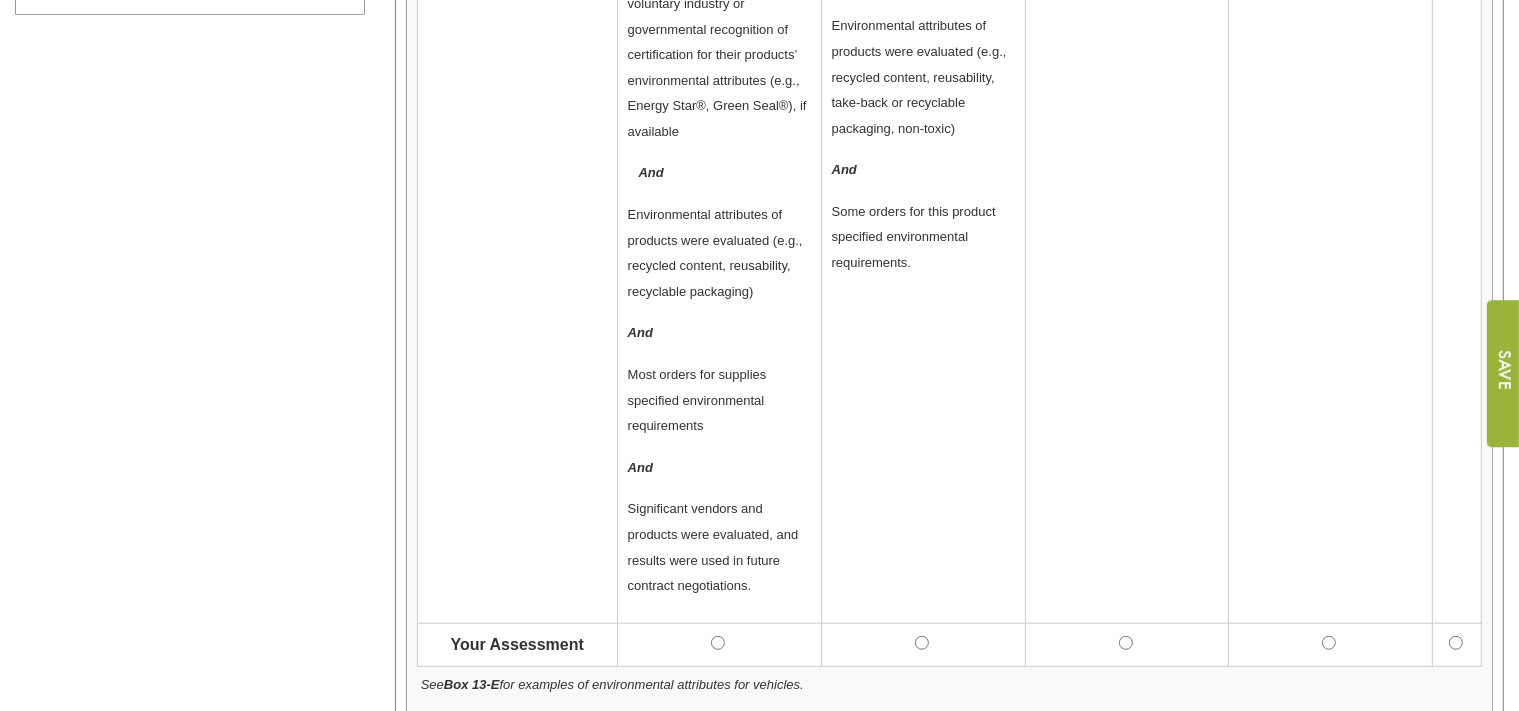 scroll, scrollTop: 1372, scrollLeft: 0, axis: vertical 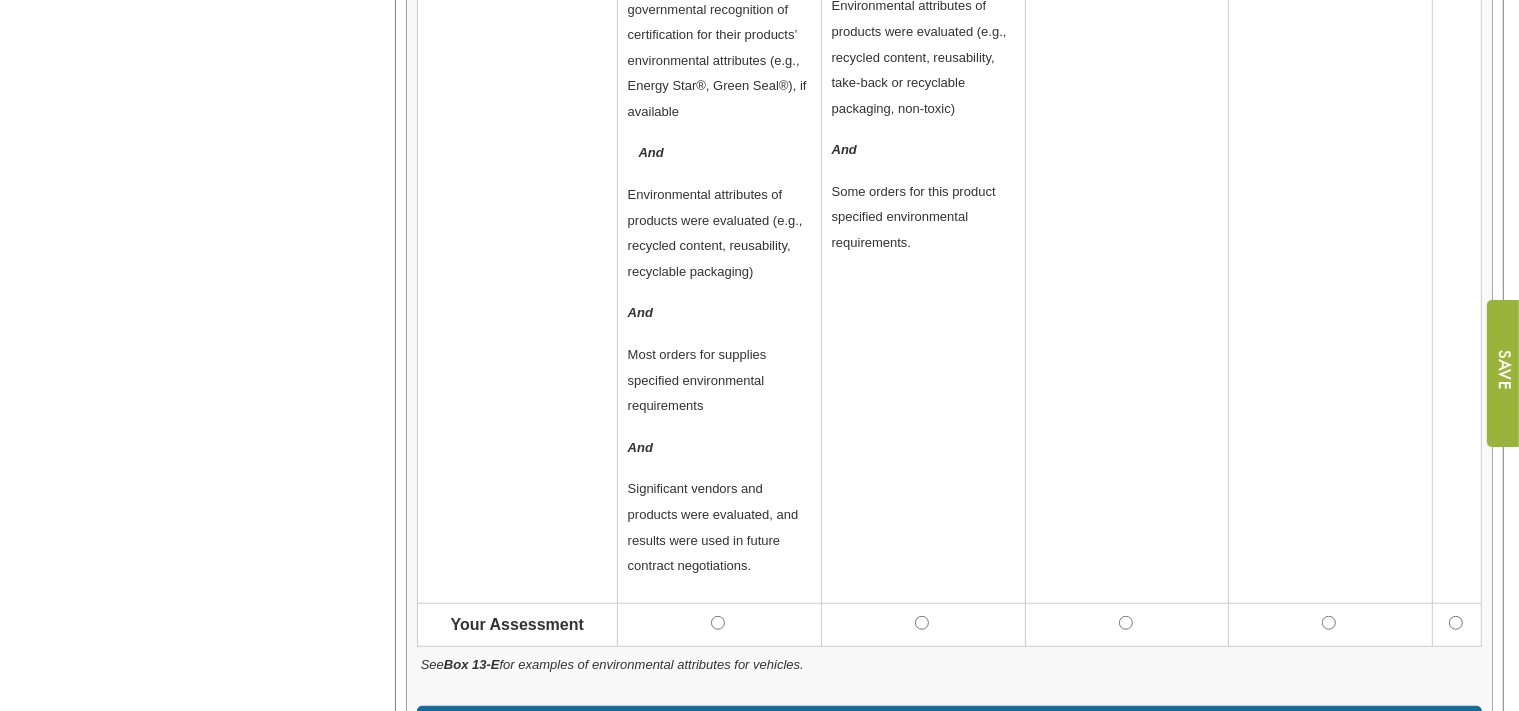 click at bounding box center [1331, 624] 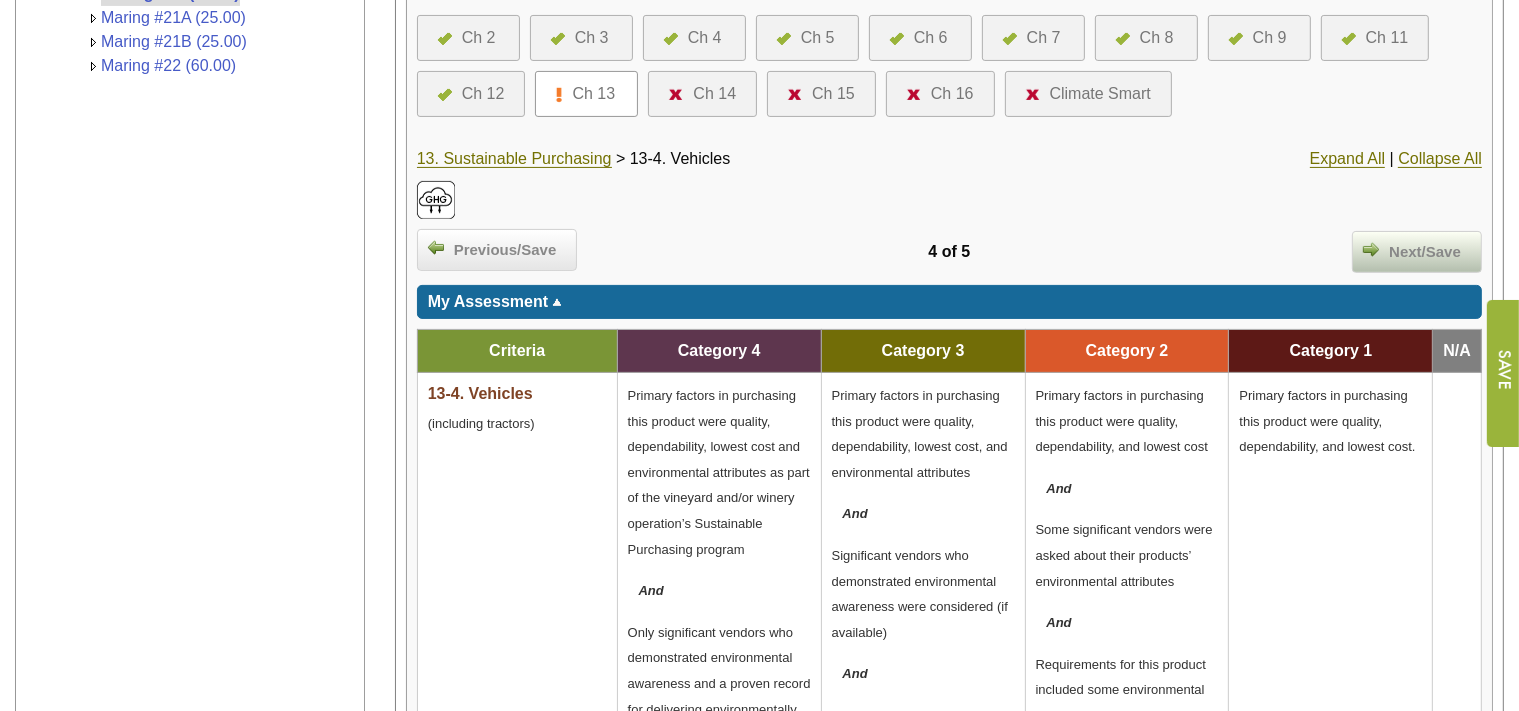 click on "Next/Save" at bounding box center [1425, 252] 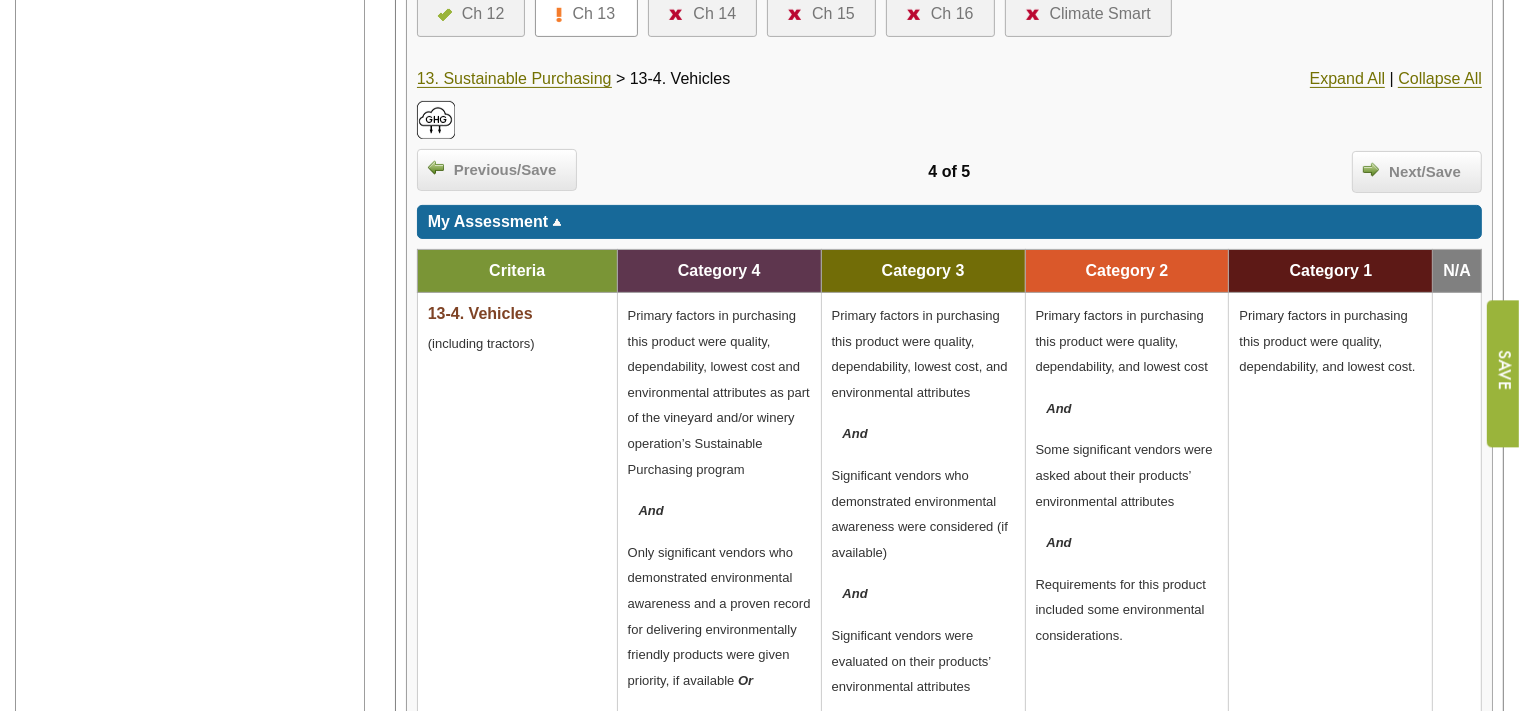 scroll, scrollTop: 633, scrollLeft: 0, axis: vertical 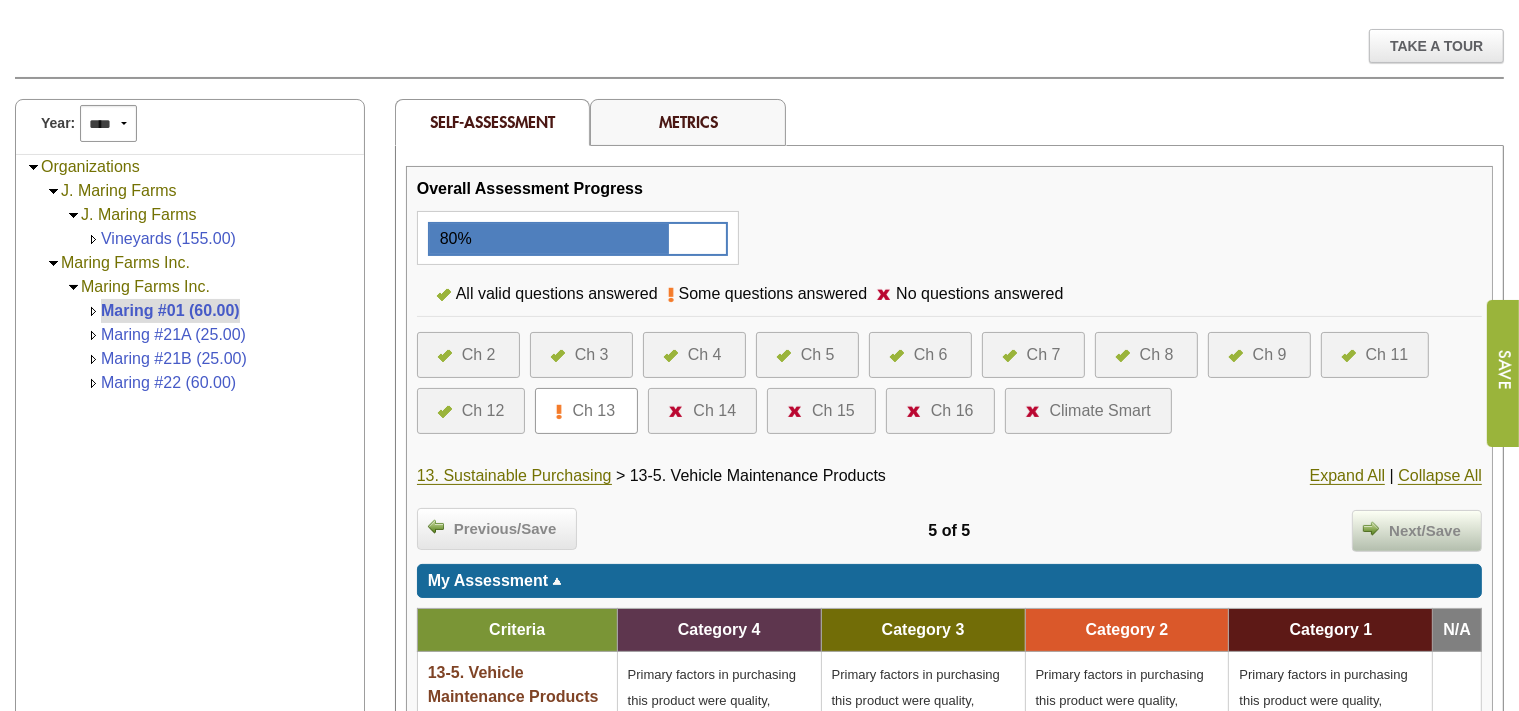 click on "Next/Save" at bounding box center (1425, 531) 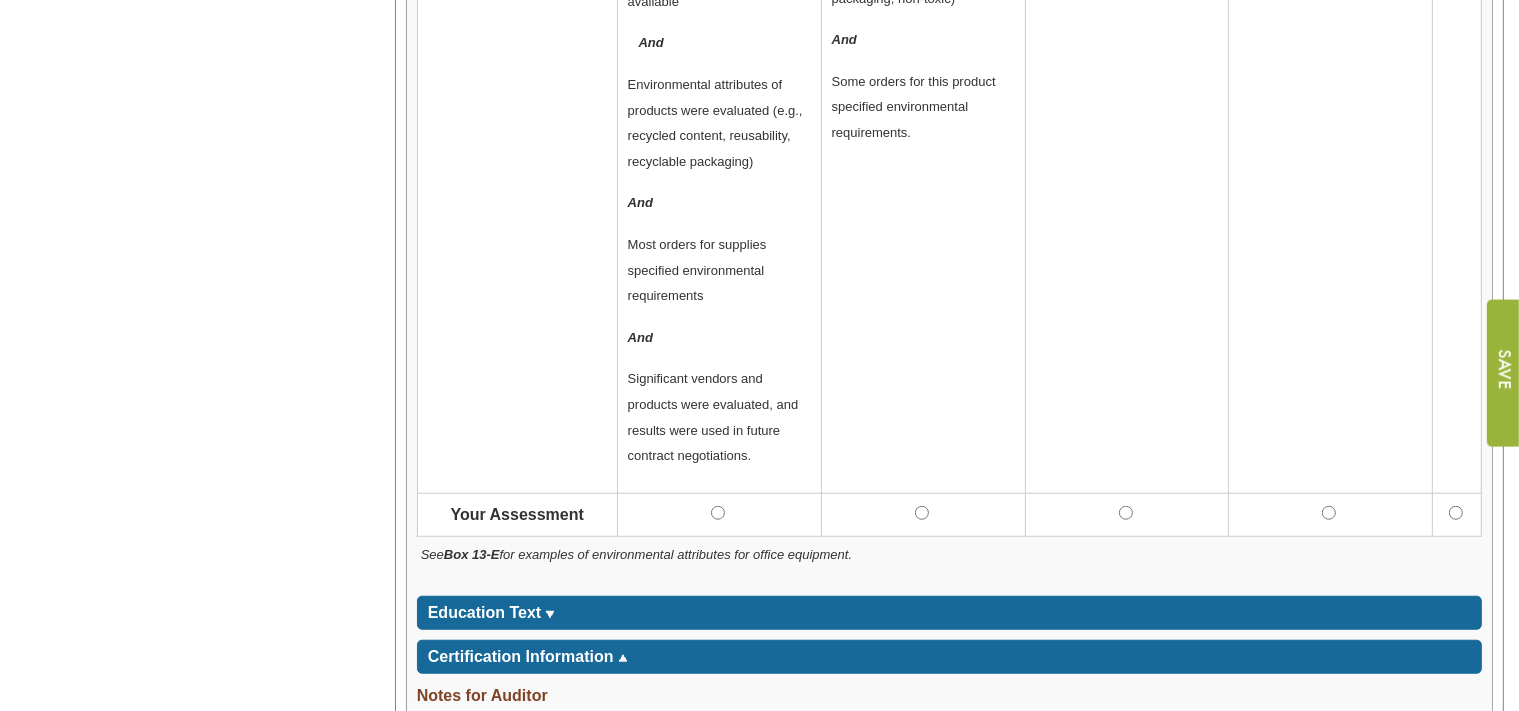 scroll, scrollTop: 1478, scrollLeft: 0, axis: vertical 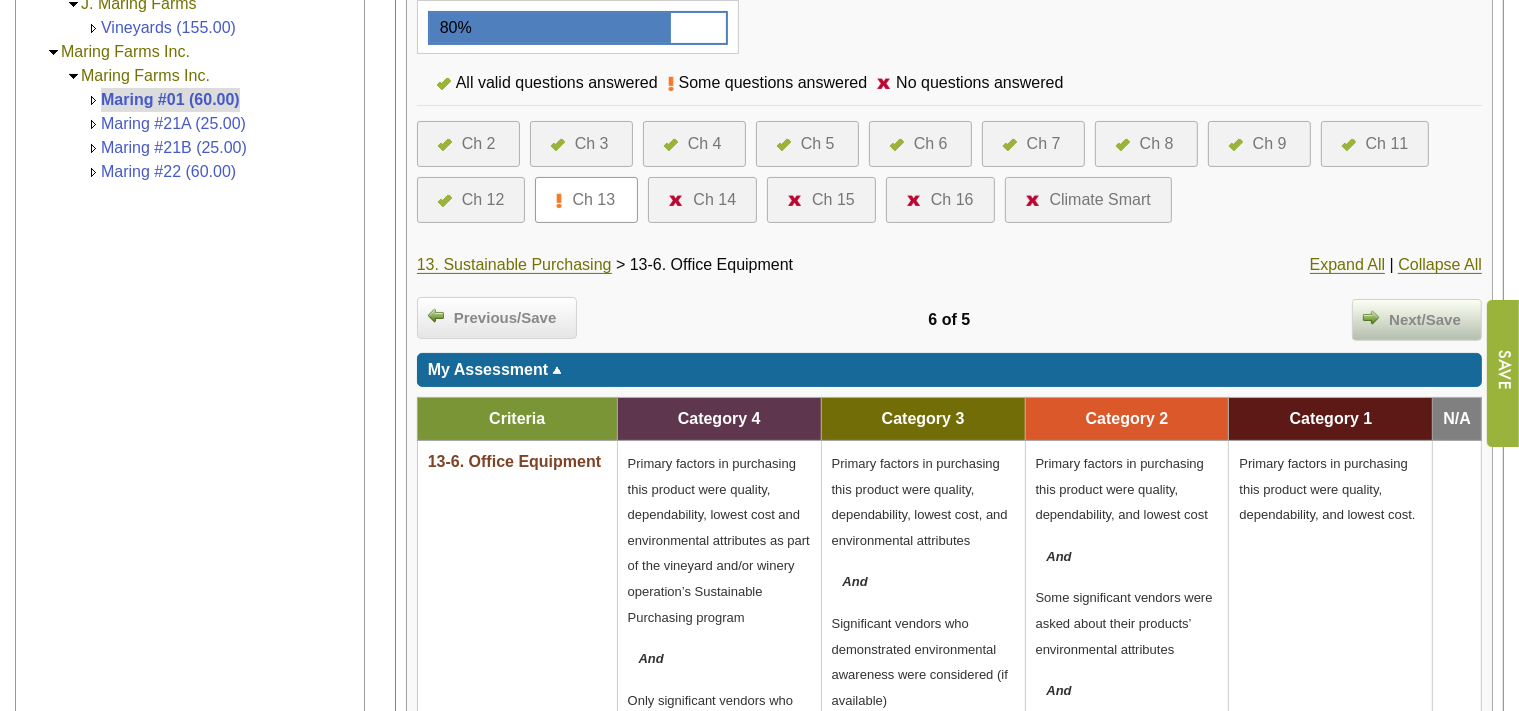 click on "Next/Save" at bounding box center [1425, 320] 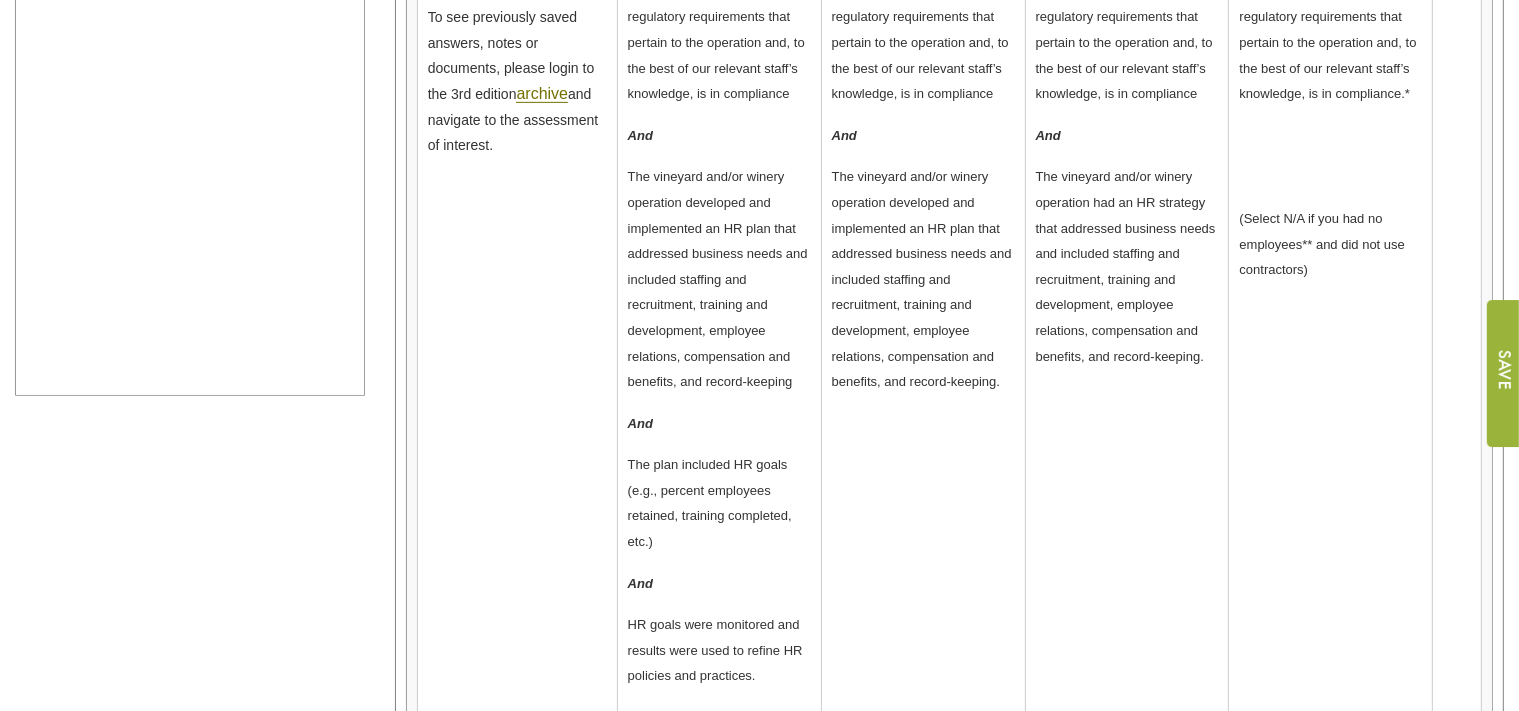 scroll, scrollTop: 1161, scrollLeft: 0, axis: vertical 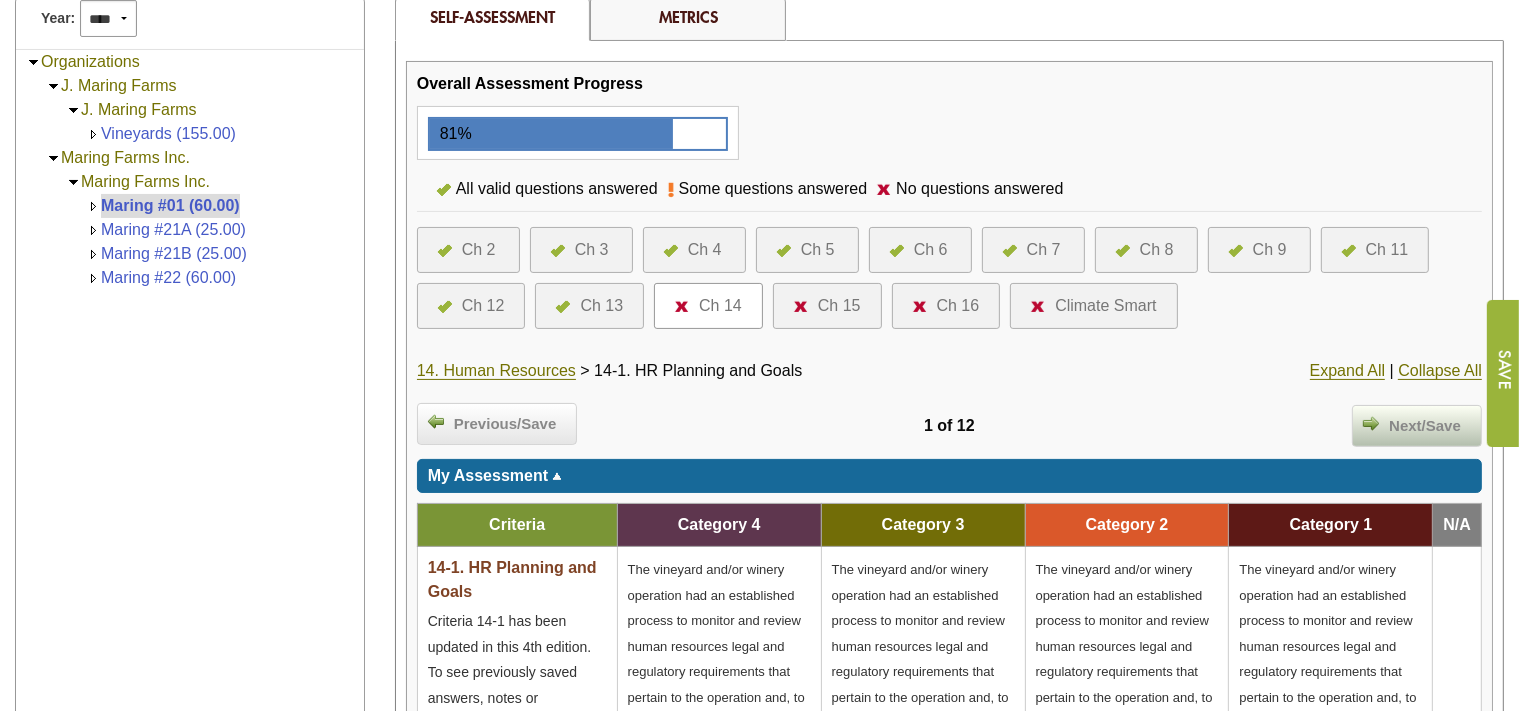 click on "Next/Save" at bounding box center [1425, 426] 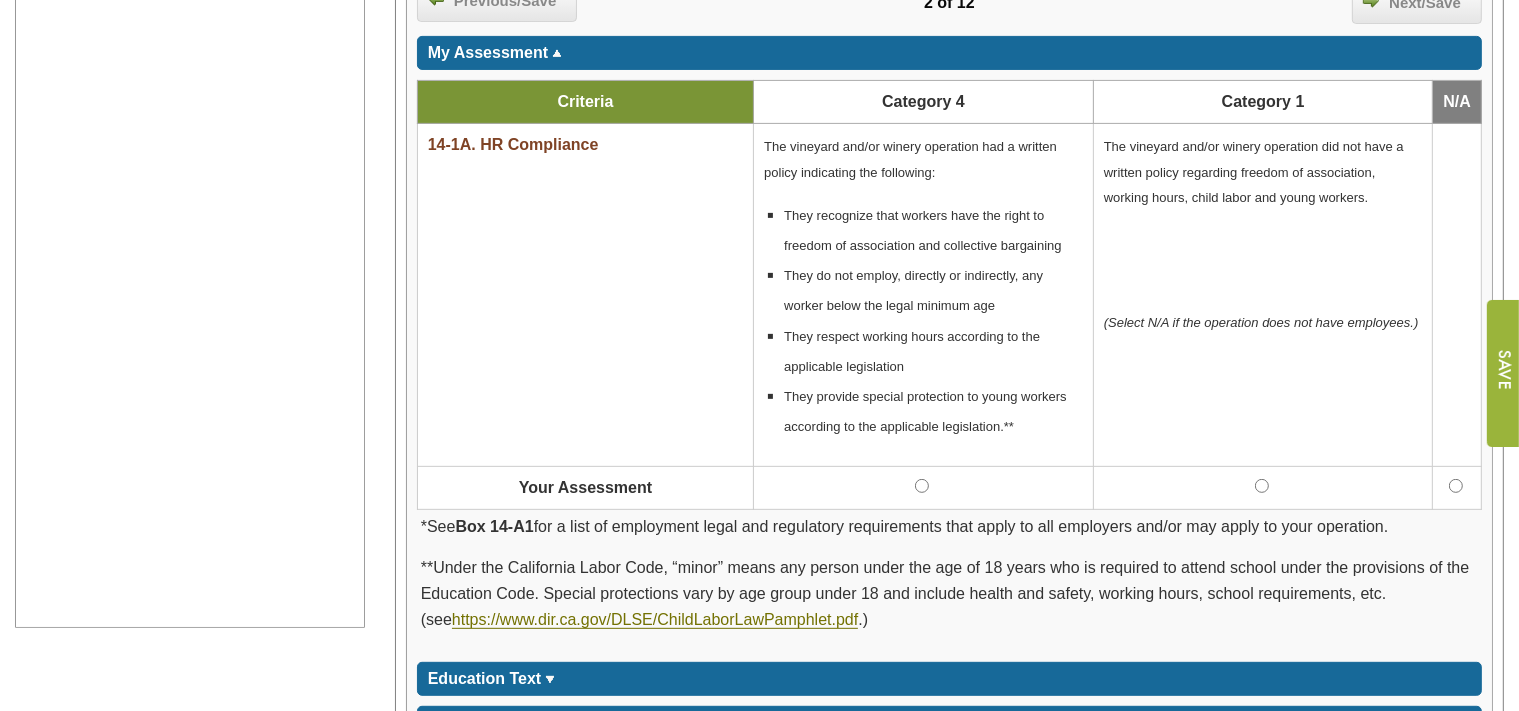 scroll, scrollTop: 0, scrollLeft: 0, axis: both 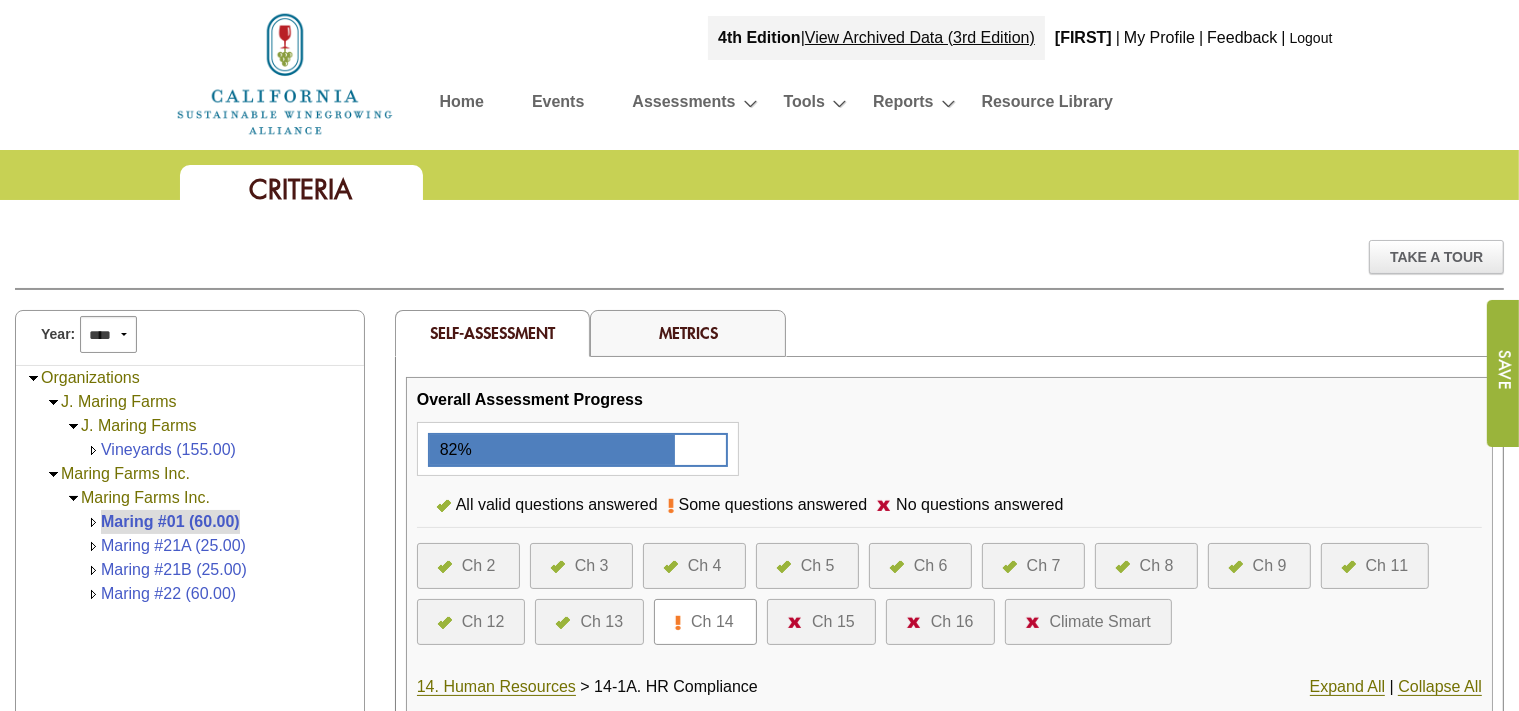click on "Logout" at bounding box center (1311, 38) 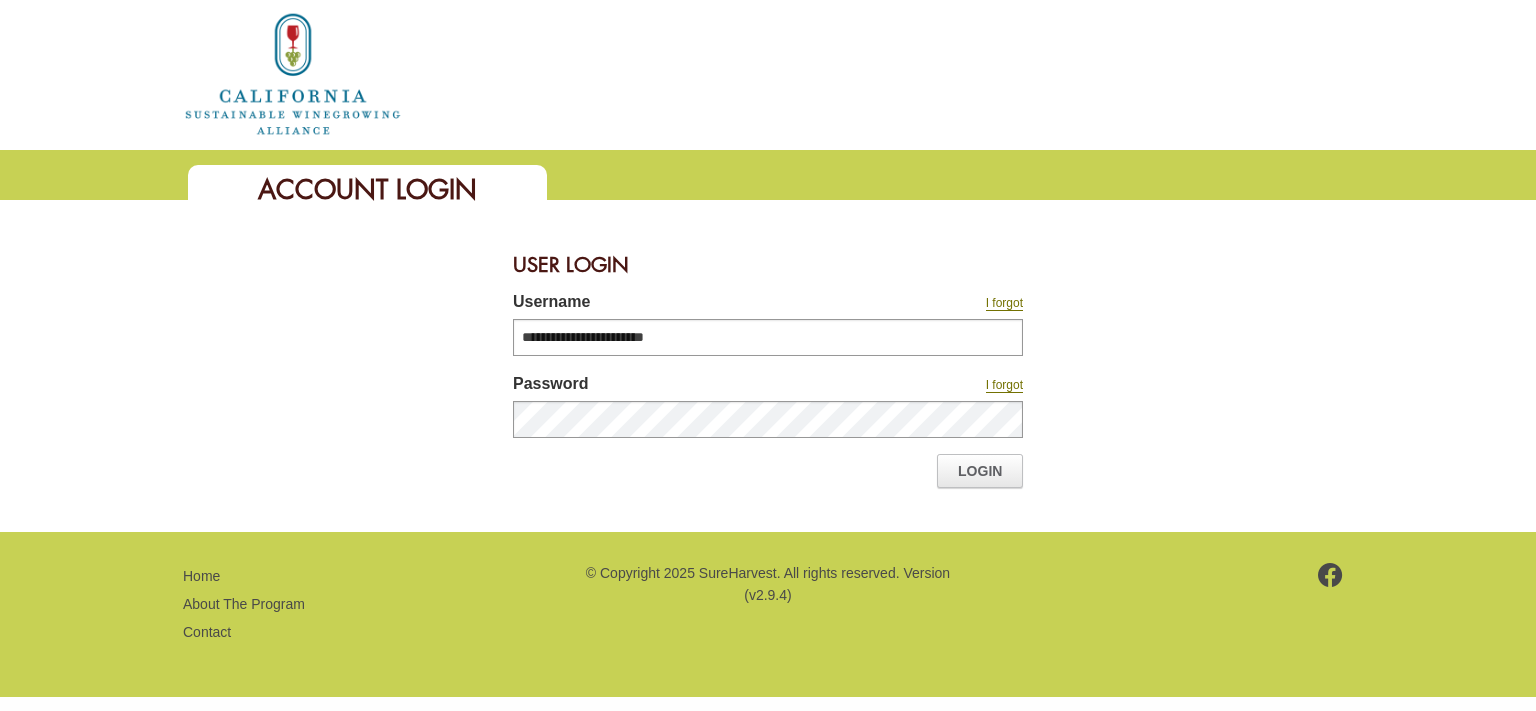 scroll, scrollTop: 0, scrollLeft: 0, axis: both 